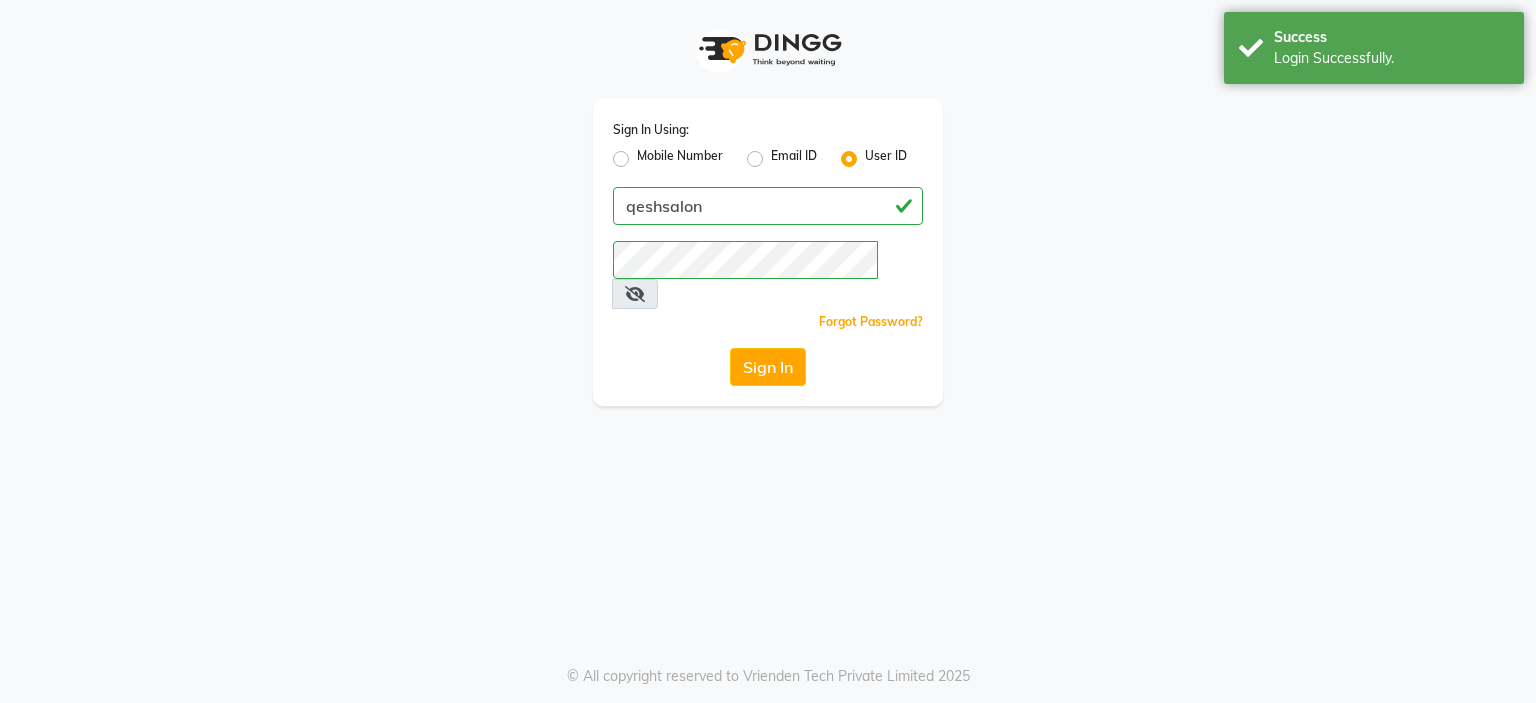 scroll, scrollTop: 0, scrollLeft: 0, axis: both 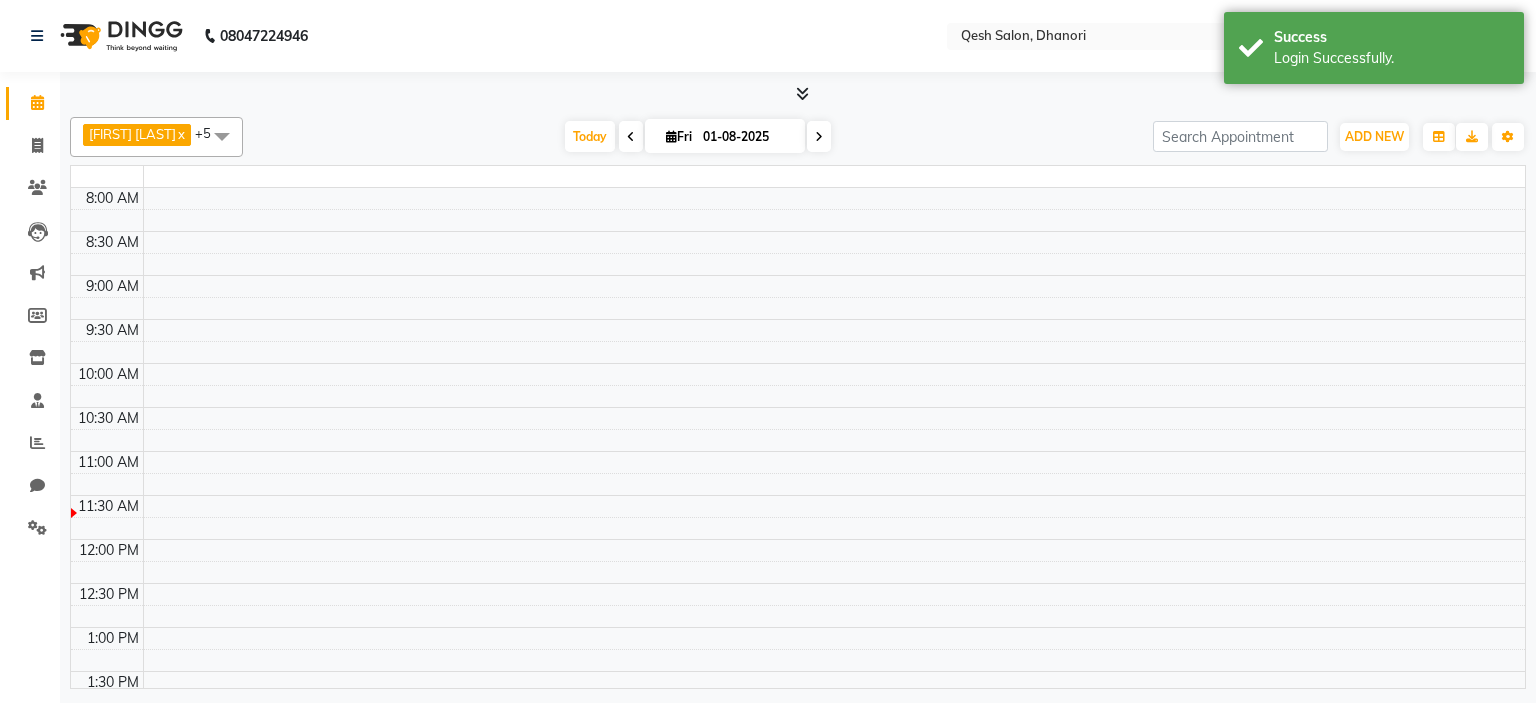 select on "en" 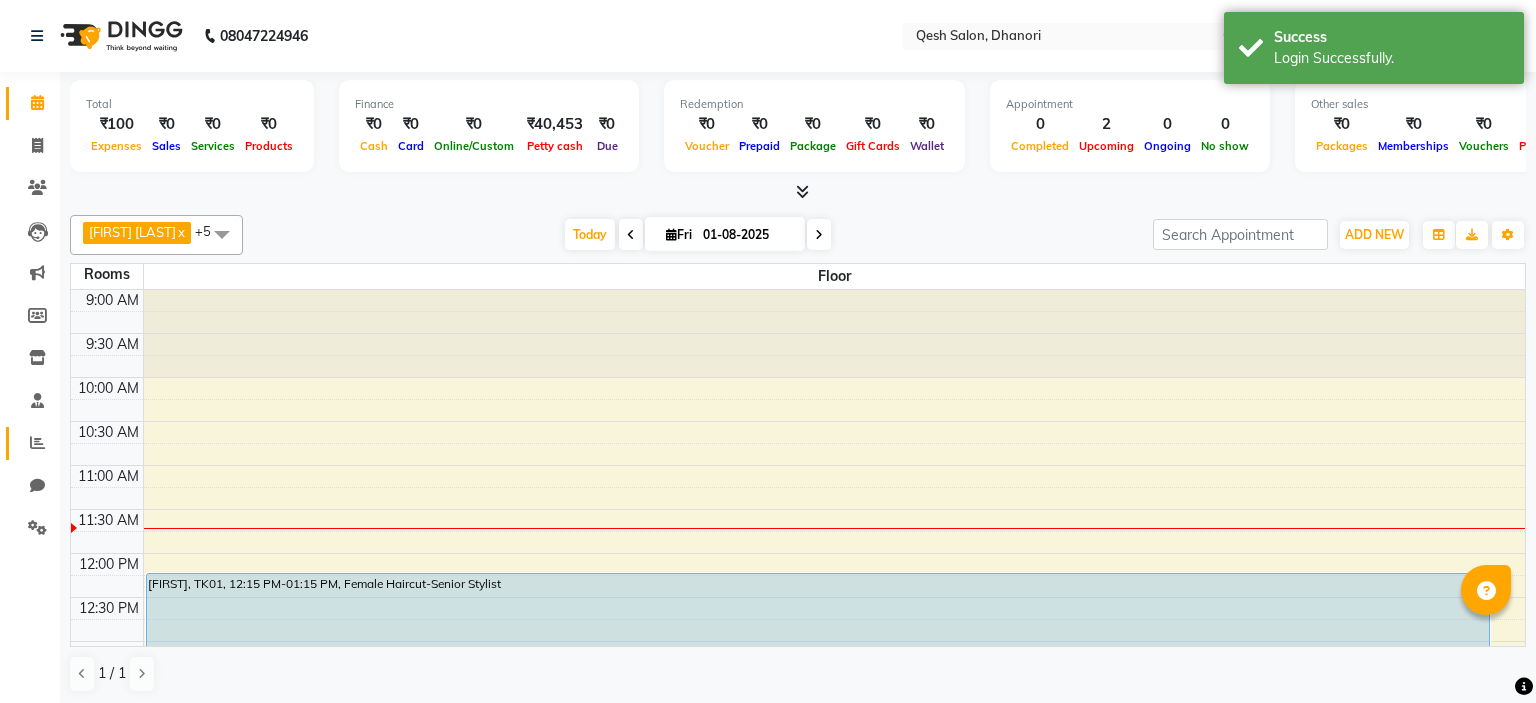 scroll, scrollTop: 0, scrollLeft: 0, axis: both 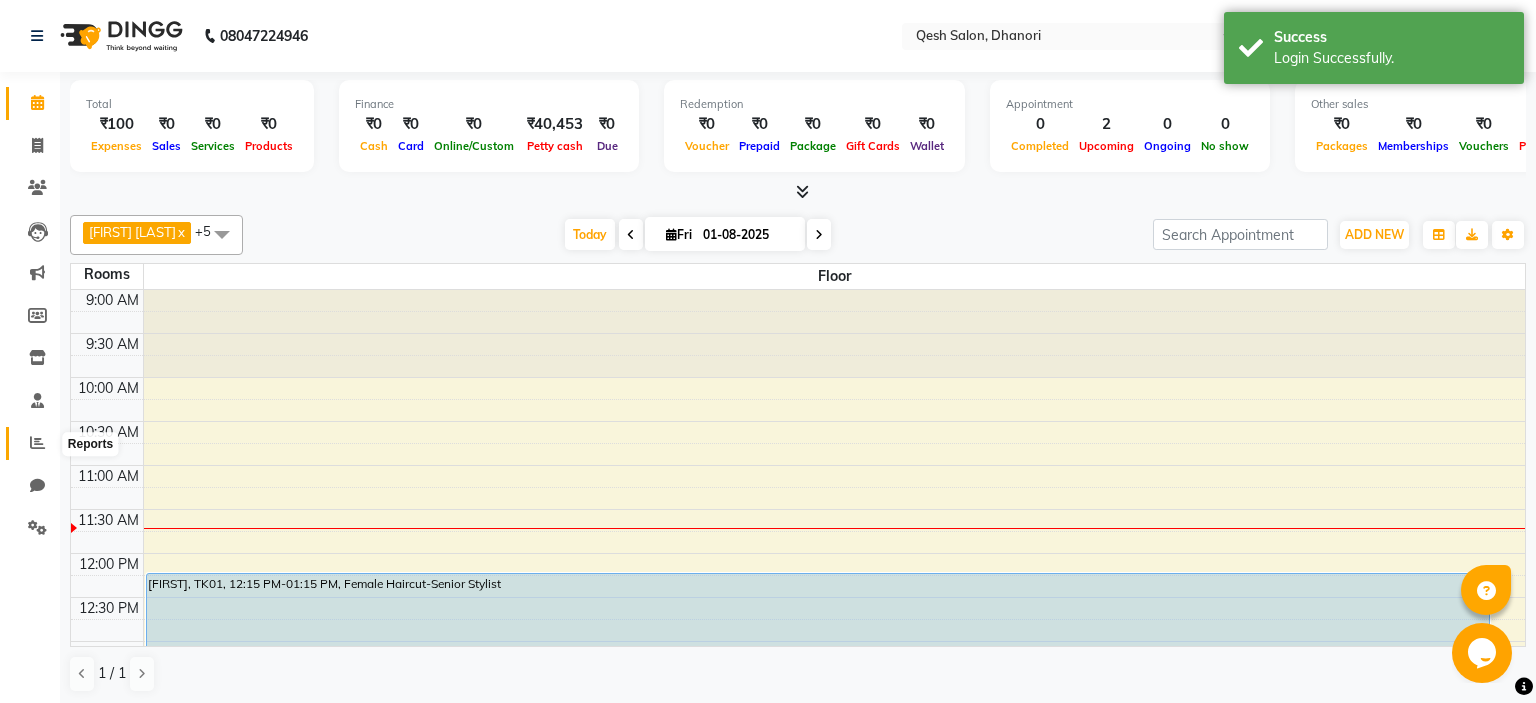 click 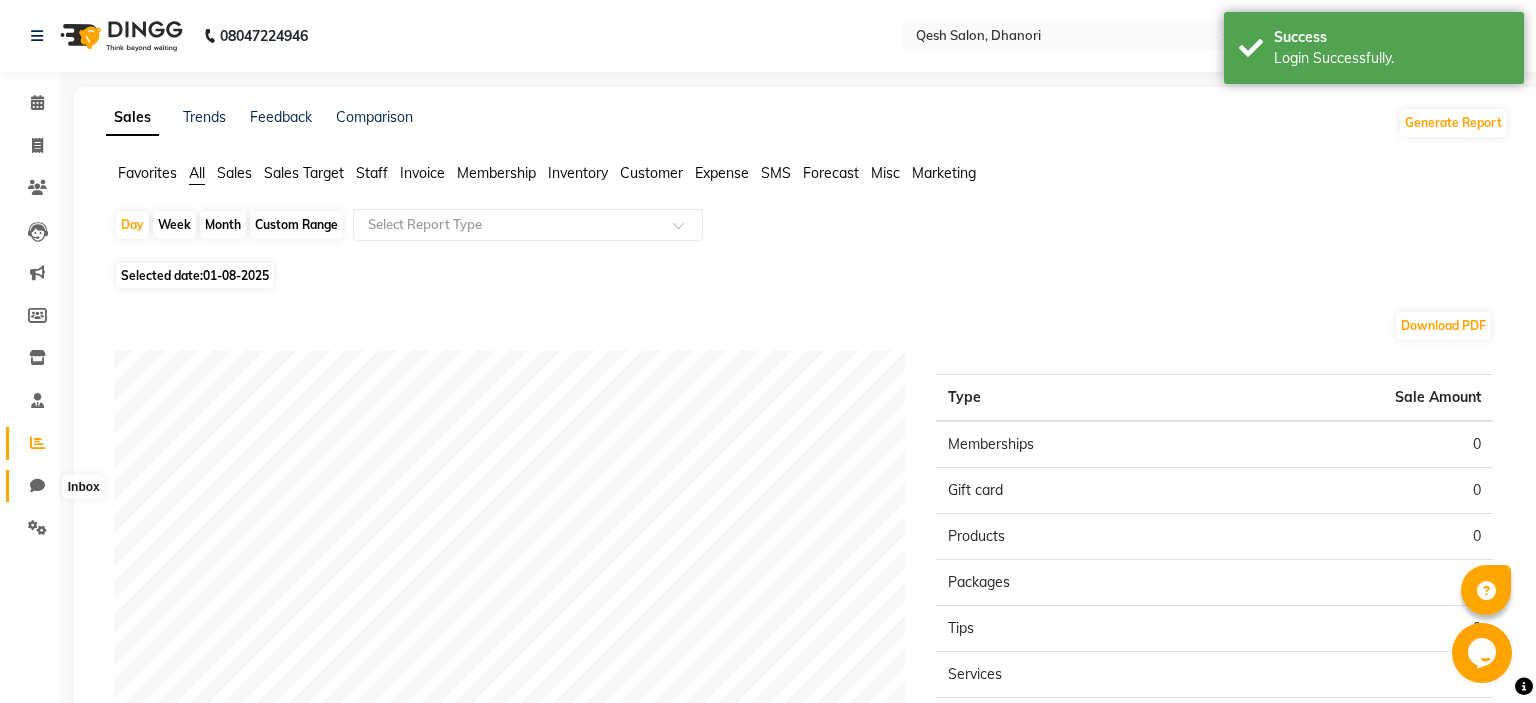 click 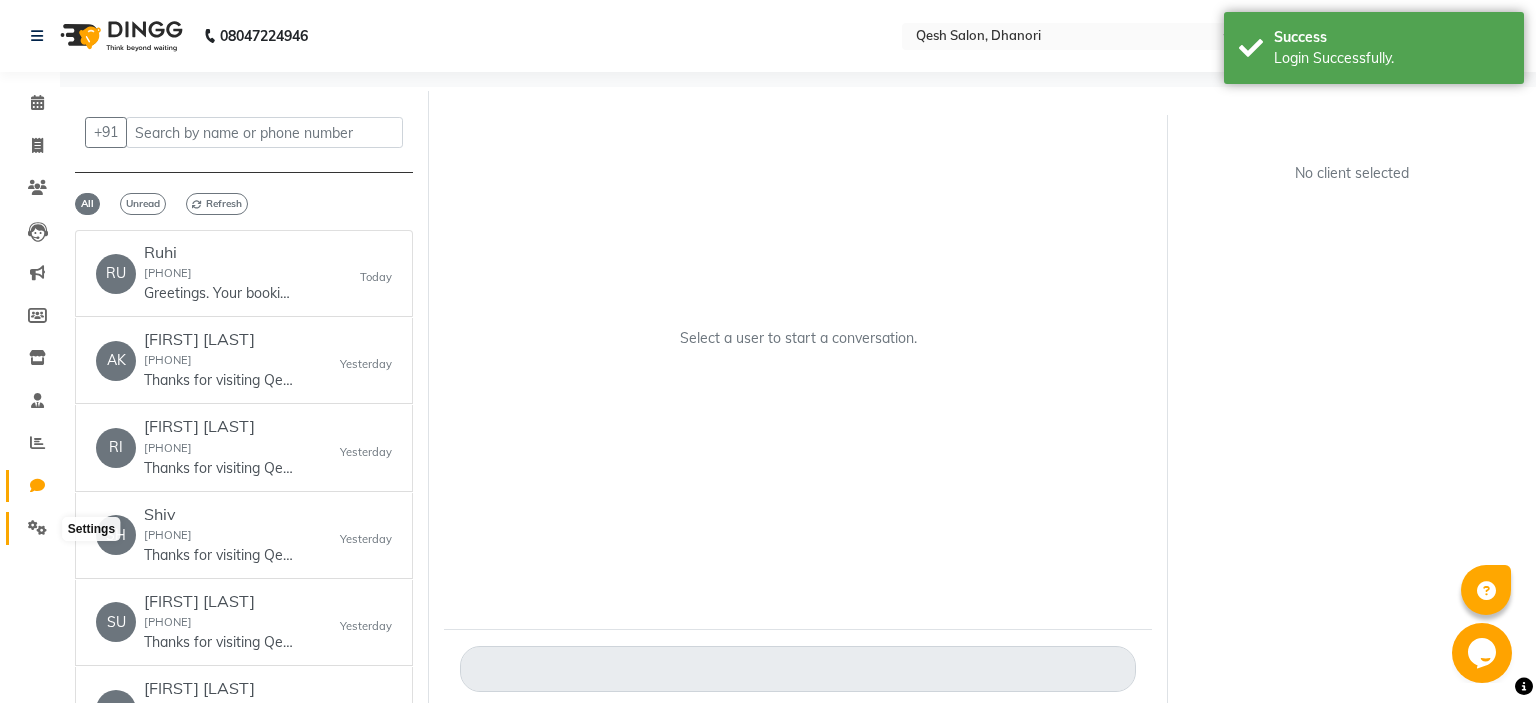 click 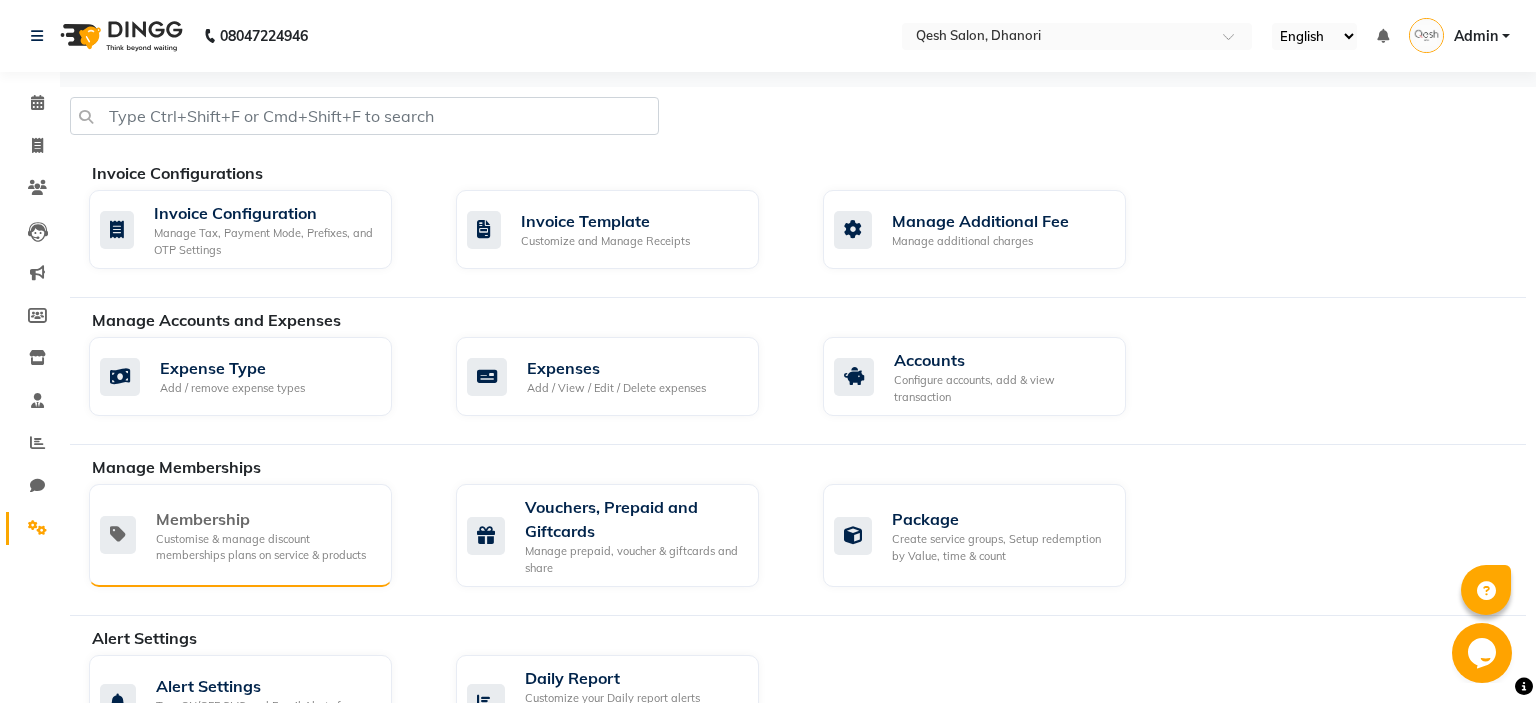 click on "Customise & manage discount memberships plans on service & products" 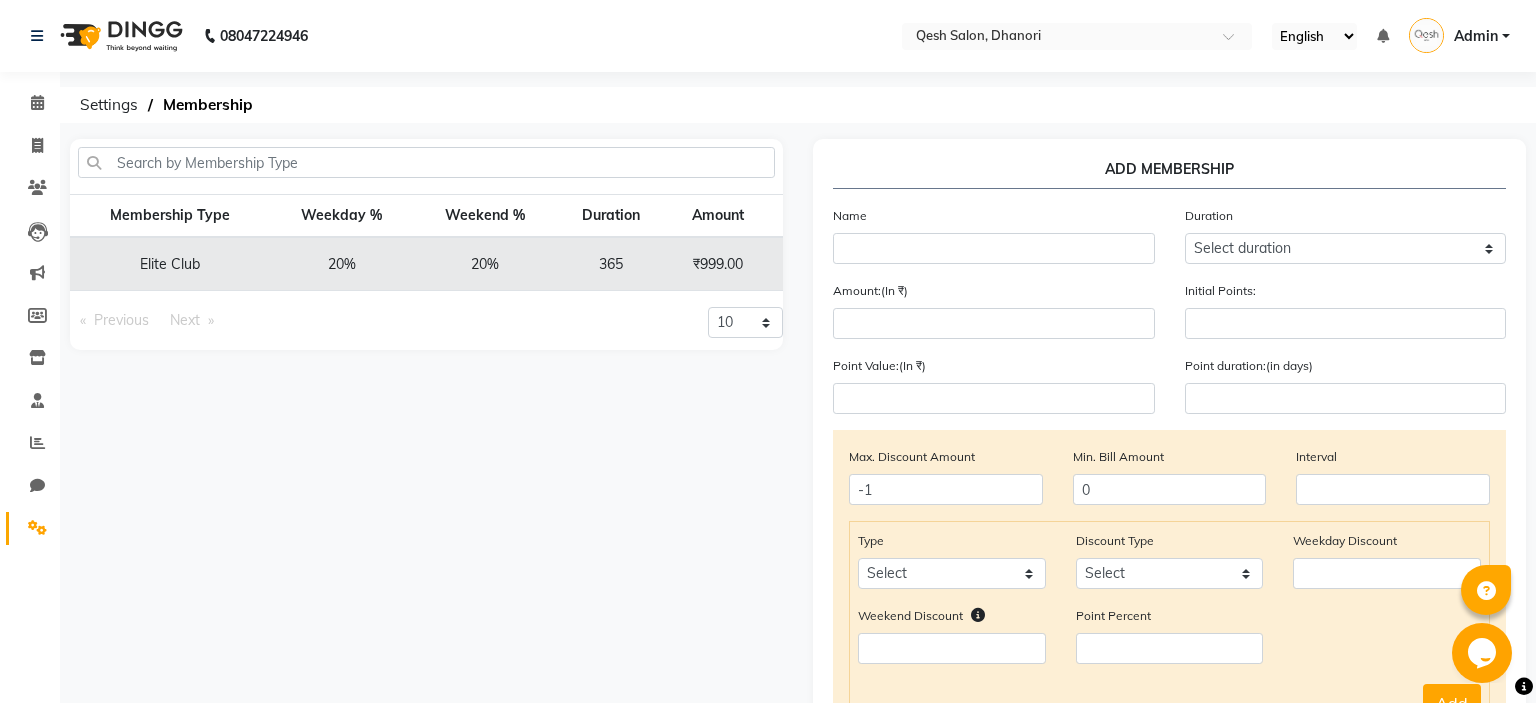 click on "20%" 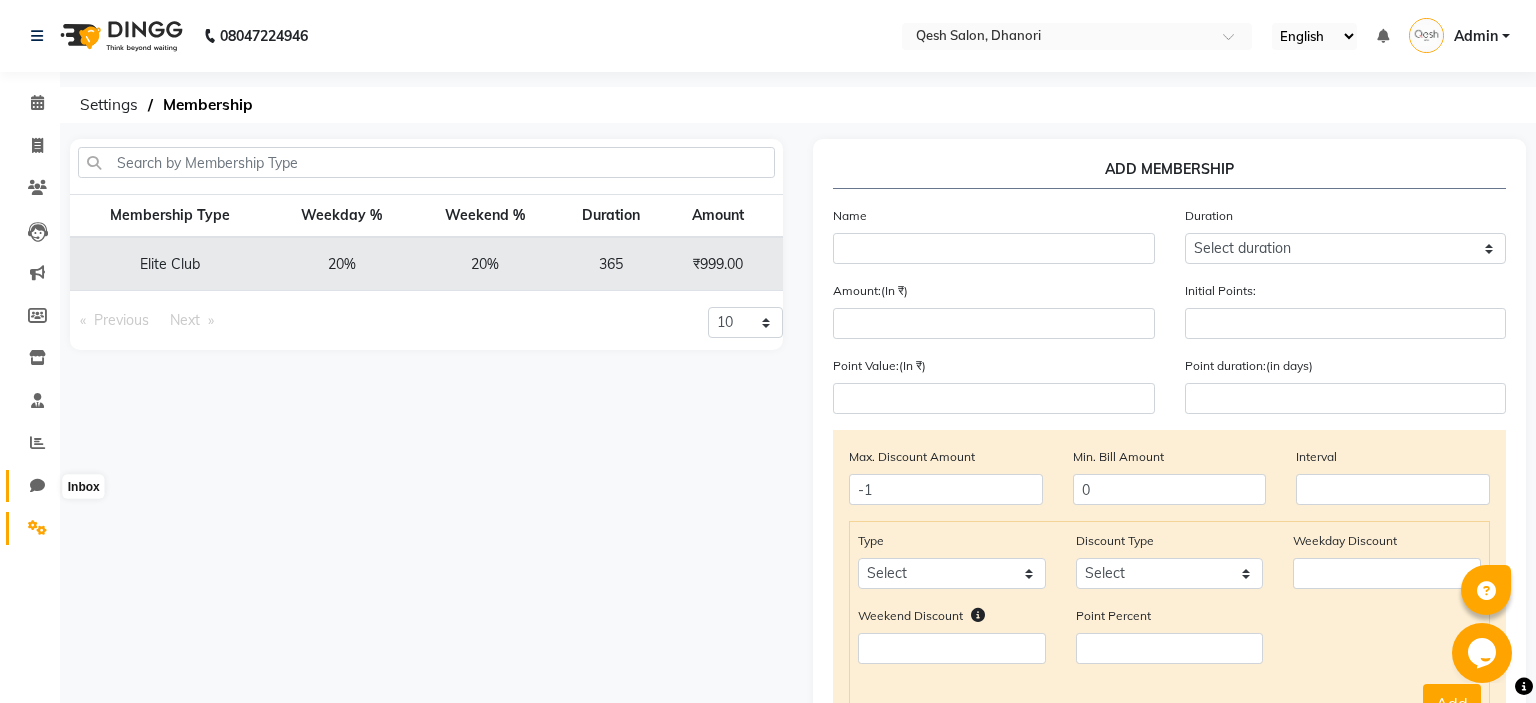 click 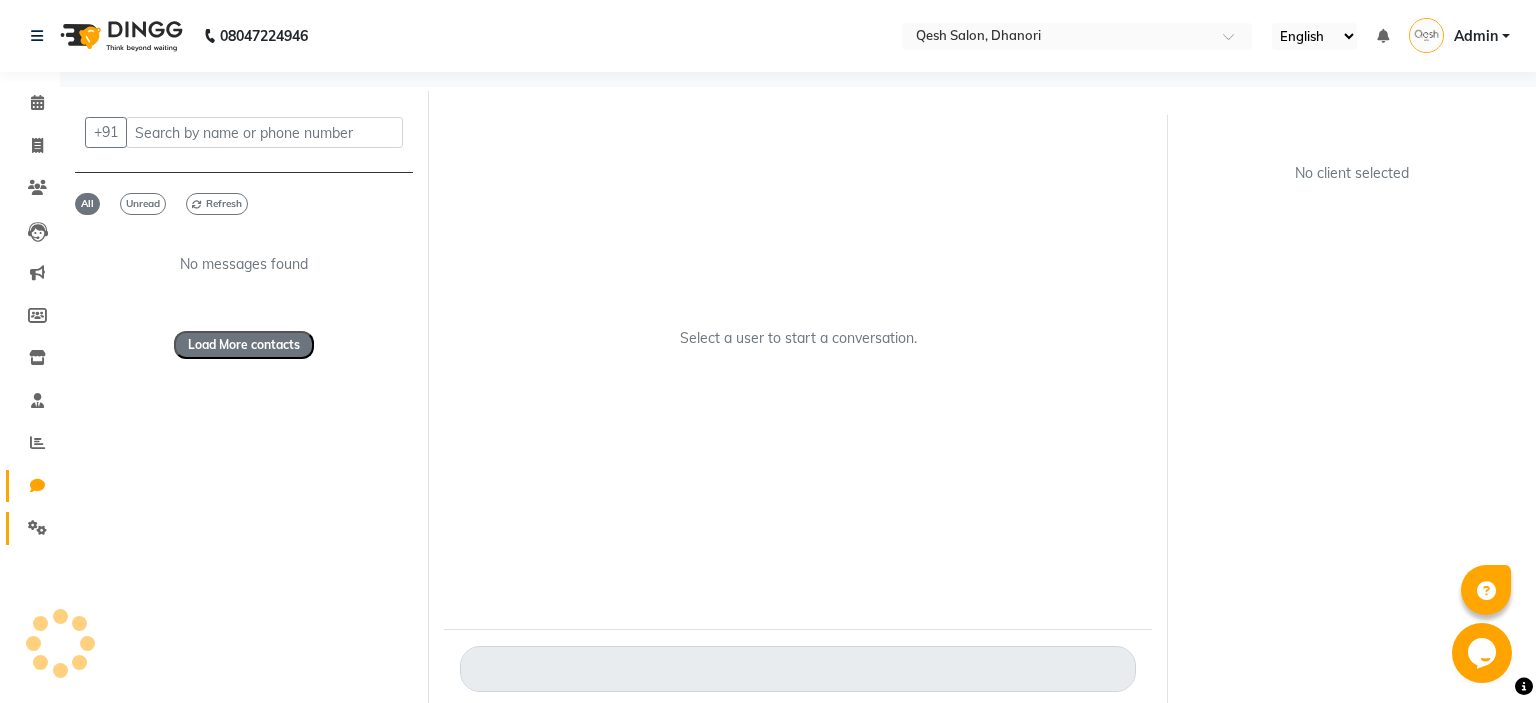 click 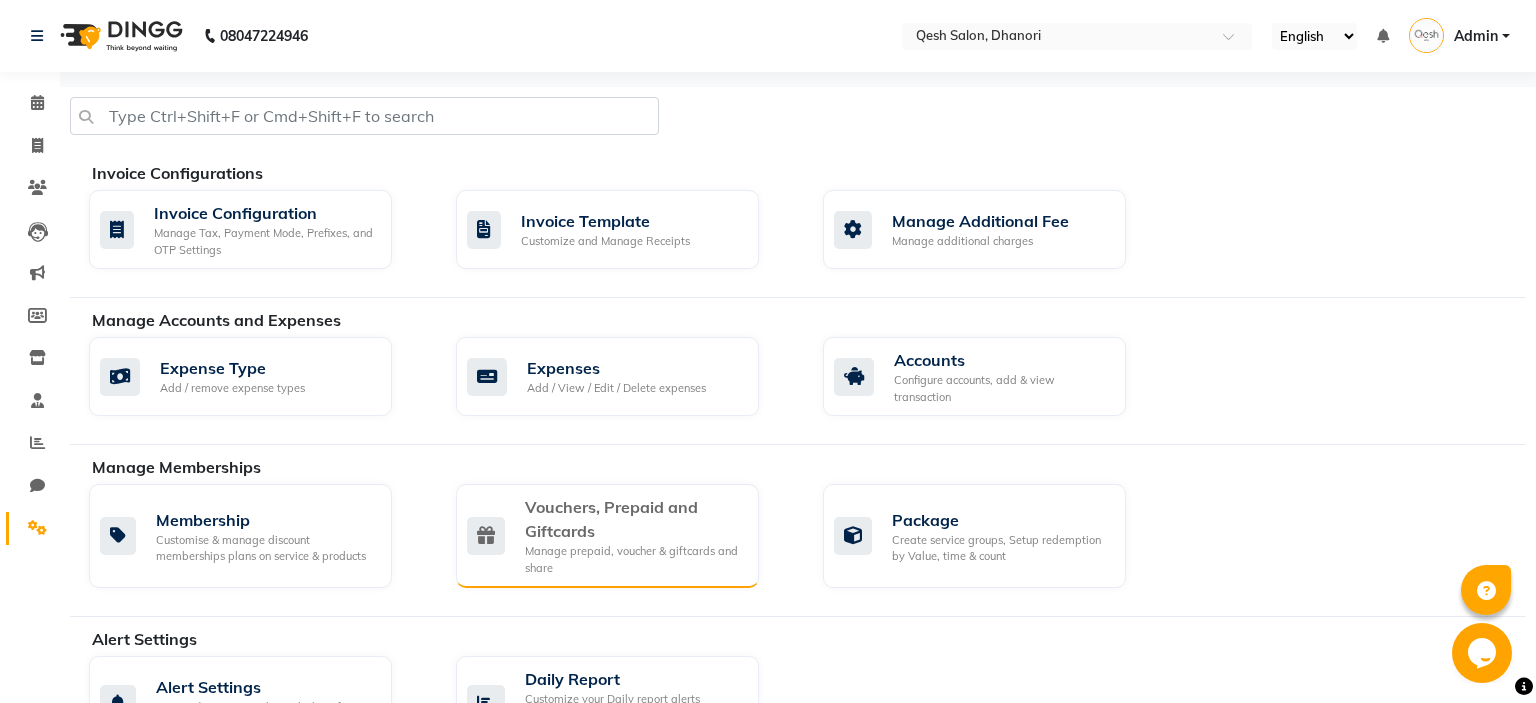 click on "Manage prepaid, voucher & giftcards and share" 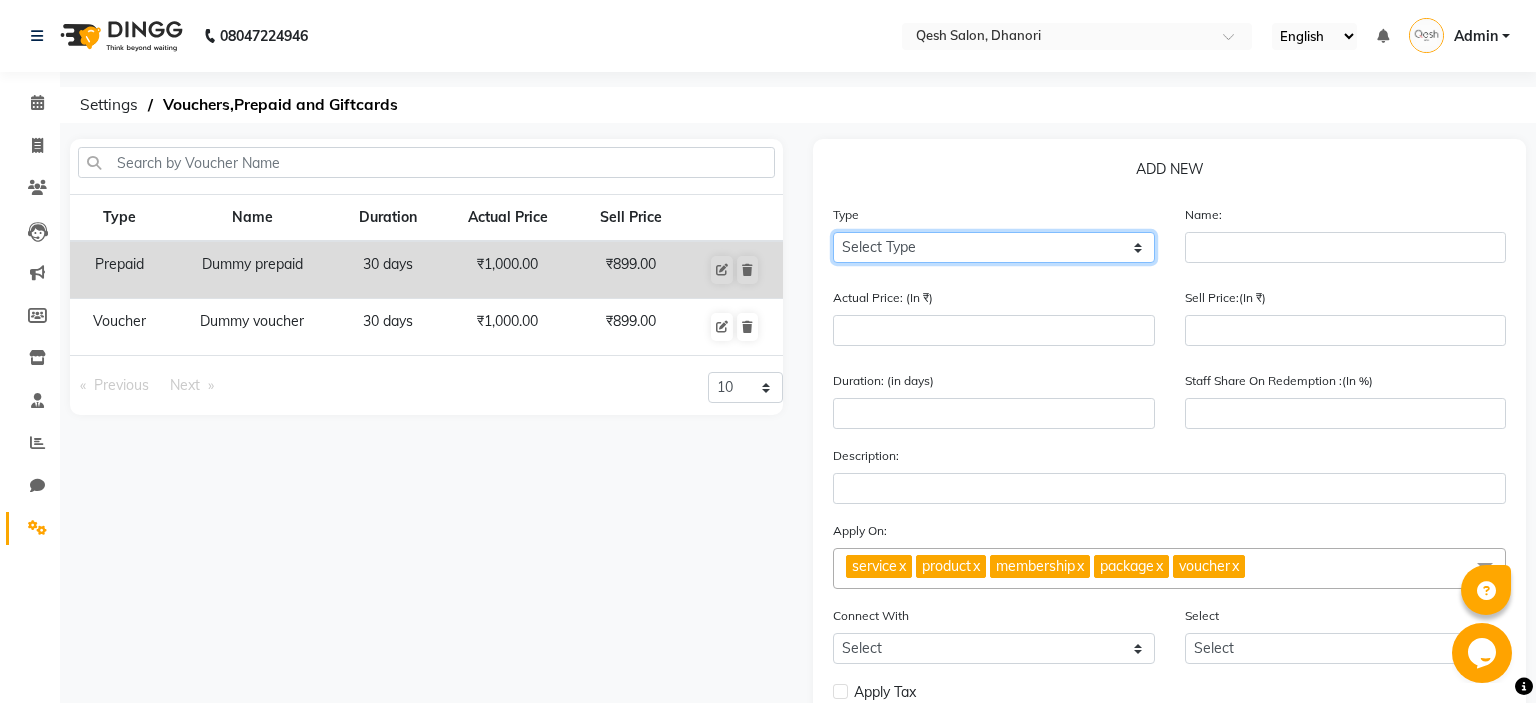 click on "Select Type Voucher Prepaid Gift Card" 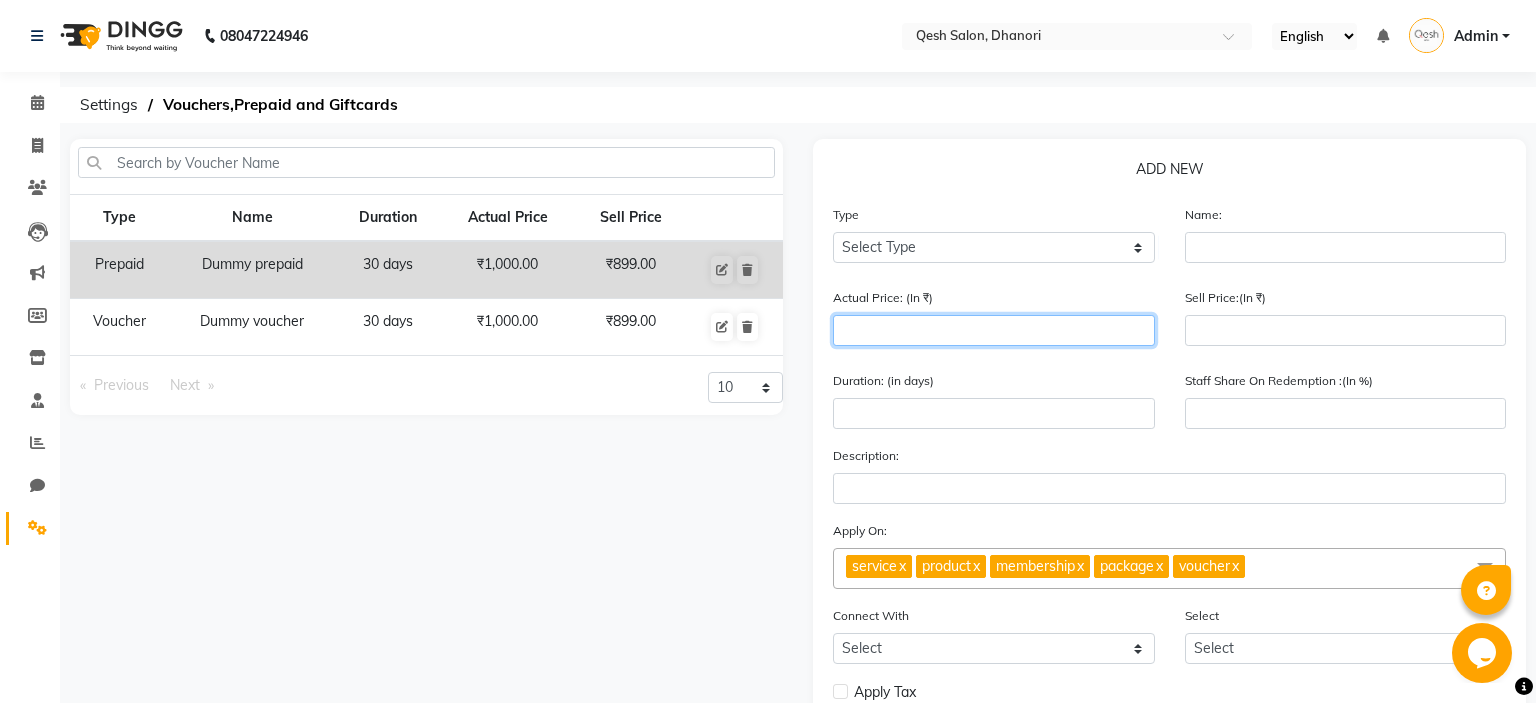 click 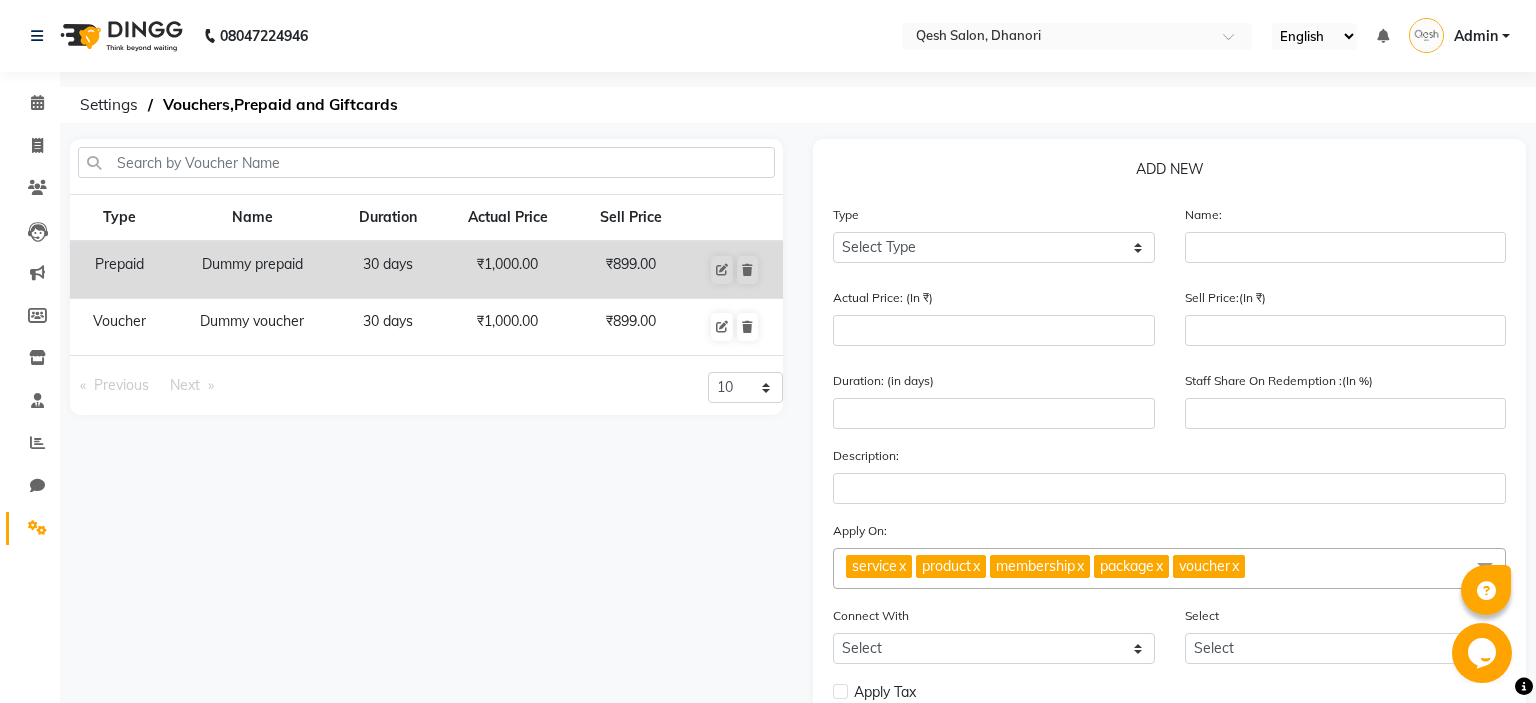 click on "ADD NEW  Type Select Type Voucher Prepaid Gift Card Name: Actual Price: (In ₹) Sell Price:(In ₹) Duration: (in days) Staff Share On Redemption :(In %) Description: Apply On: service  x product  x membership  x package  x voucher  x UnSelect All service product membership package voucher Connect With Select Membership Package Select Select Apply Tax Redeem On Total  (Default On Net Value) Expire Prepaid on end date  (Default when completely consumed ) Visible to all locations  Save   Cancel" 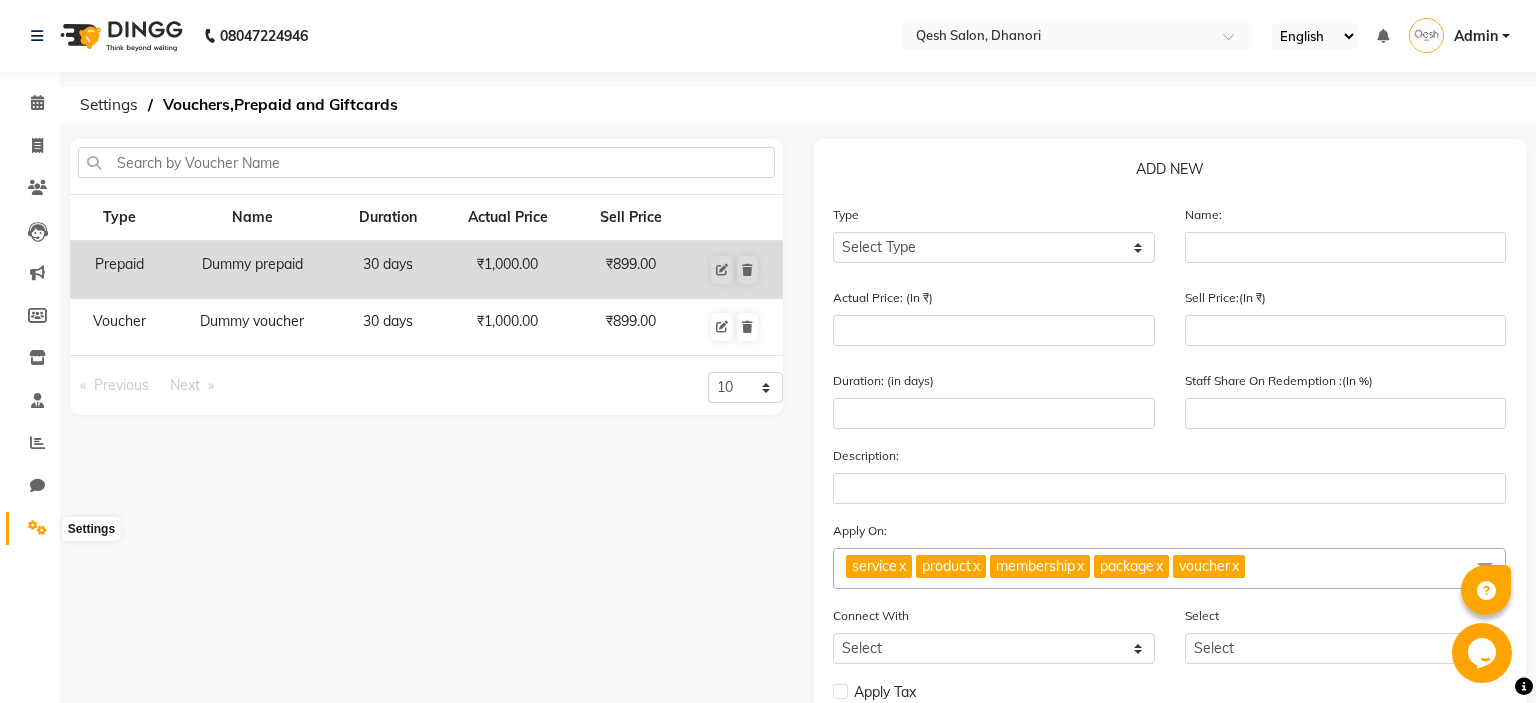 click 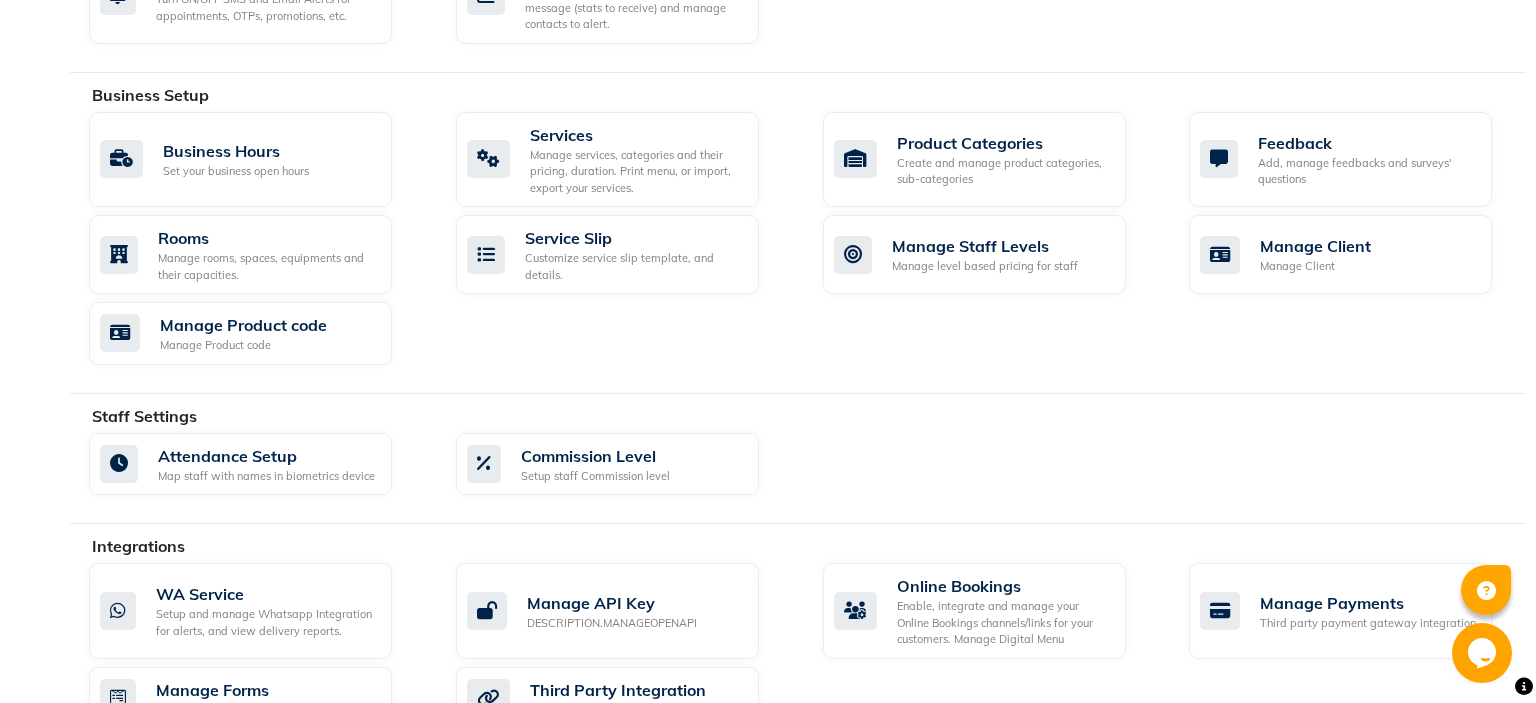 scroll, scrollTop: 601, scrollLeft: 0, axis: vertical 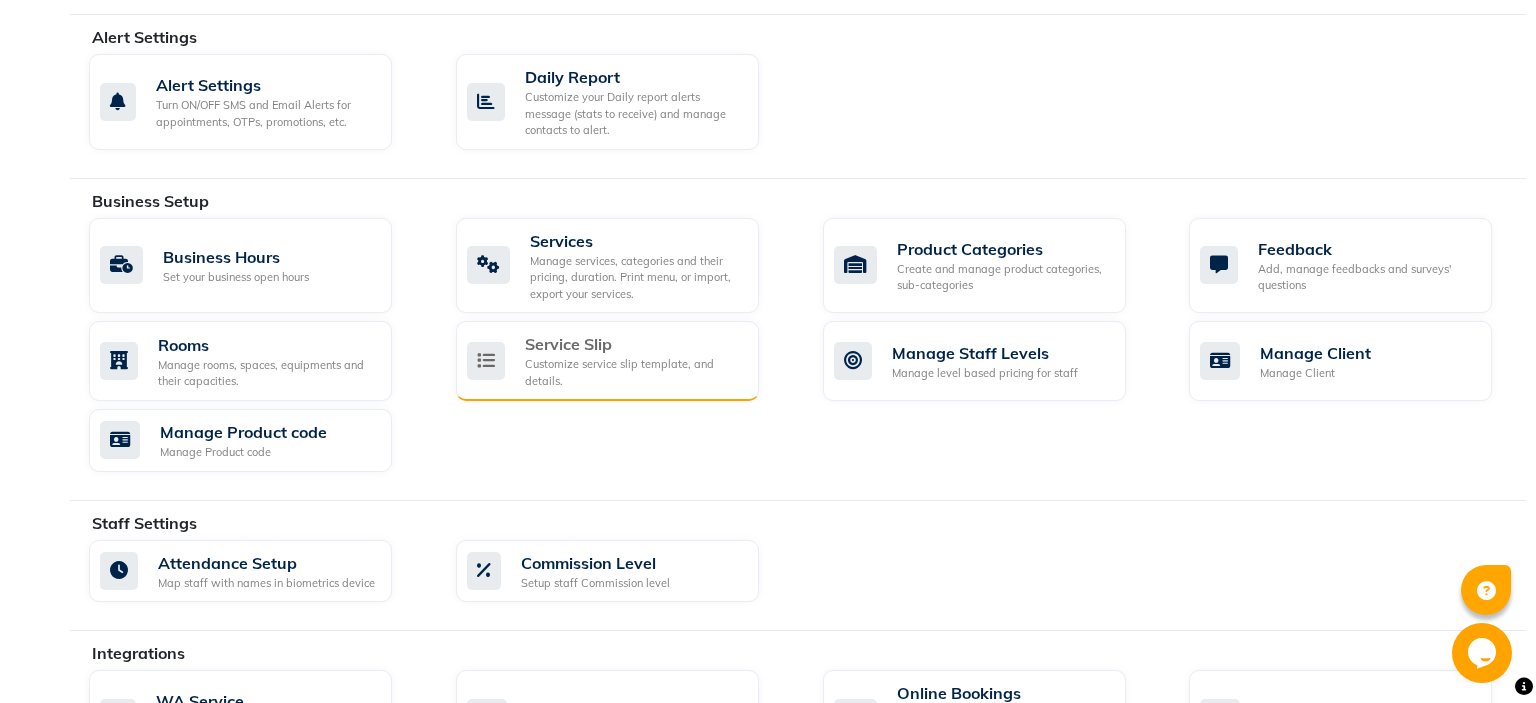 click on "Customize service slip template, and details." 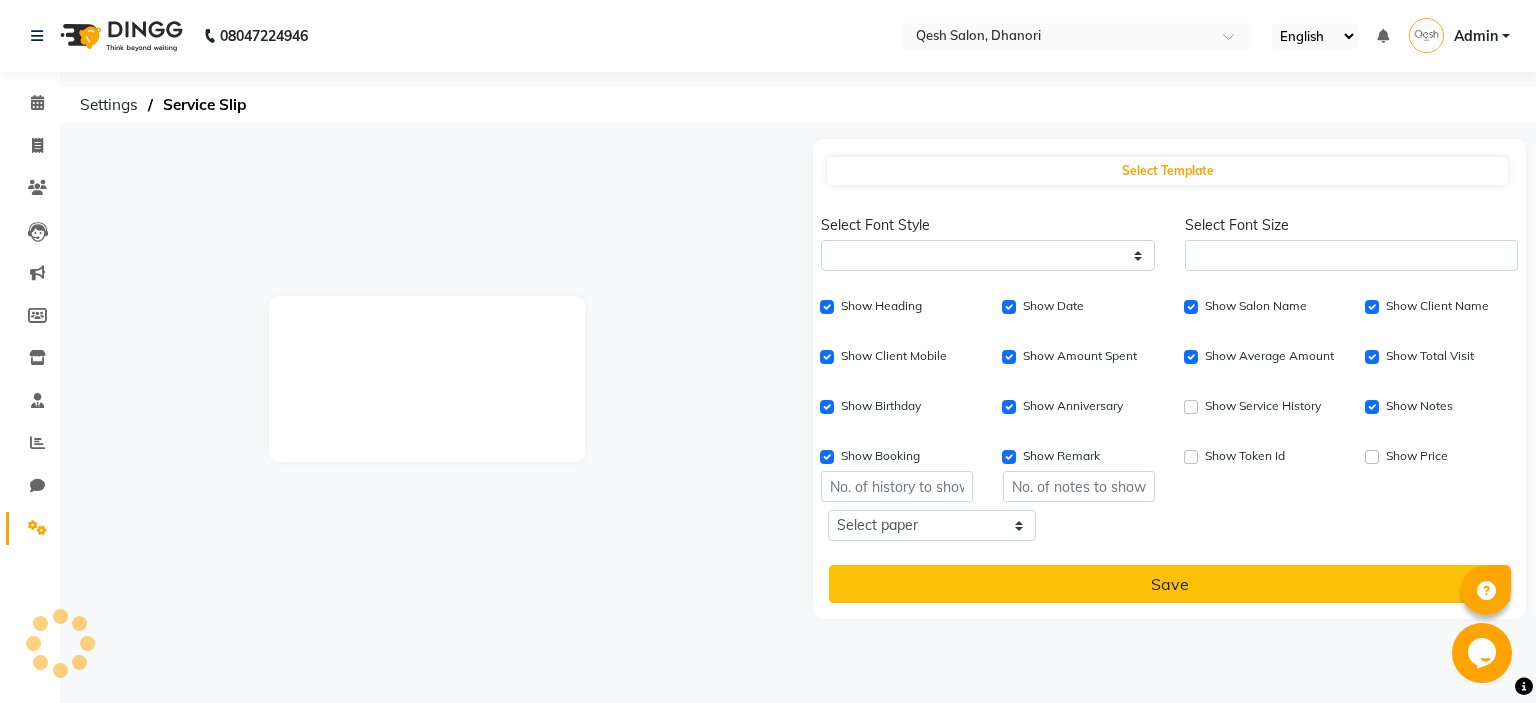 select 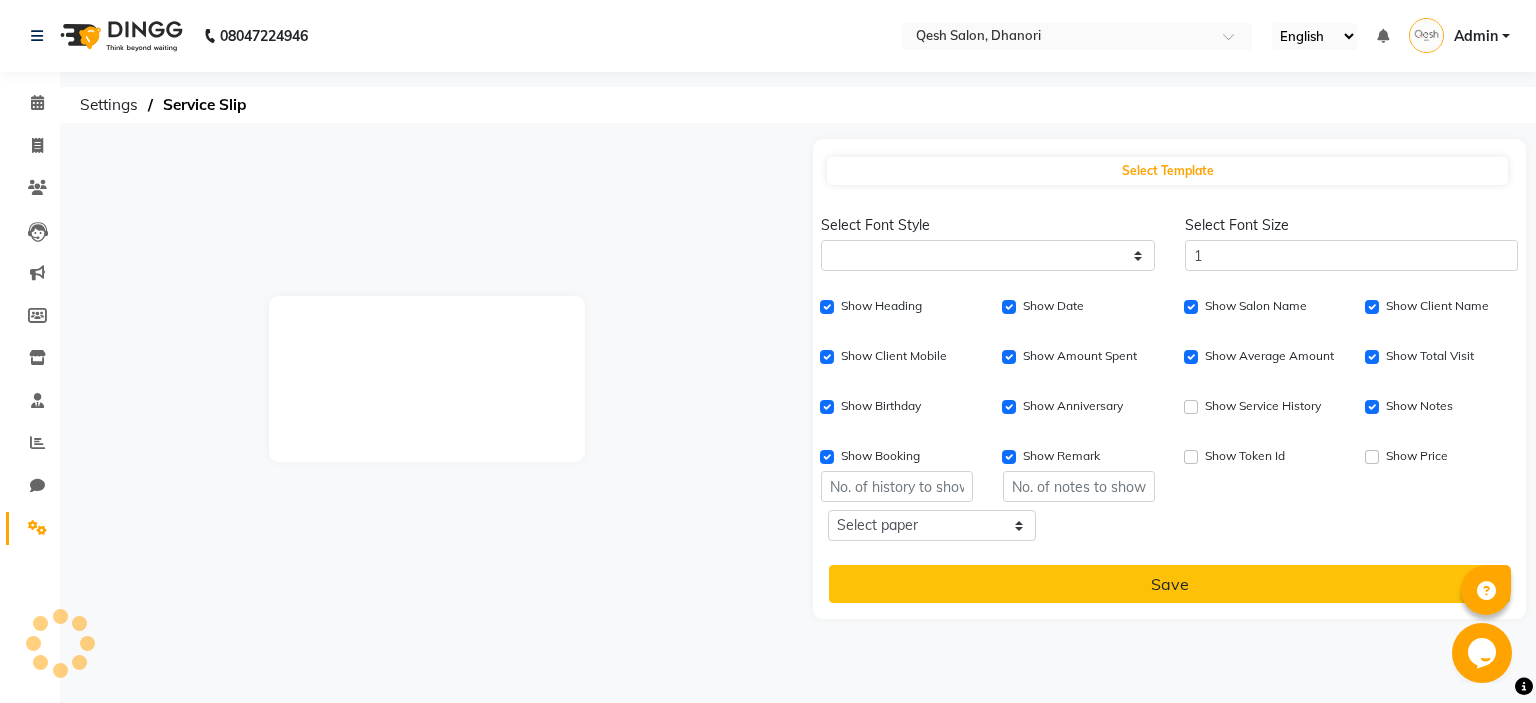 checkbox on "true" 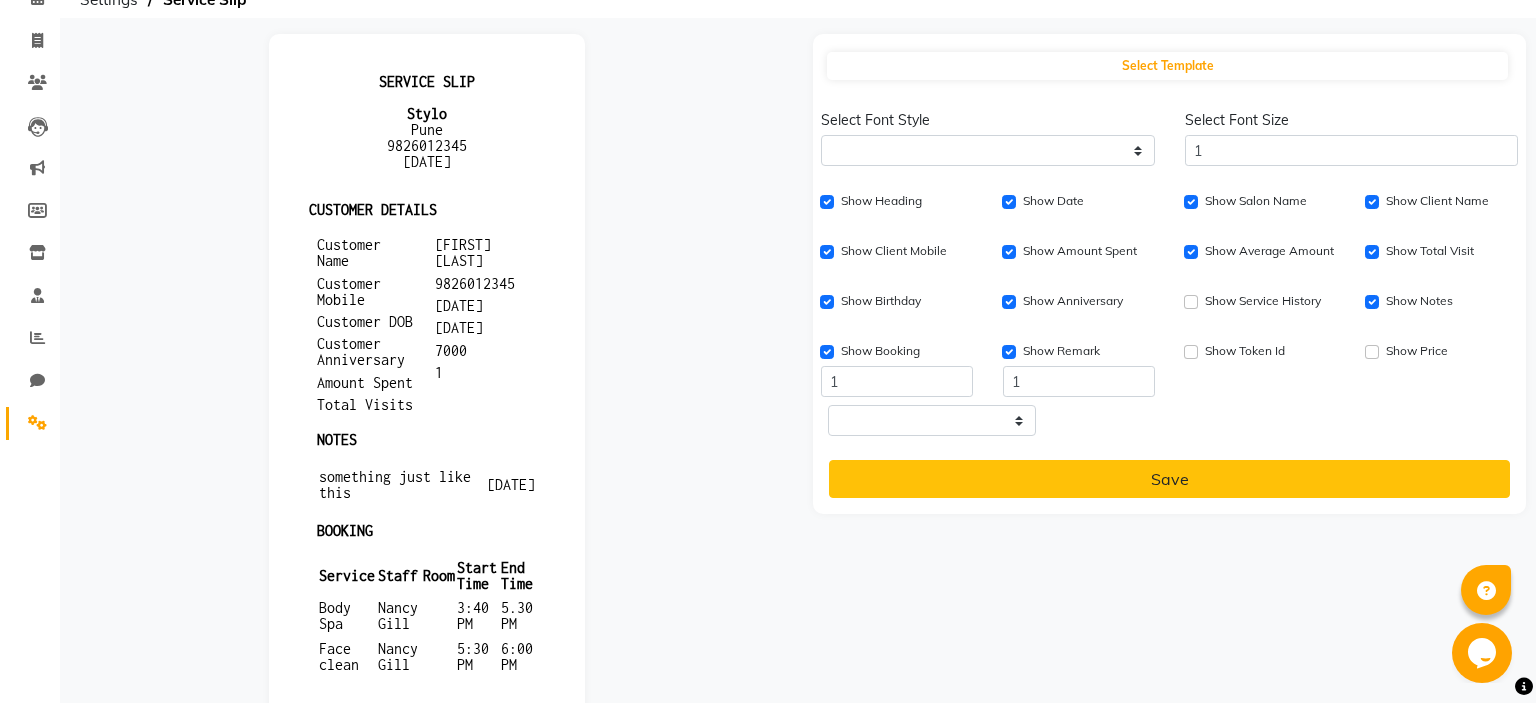 scroll, scrollTop: 0, scrollLeft: 0, axis: both 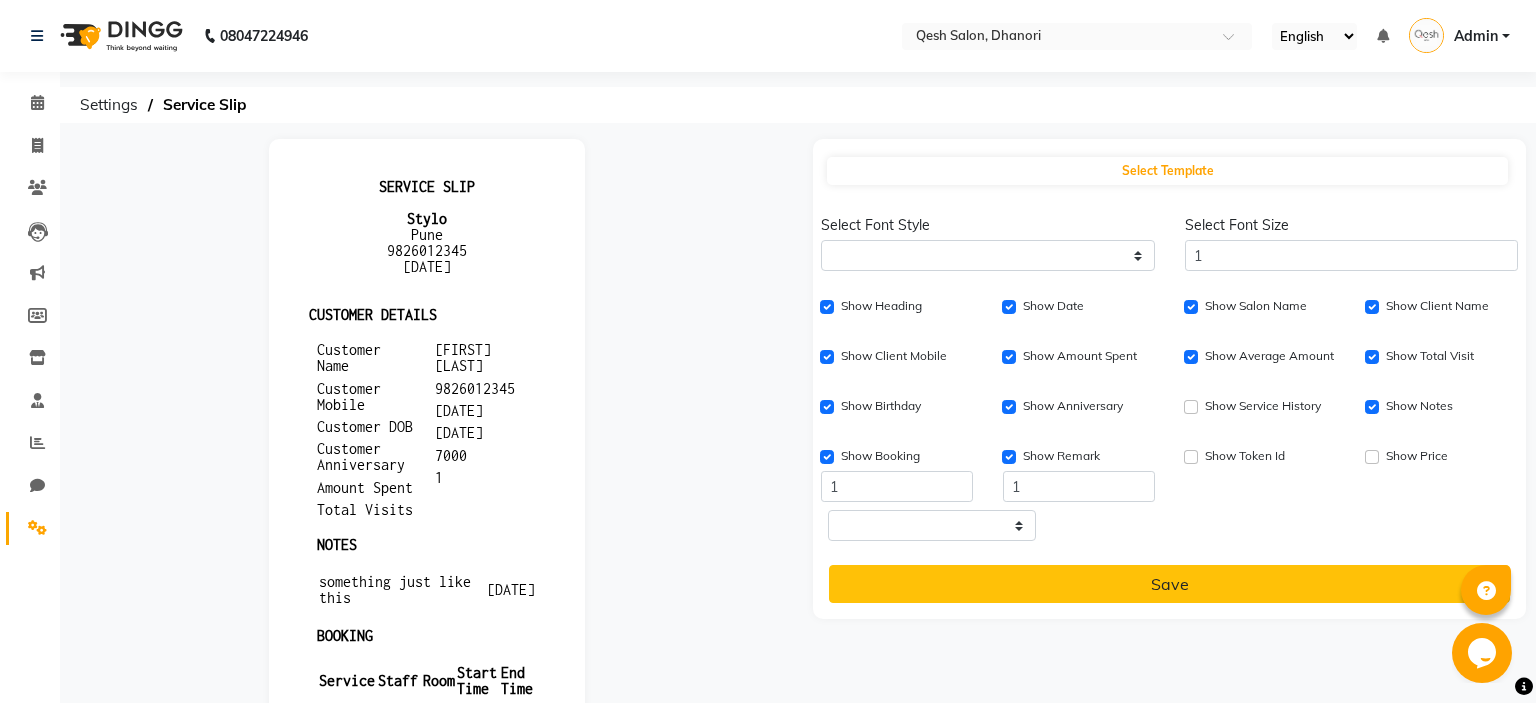 click on "Settings" 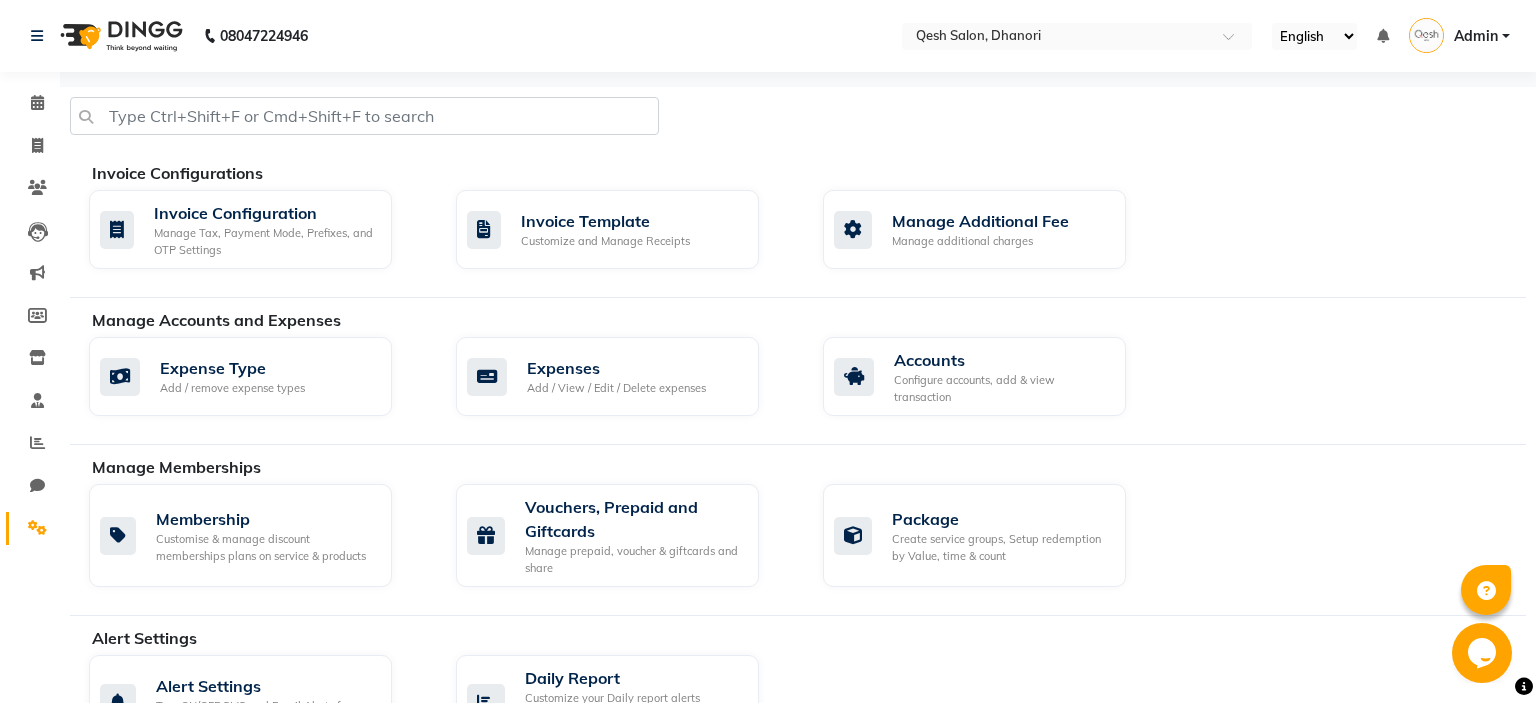 click on "Invoice Configurations   Invoice Configuration Manage Tax, Payment Mode, Prefixes, and OTP Settings  Invoice Template Customize and Manage Receipts  Manage Additional Fee Manage additional charges  Manage Accounts and Expenses   Expense Type Add / remove expense types  Expenses Add / View / Edit / Delete expenses  Accounts Configure accounts, add & view transaction Manage Memberships   Membership Customise & manage discount memberships plans on service & products  Vouchers, Prepaid and Giftcards Manage prepaid, voucher & giftcards and share  Package Create service groups, Setup redemption by Value, time & count  Alert Settings   Alert Settings Turn ON/OFF SMS and Email Alerts for appointments, OTPs, promotions, etc.   Daily Report Customize your Daily report alerts message (stats to receive) and manage contacts to alert.  Business Setup   Business Hours Set your business open hours  Services  Manage services, categories and their pricing, duration. Print menu, or import, export your services.  Feedback" 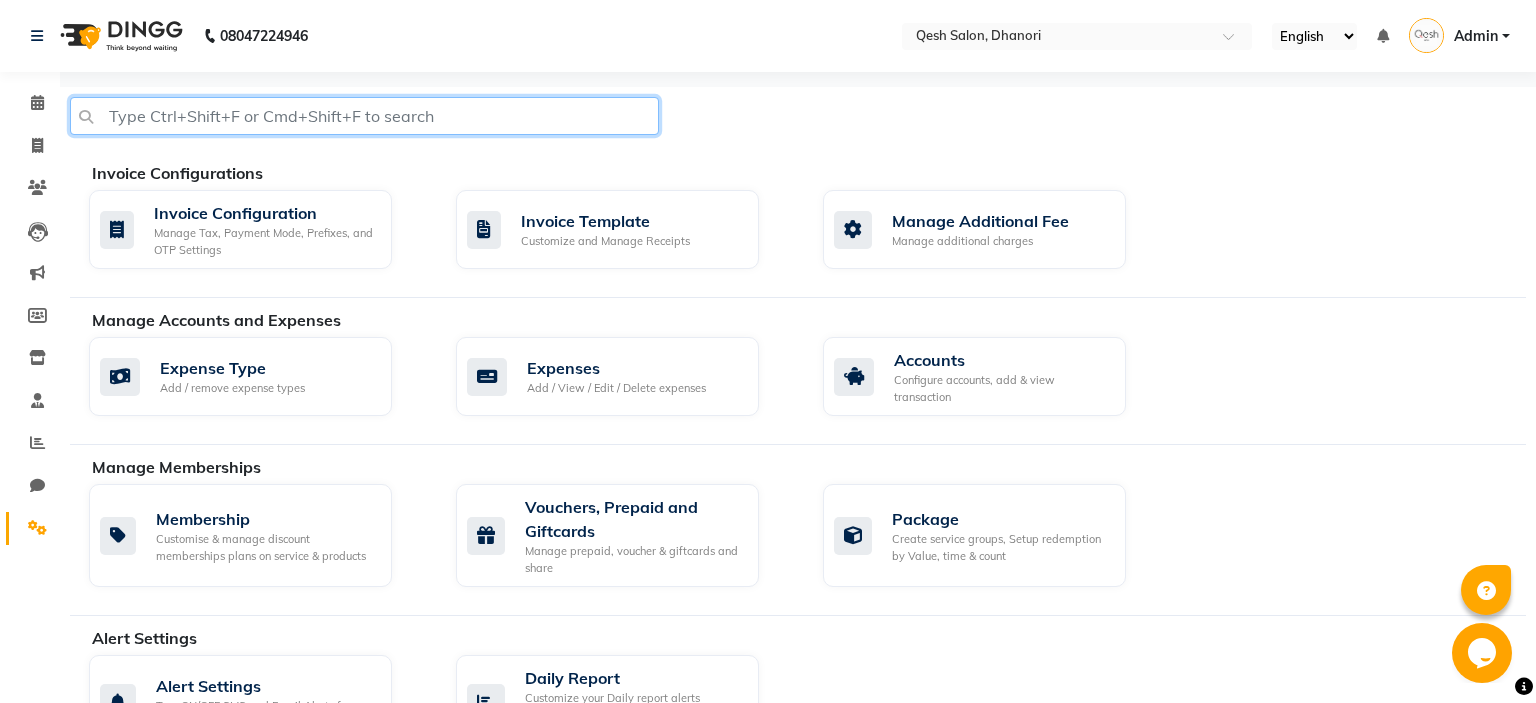 click 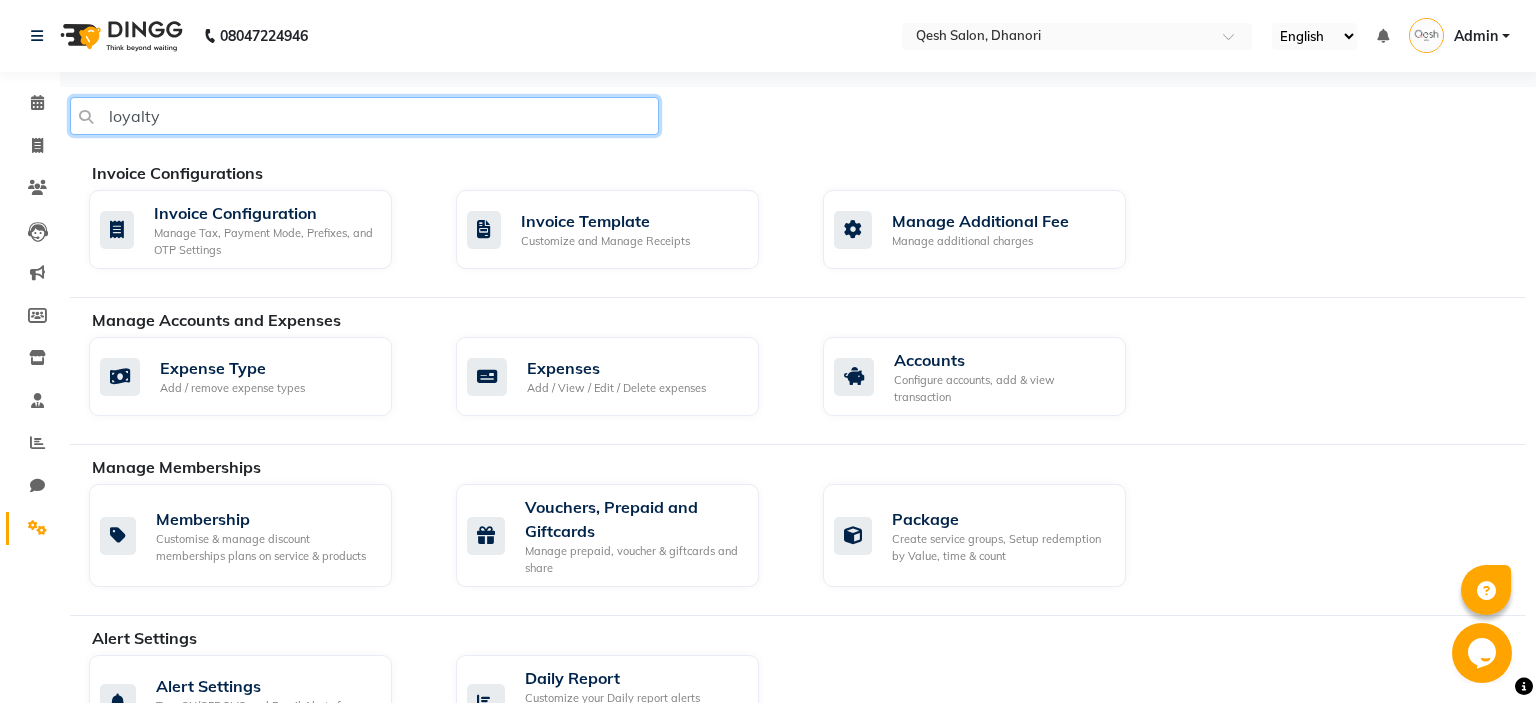 click on "loyalty" 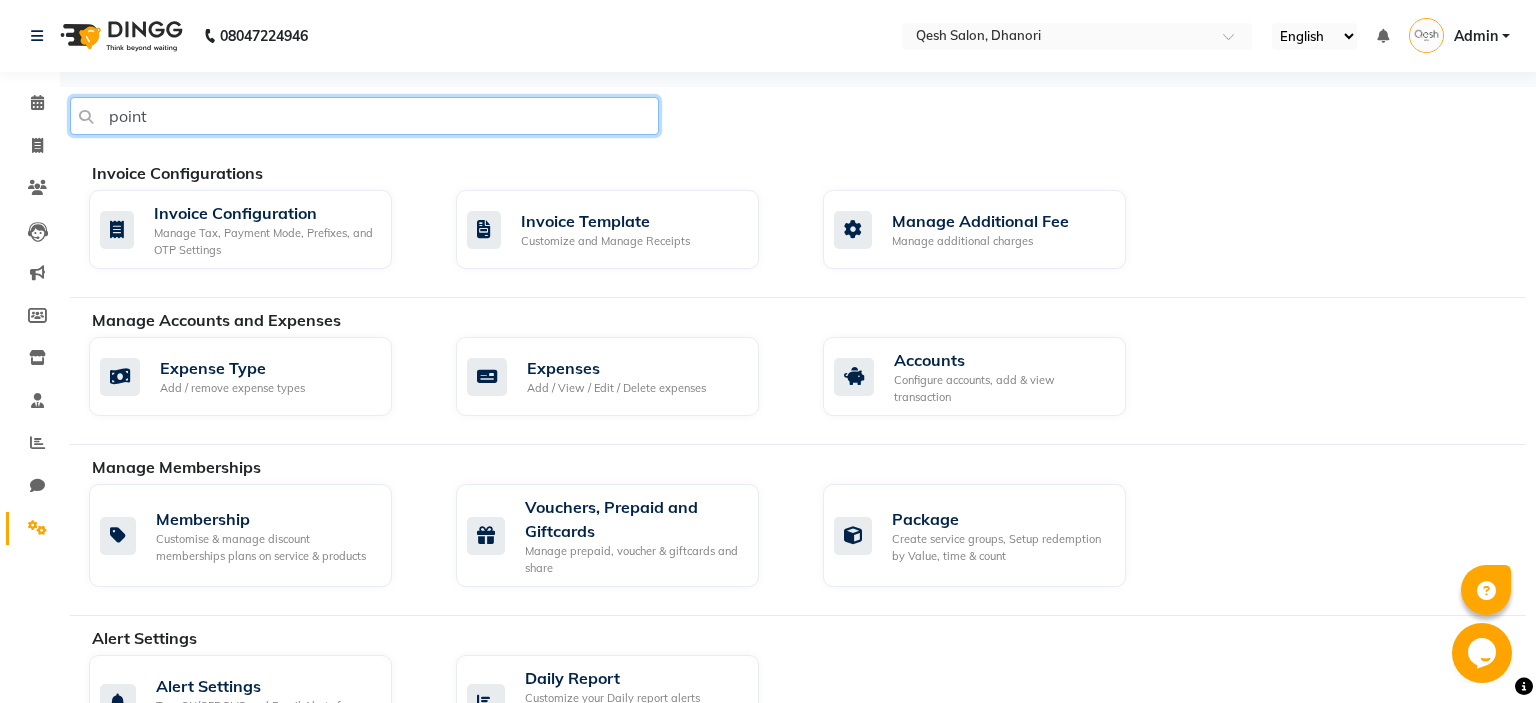 type on "point" 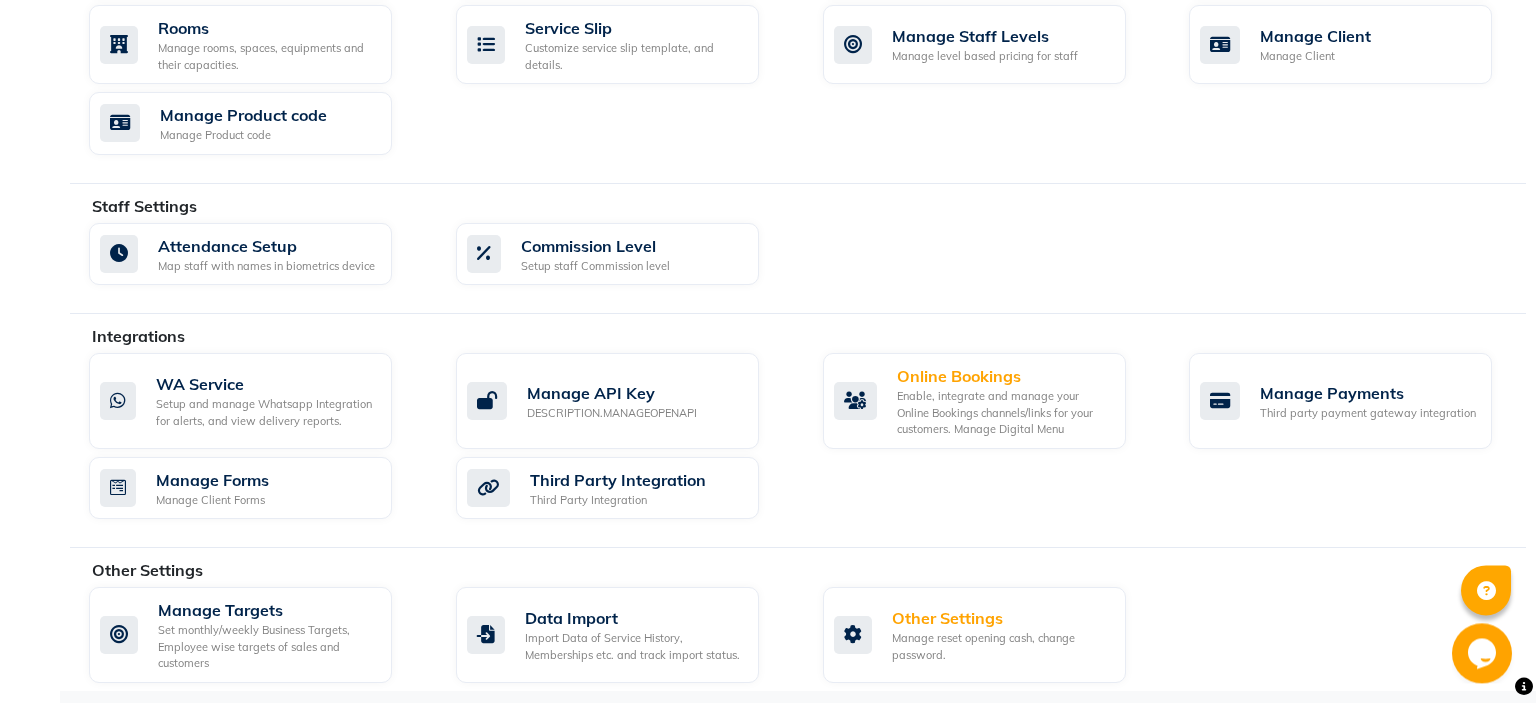 scroll, scrollTop: 918, scrollLeft: 0, axis: vertical 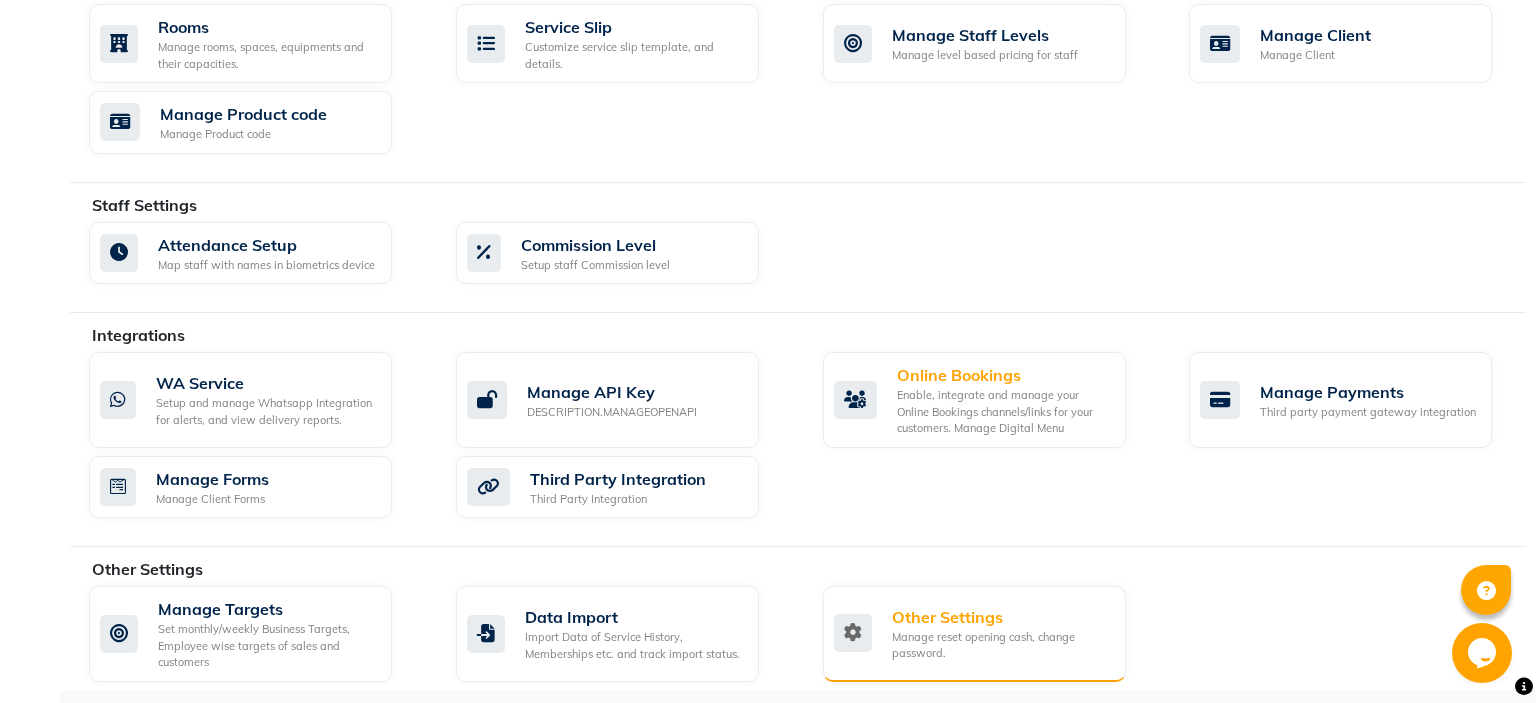 click on "Manage reset opening cash, change password." 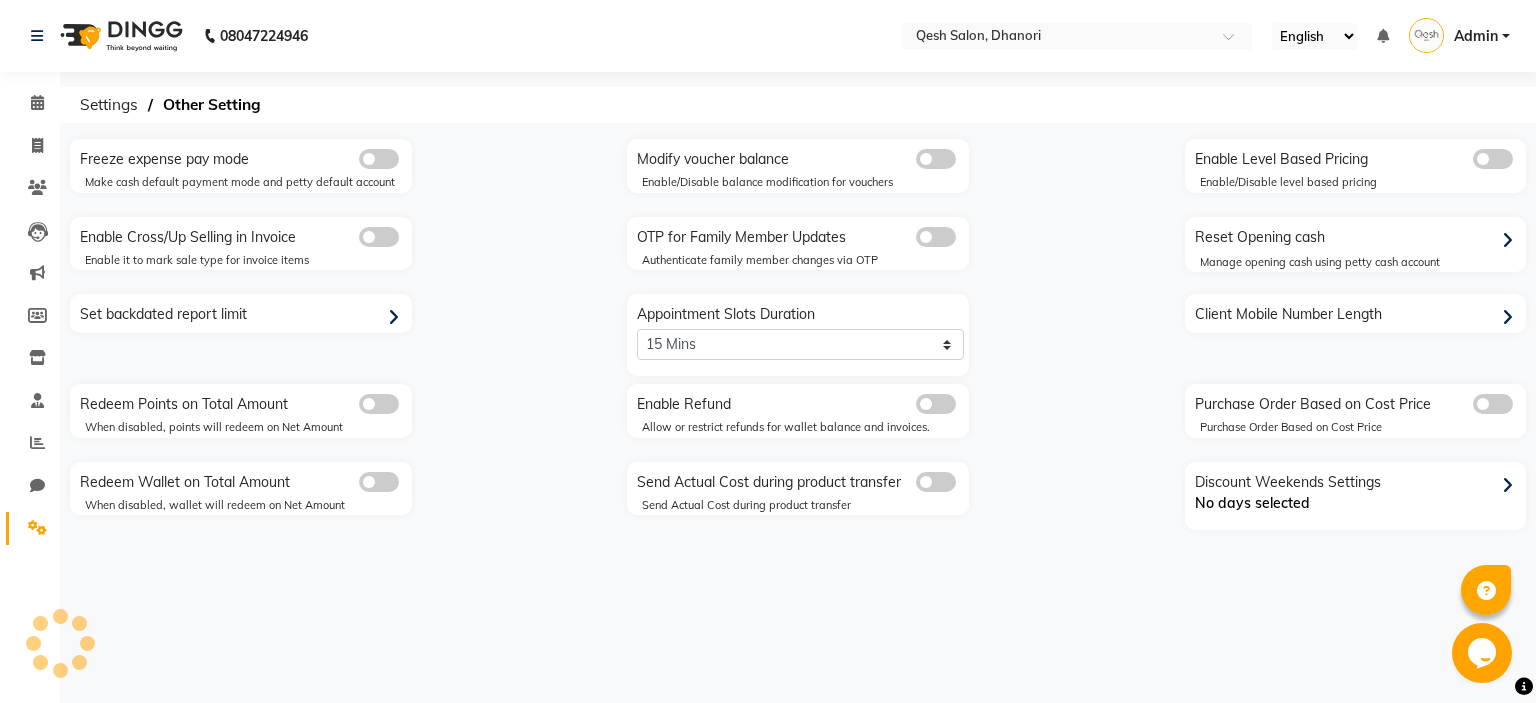scroll, scrollTop: 0, scrollLeft: 0, axis: both 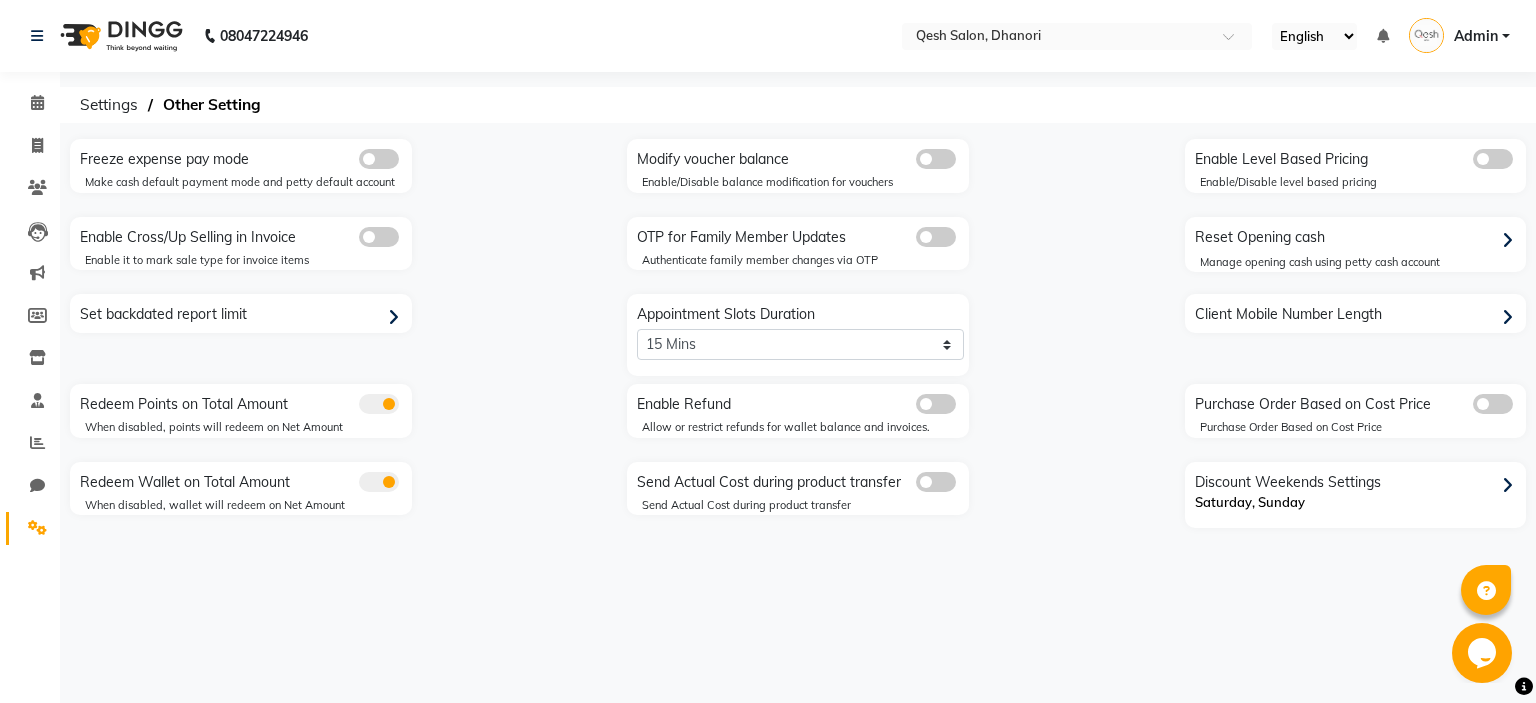 click on "OTP for Family Member Updates" 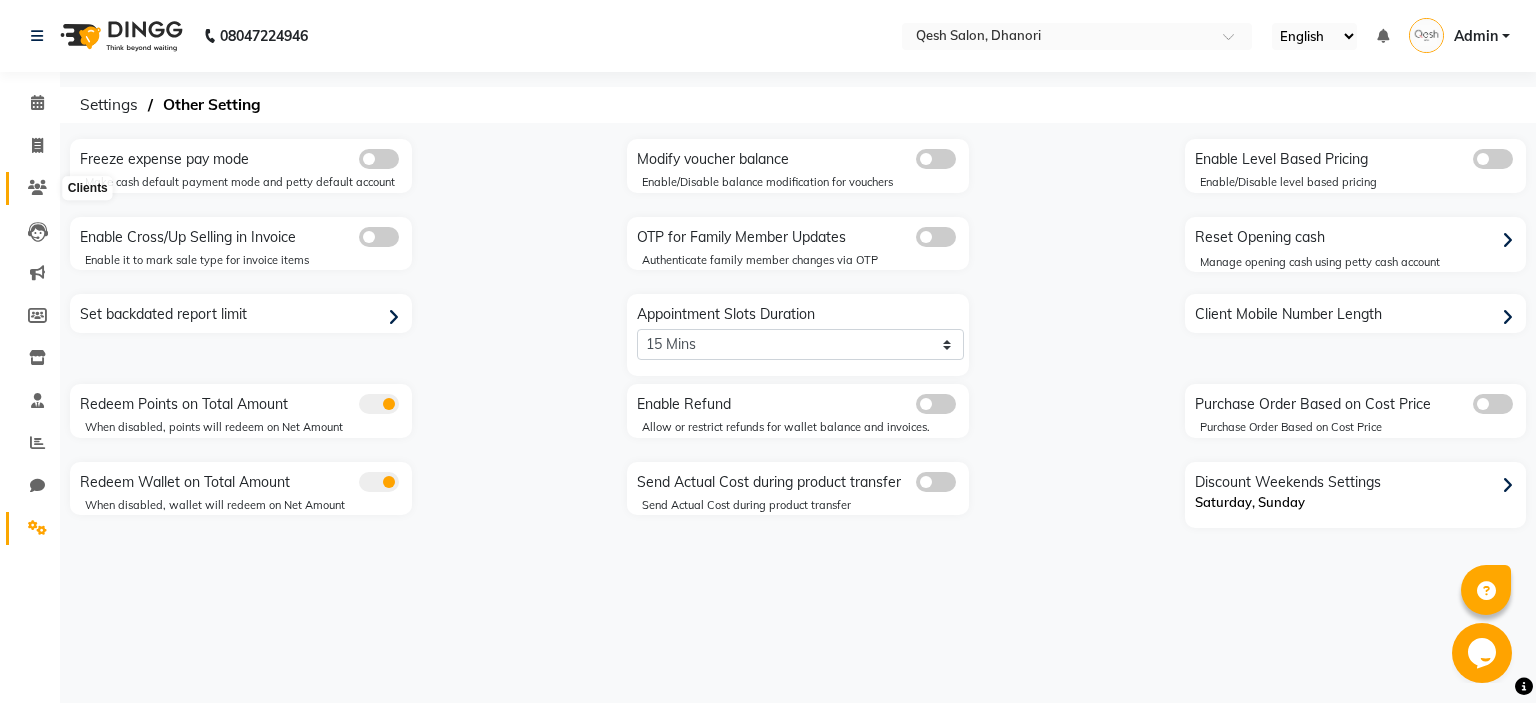click 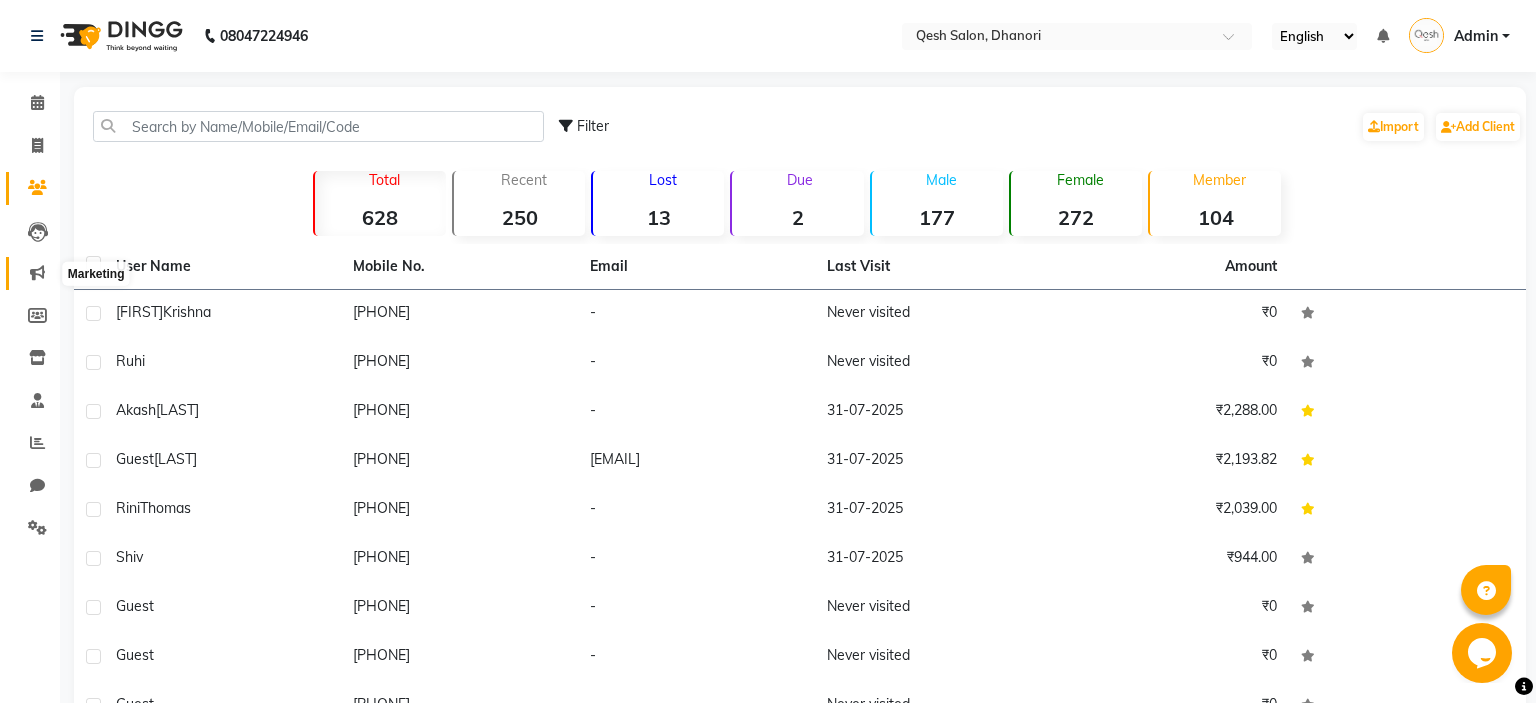 click 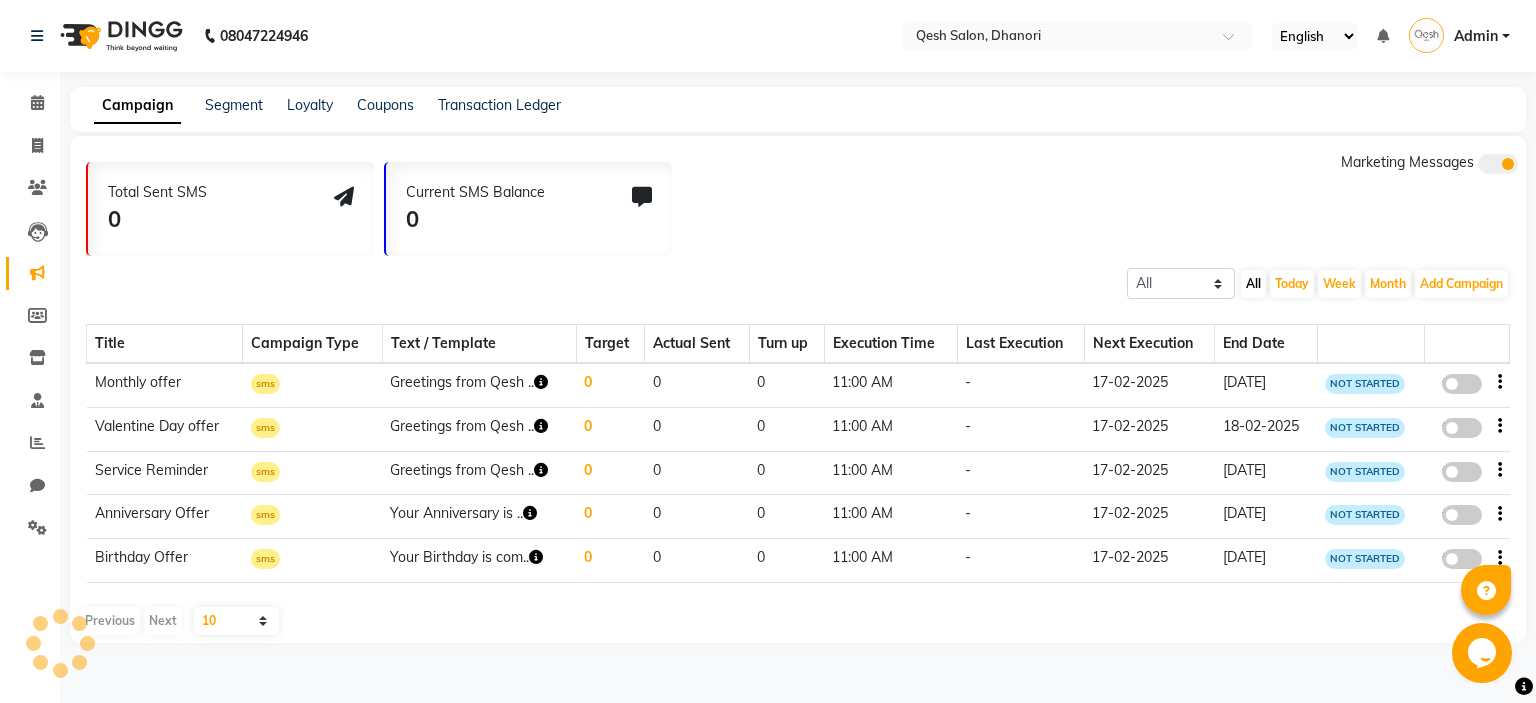 click on "Leads" 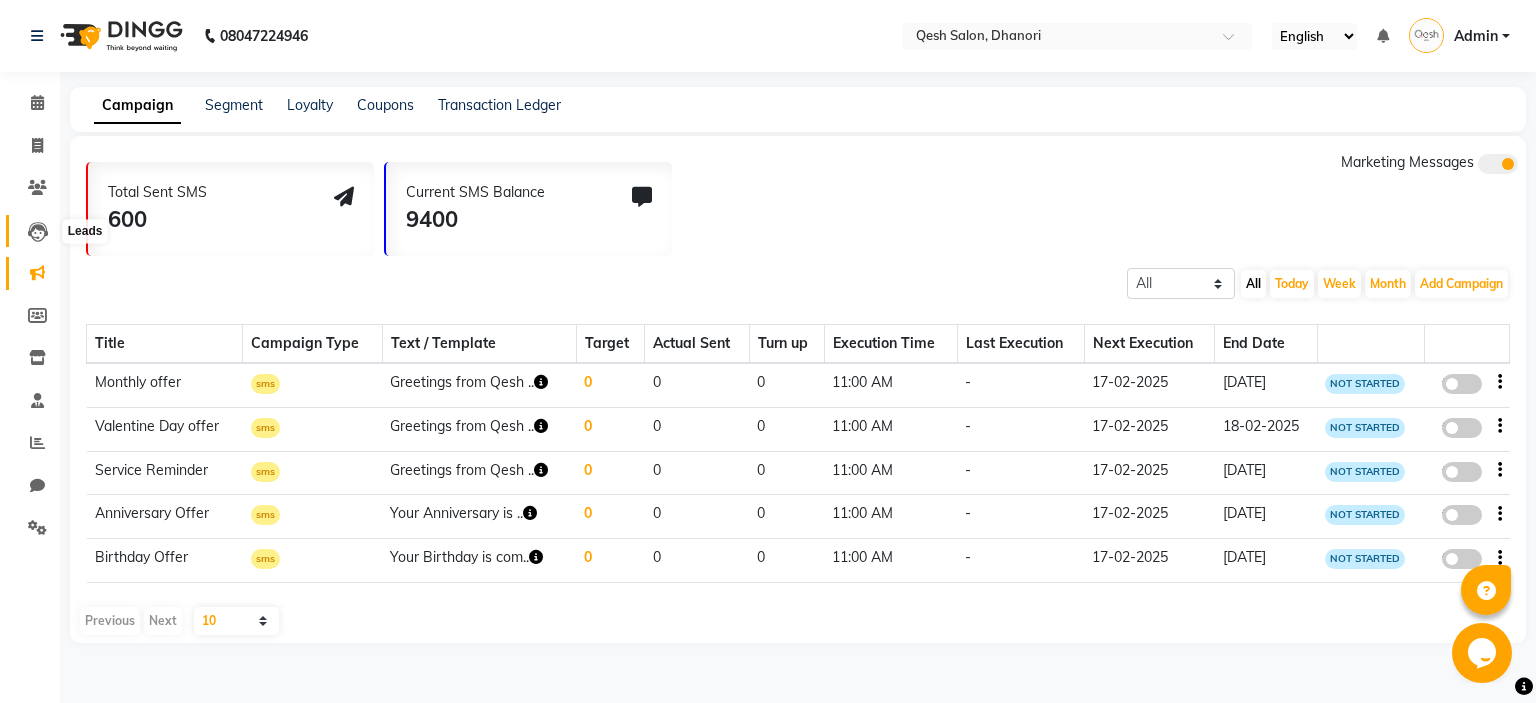 click 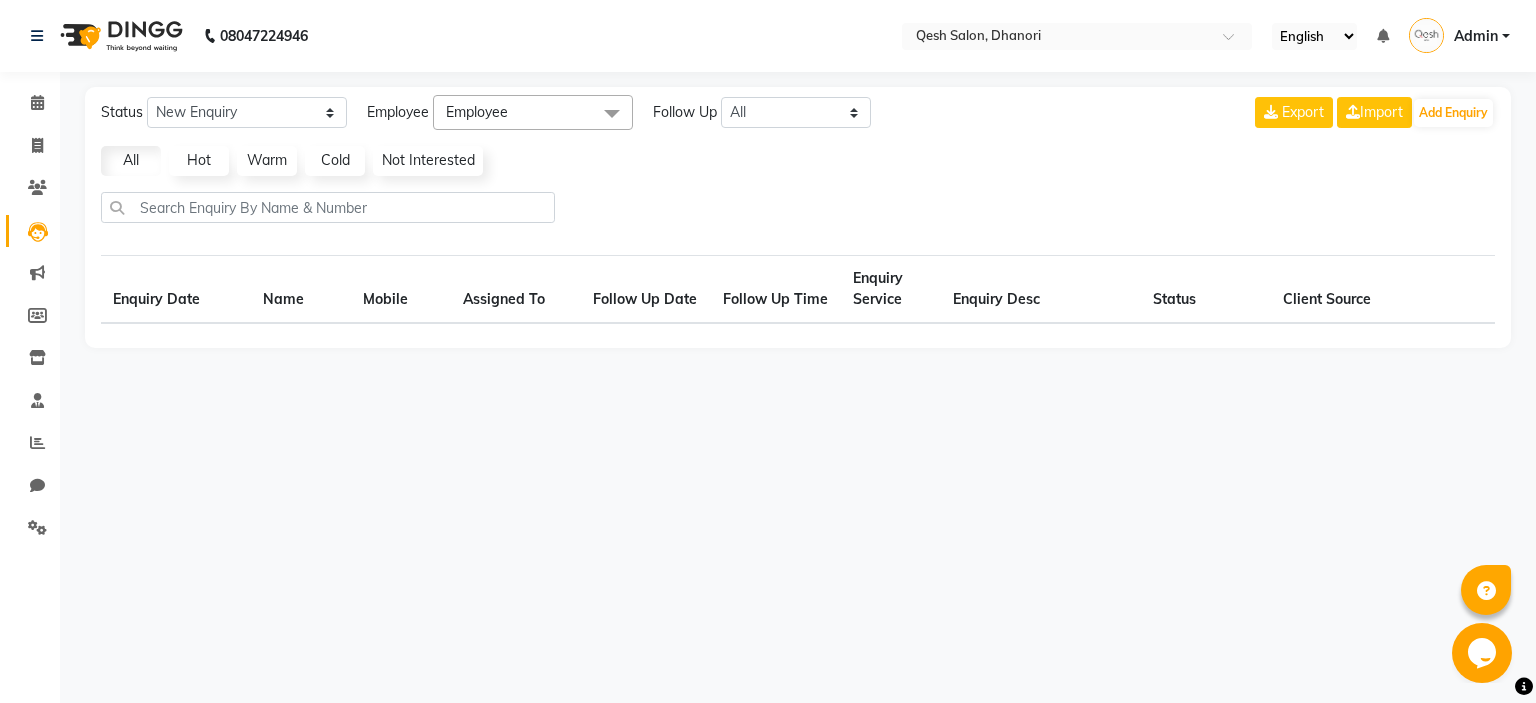 select on "10" 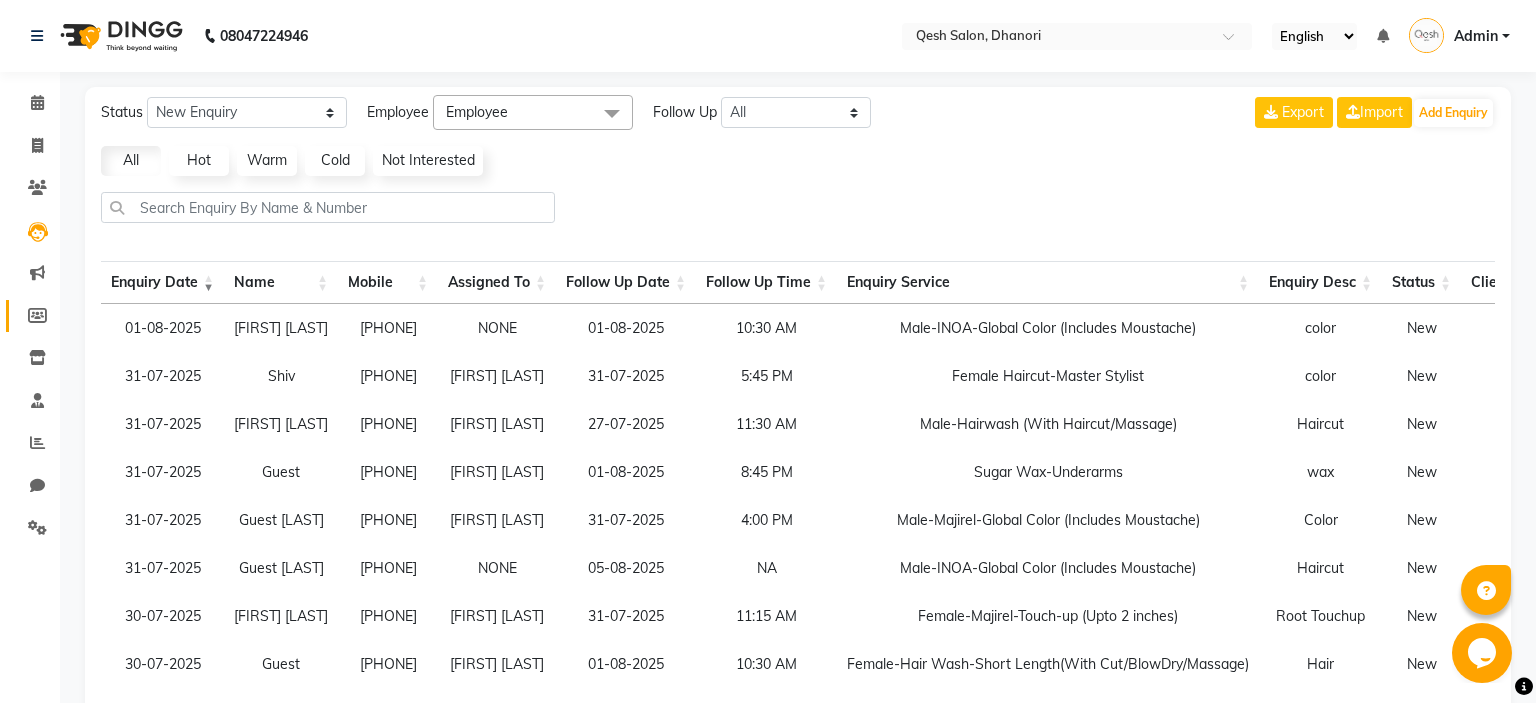 click on "Members" 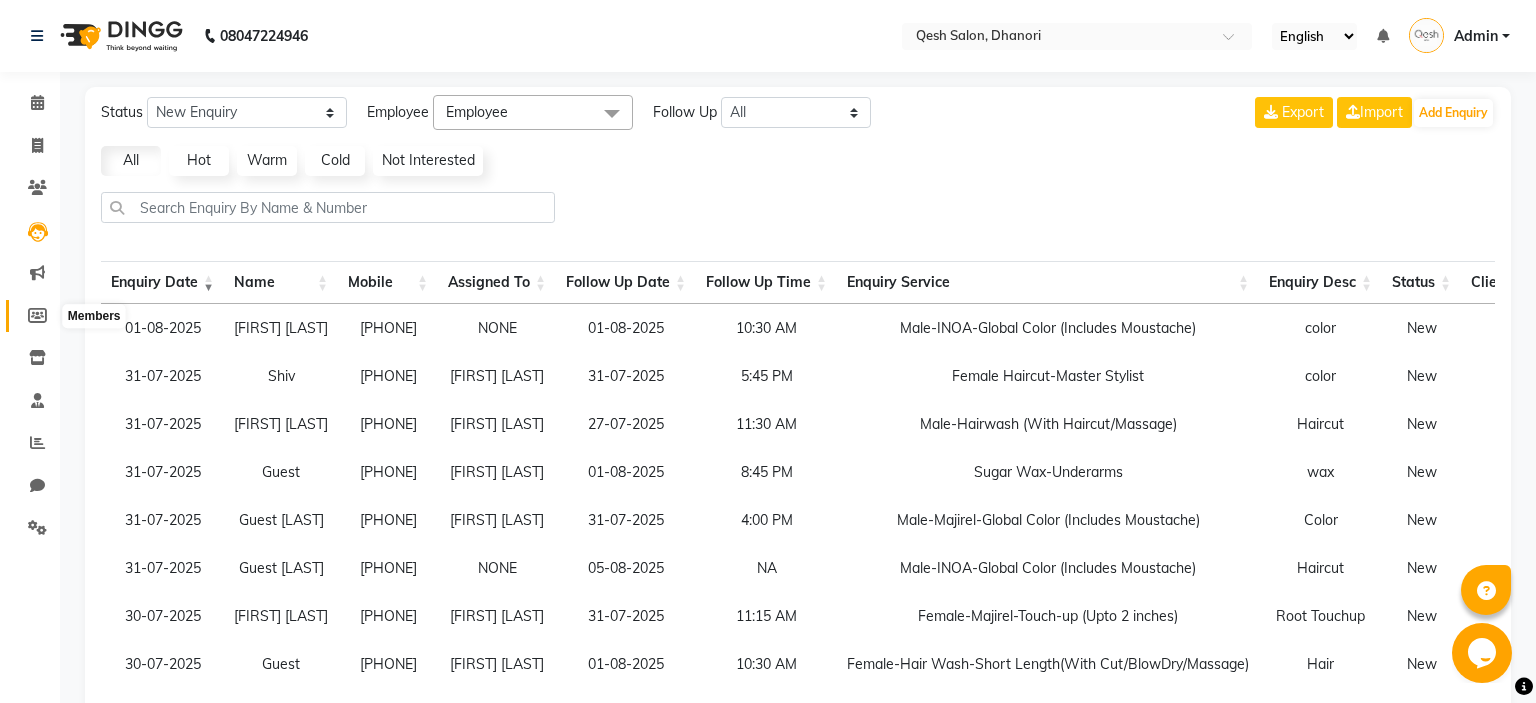 click 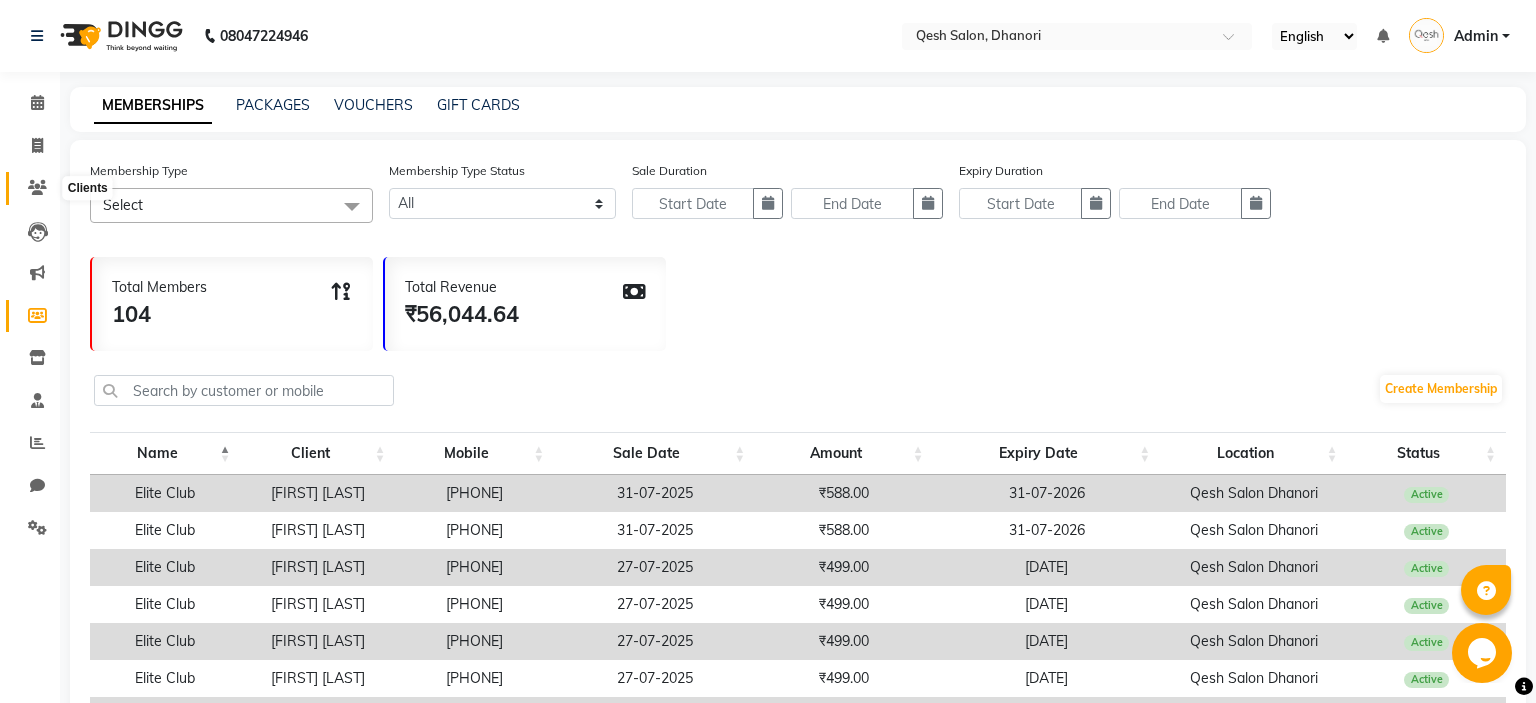 click 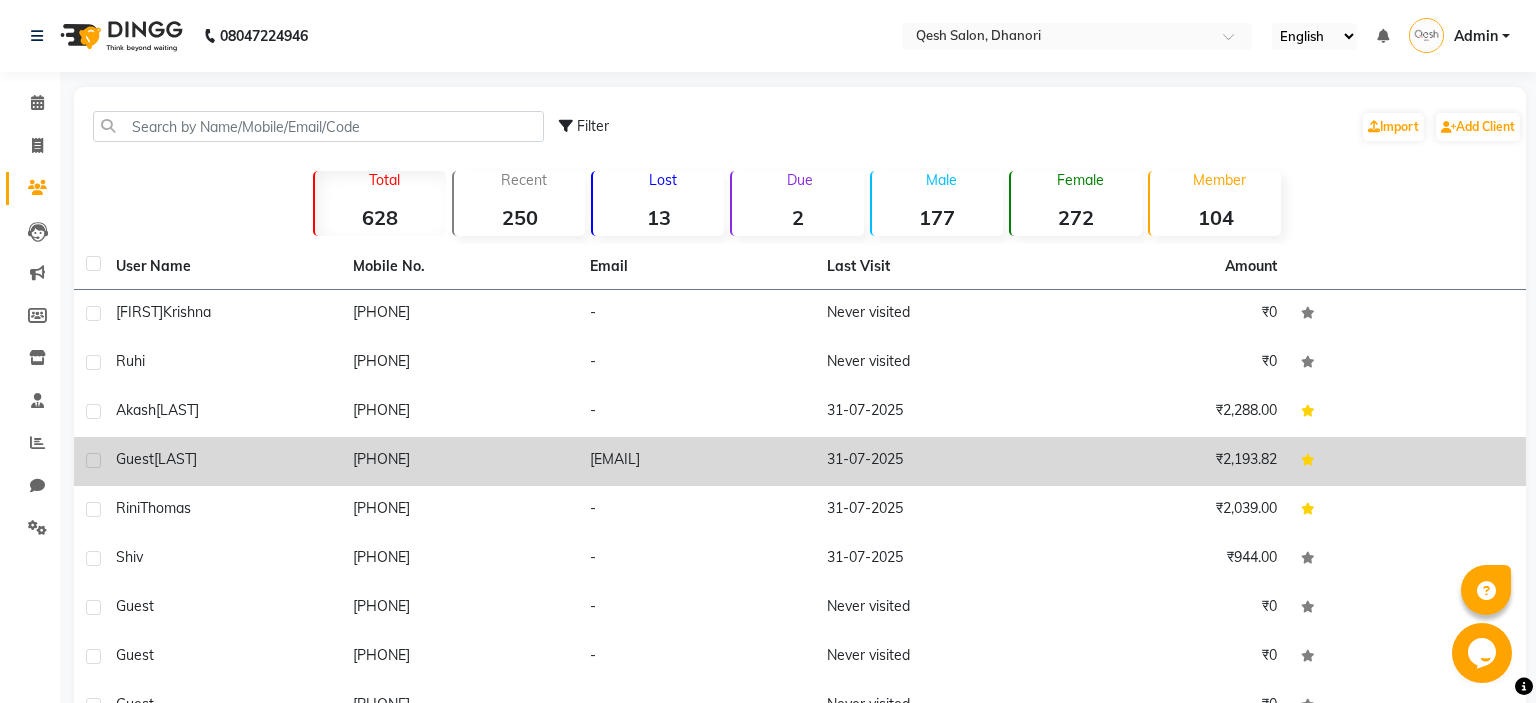 click on "[LAST]" 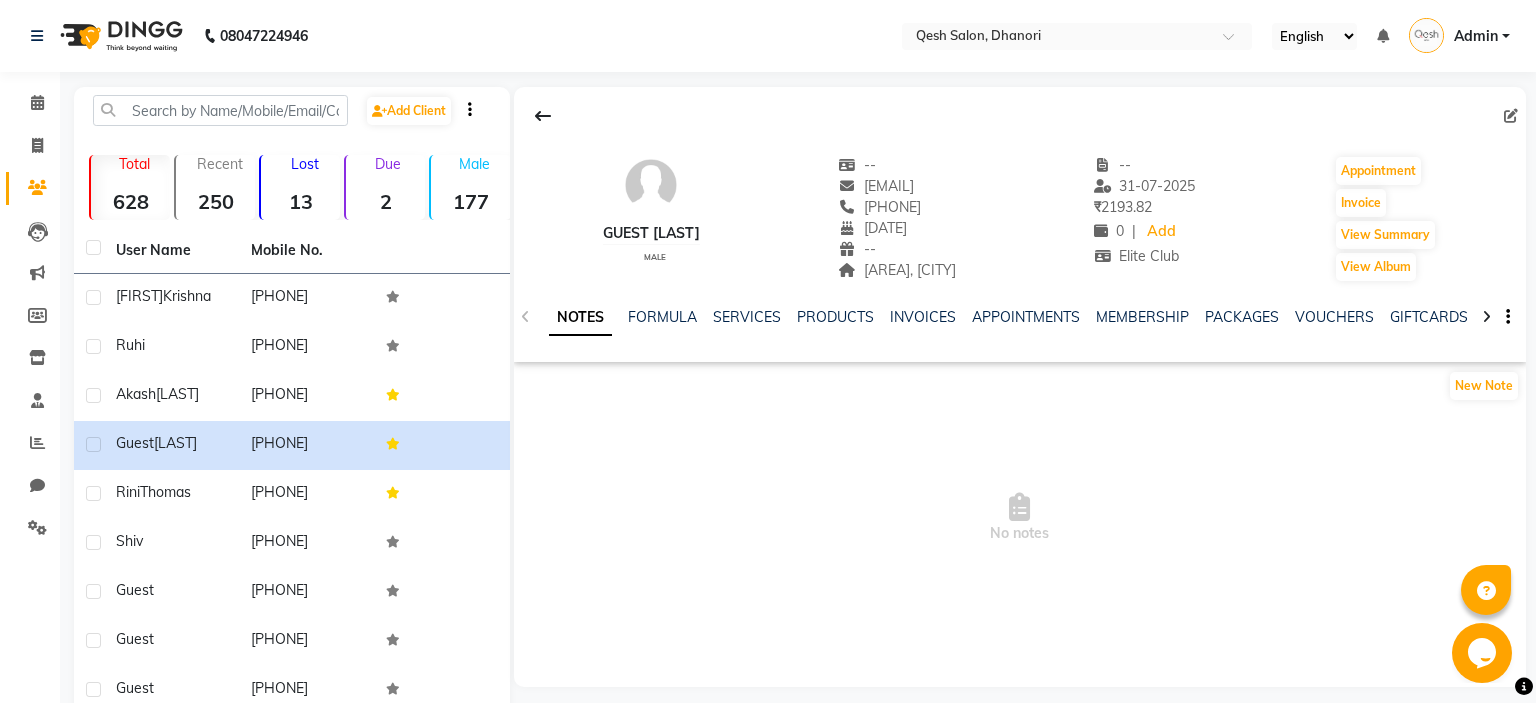 click 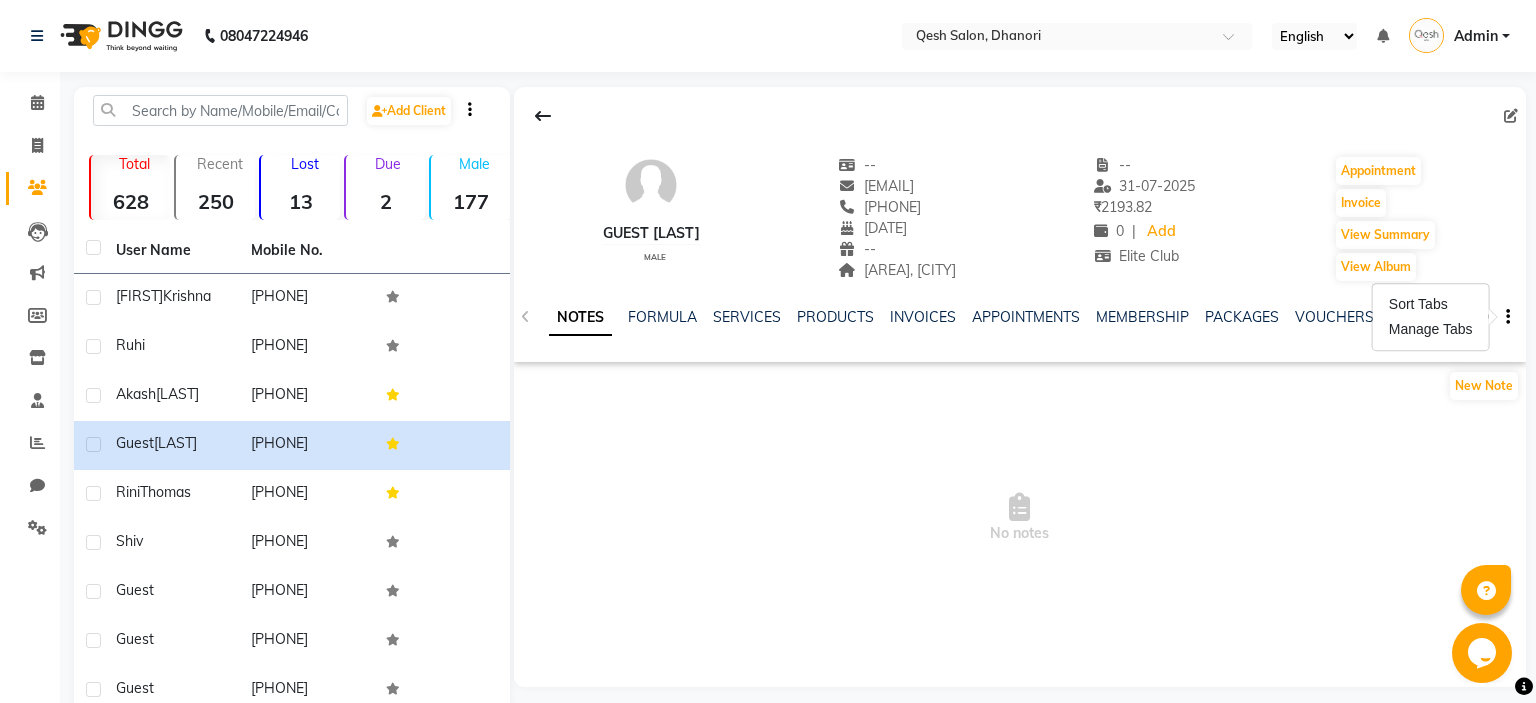 click on "Guest [LAST] male -- [EMAIL] [PHONE] [DATE] -- [NEIGHBORHOOD], [CITY] -- [DATE] ₹ 2193.82 0 | Add Elite Club Appointment Invoice View Summary View Album" 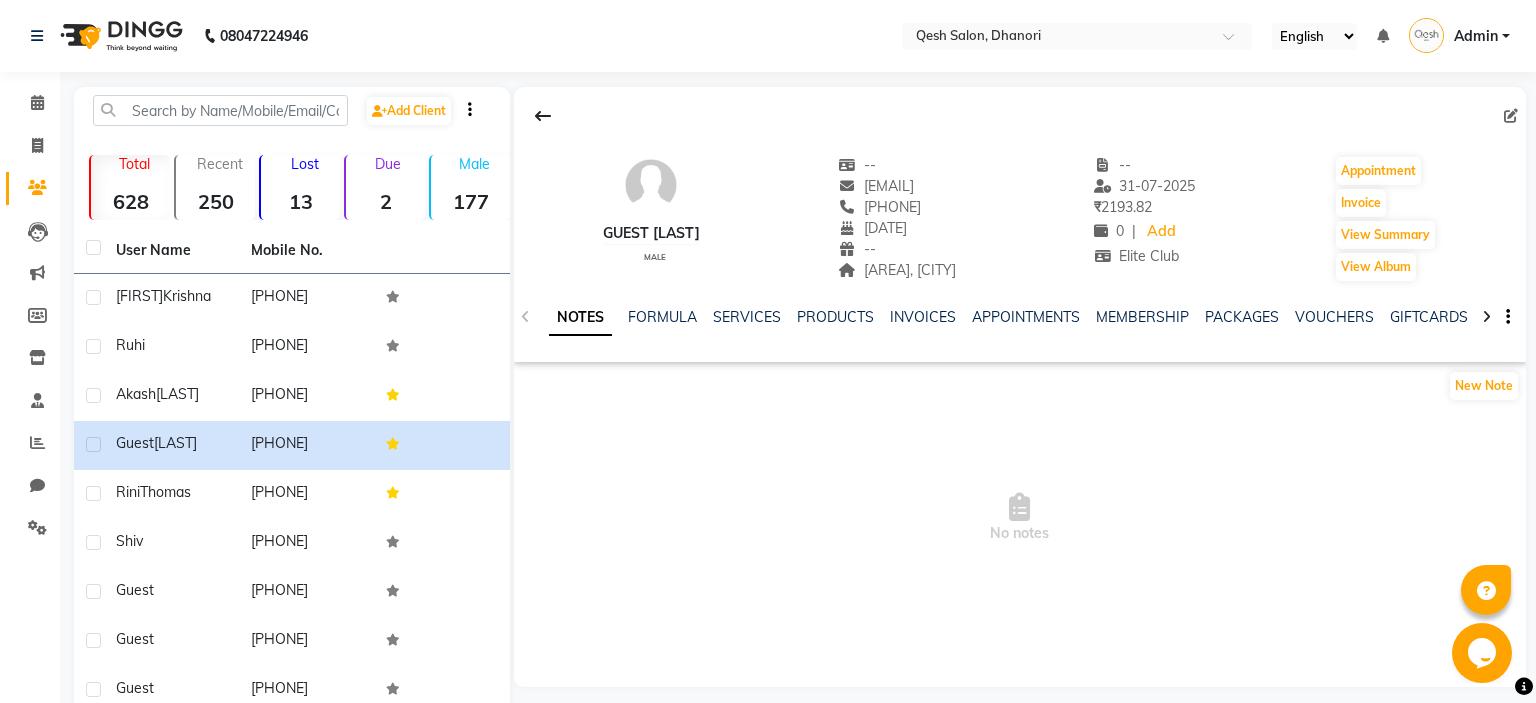 click on "Guest [LAST]" 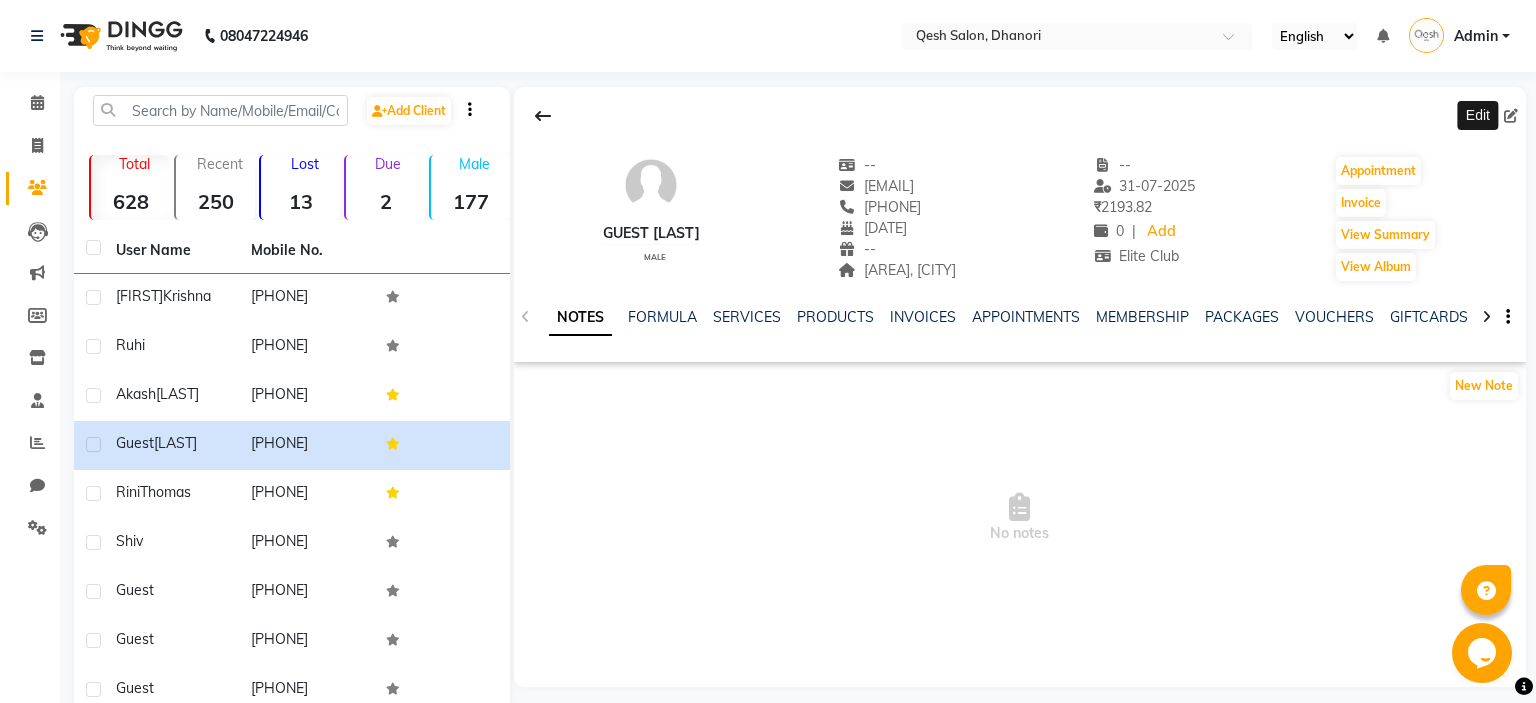 click 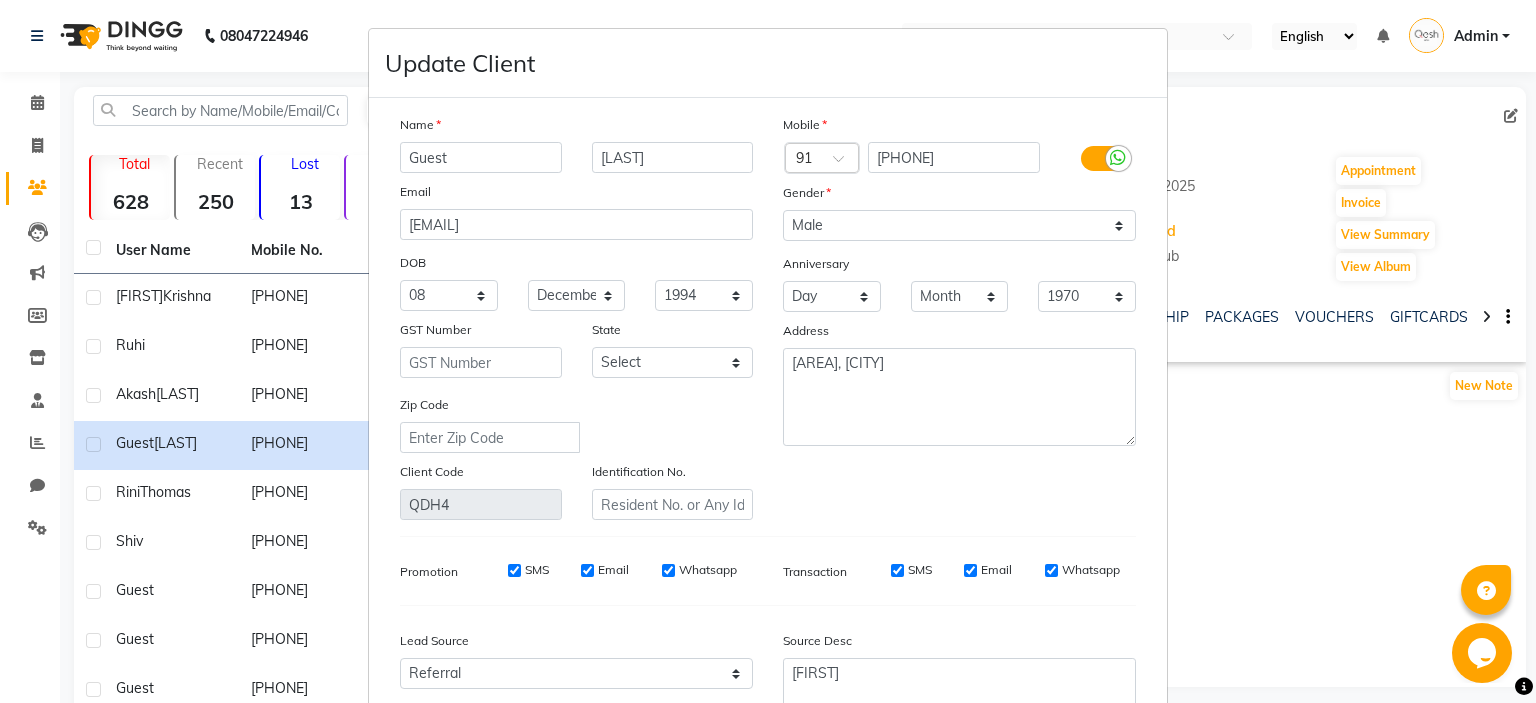 drag, startPoint x: 481, startPoint y: 166, endPoint x: 274, endPoint y: 172, distance: 207.08694 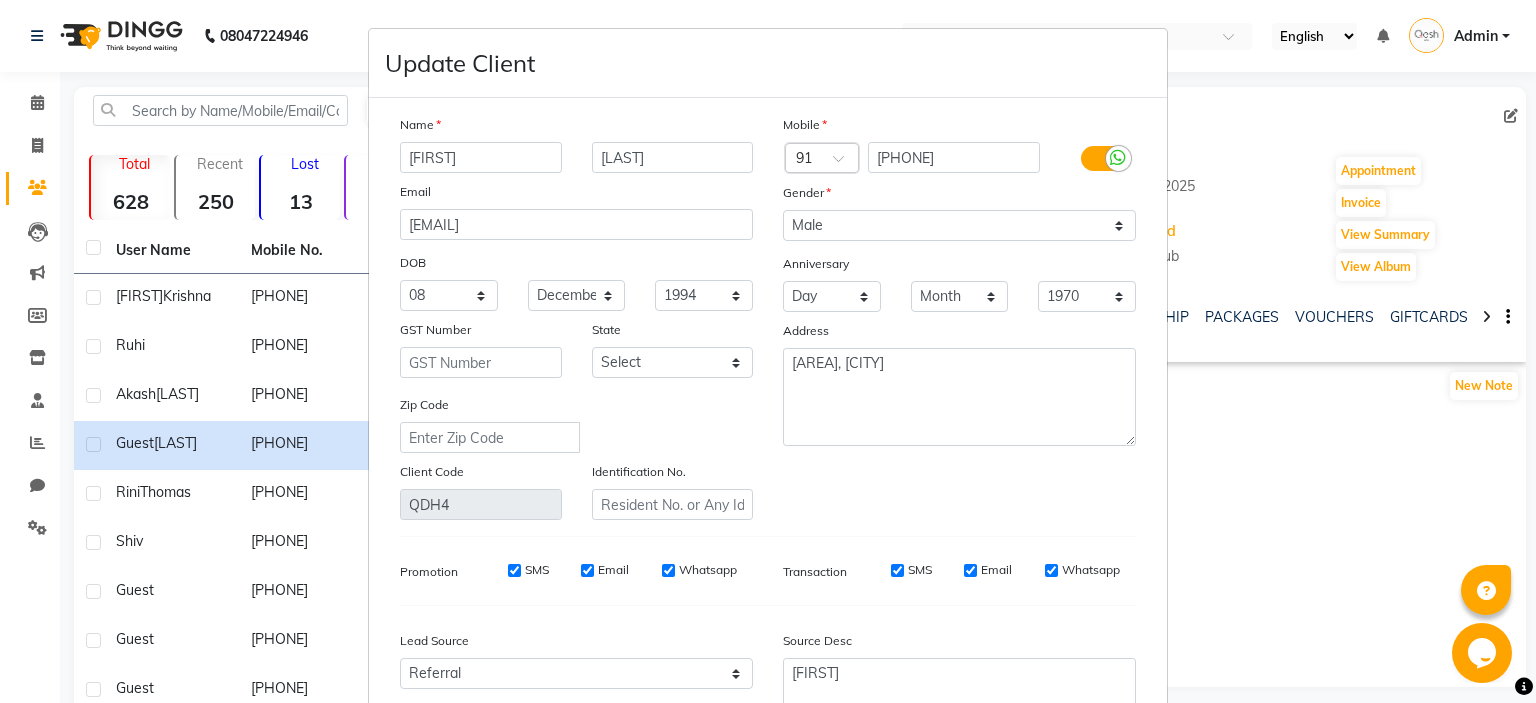 scroll, scrollTop: 263, scrollLeft: 0, axis: vertical 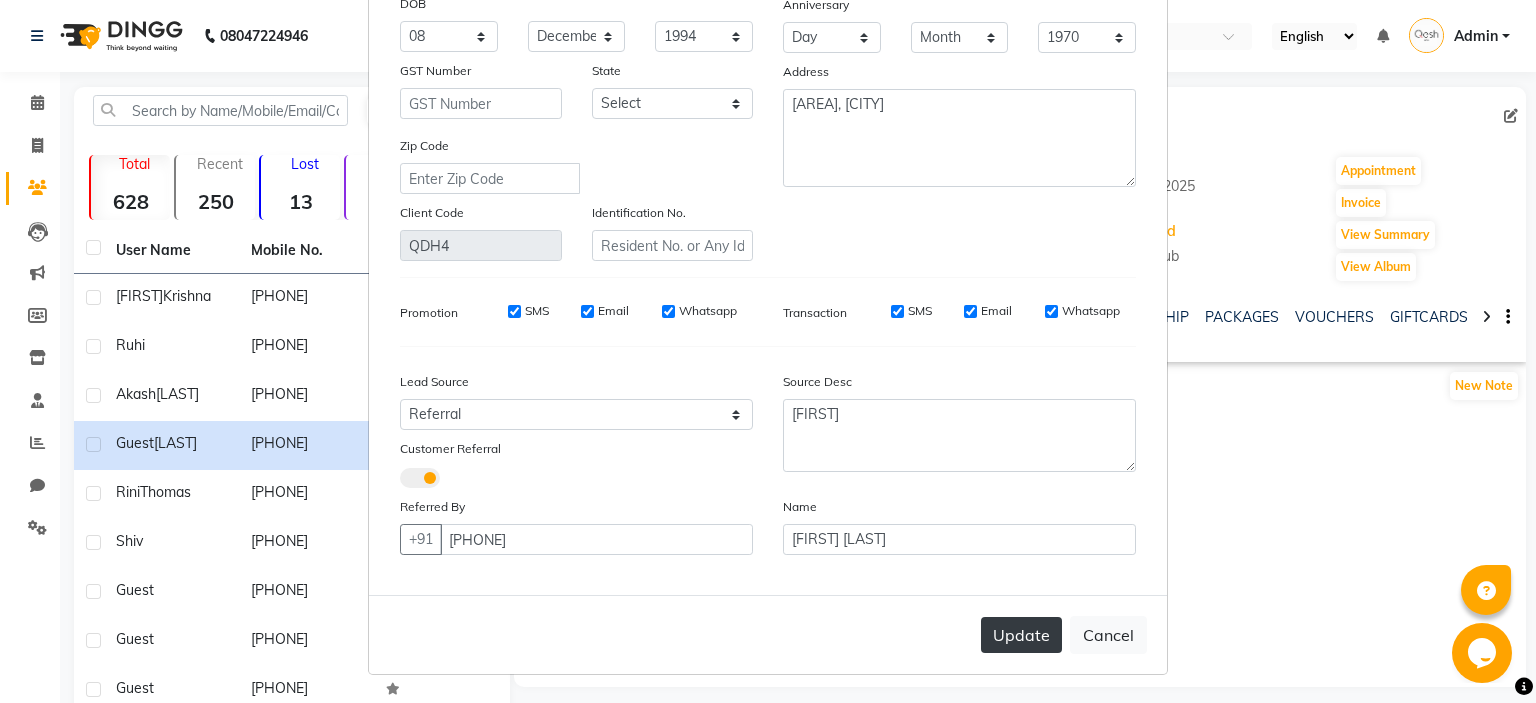 type on "[FIRST]" 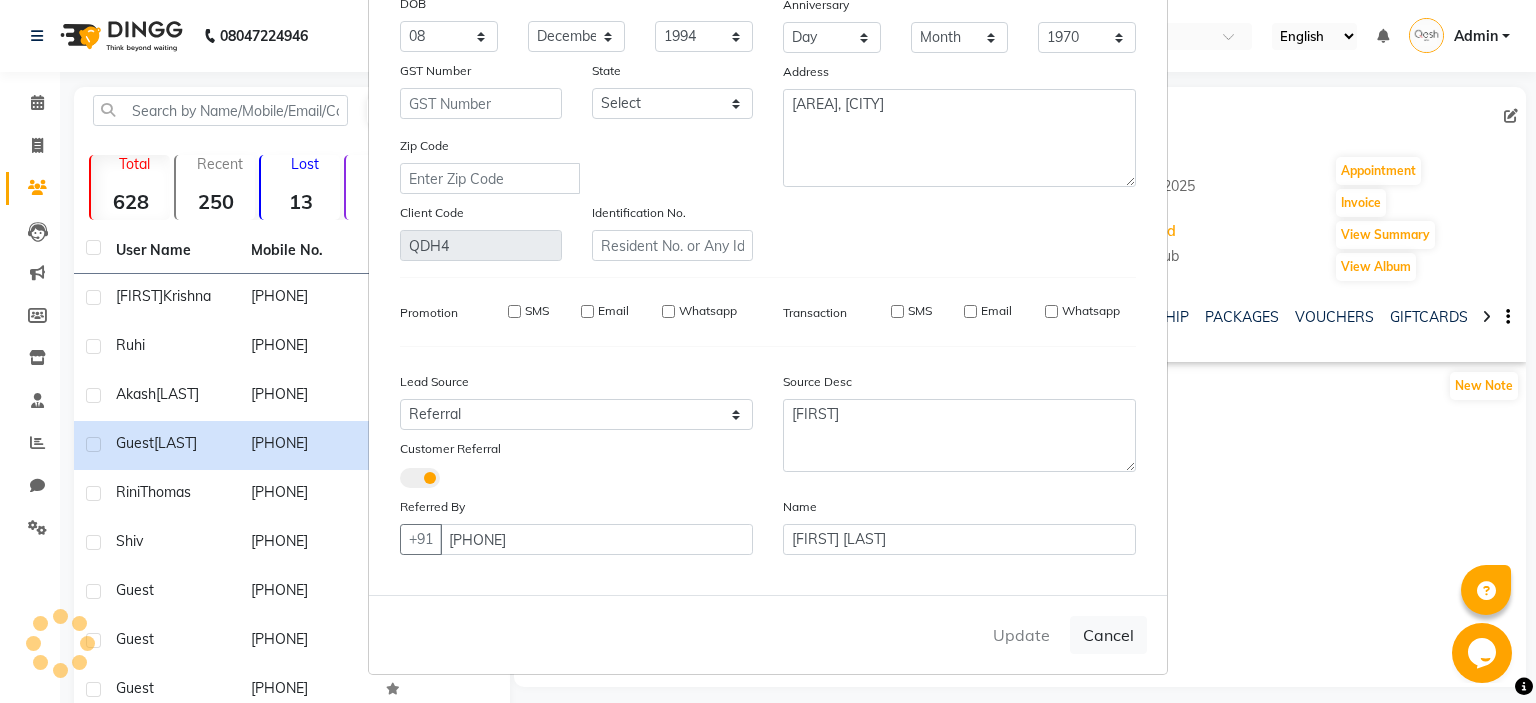type 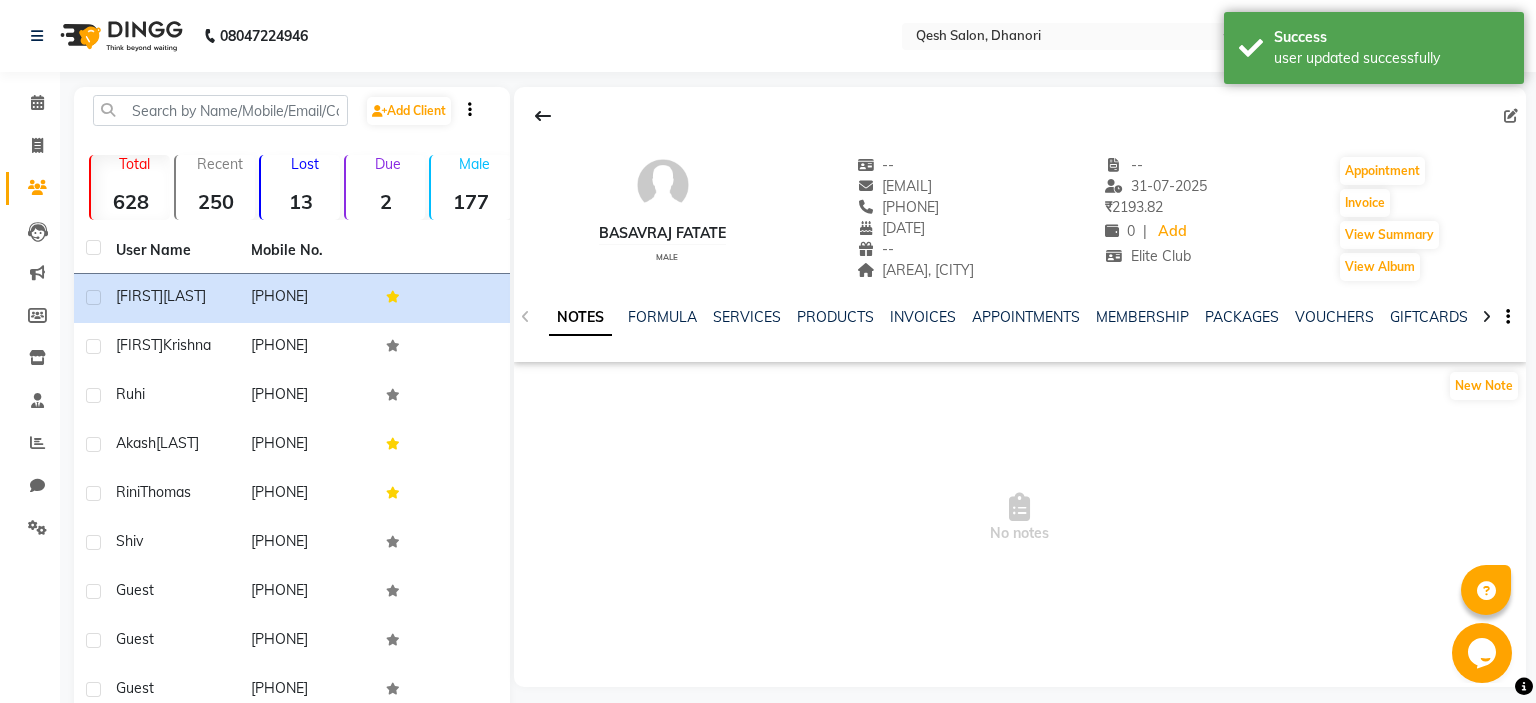 click 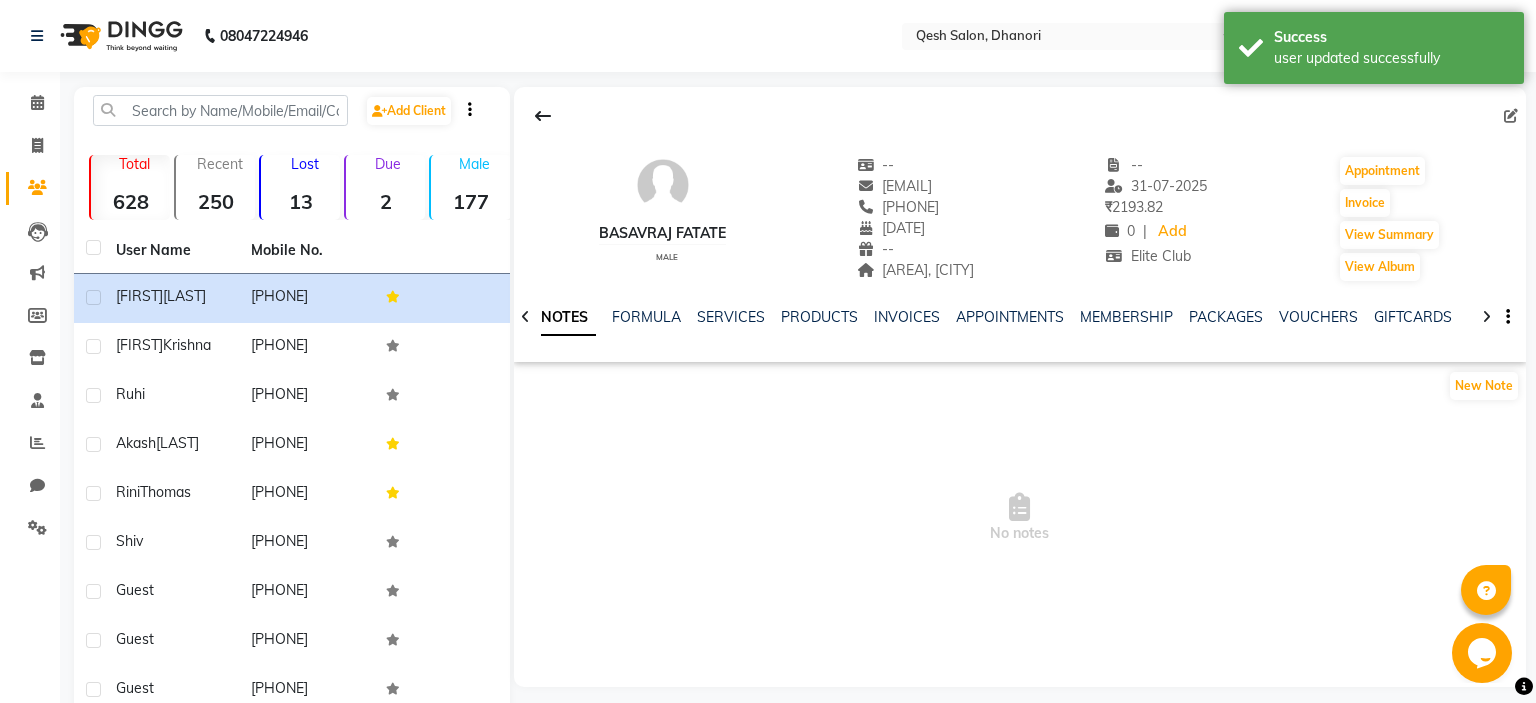 click 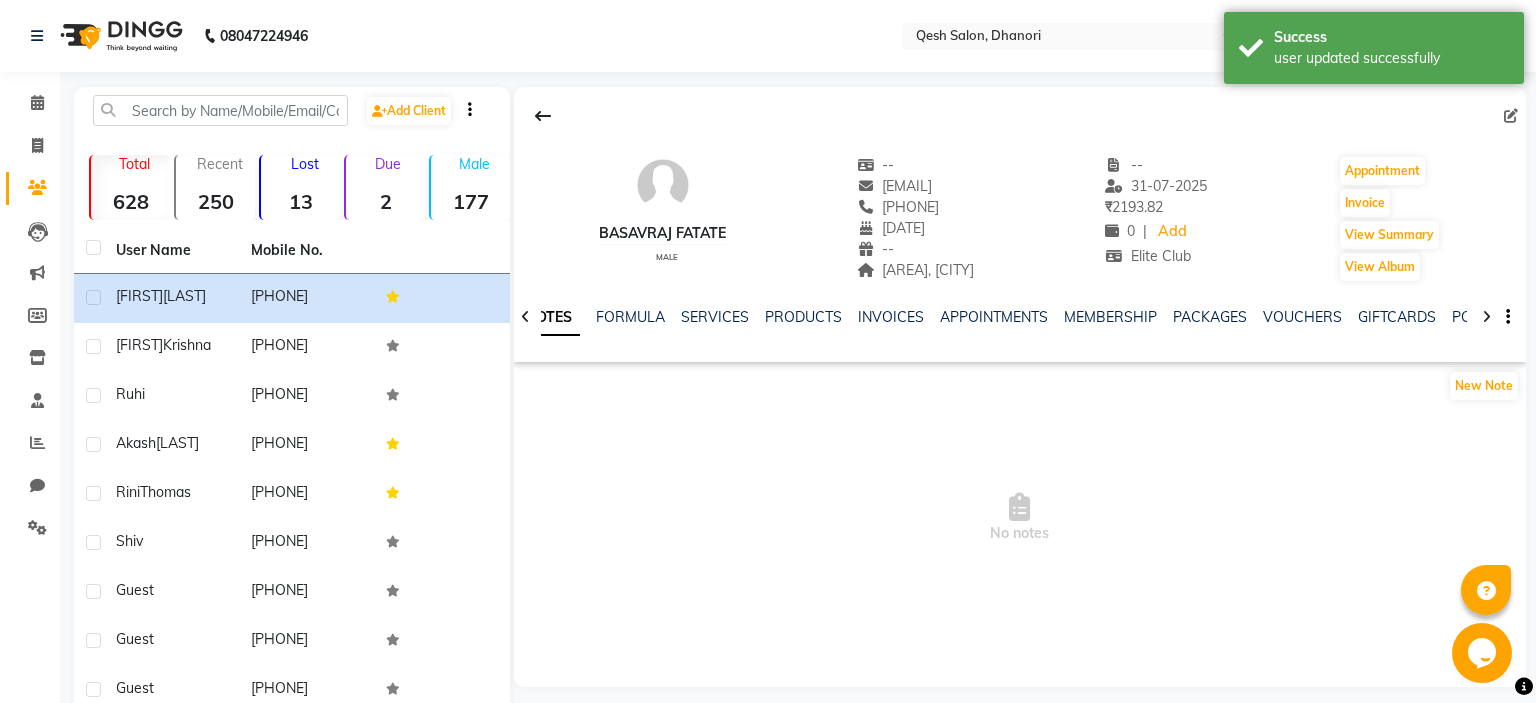 click 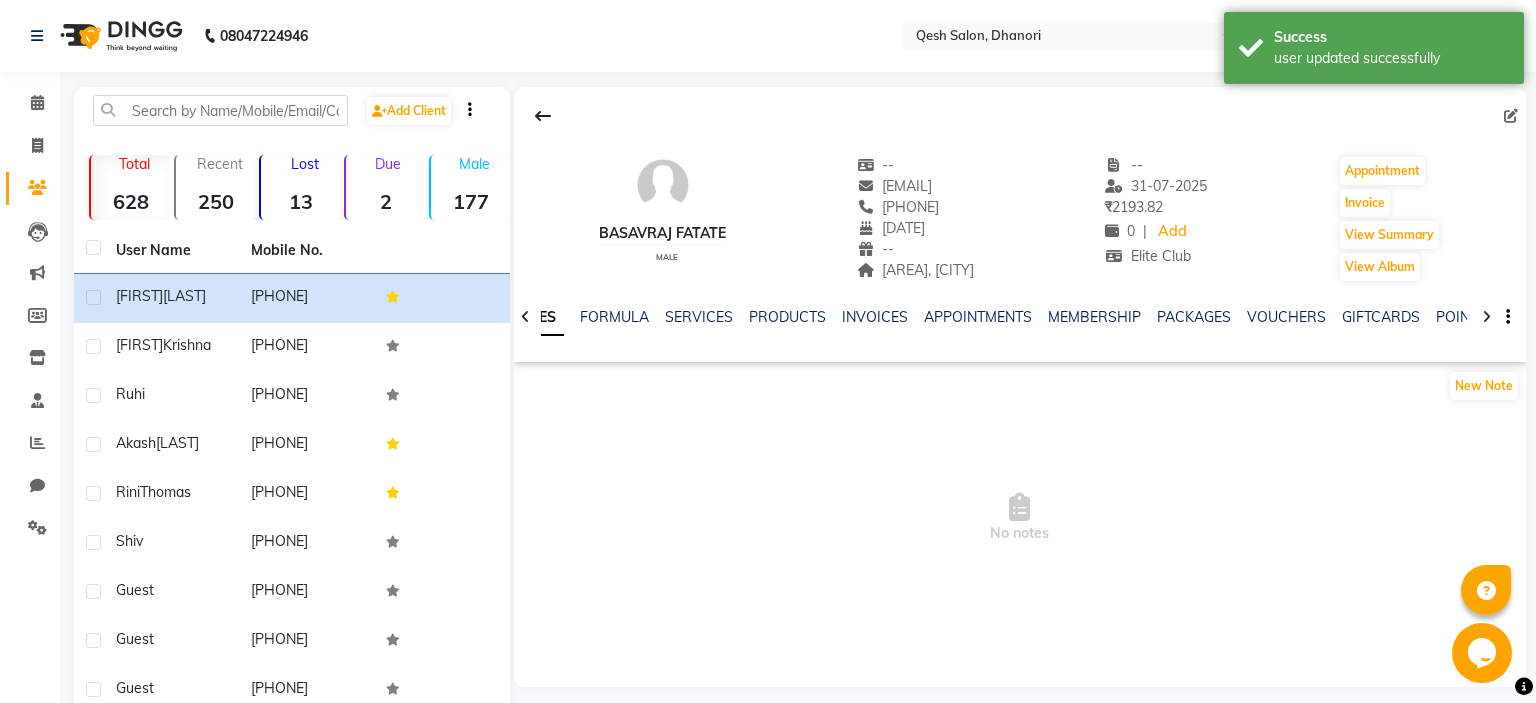 click 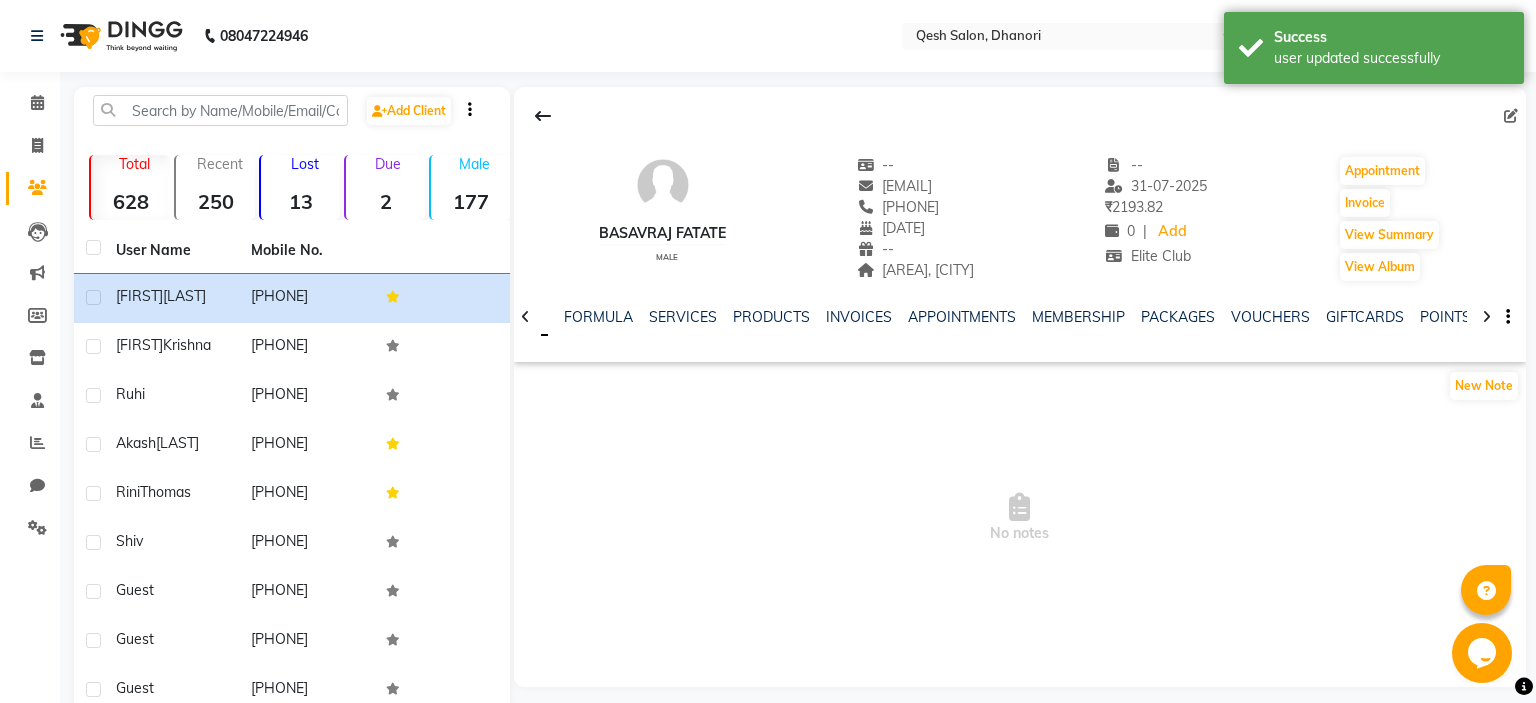 click 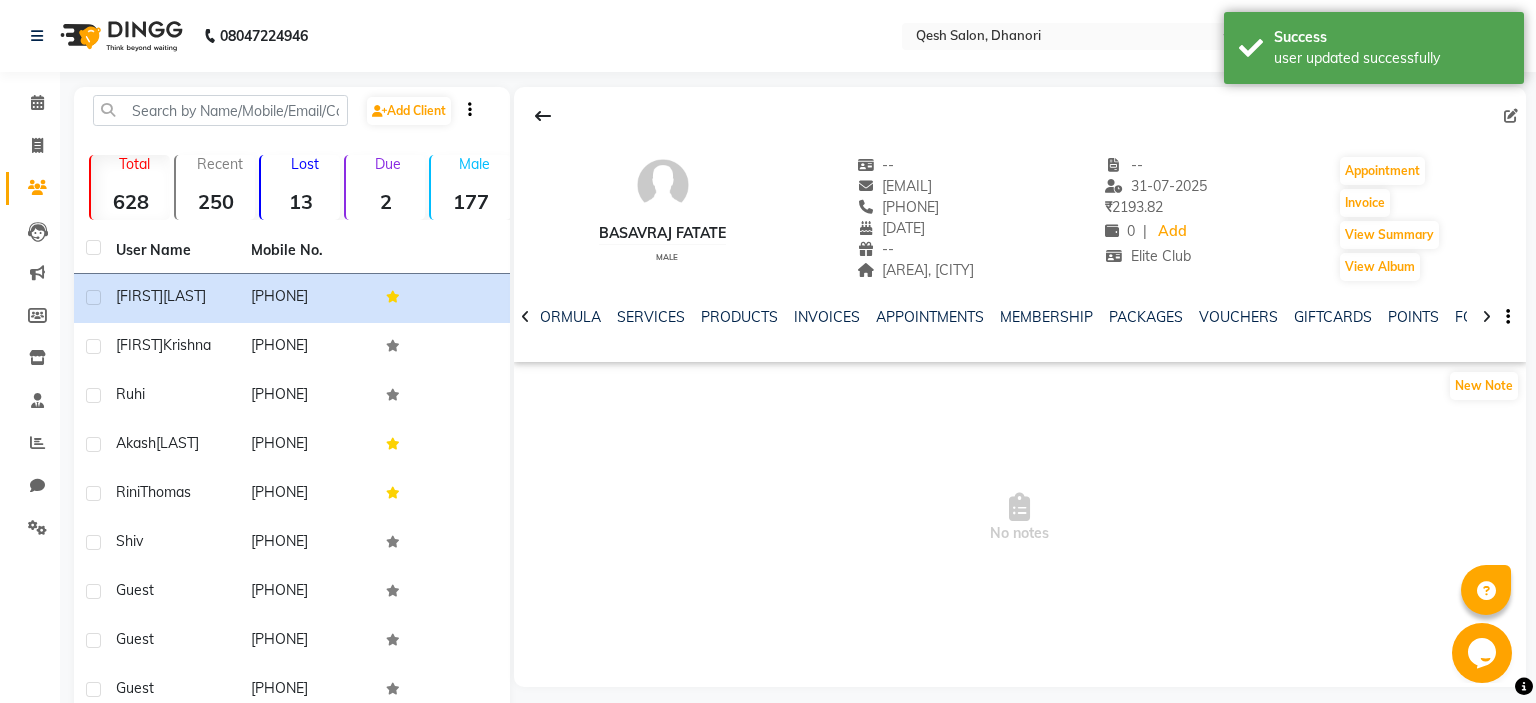 click 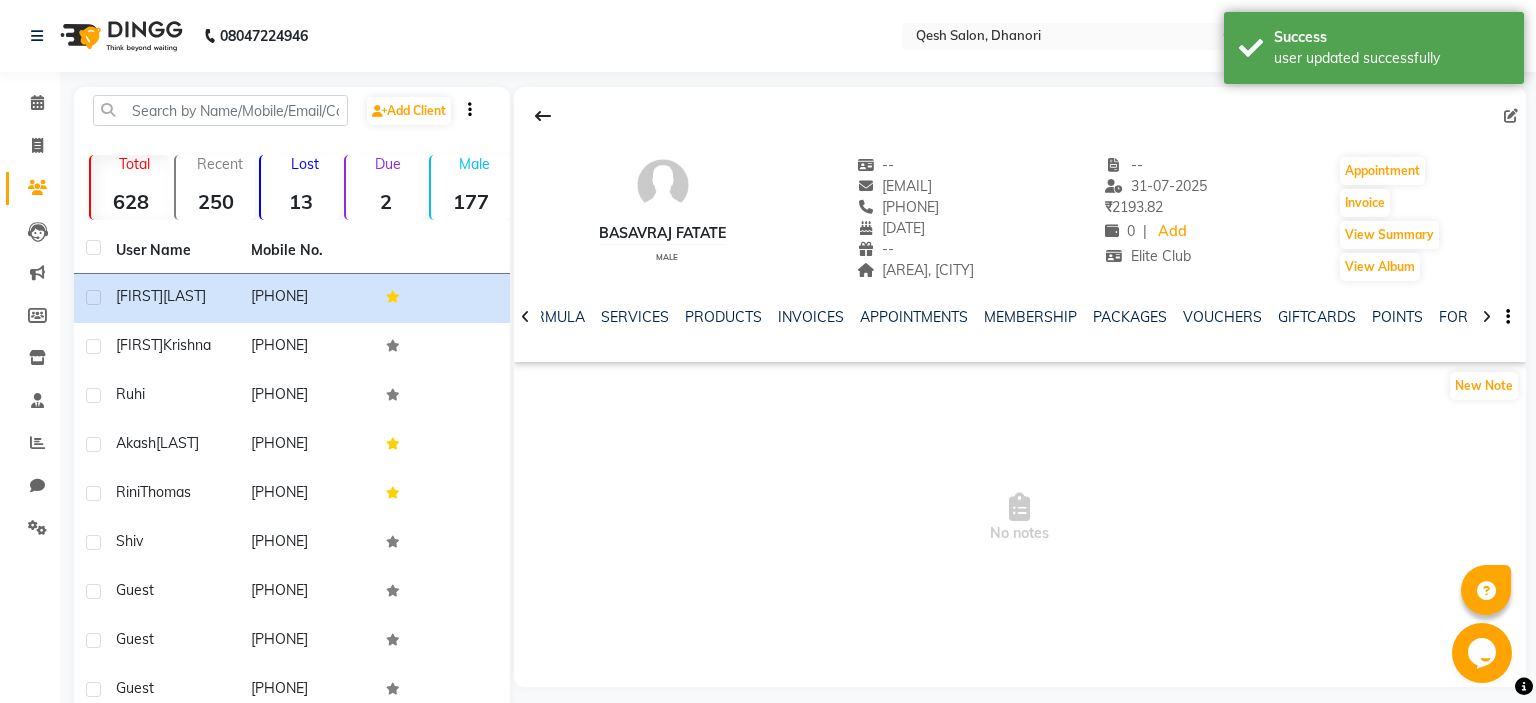 click 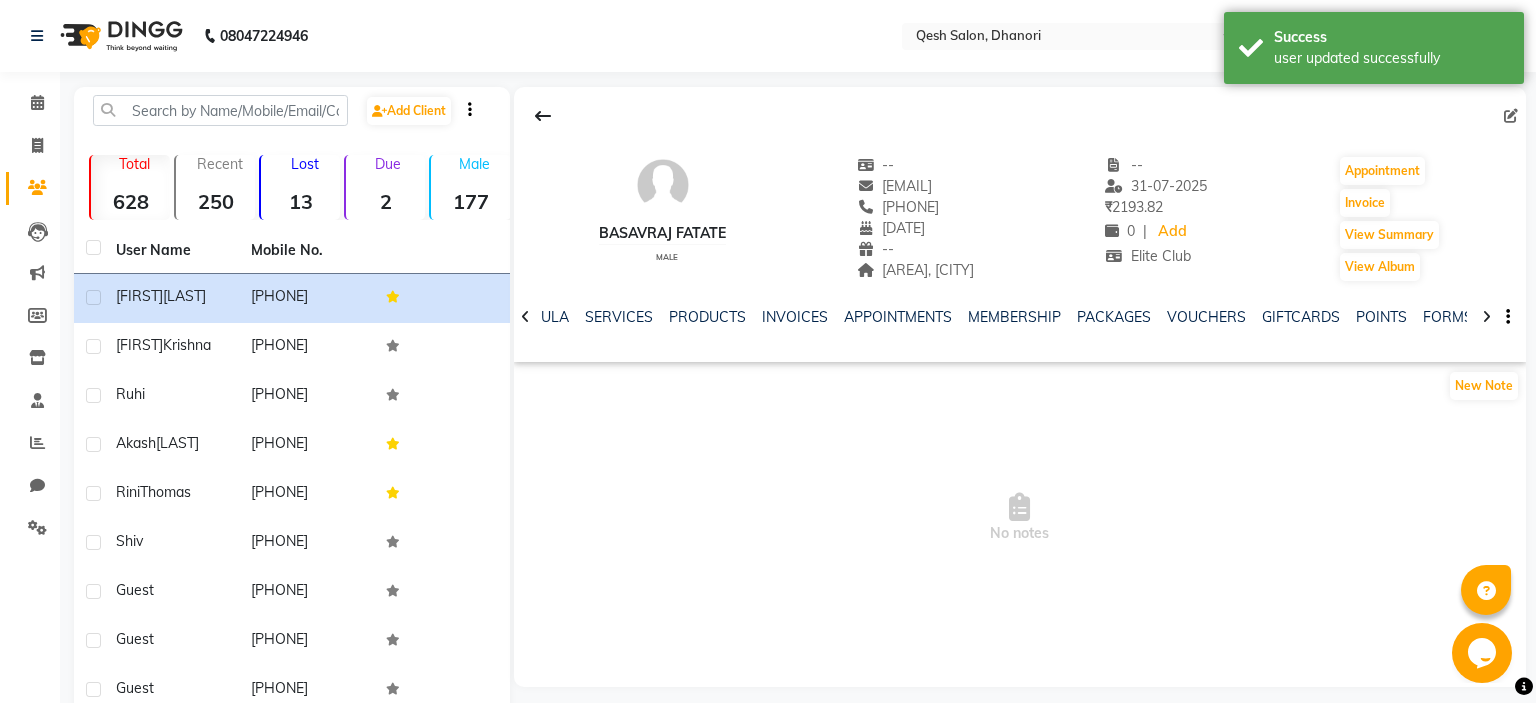 click 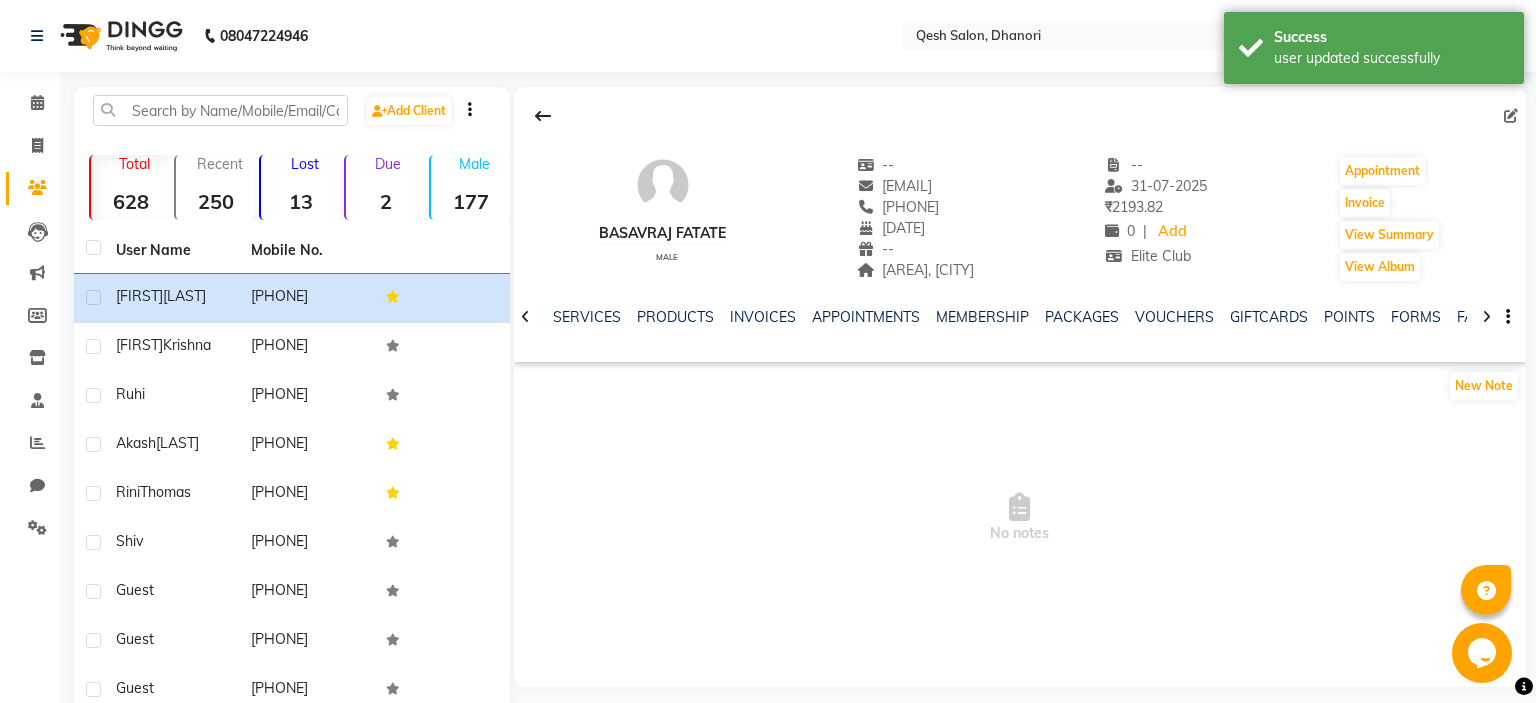 click 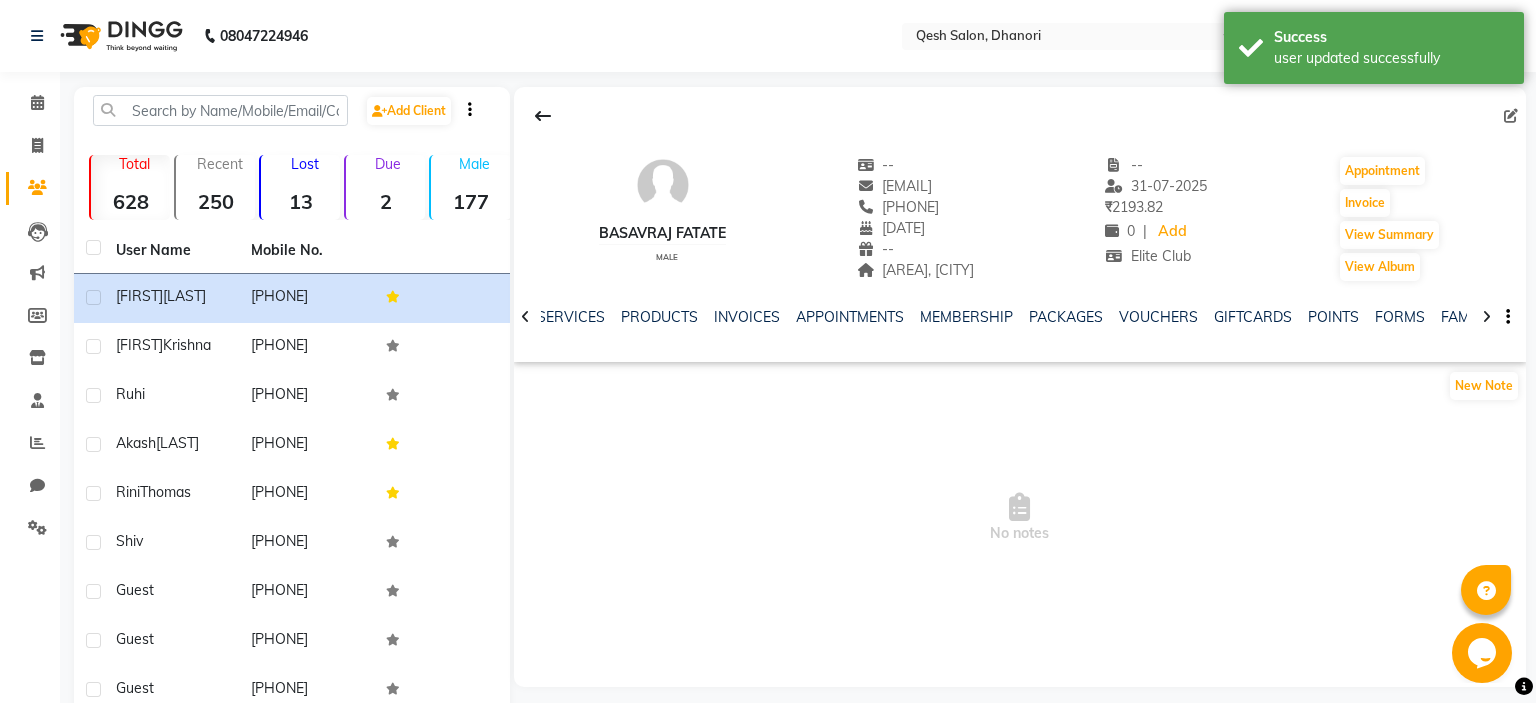 click 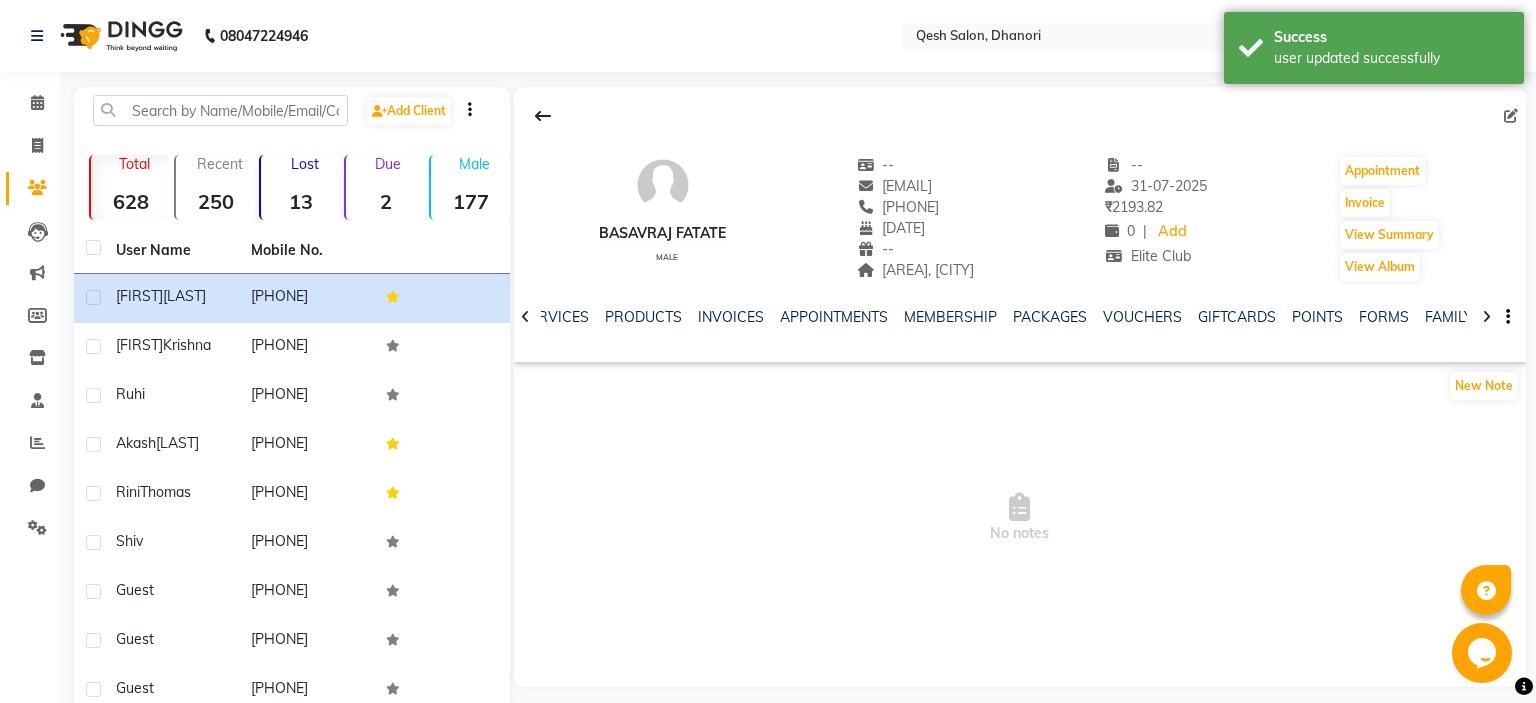 click 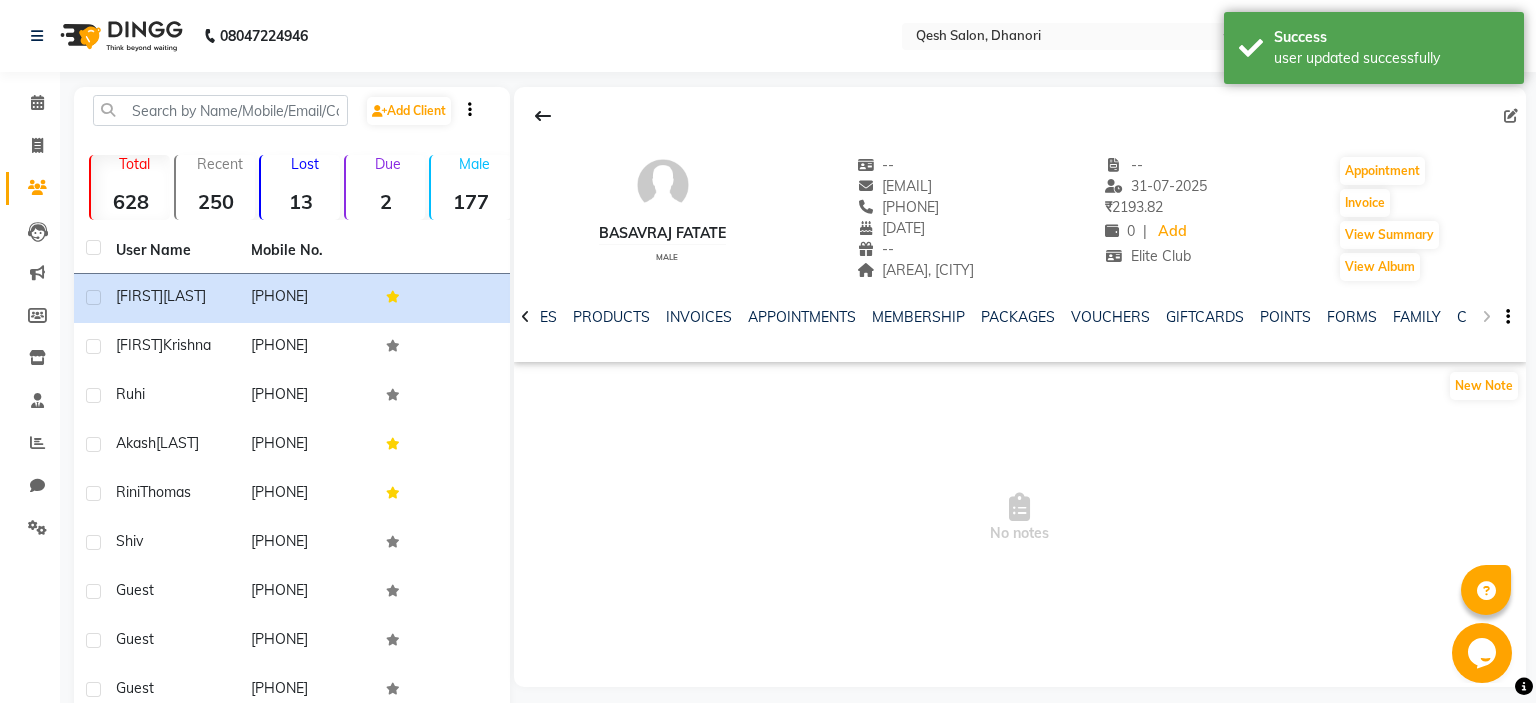 click on "NOTES FORMULA SERVICES PRODUCTS INVOICES APPOINTMENTS MEMBERSHIP PACKAGES VOUCHERS GIFTCARDS POINTS FORMS FAMILY CARDS WALLET" 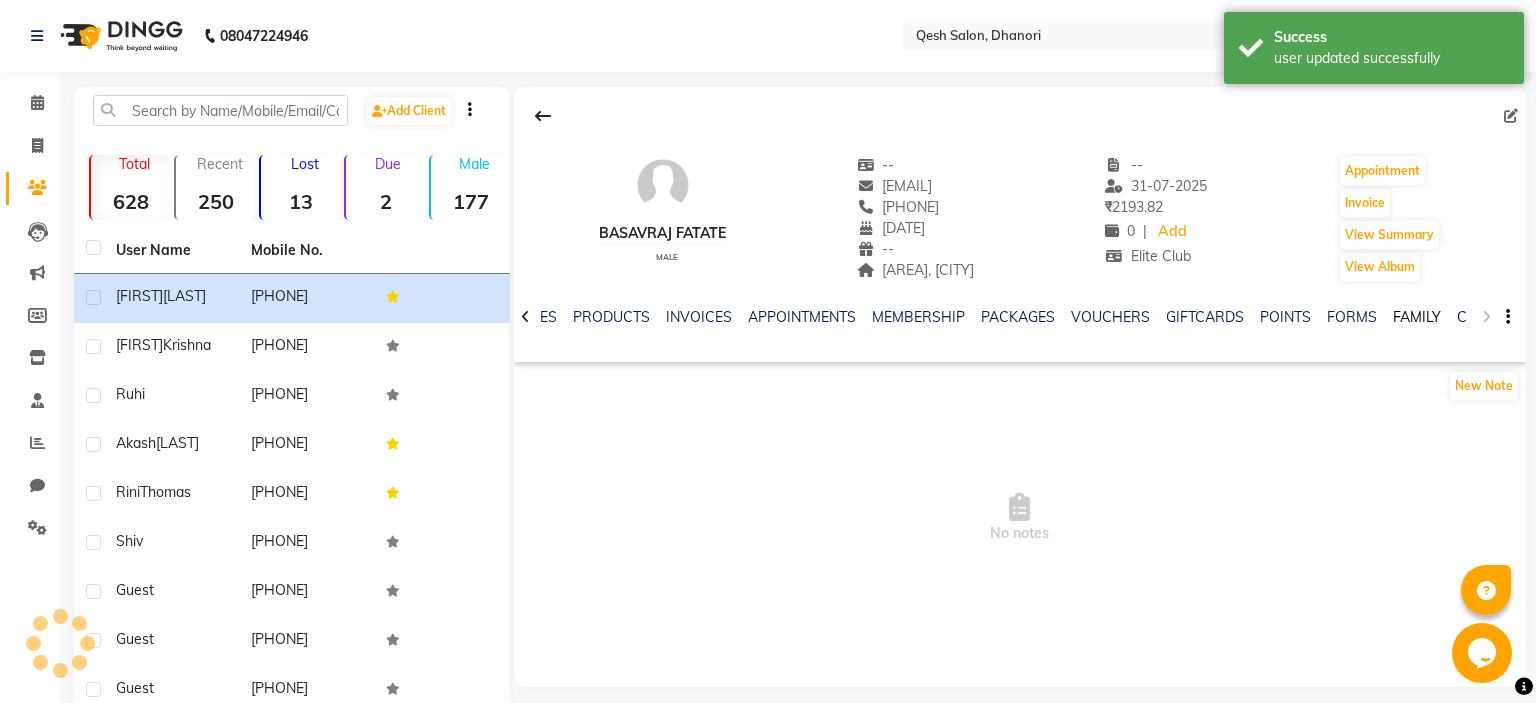 click on "FAMILY" 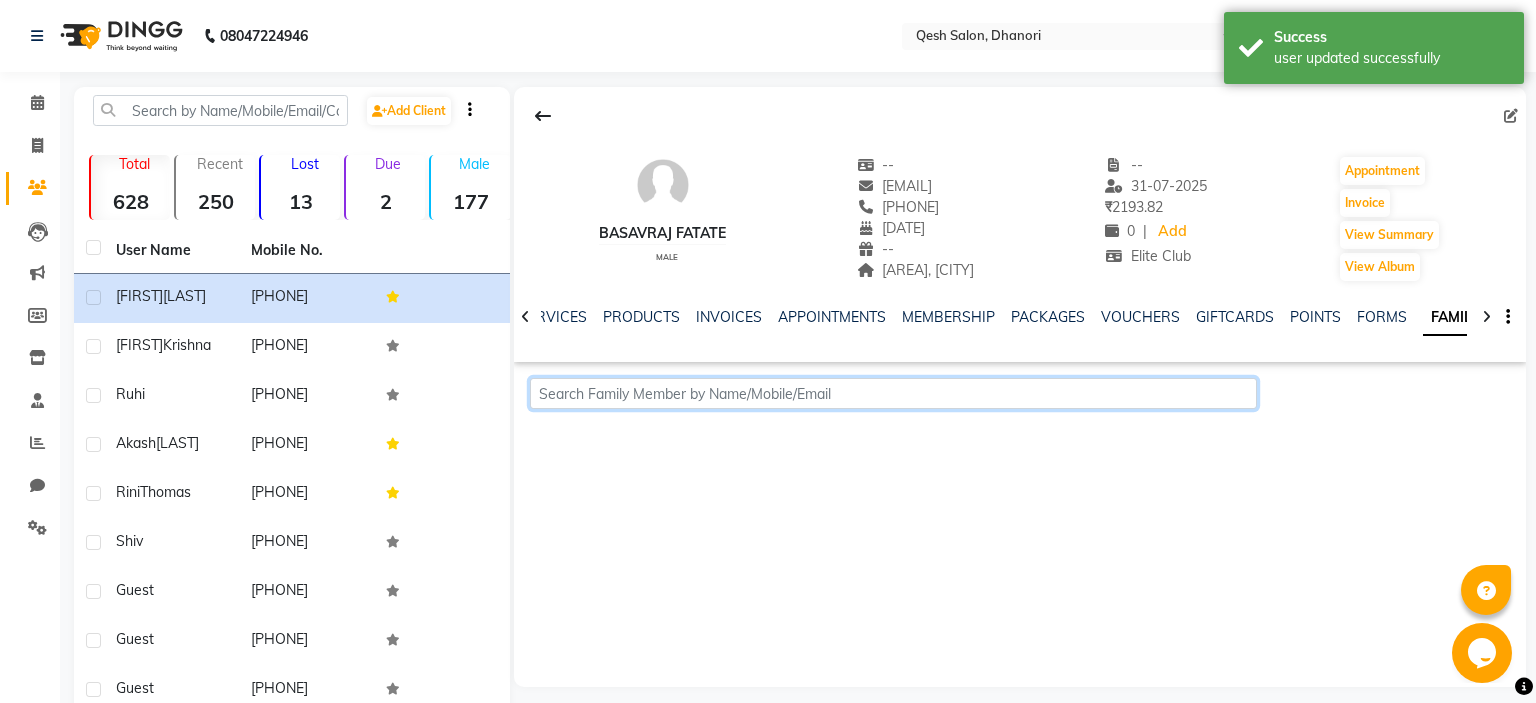 click at bounding box center (894, 393) 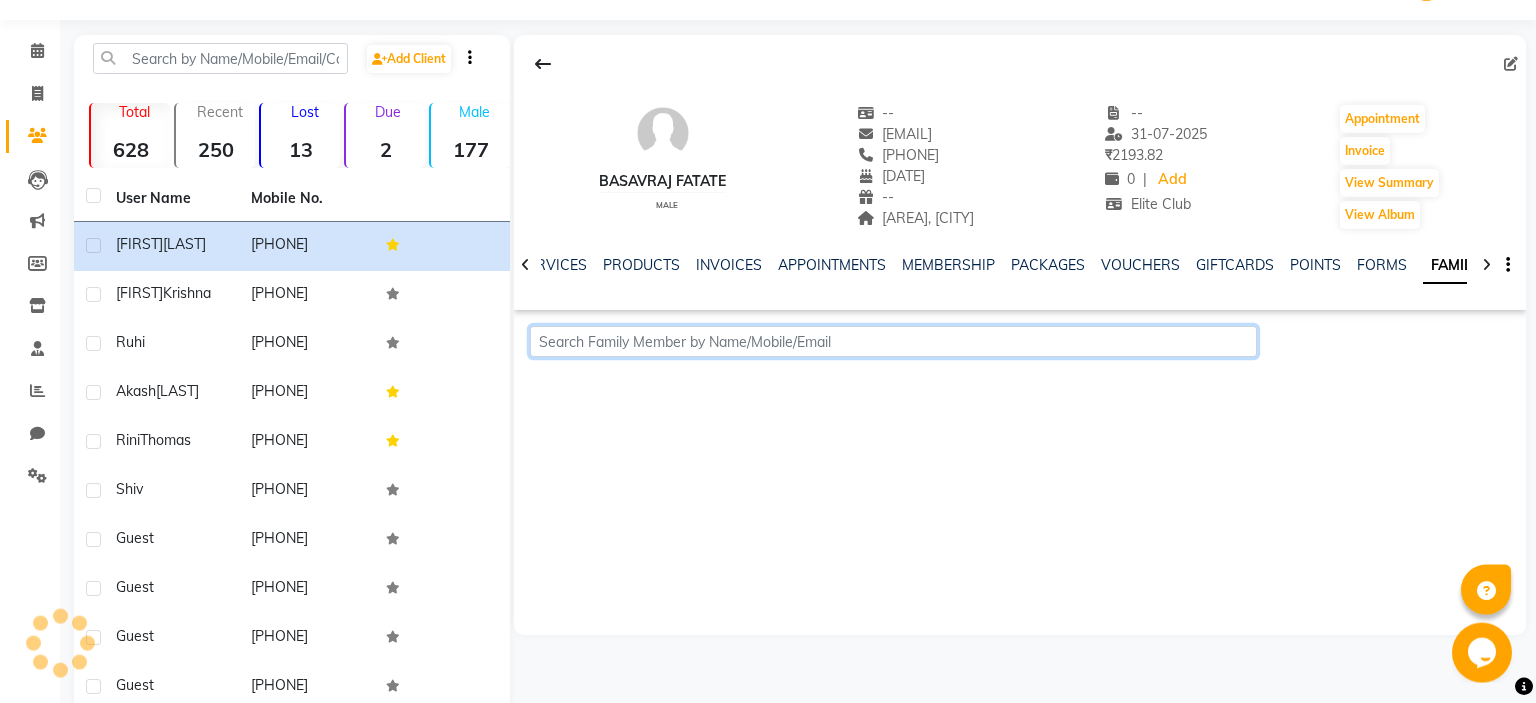 scroll, scrollTop: 40, scrollLeft: 0, axis: vertical 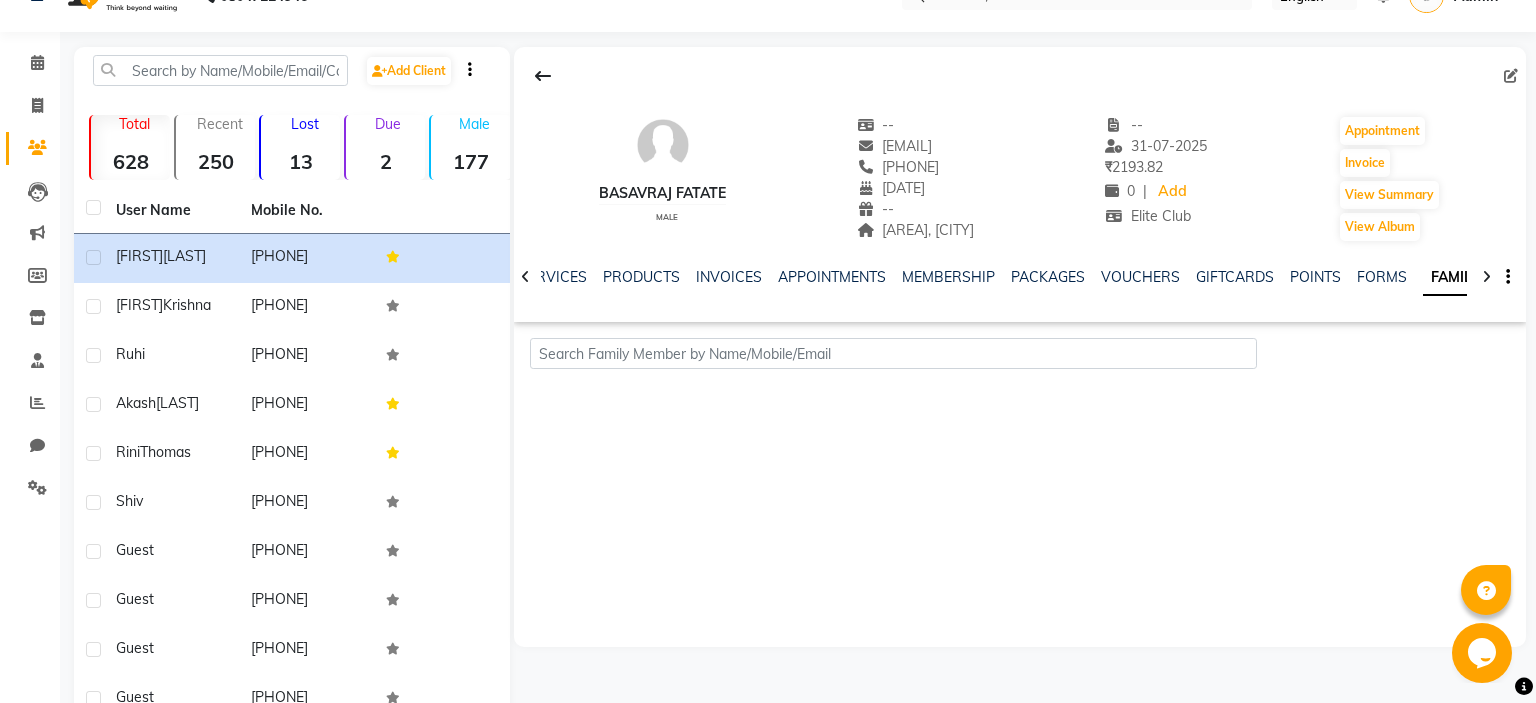 click on "[FIRST] [LAST]   male  --   [EMAIL]   [PHONE]  [DATE]  --  Aundh, Pune  -- [DATE] ₹    2193.82 0 |  Add  Elite Club  Appointment   Invoice  View Summary  View Album  NOTES FORMULA SERVICES PRODUCTS INVOICES APPOINTMENTS MEMBERSHIP PACKAGES VOUCHERS GIFTCARDS POINTS FORMS FAMILY CARDS WALLET" 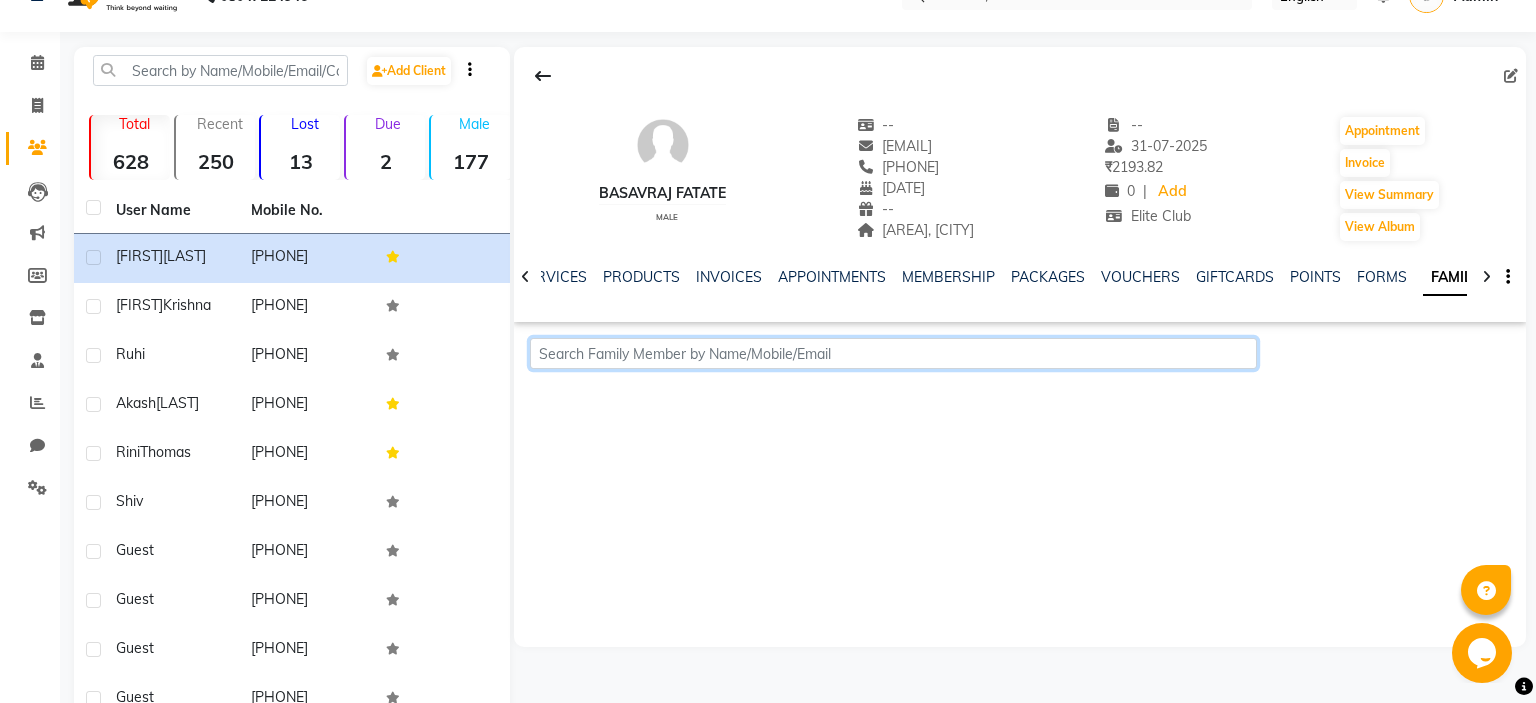 click at bounding box center (894, 353) 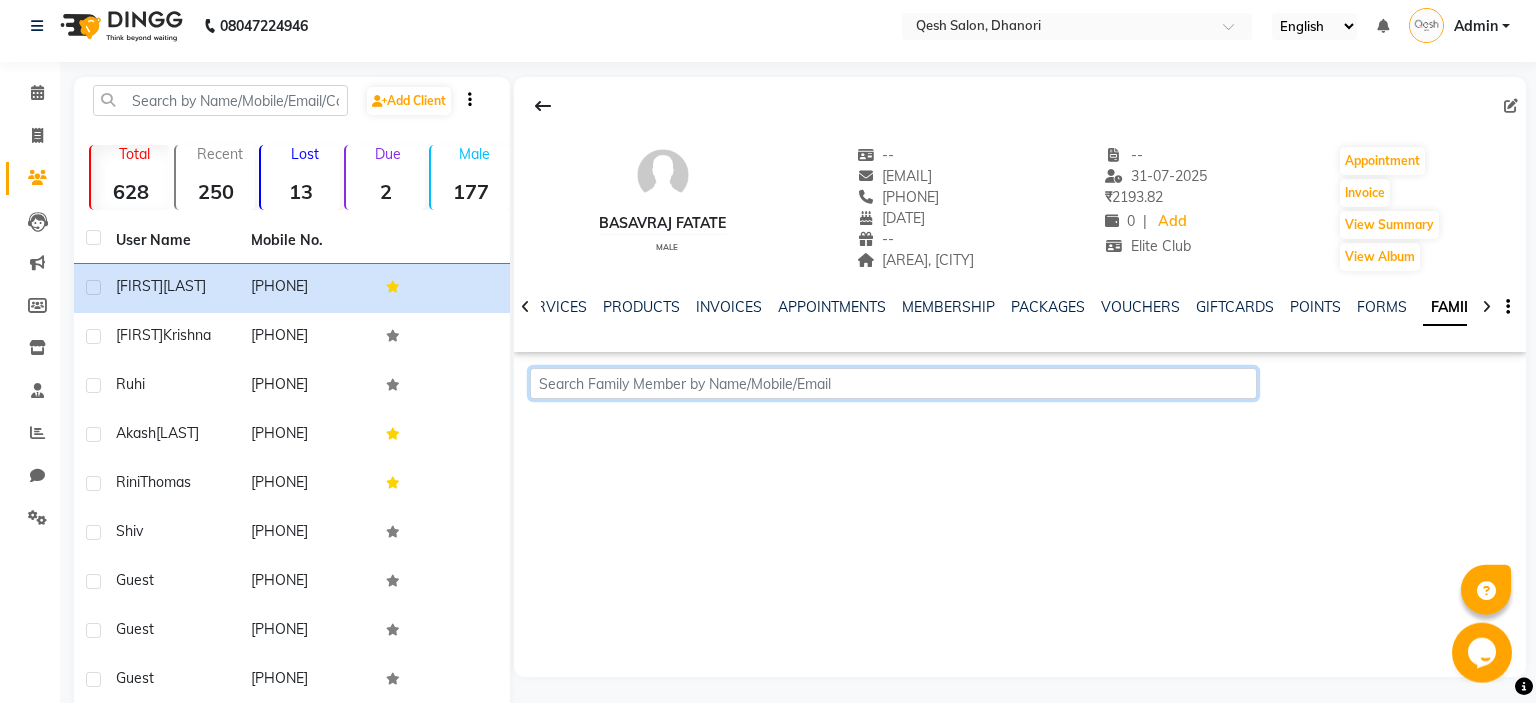 scroll, scrollTop: 0, scrollLeft: 0, axis: both 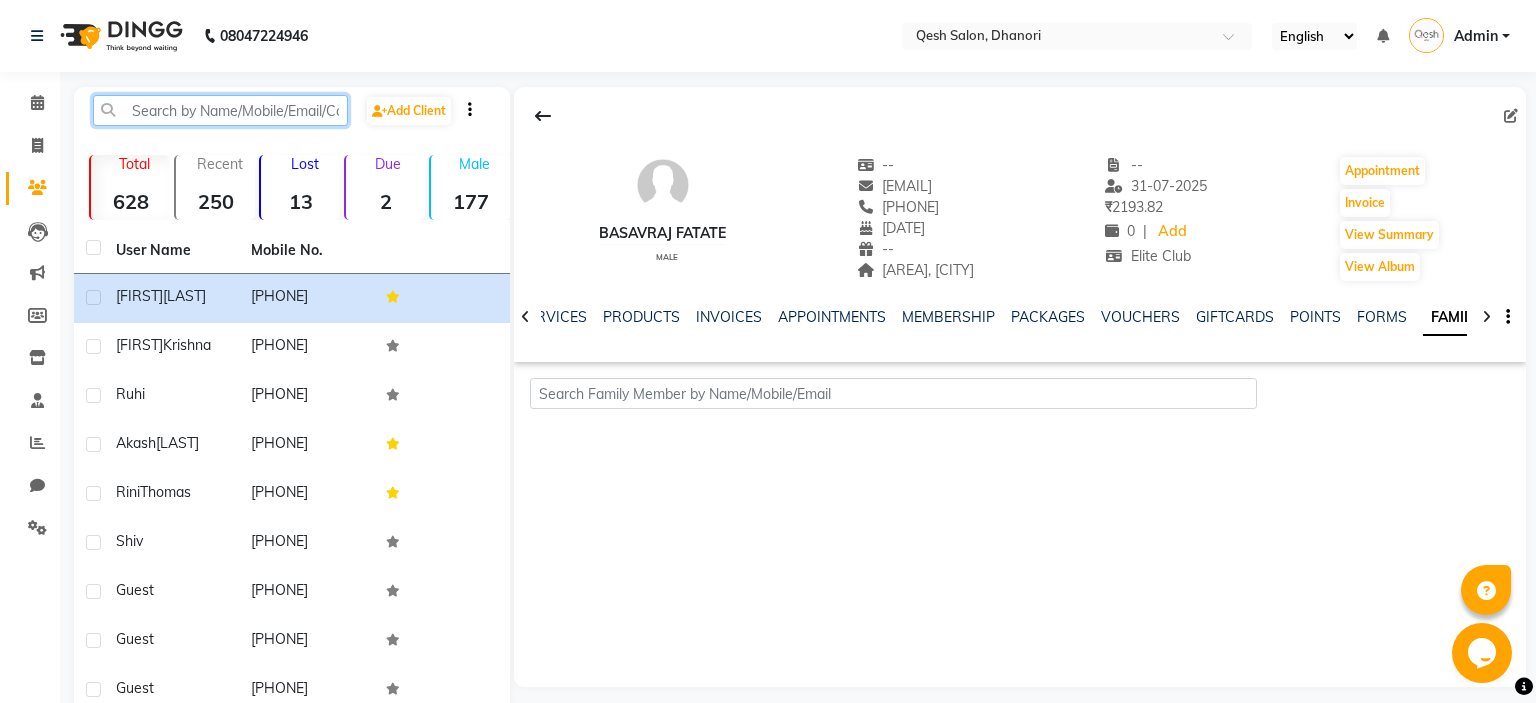 click 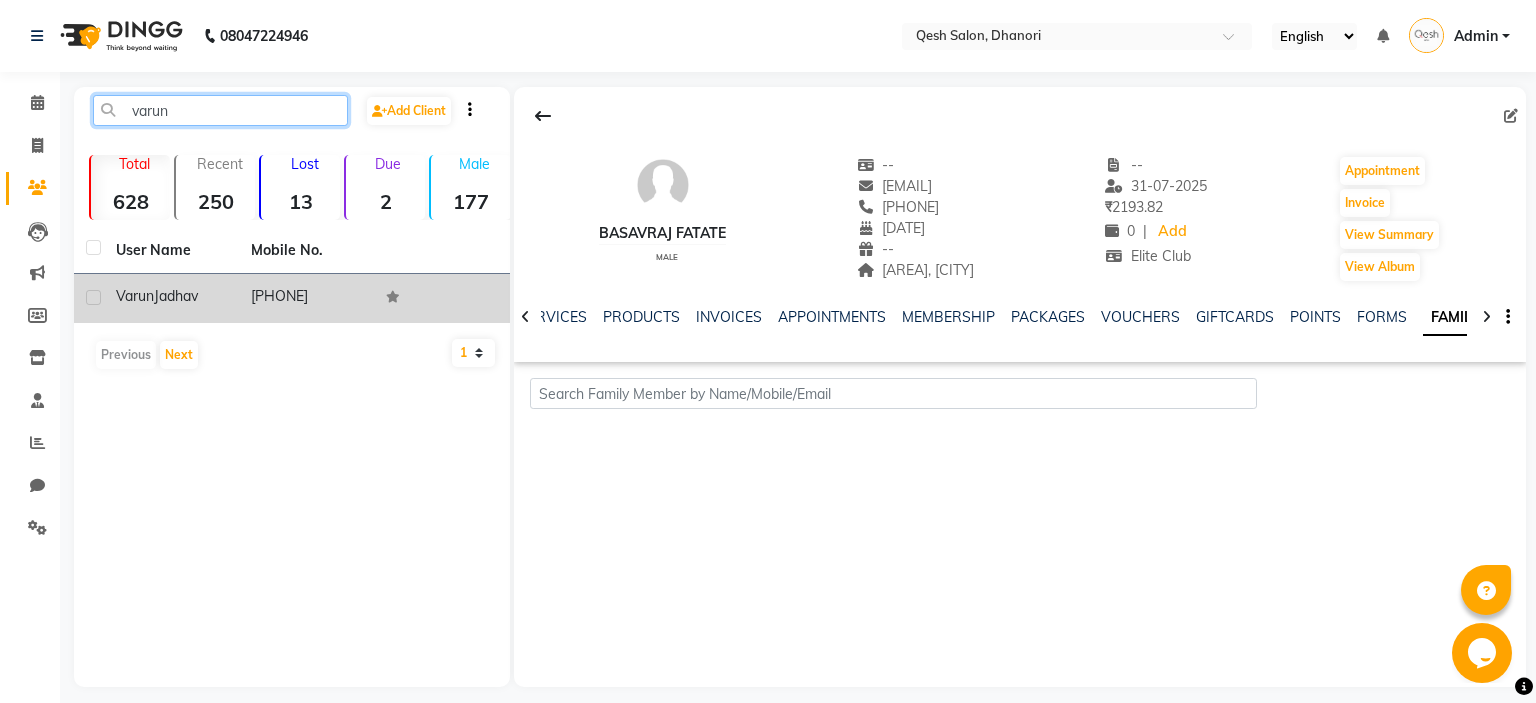 type on "varun" 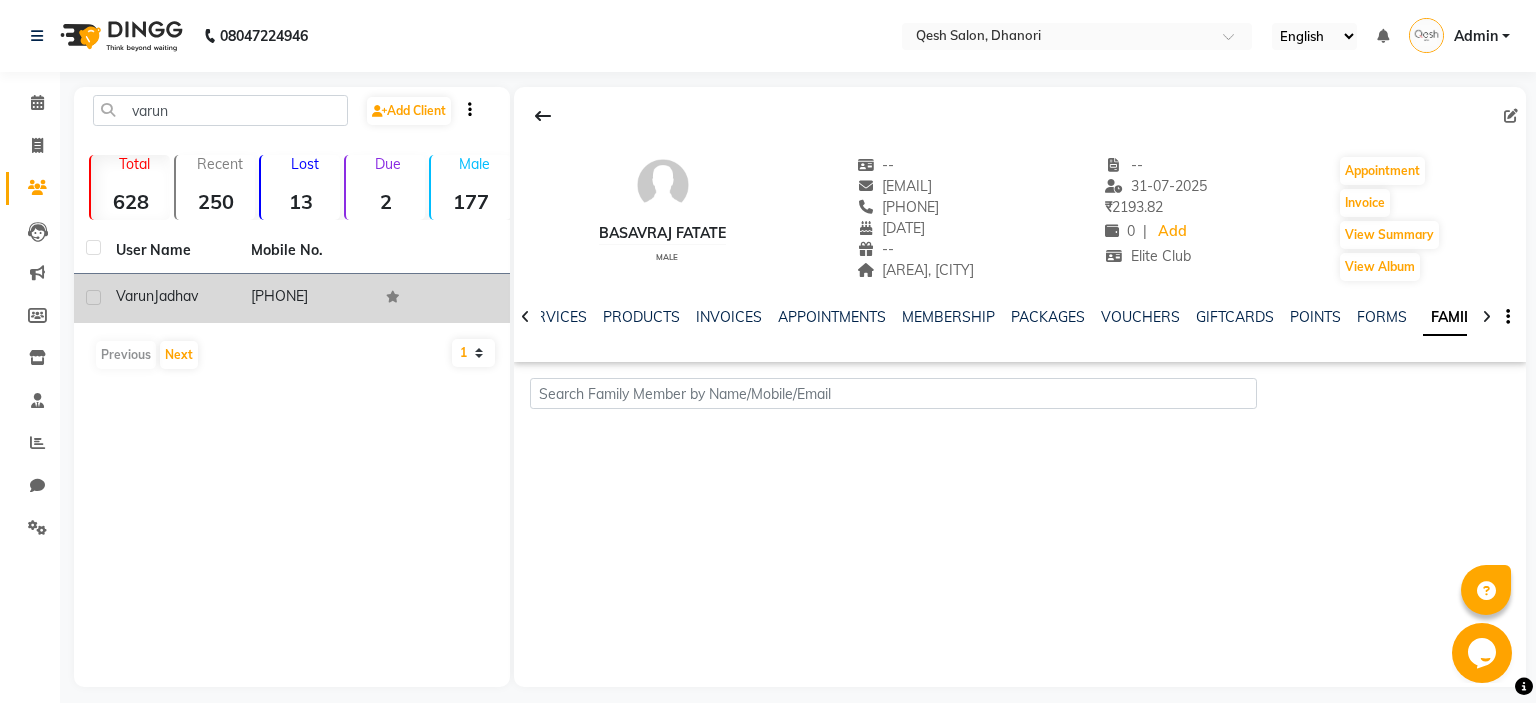 click on "[PHONE]" 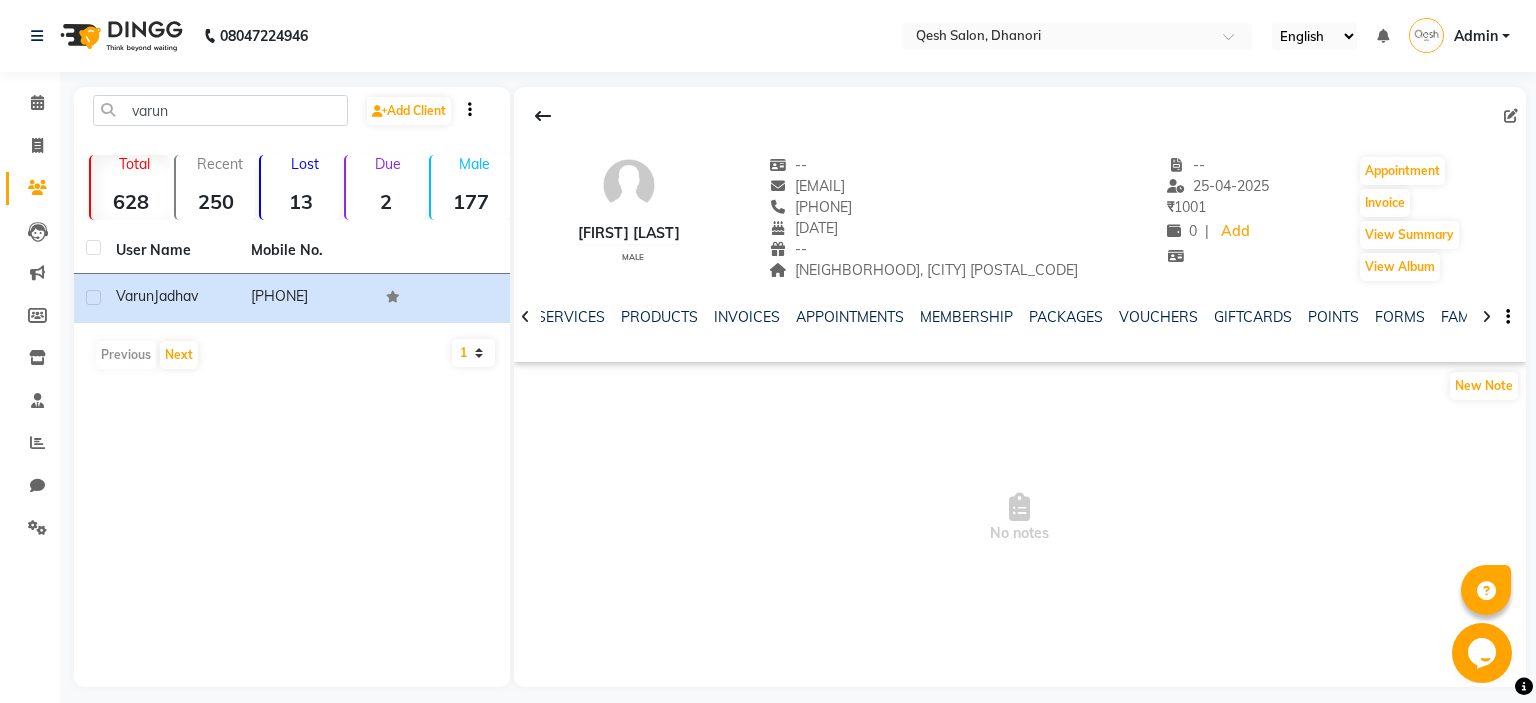 click 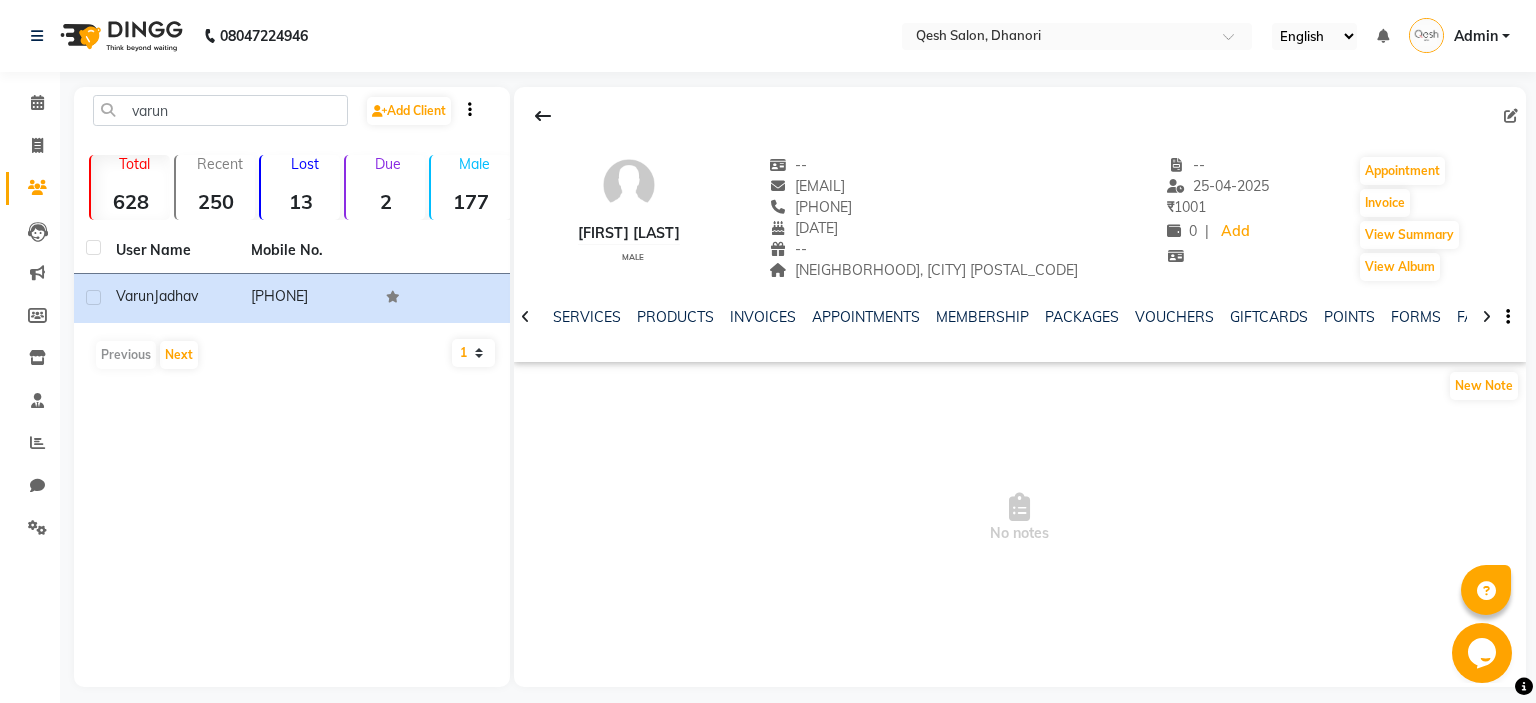 click 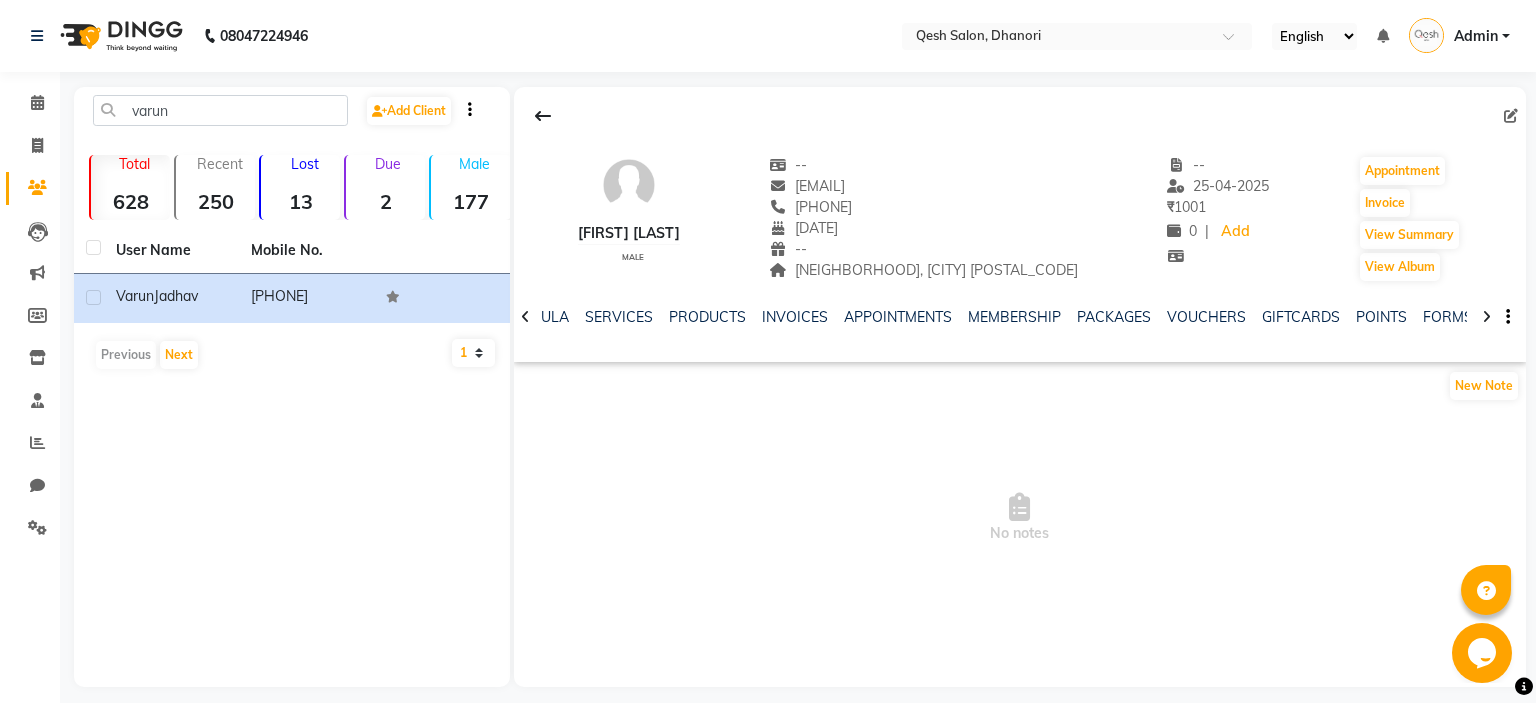 click 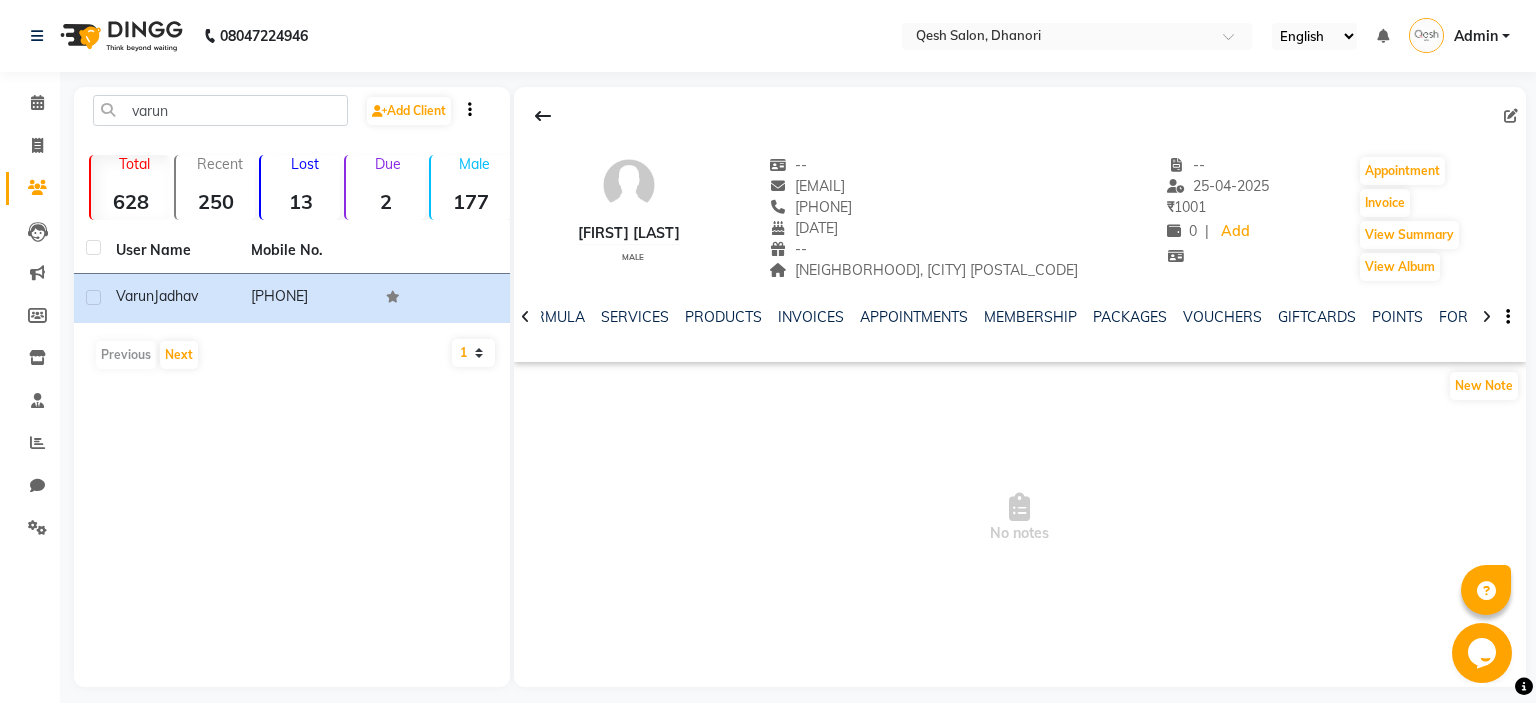 click 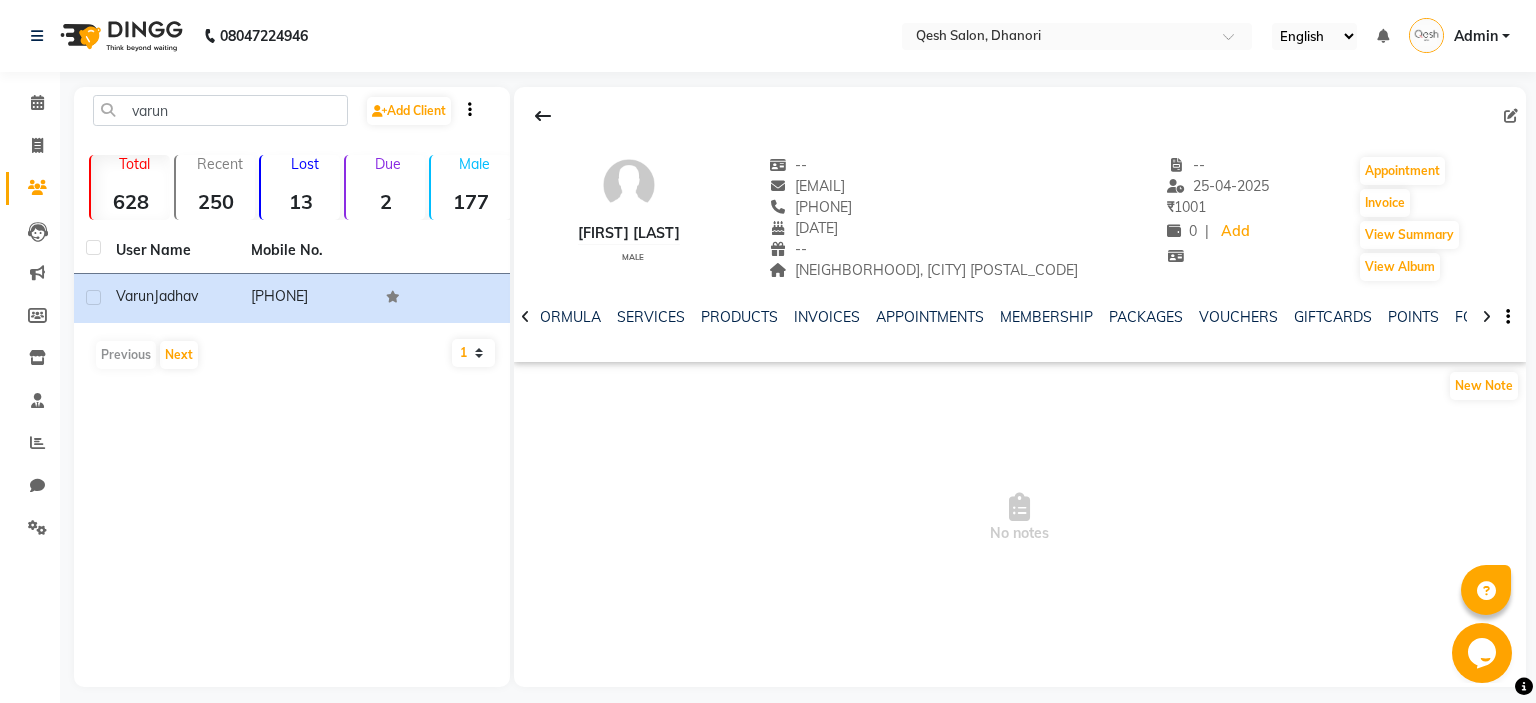 click 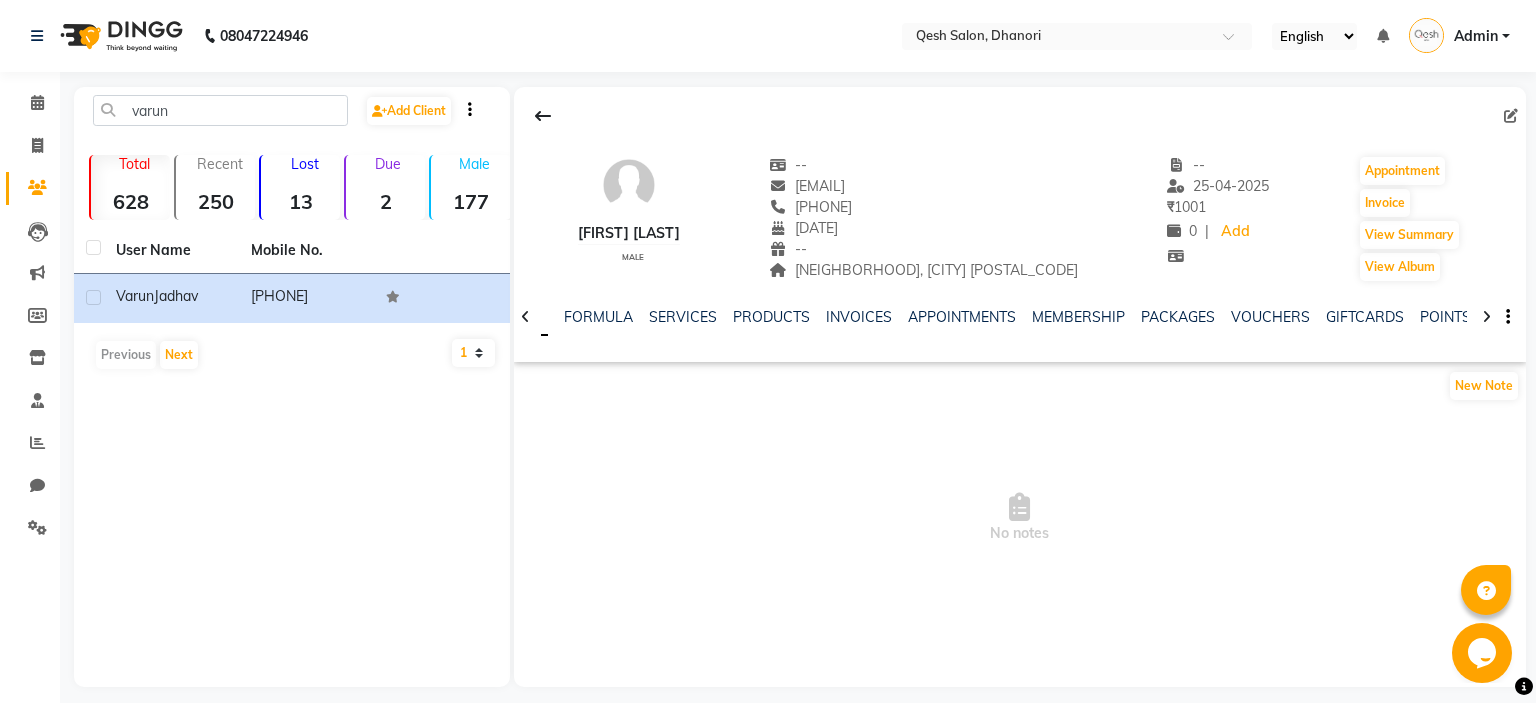 click 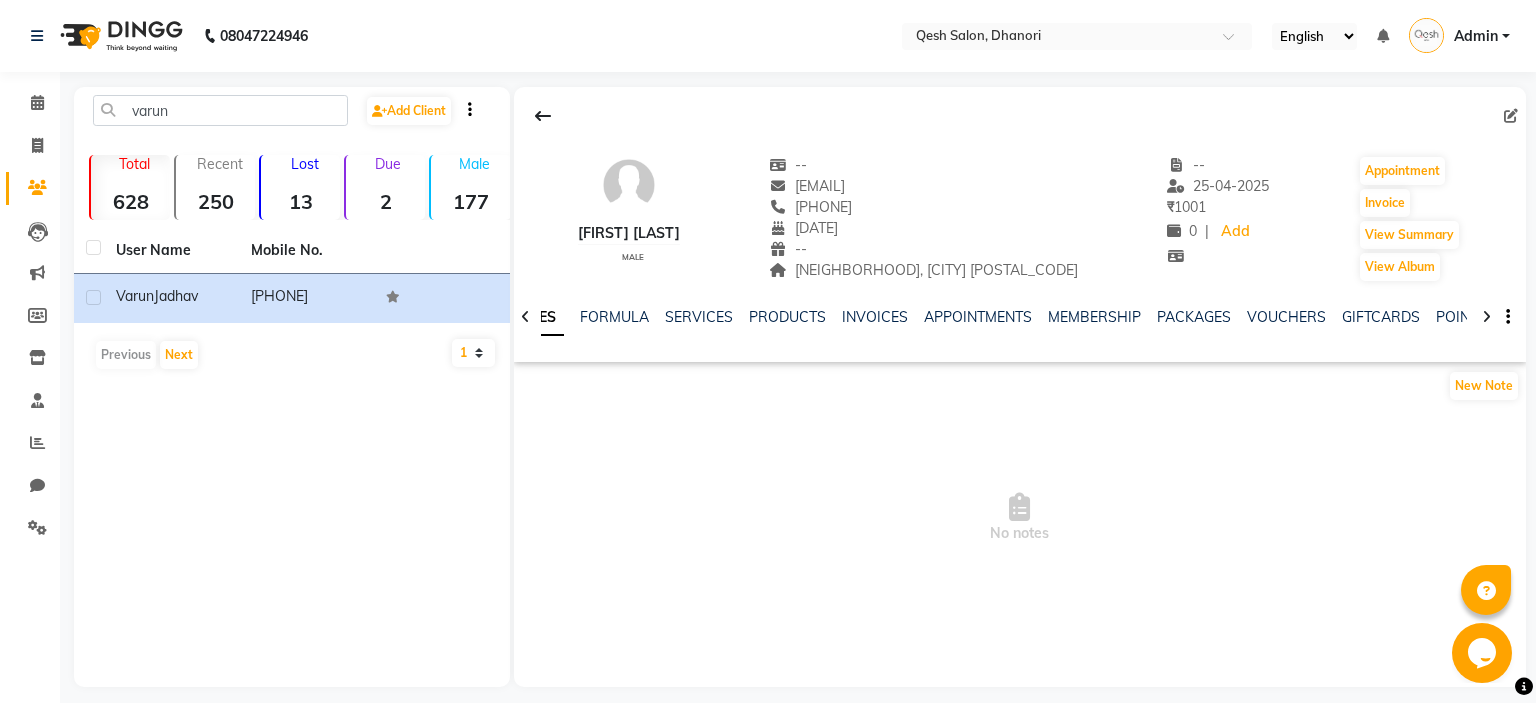 click 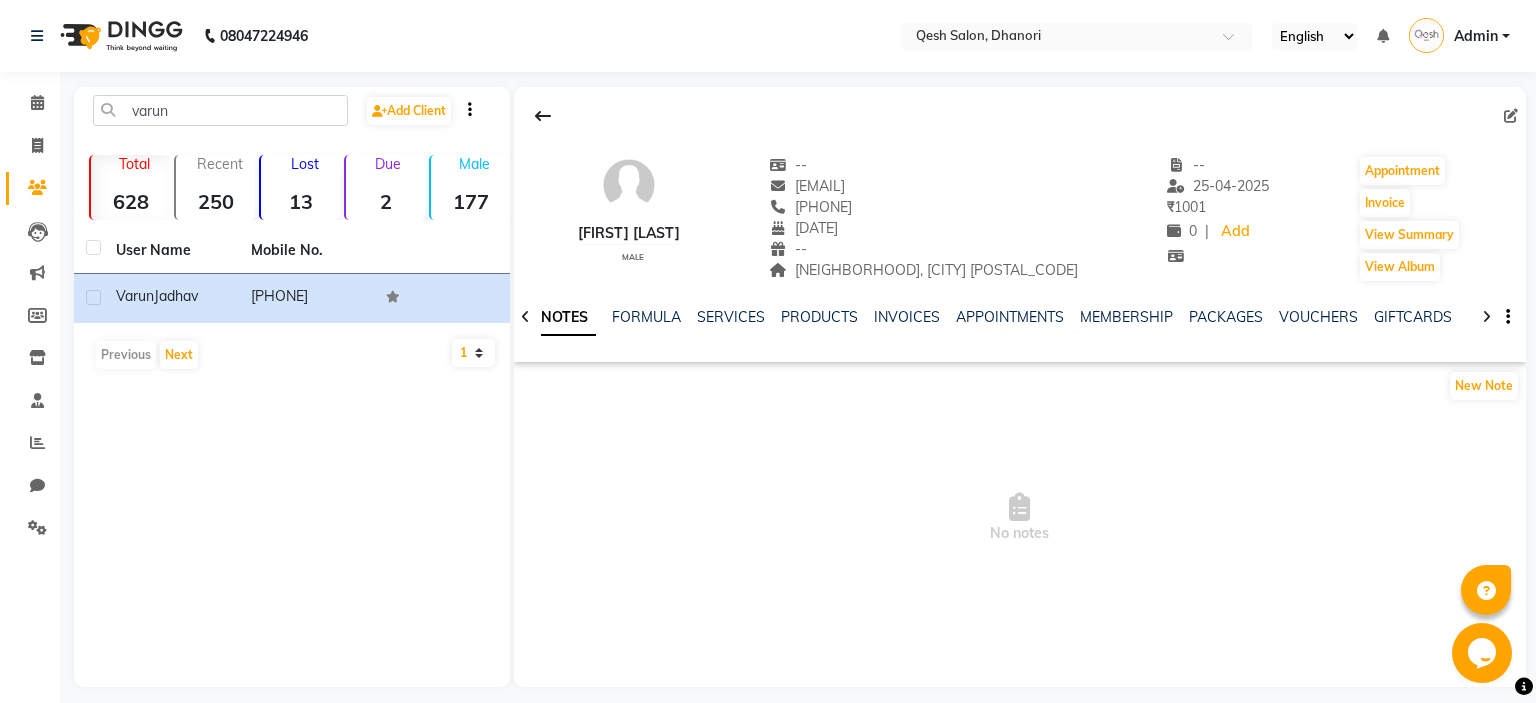 click 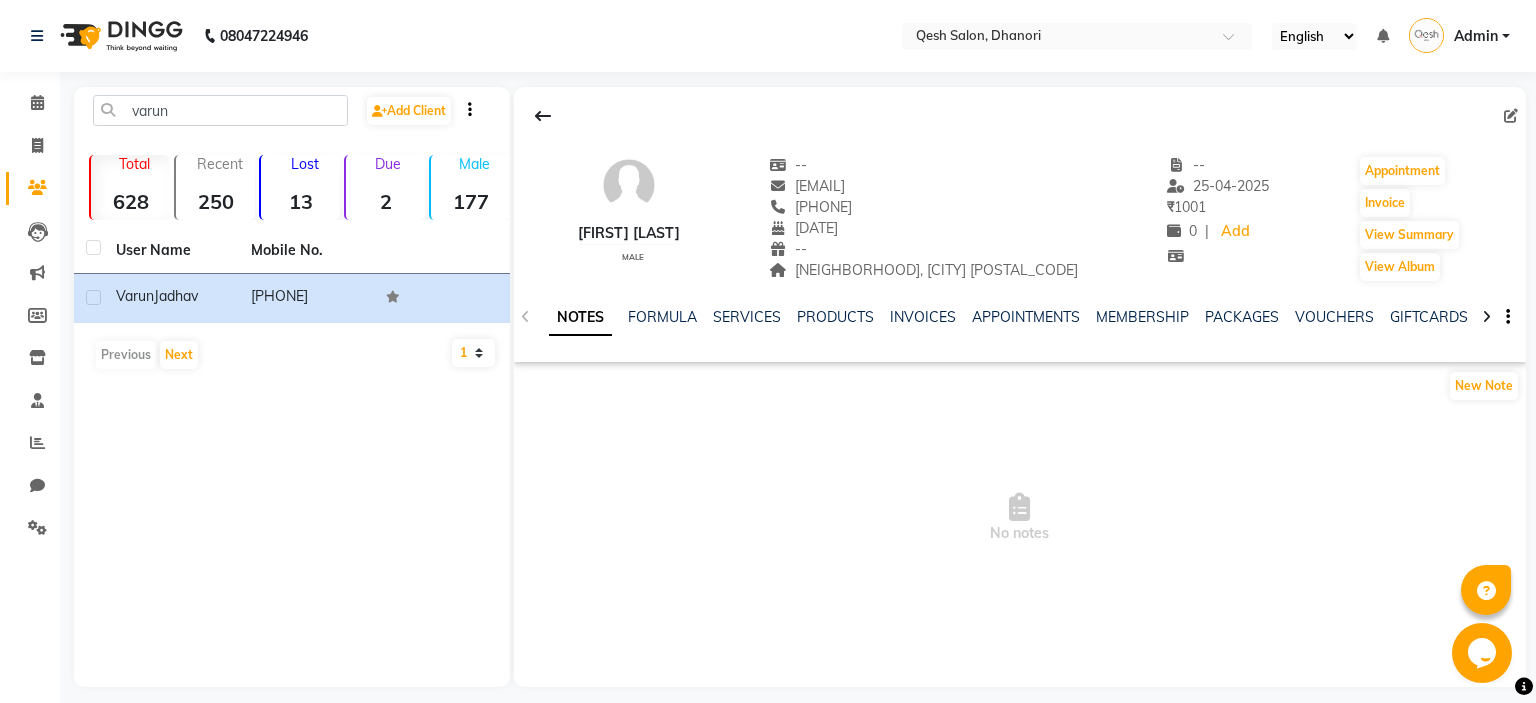 click on "NOTES FORMULA SERVICES PRODUCTS INVOICES APPOINTMENTS MEMBERSHIP PACKAGES VOUCHERS GIFTCARDS POINTS FORMS FAMILY CARDS WALLET" 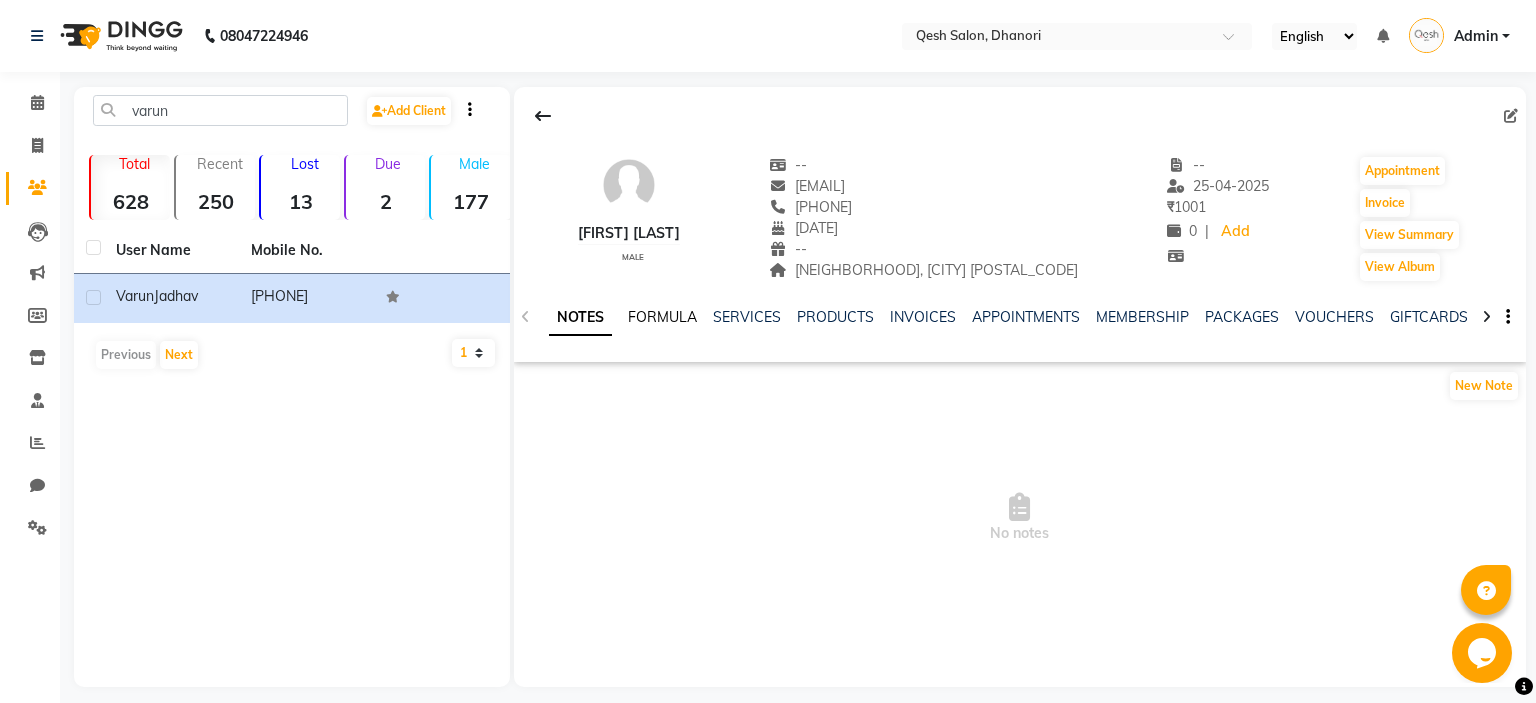 click on "FORMULA" 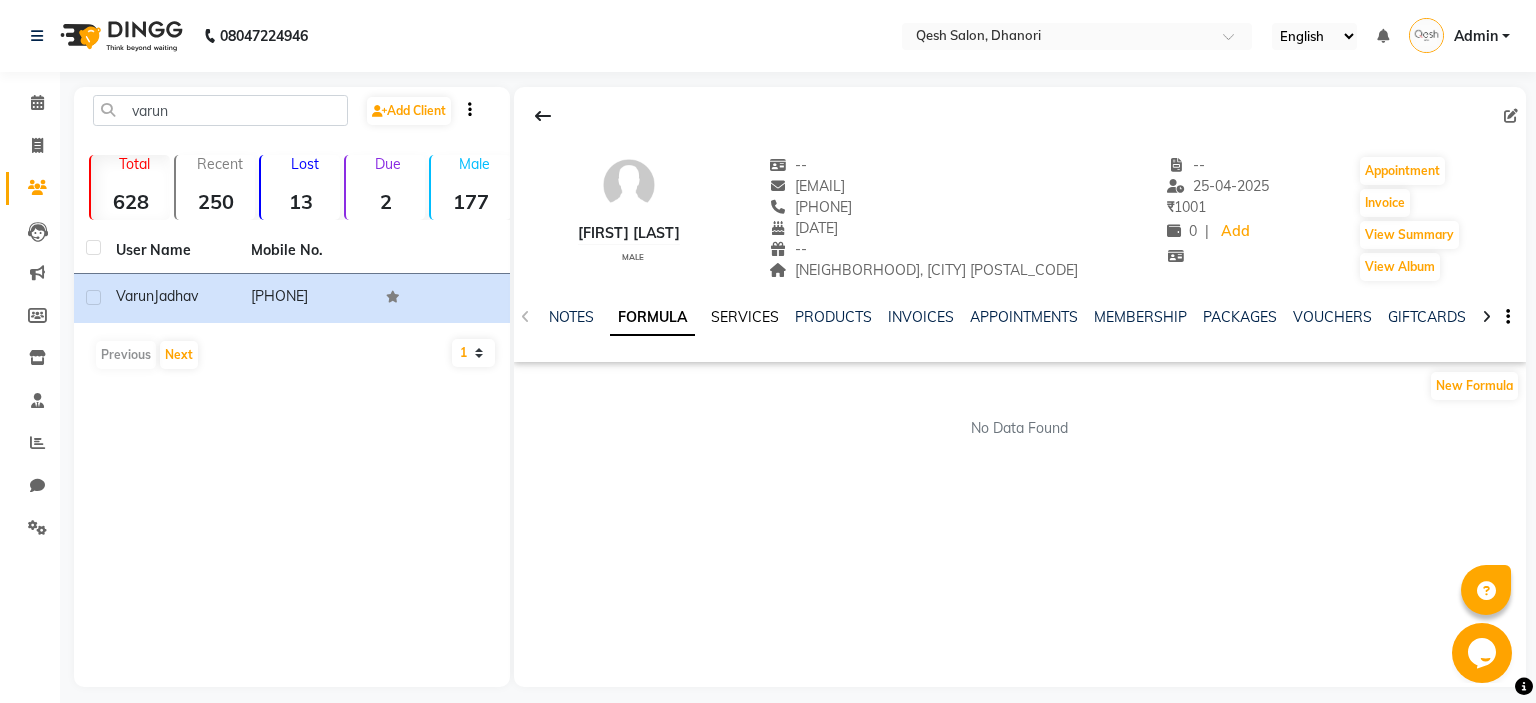 click on "SERVICES" 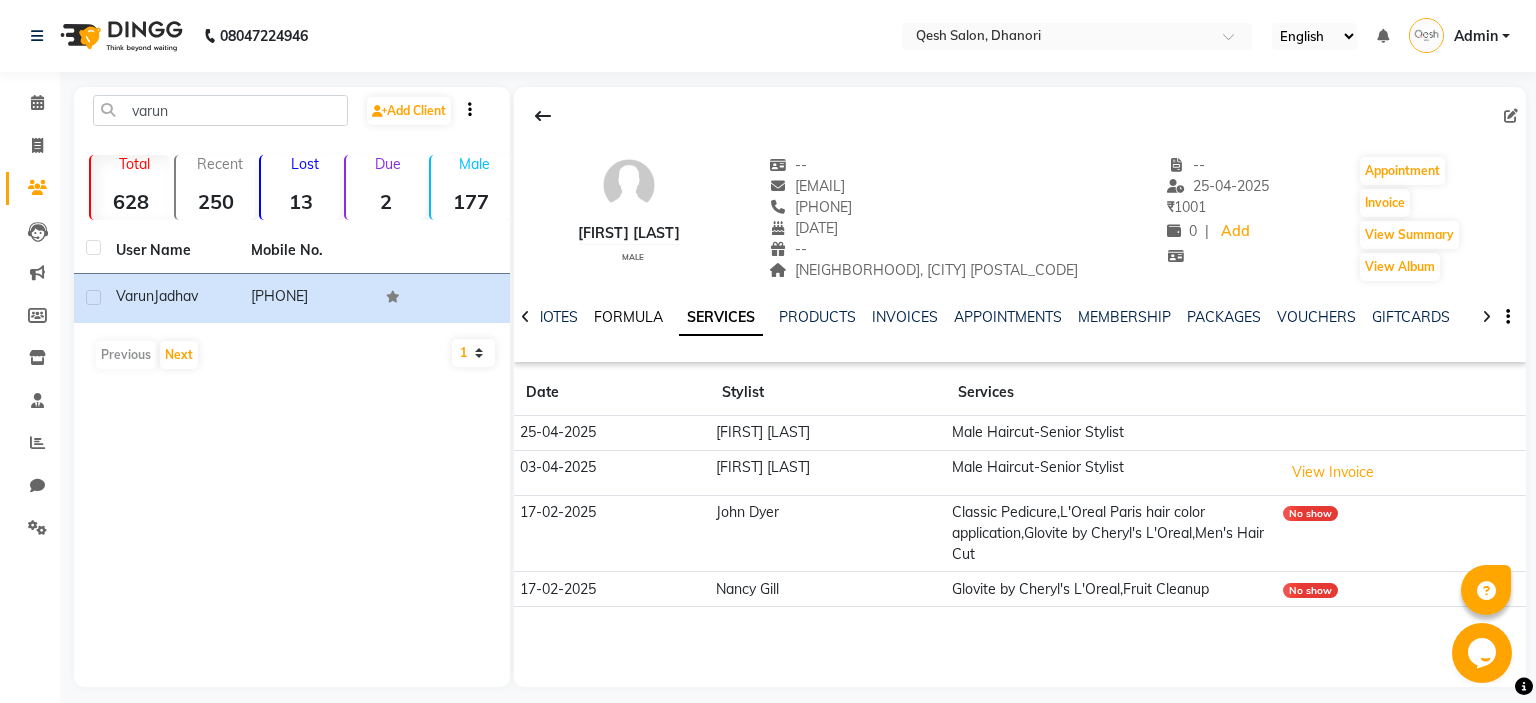 click on "FORMULA" 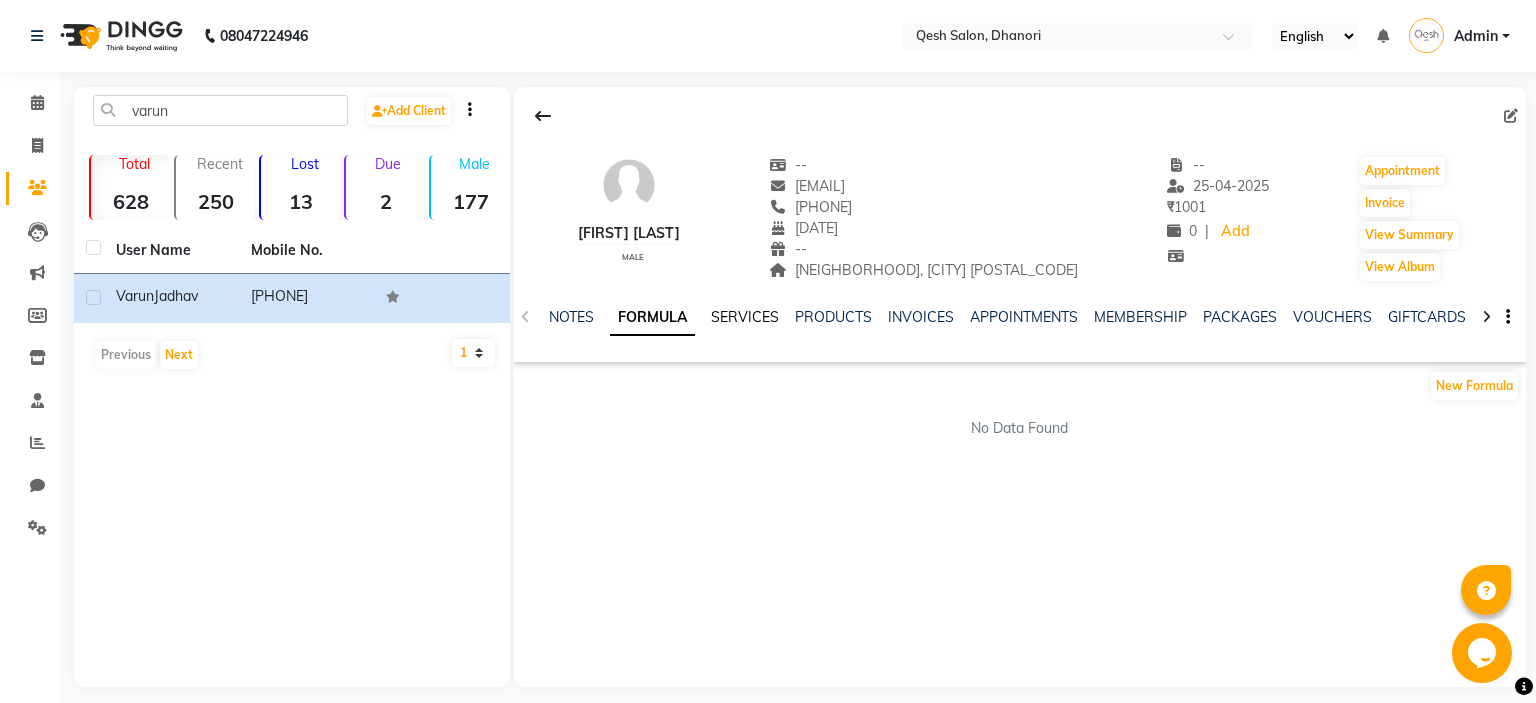 click on "SERVICES" 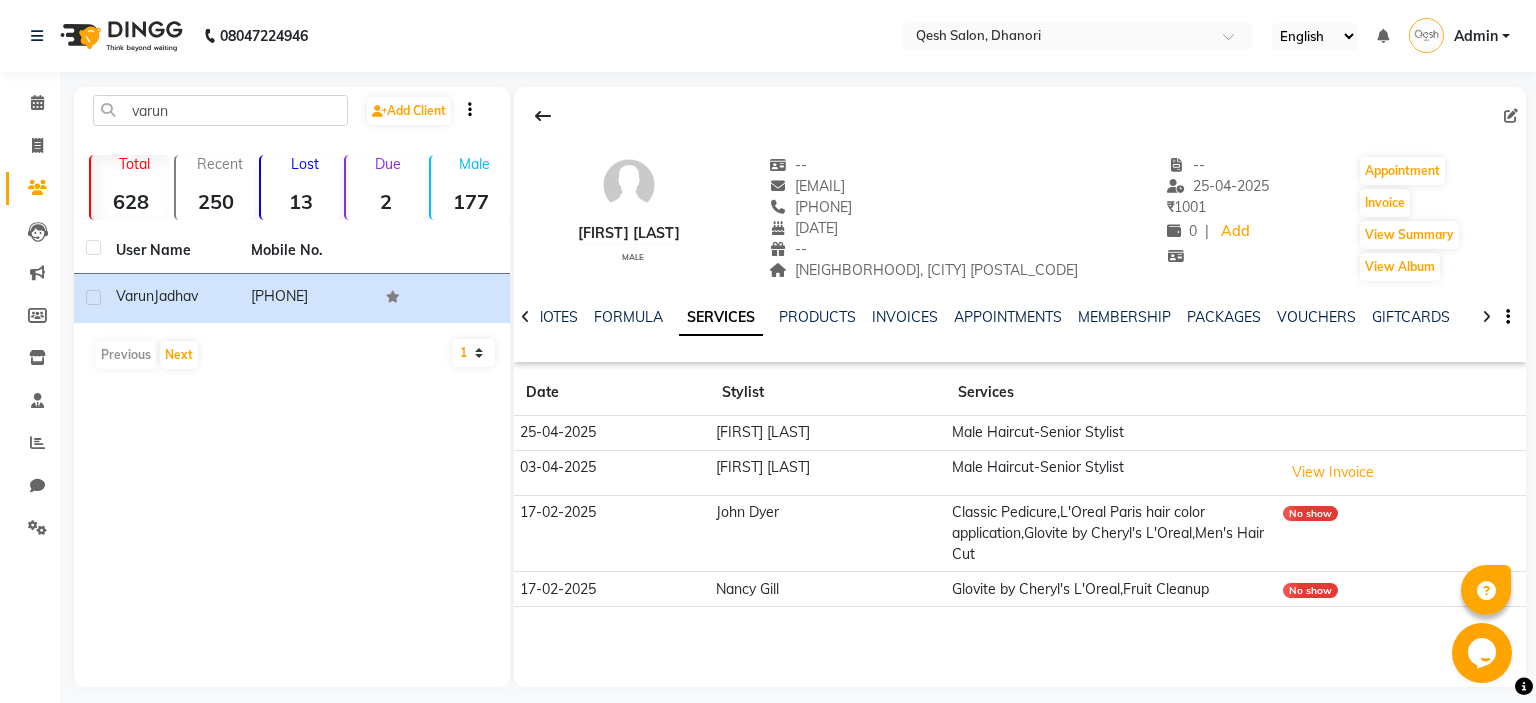 click on "Male Haircut-Senior Stylist" 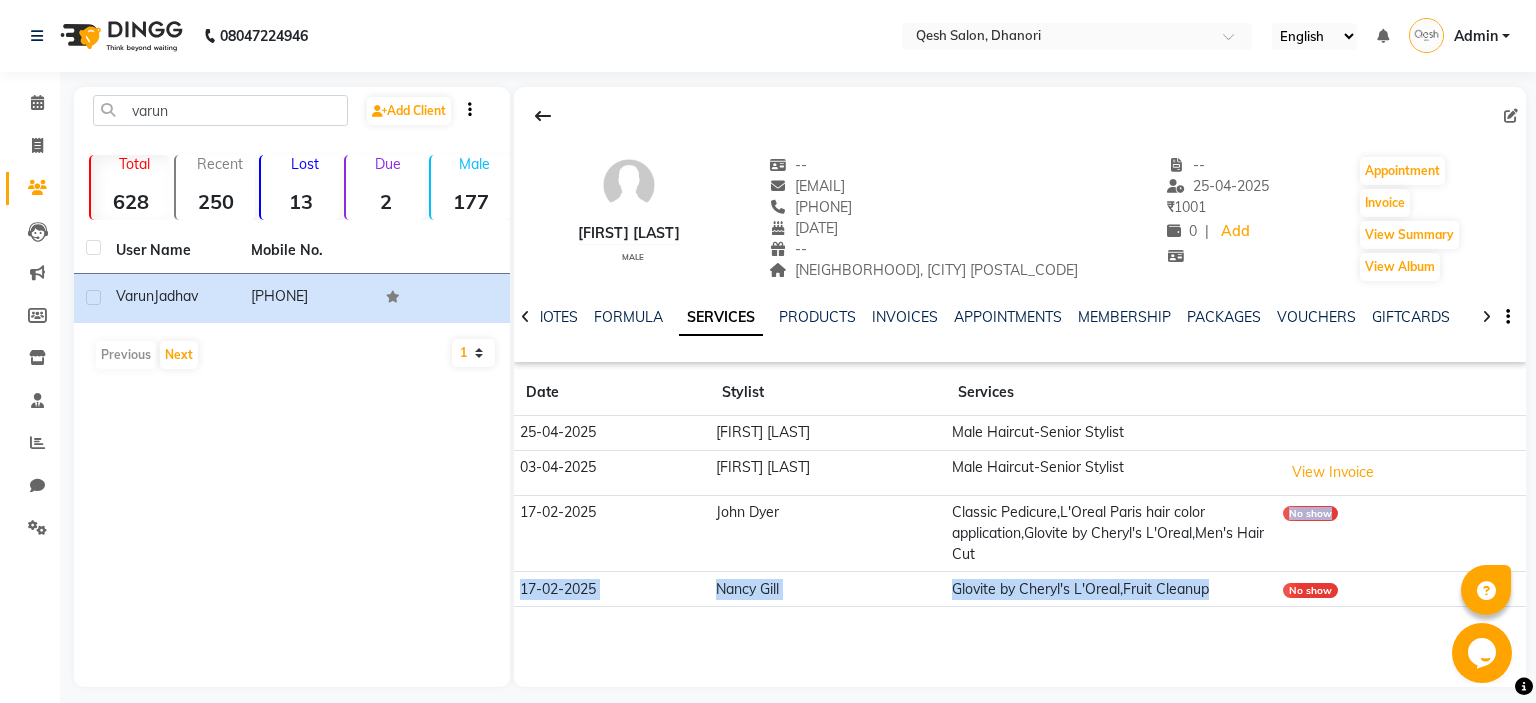 click on "Glovite by Cheryl's L'Oreal,Fruit Cleanup" 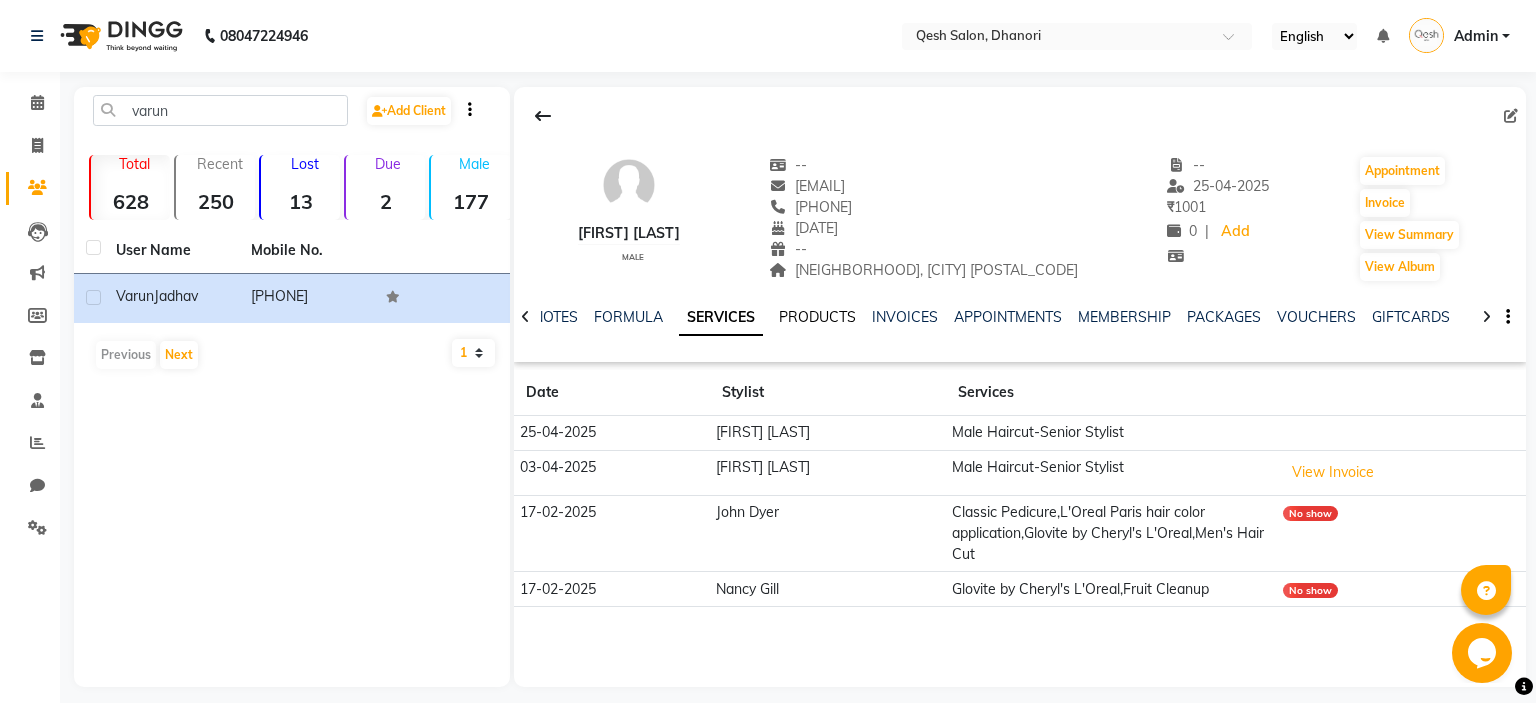 click on "PRODUCTS" 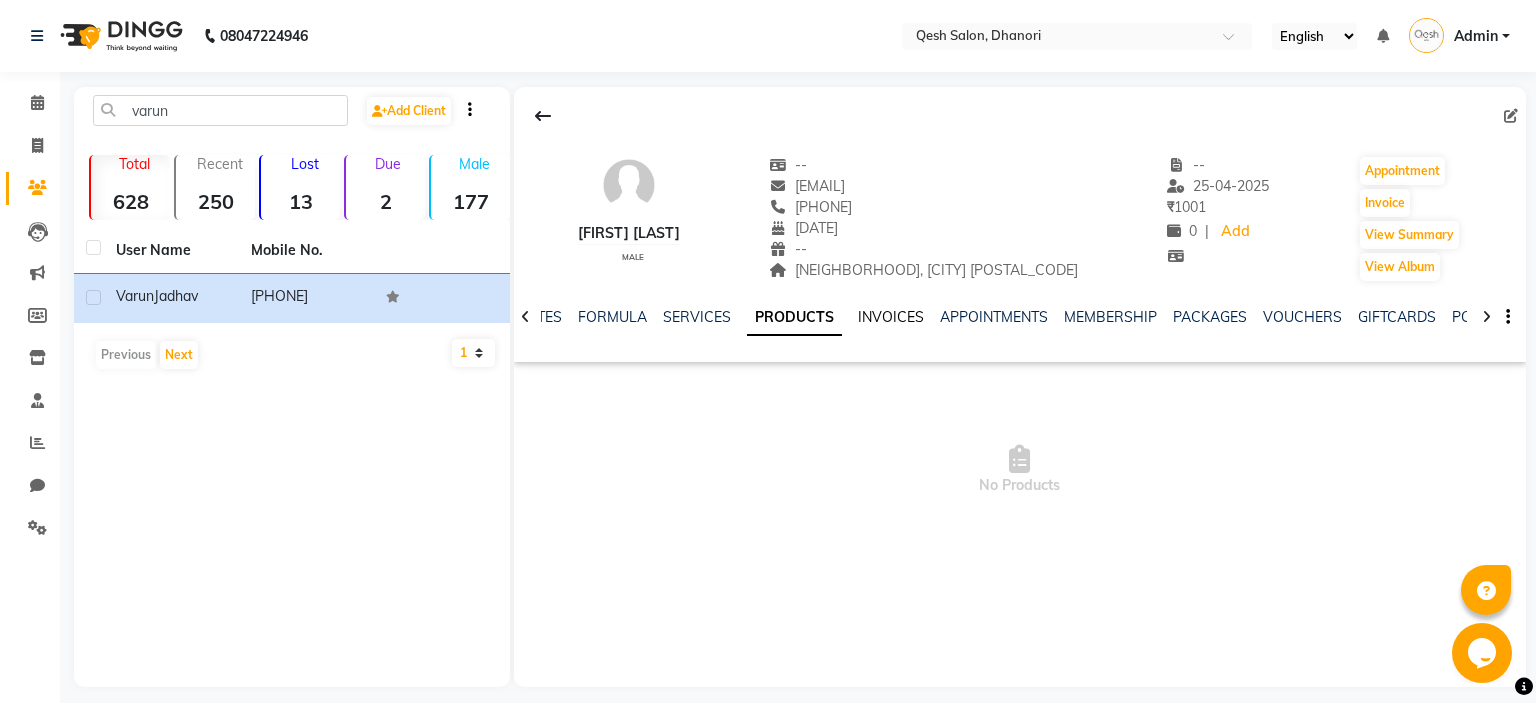 click on "INVOICES" 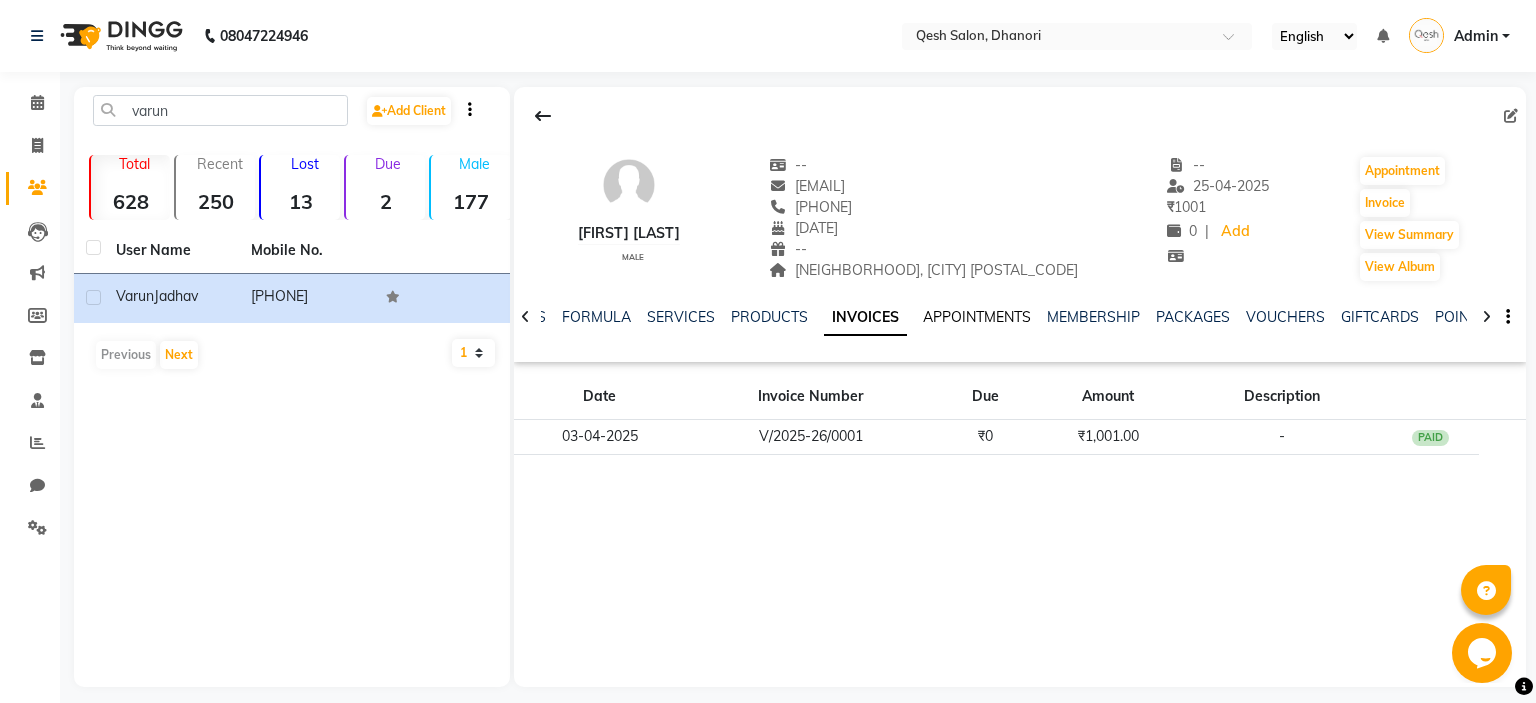 click on "APPOINTMENTS" 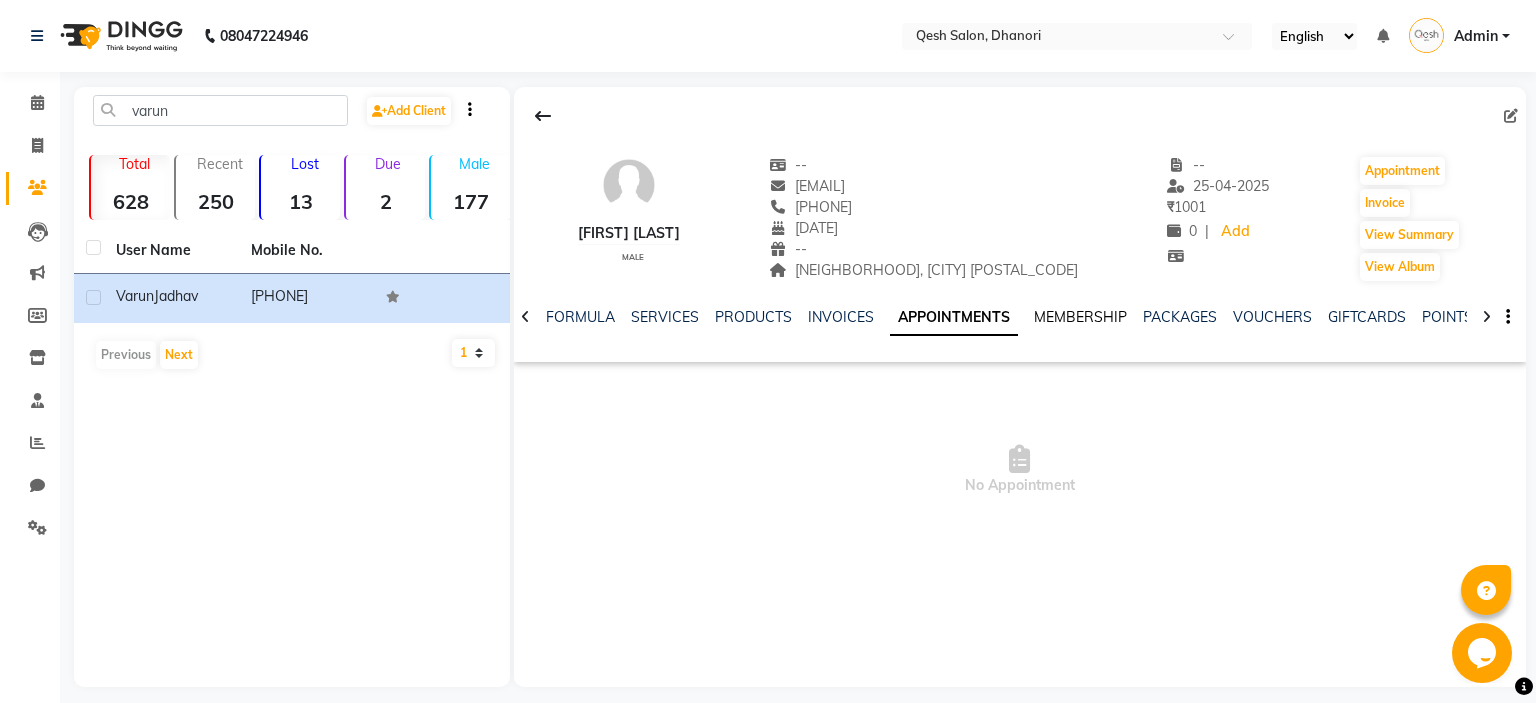 click on "MEMBERSHIP" 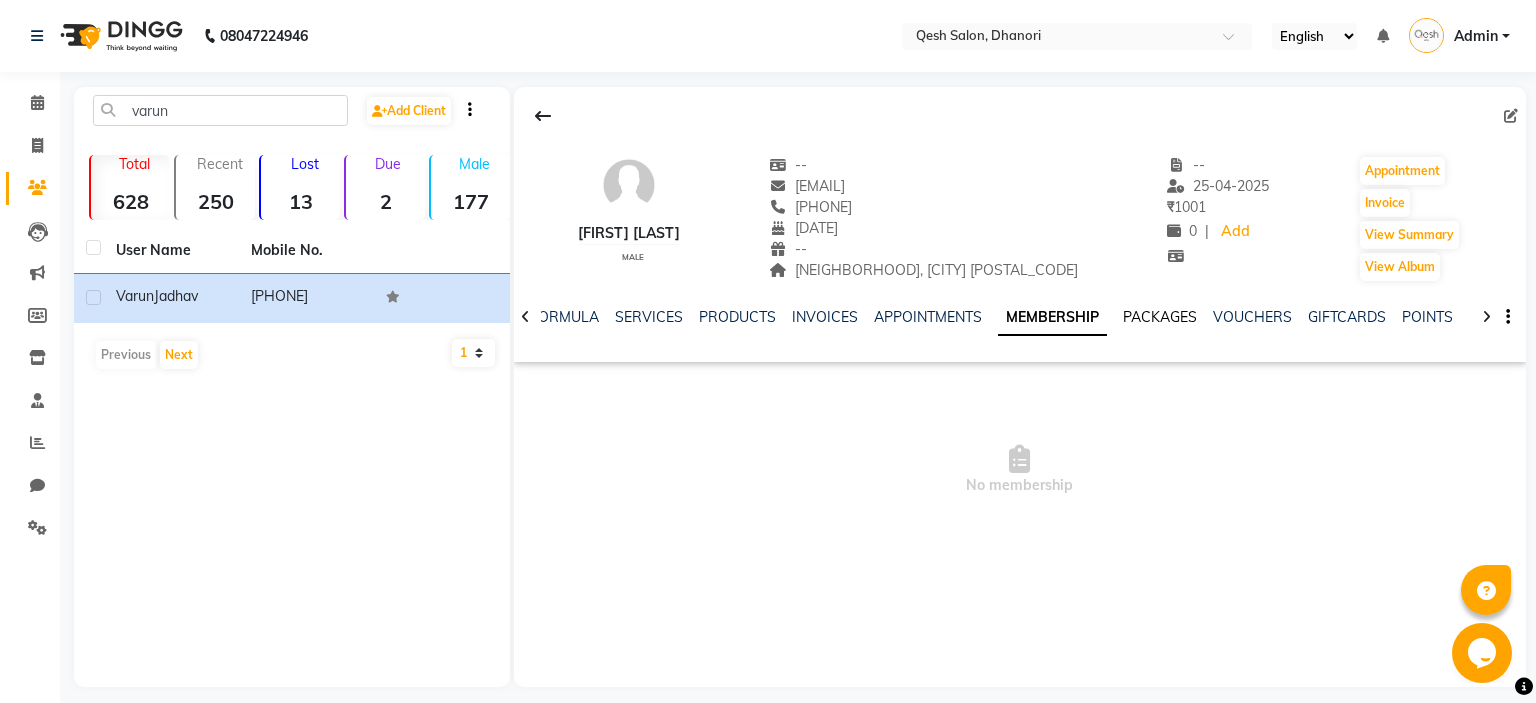 click on "PACKAGES" 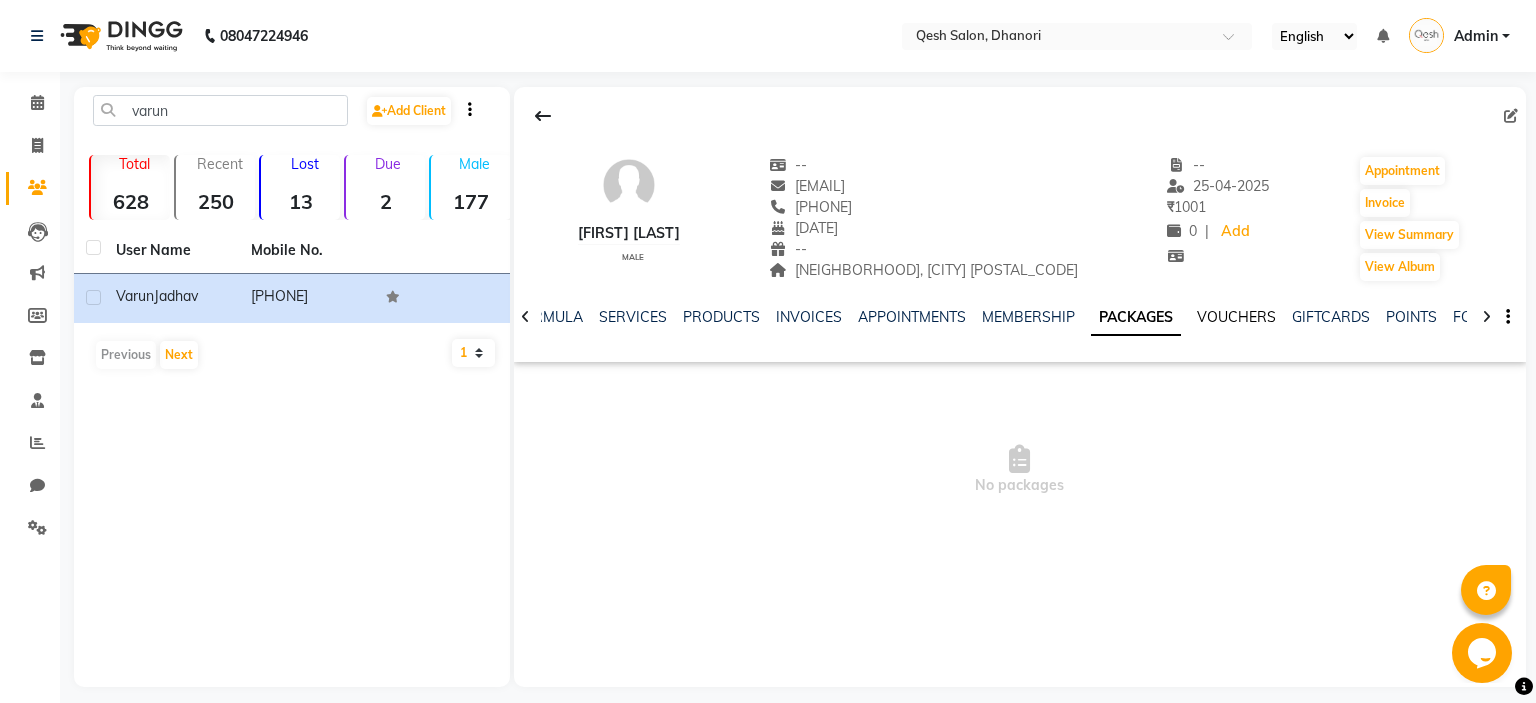 click on "VOUCHERS" 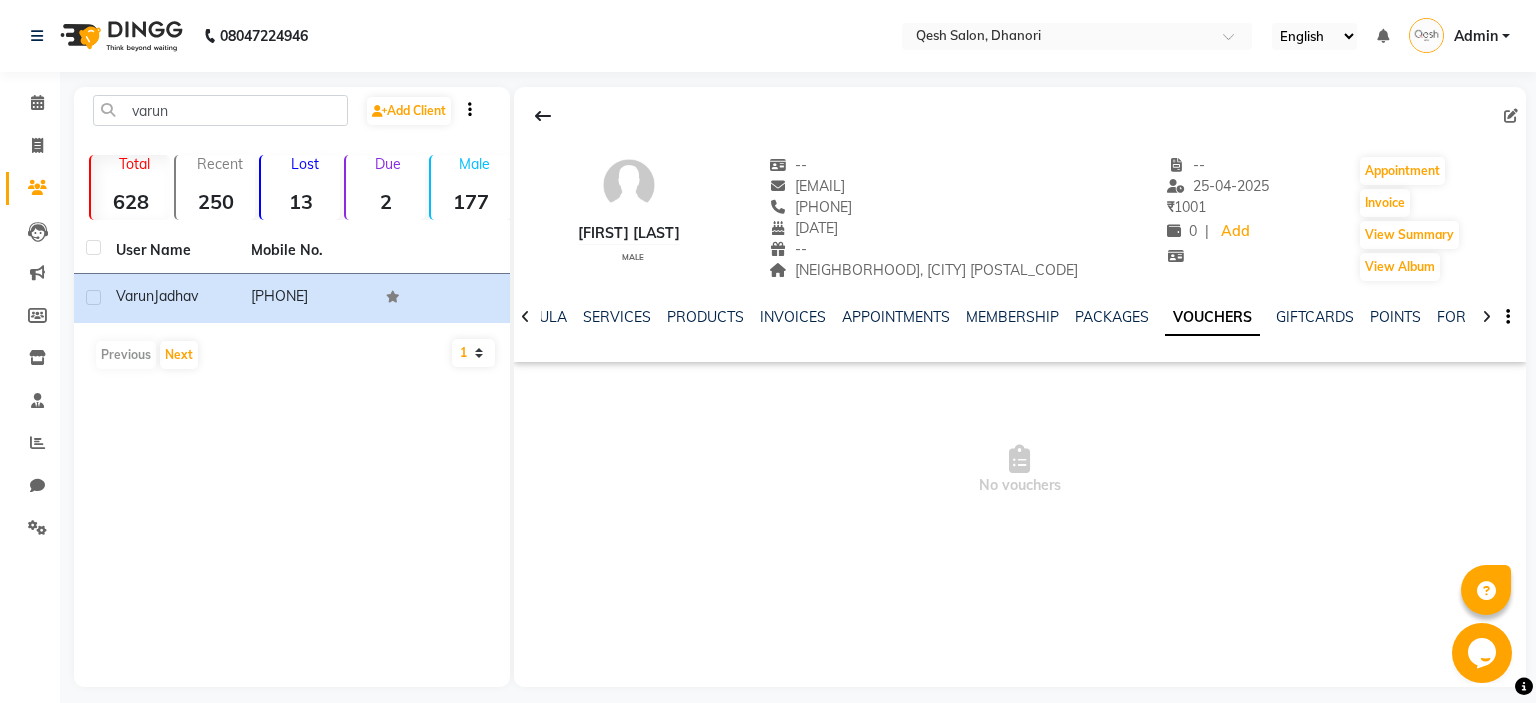 click on "NOTES FORMULA SERVICES PRODUCTS INVOICES APPOINTMENTS MEMBERSHIP PACKAGES VOUCHERS GIFTCARDS POINTS FORMS FAMILY CARDS WALLET" 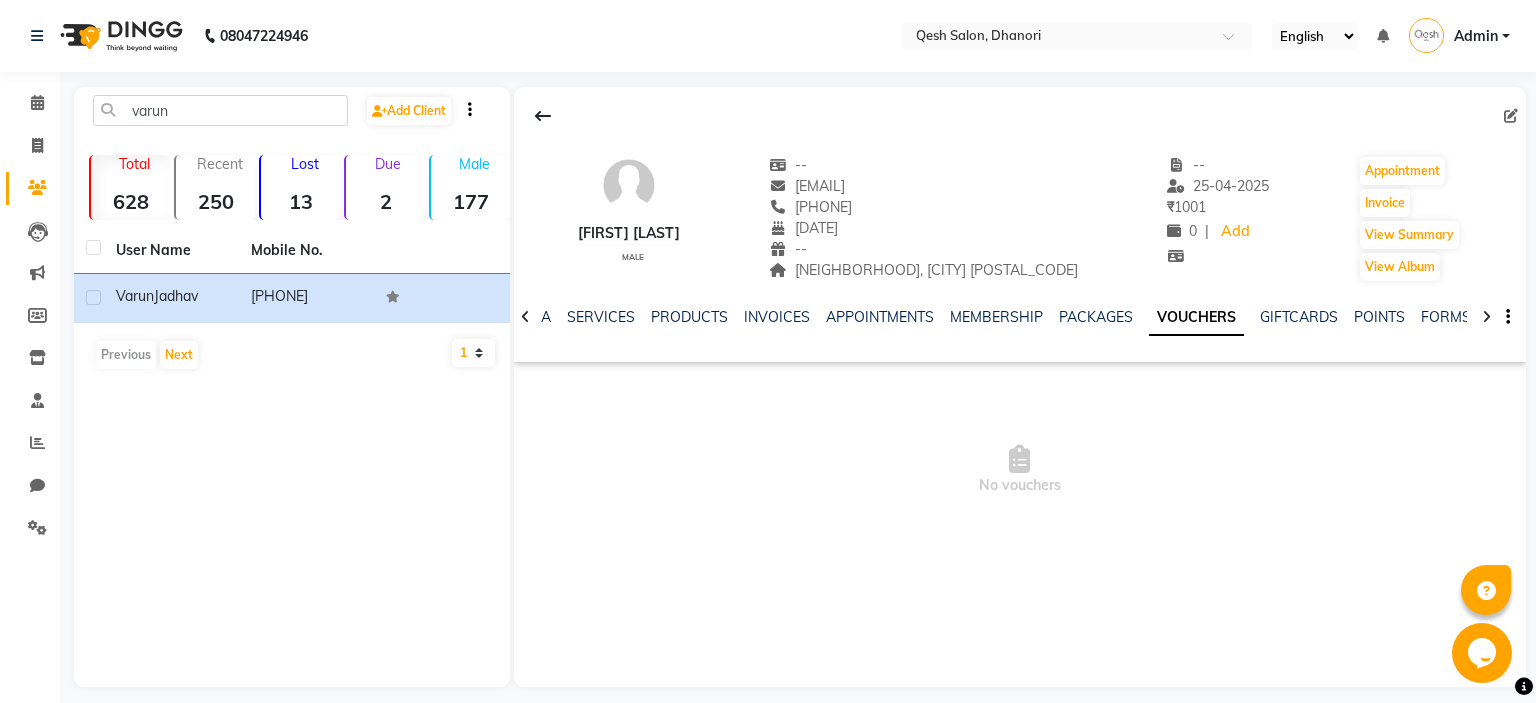 click 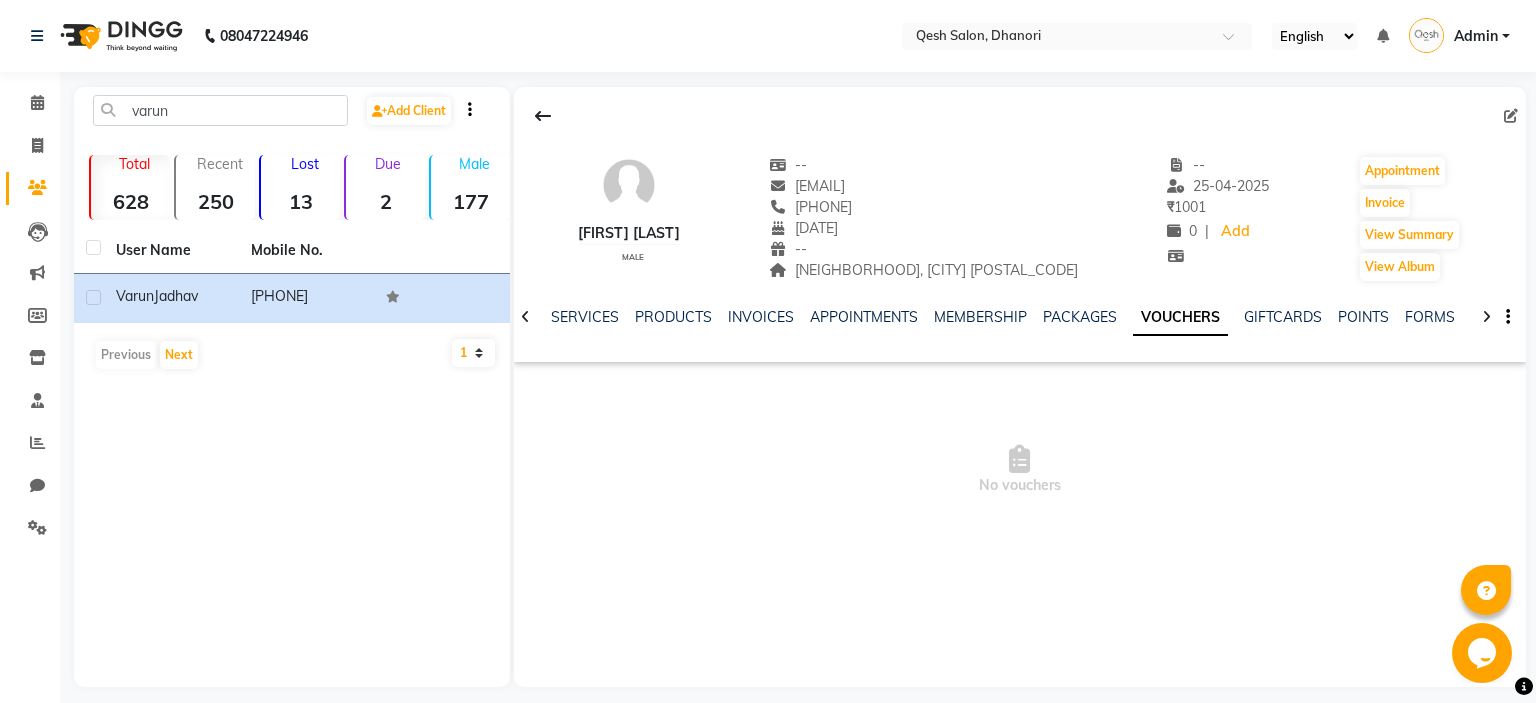 click 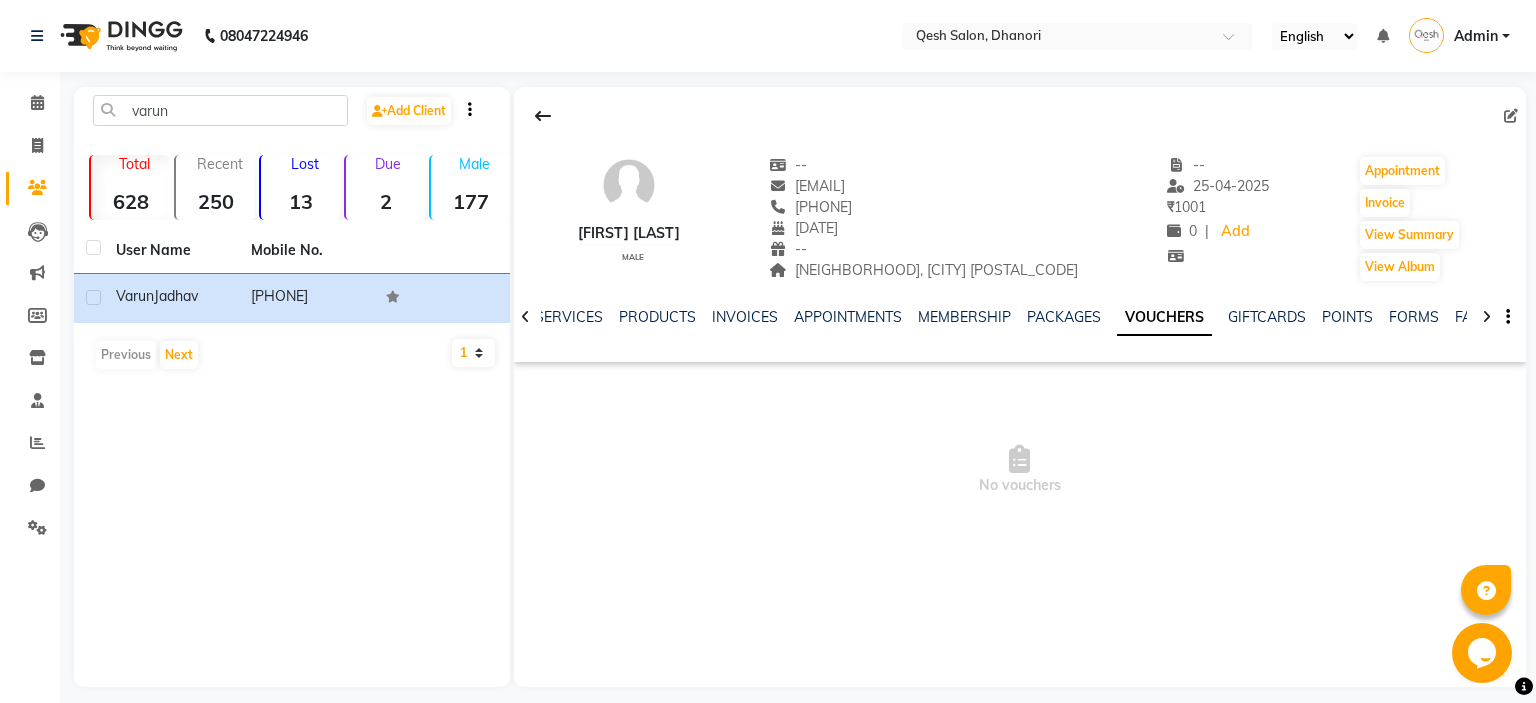 click 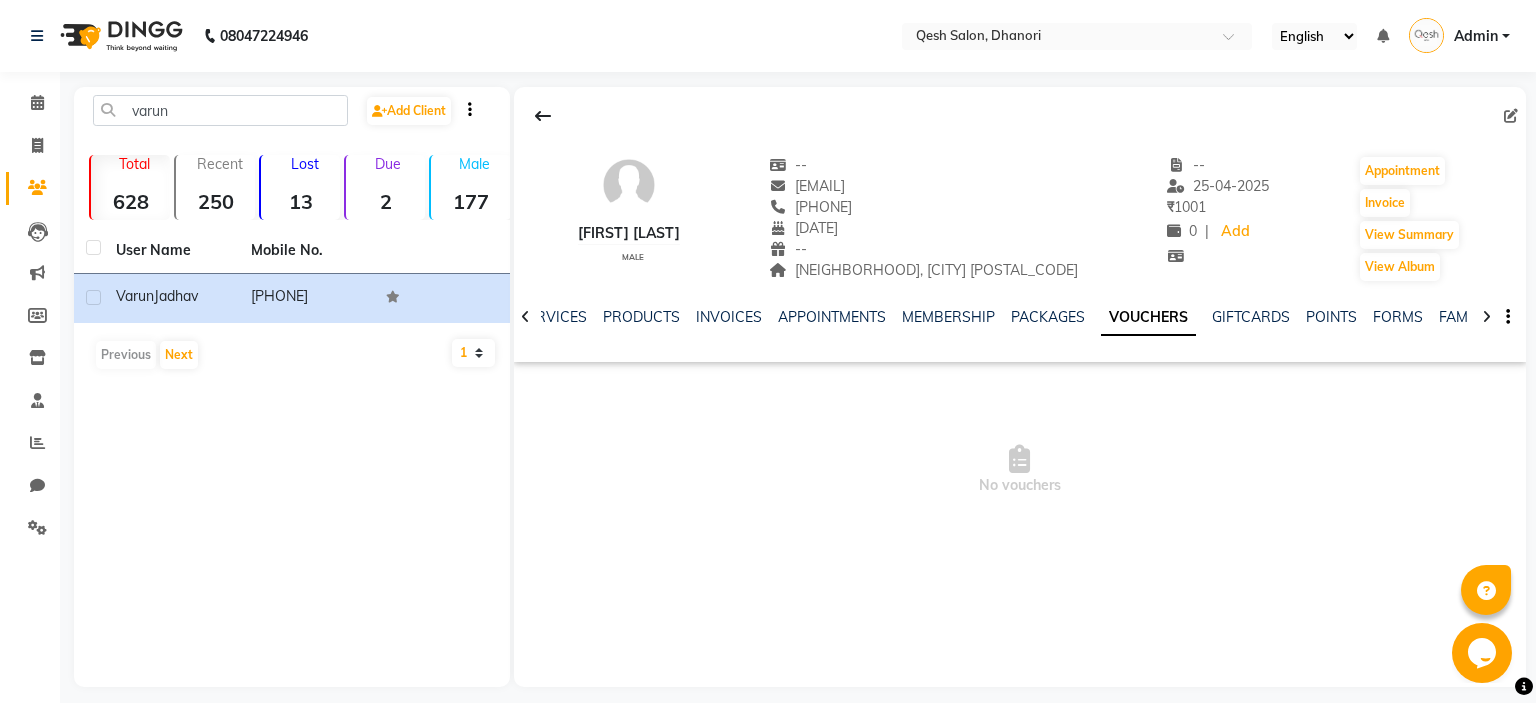 click 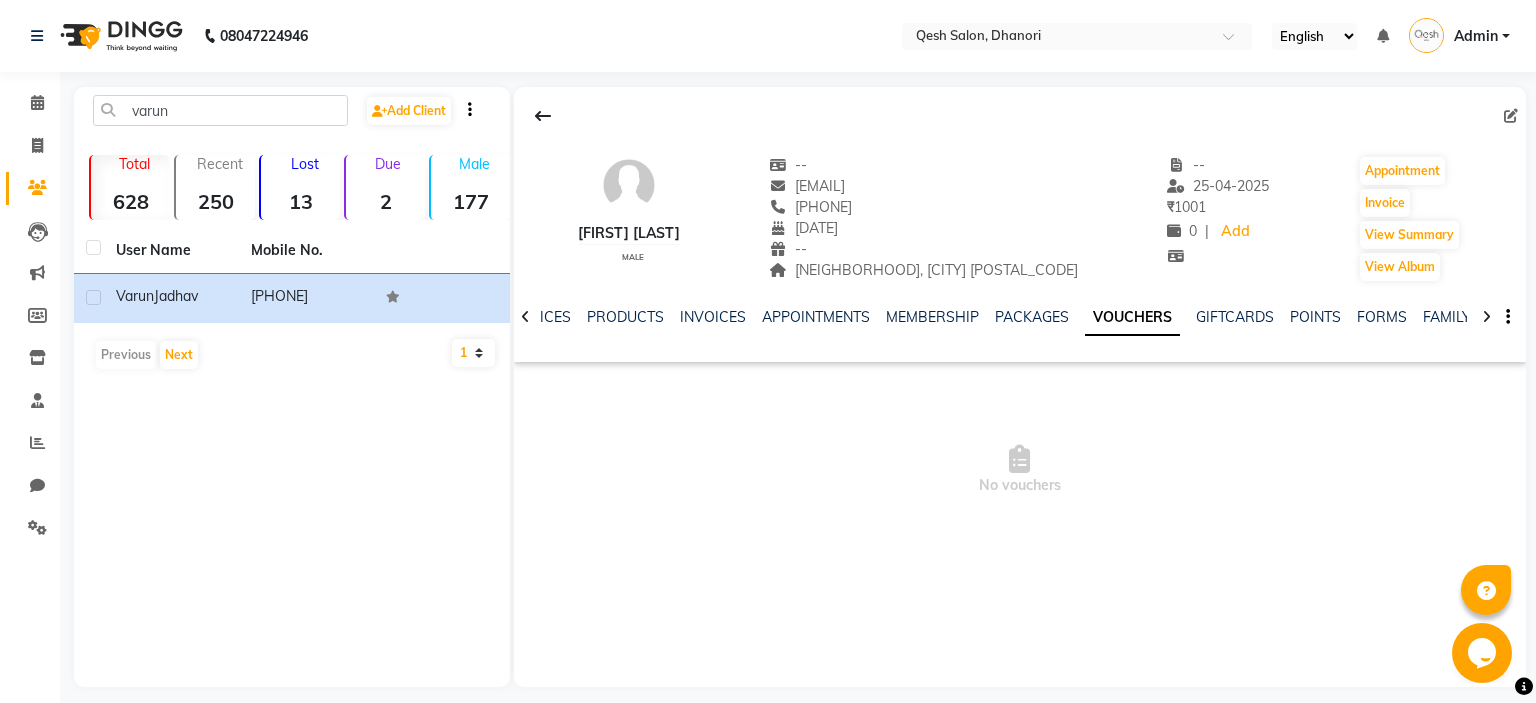 click 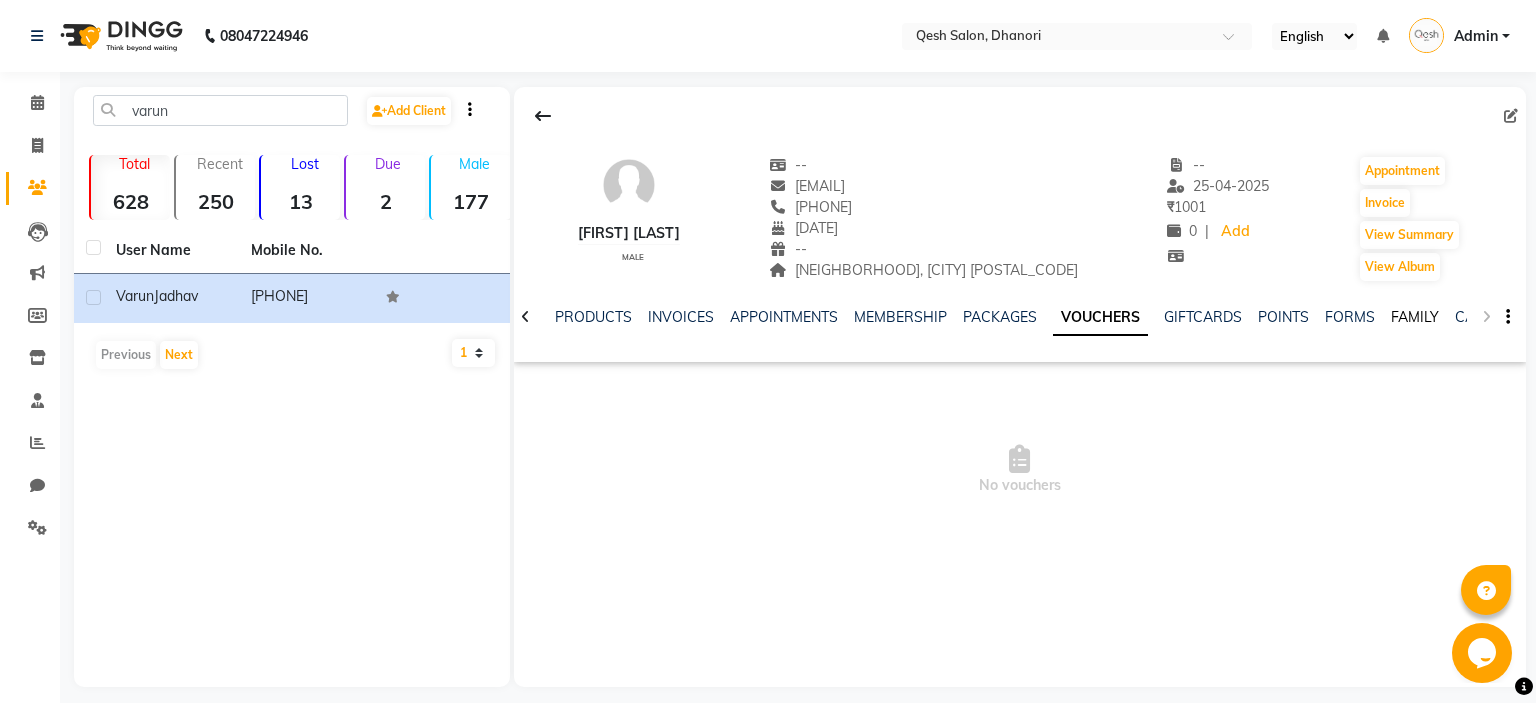 click on "FAMILY" 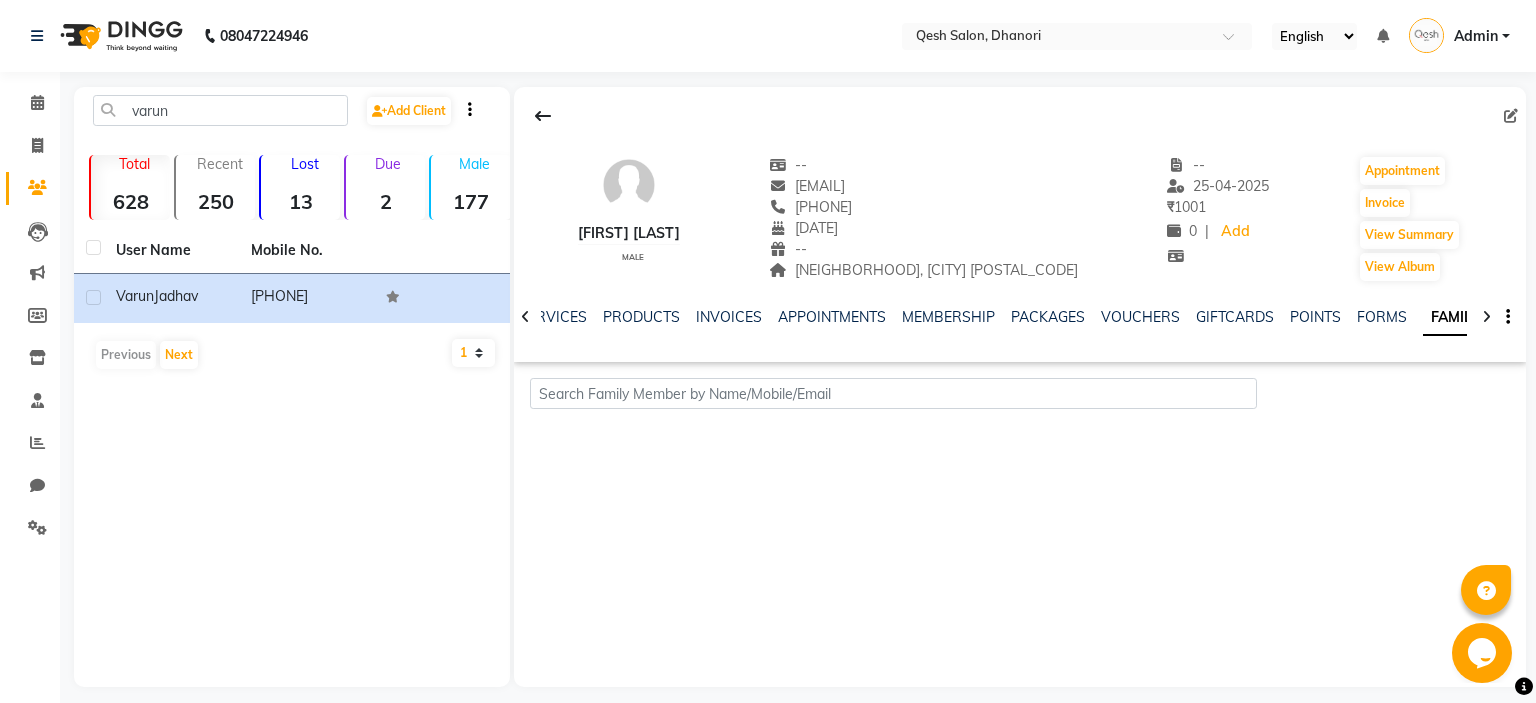scroll, scrollTop: 13, scrollLeft: 0, axis: vertical 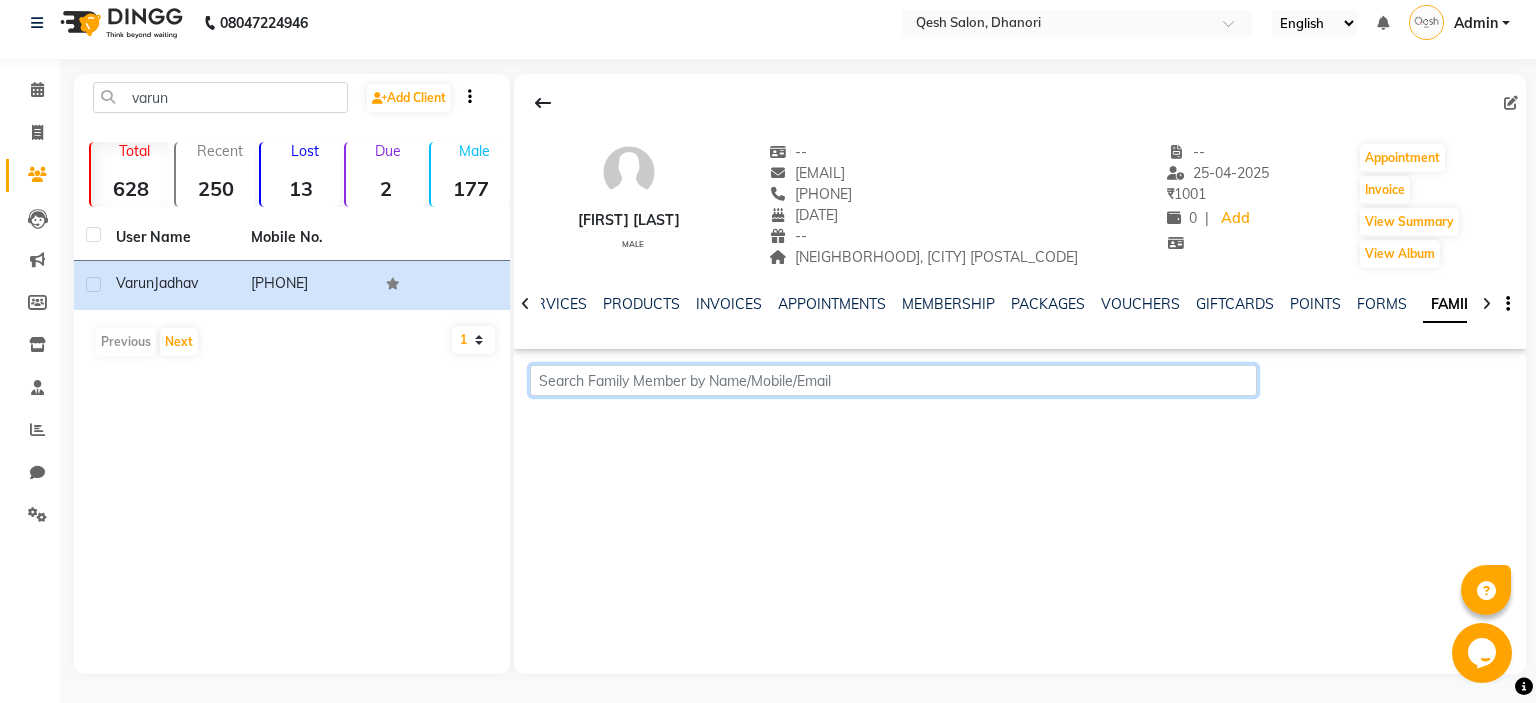 click at bounding box center (894, 380) 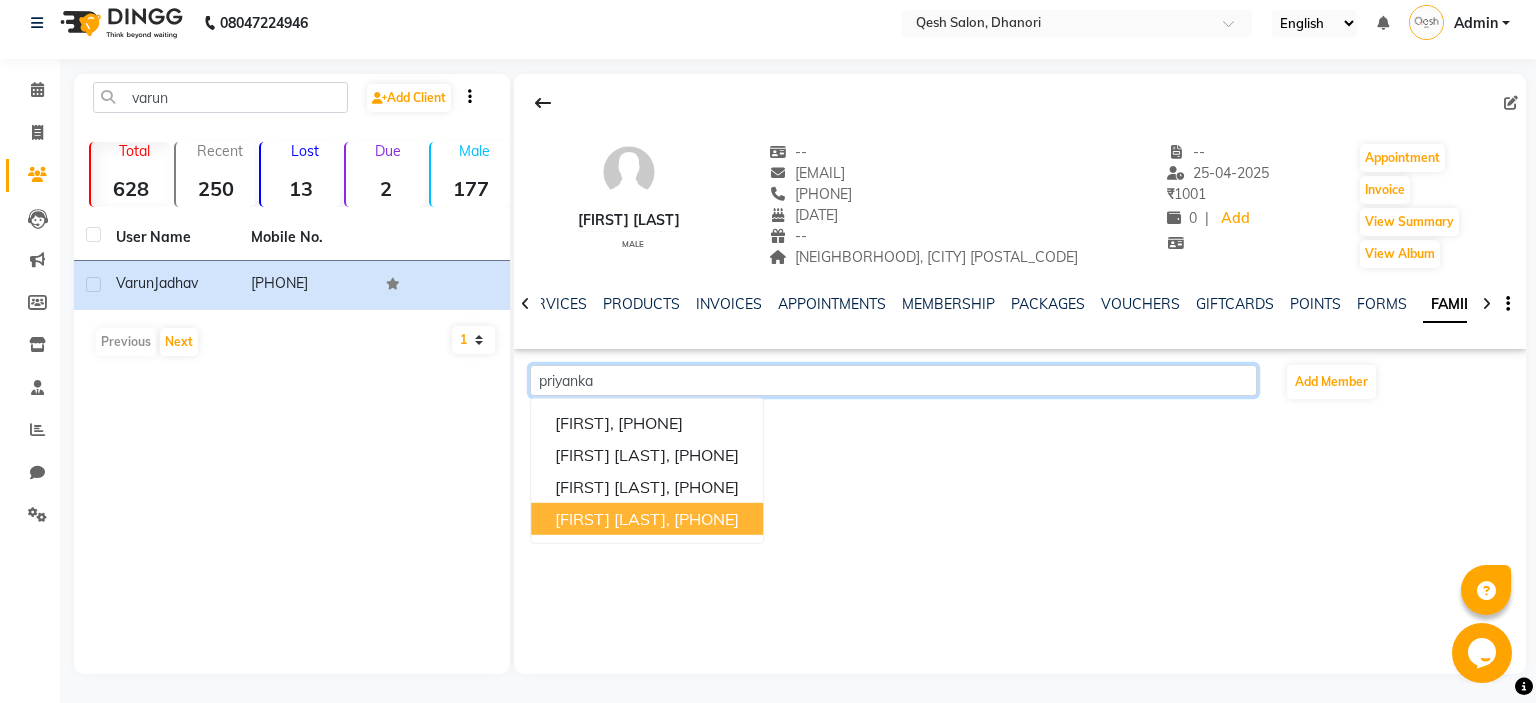 click on "[PHONE]" at bounding box center (706, 519) 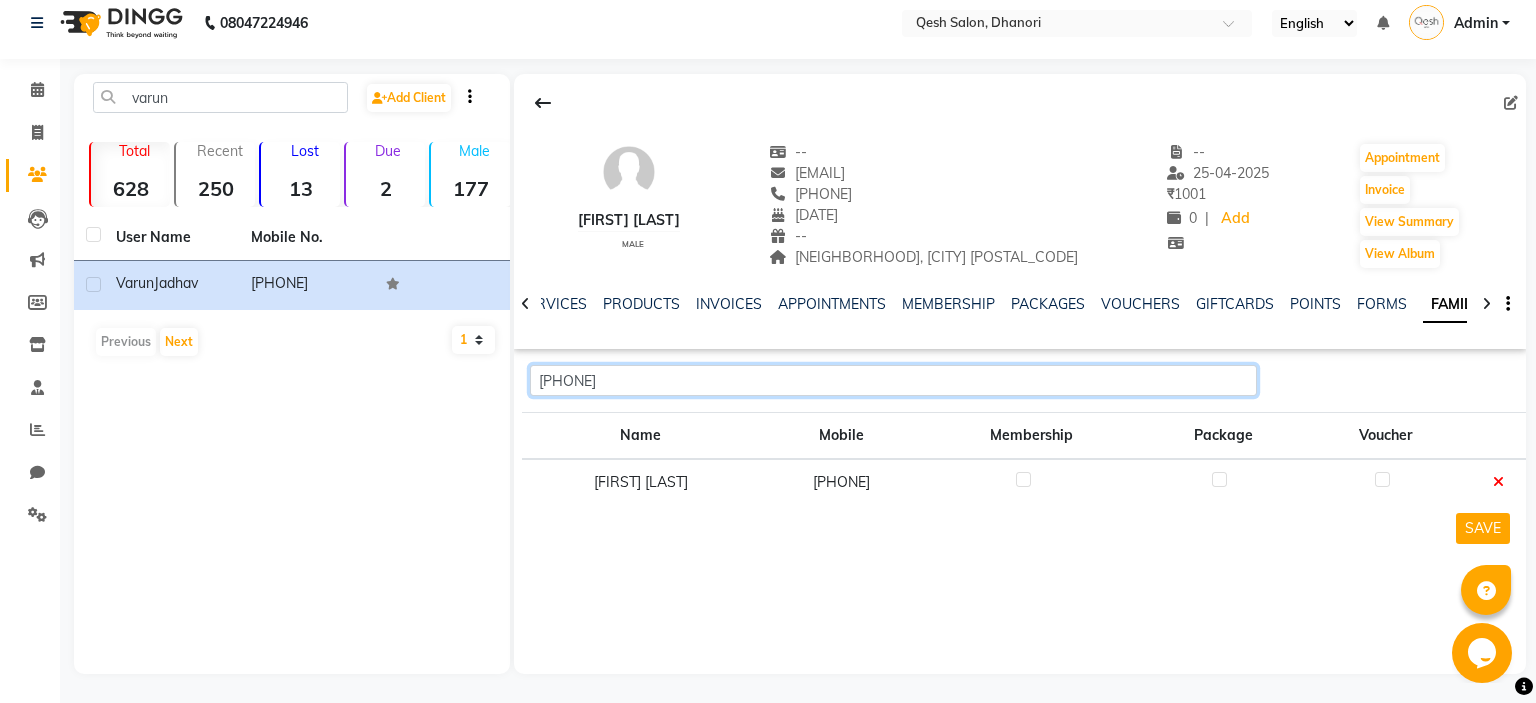 type on "[PHONE]" 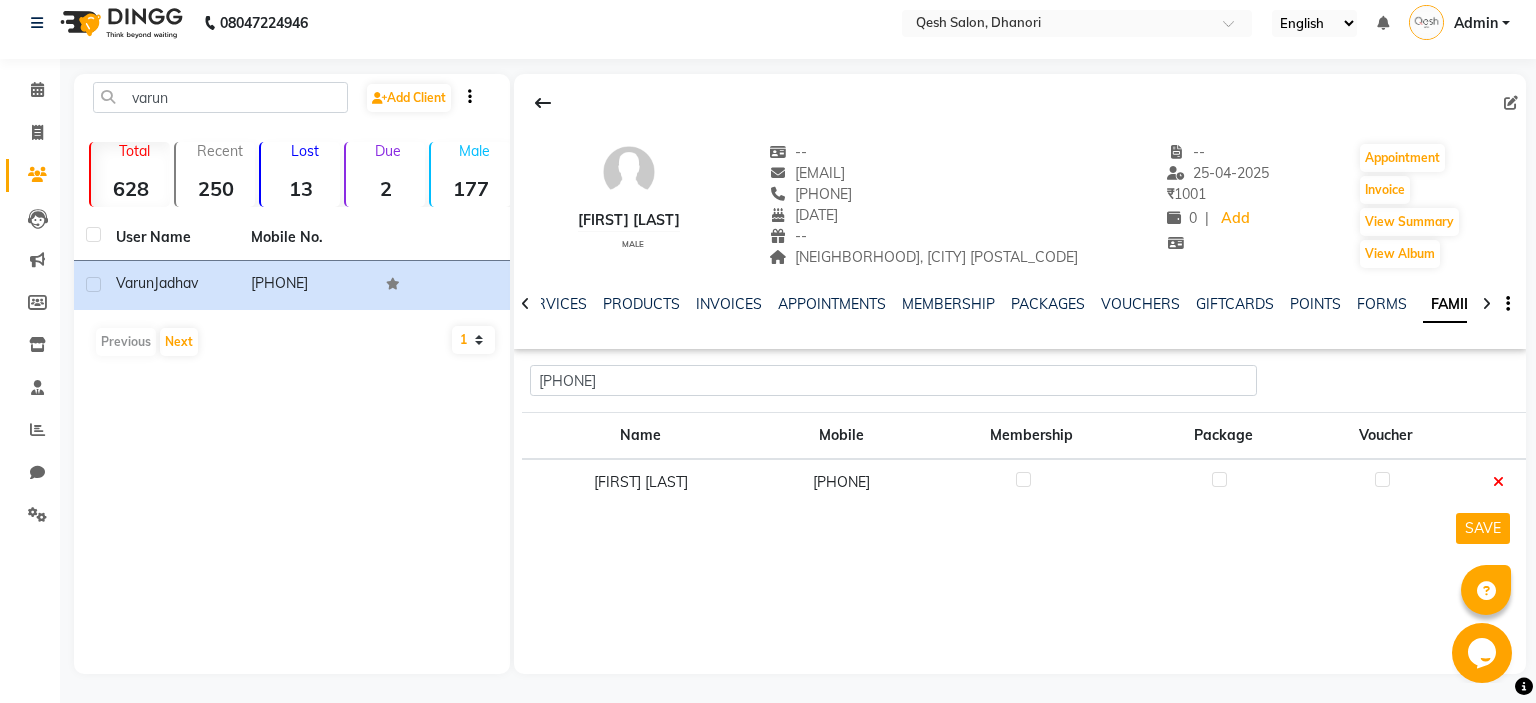 click 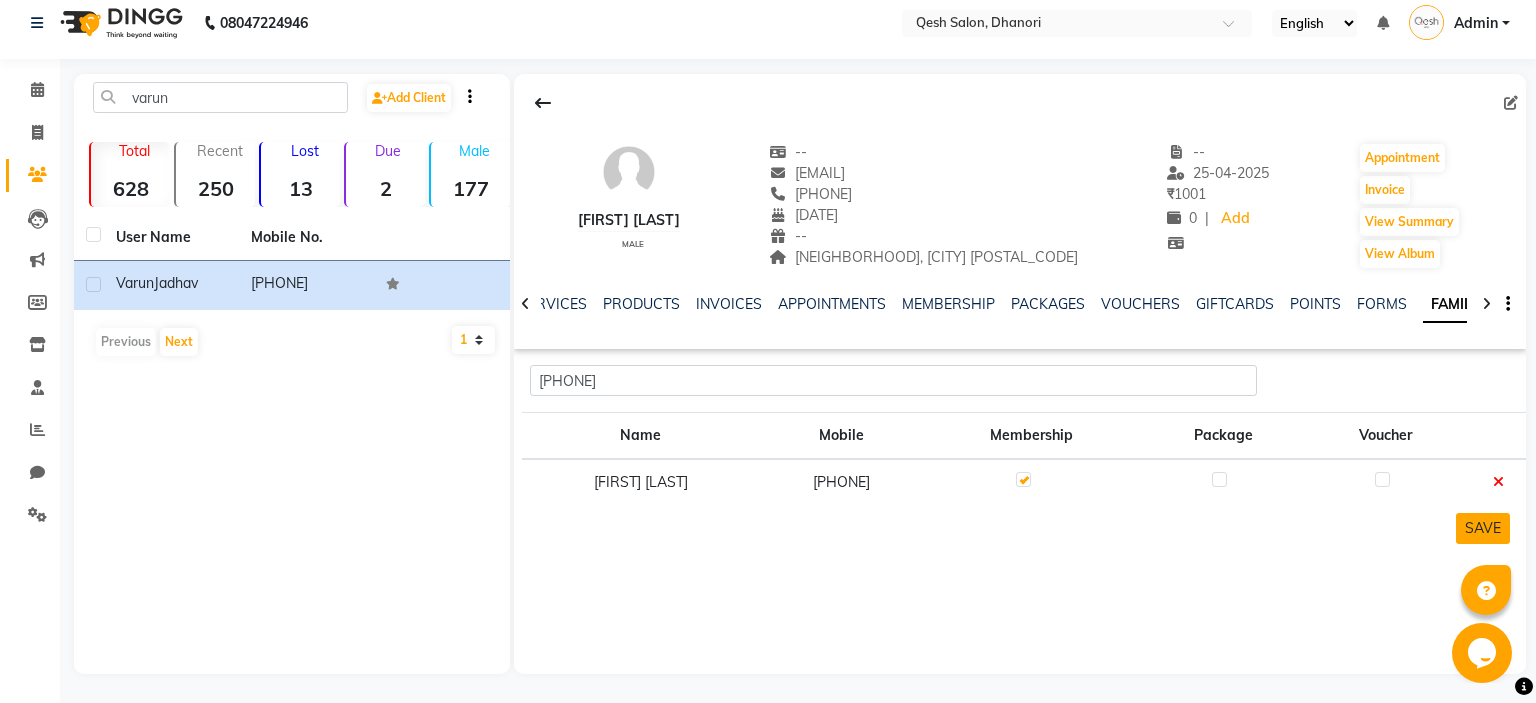 click on "SAVE" 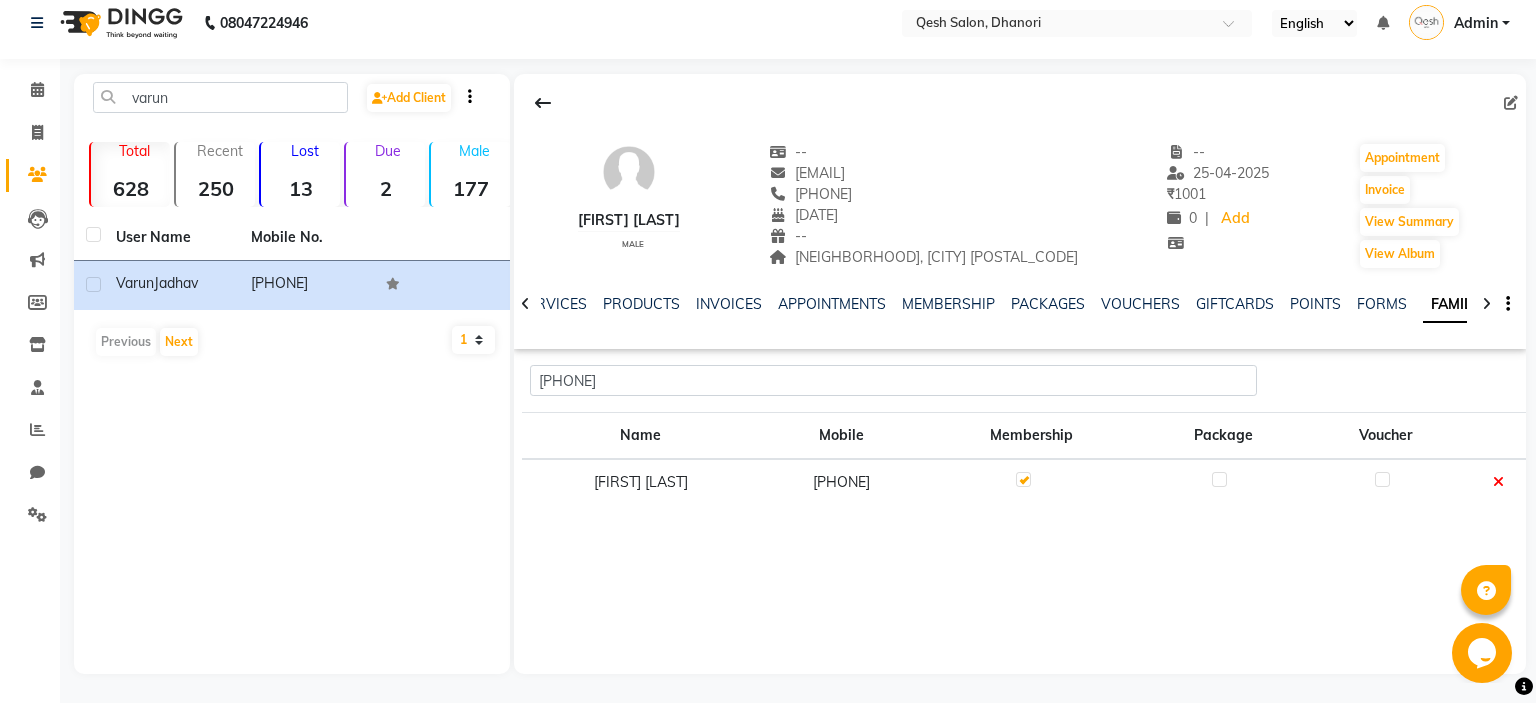 click on "[FIRST] [LAST]   male  --   [EMAIL]   [PHONE]  [DATE]  --  Tingre Nagar, Pune 411015  -- [DATE] ₹    1001 0 |  Add   Appointment   Invoice  View Summary  View Album  NOTES FORMULA SERVICES PRODUCTS INVOICES APPOINTMENTS MEMBERSHIP PACKAGES VOUCHERS GIFTCARDS POINTS FORMS FAMILY CARDS WALLET 8983243290 Name Mobile Membership Package Voucher [FIRST] [LAST]  [PHONE]" 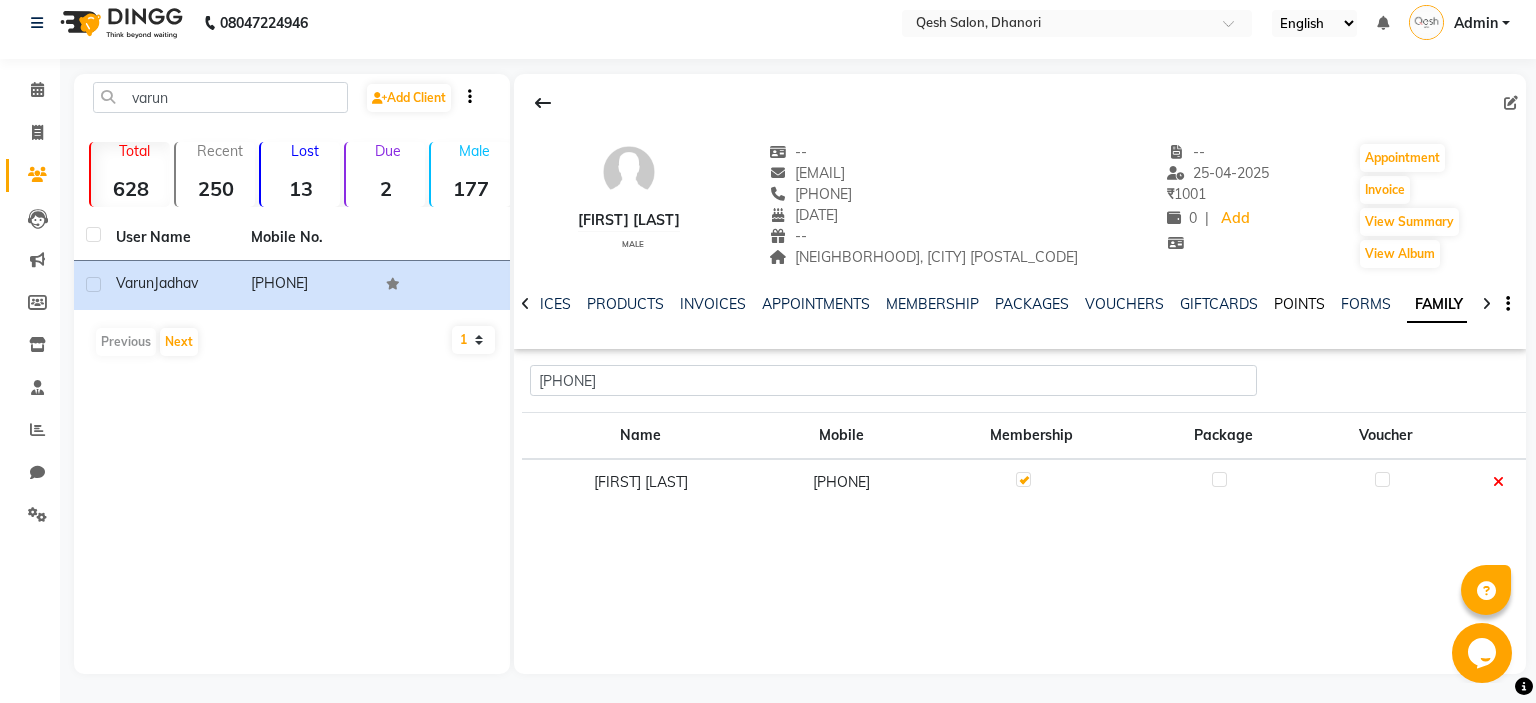 click on "POINTS" 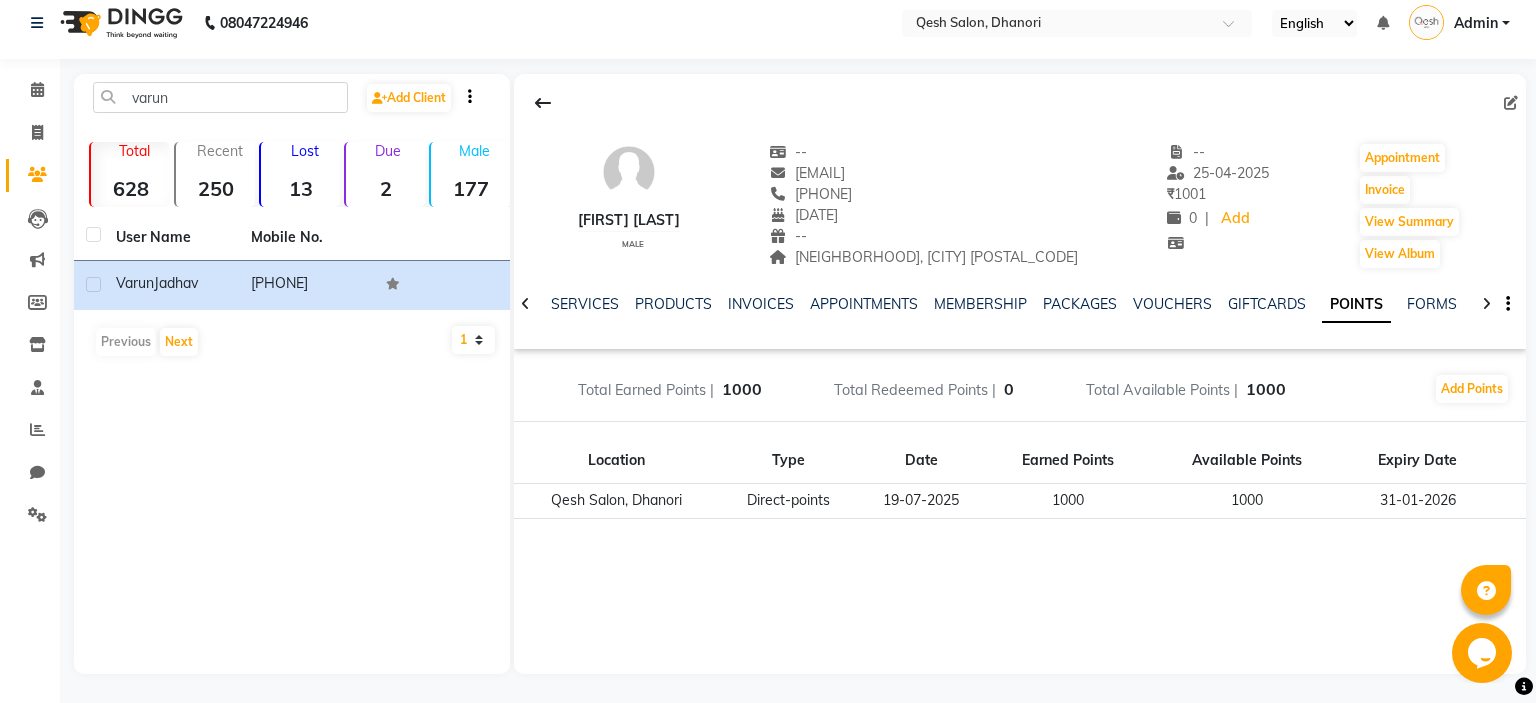 click on "1000" 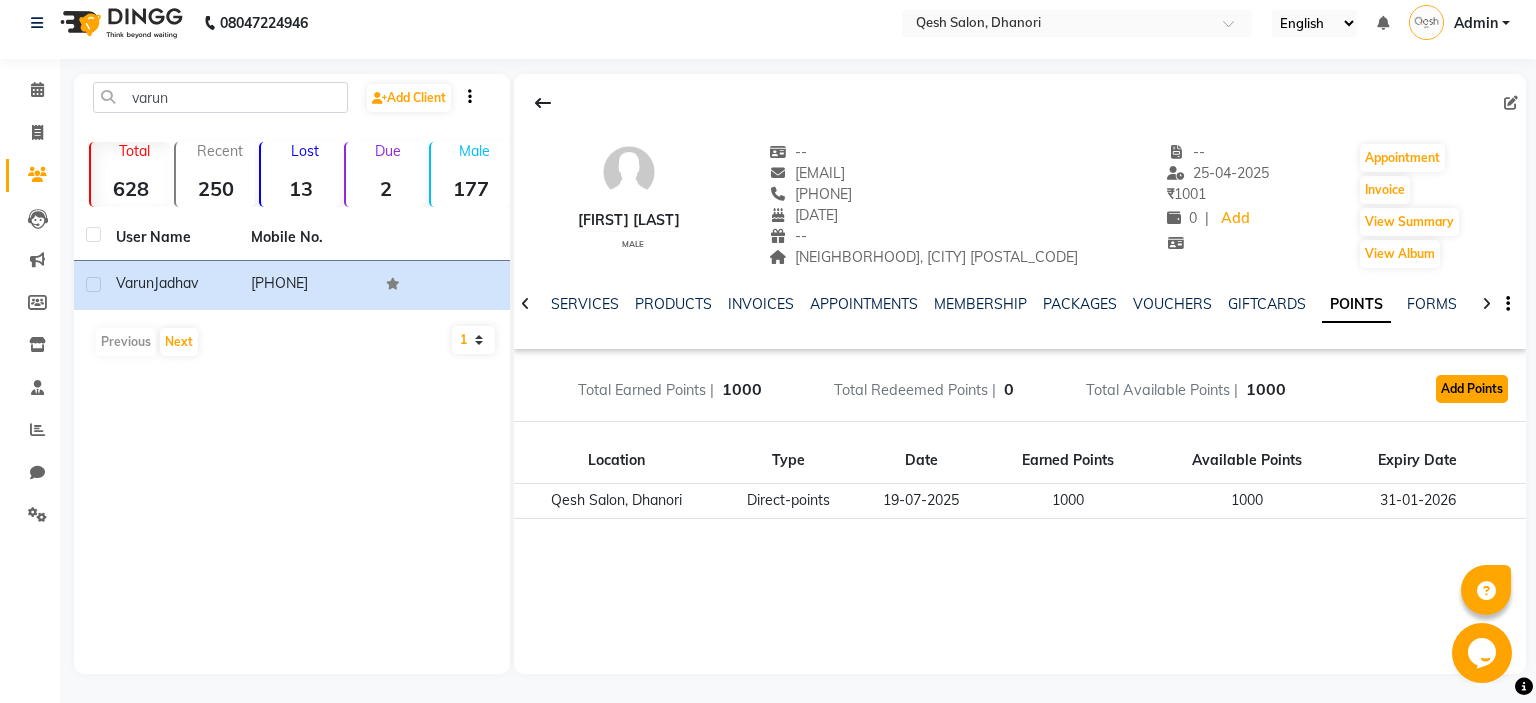 click on "Add Points" 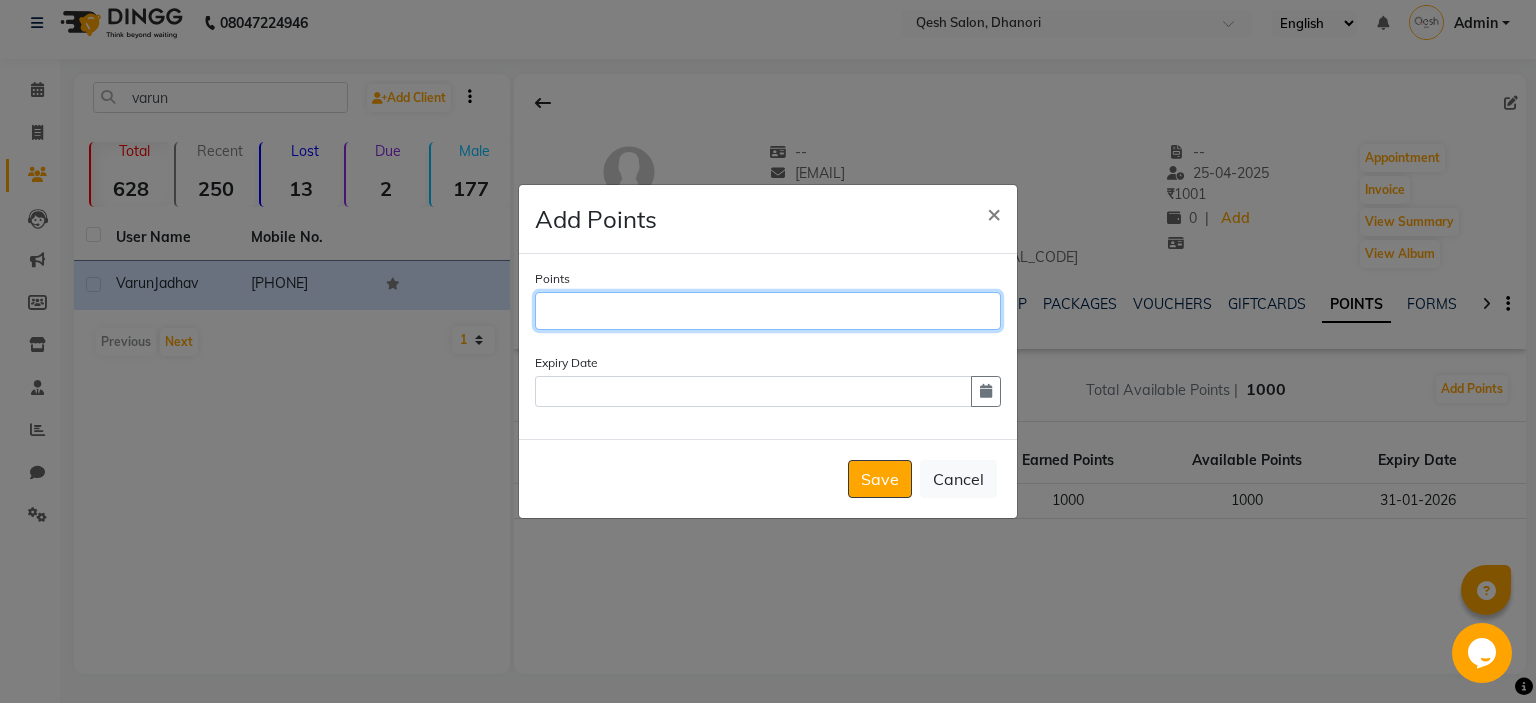 click on "Points" at bounding box center (768, 311) 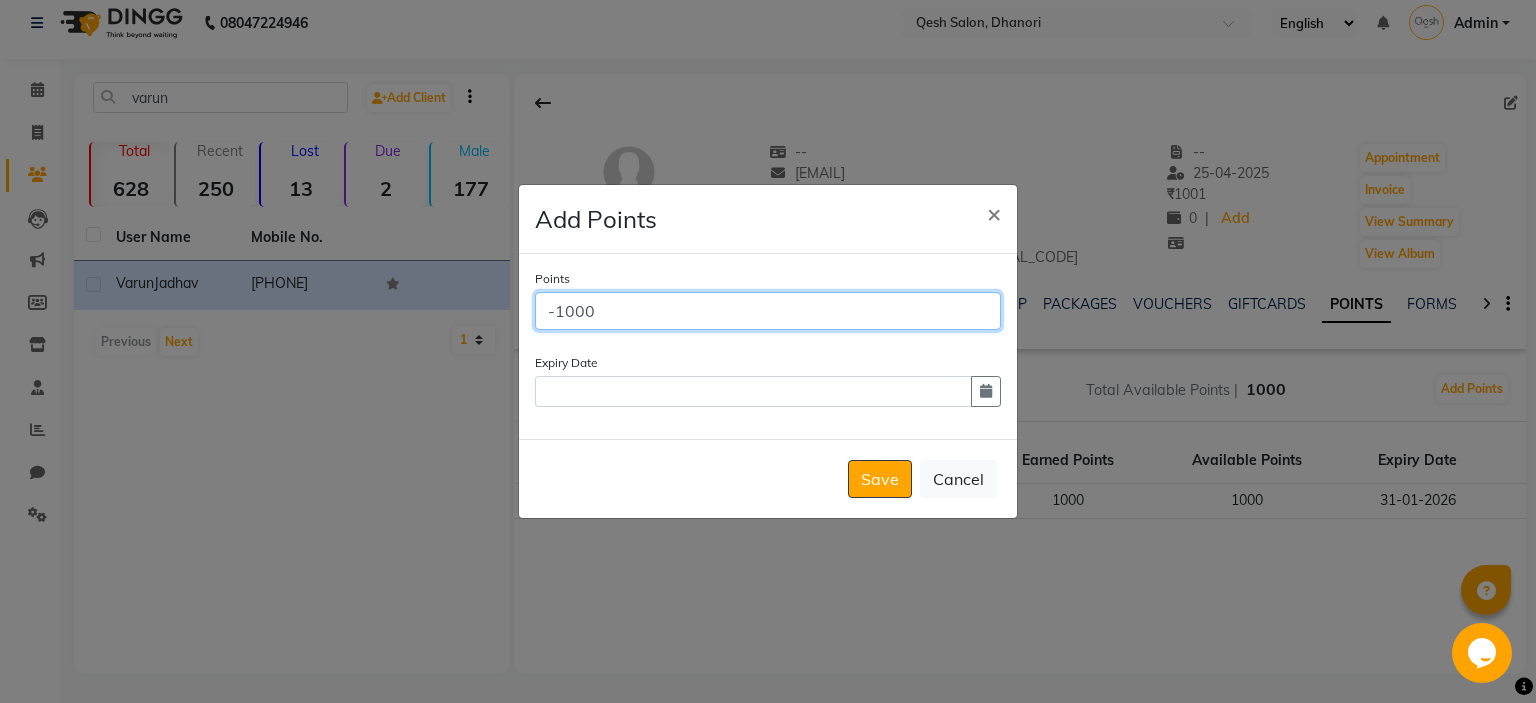 type on "-1000" 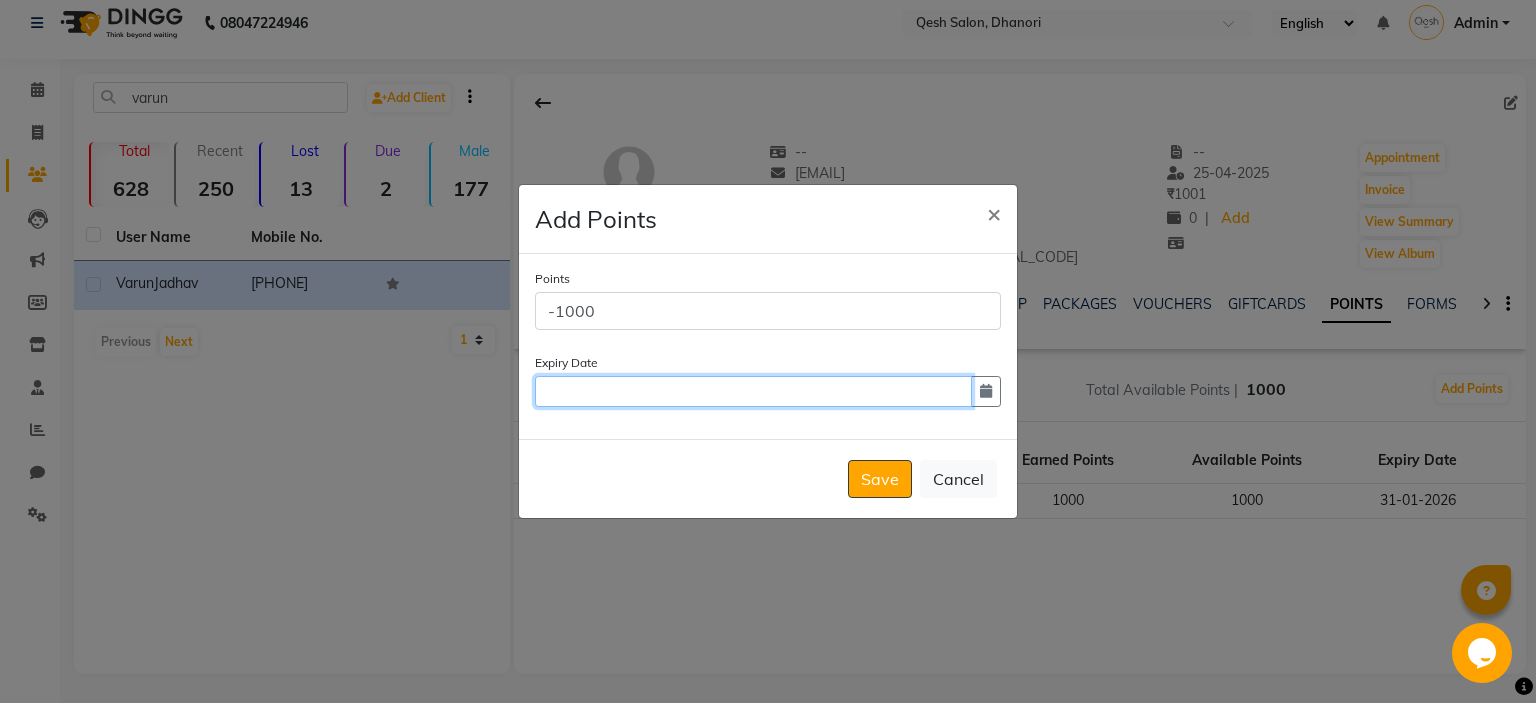 click 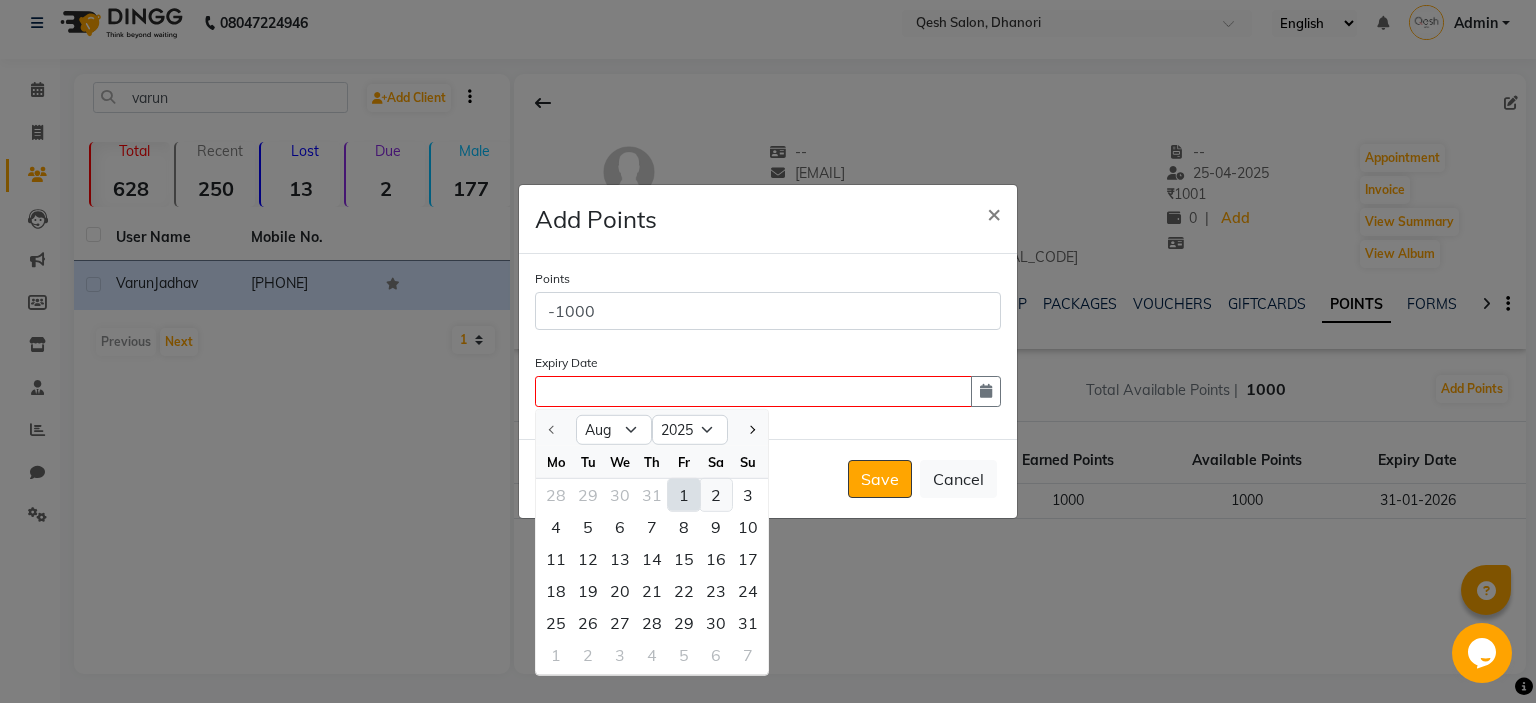click on "2" 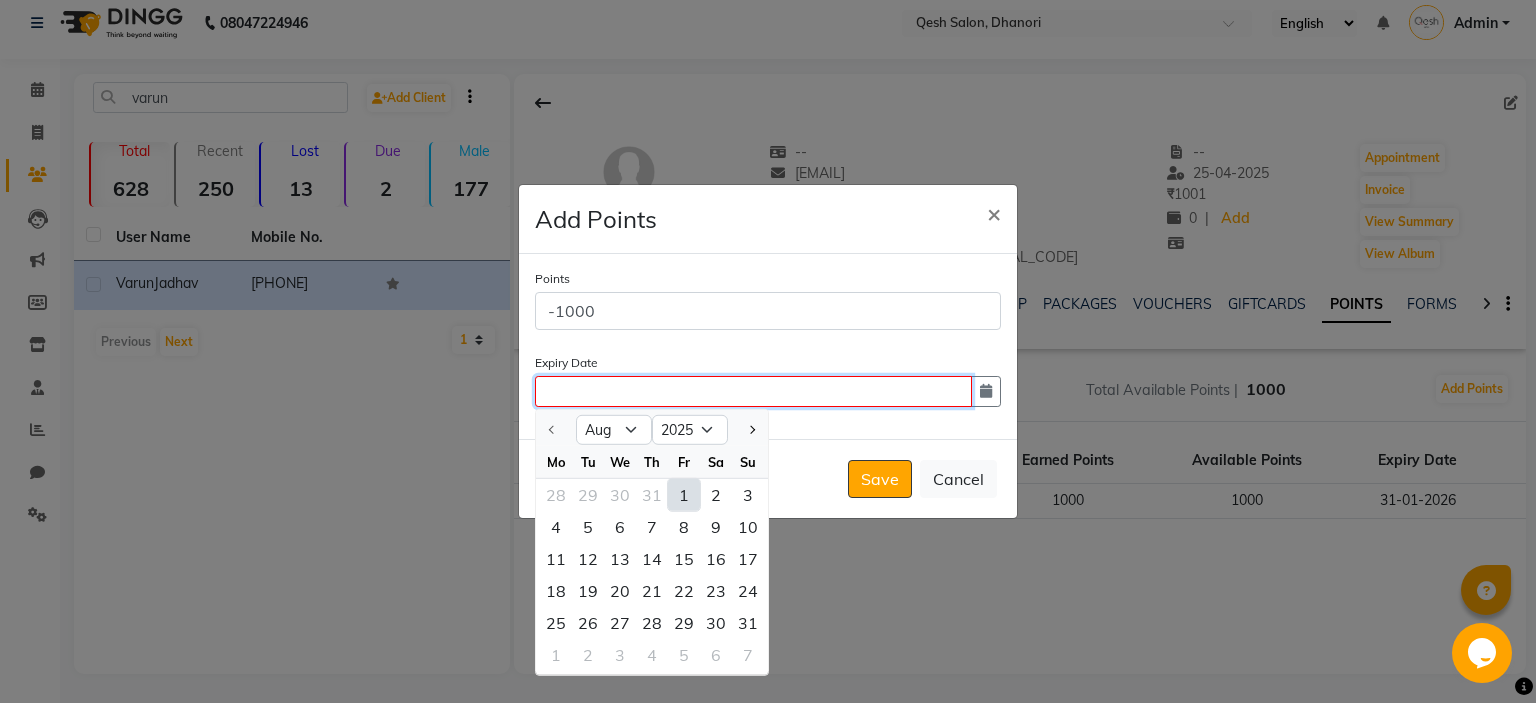 type on "02-08-2025" 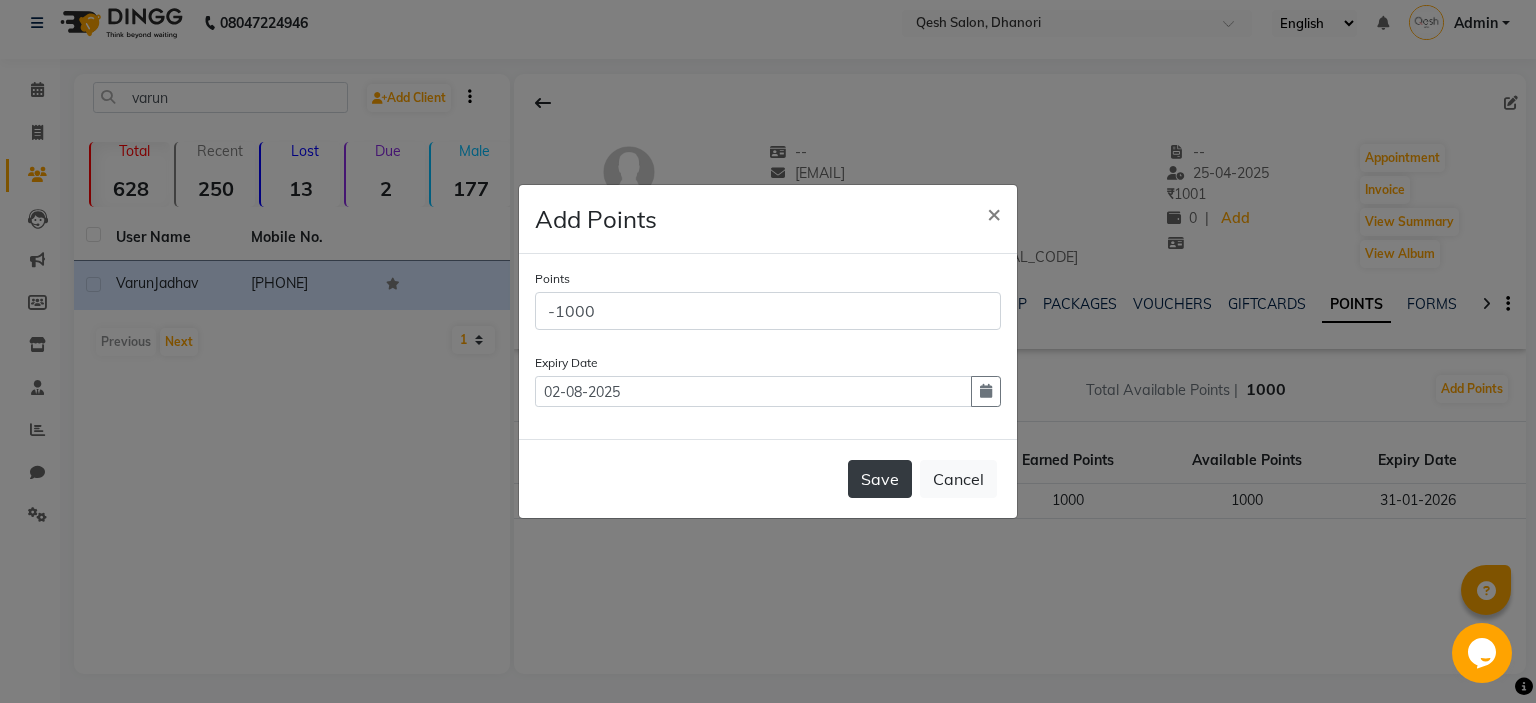 click on "Save" 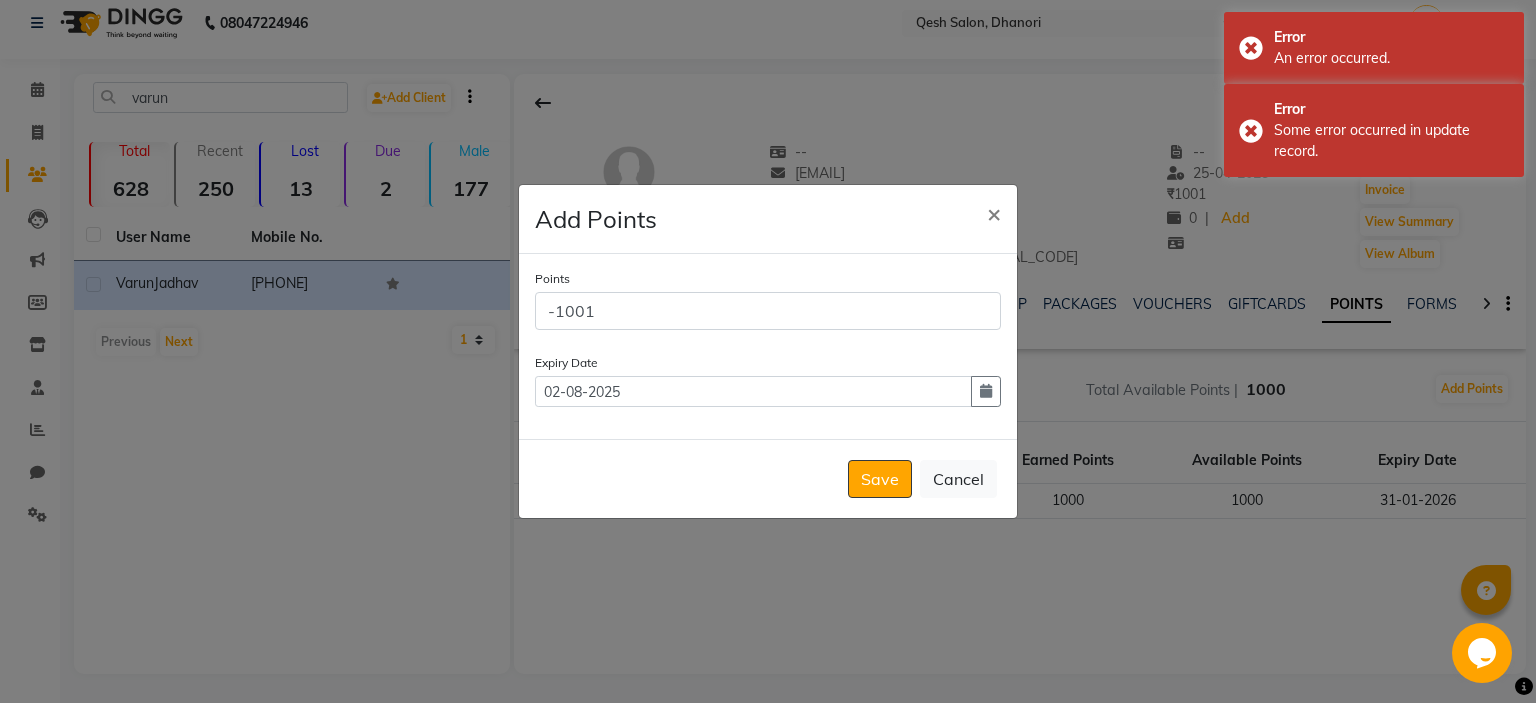 click on "-1001" at bounding box center [768, 311] 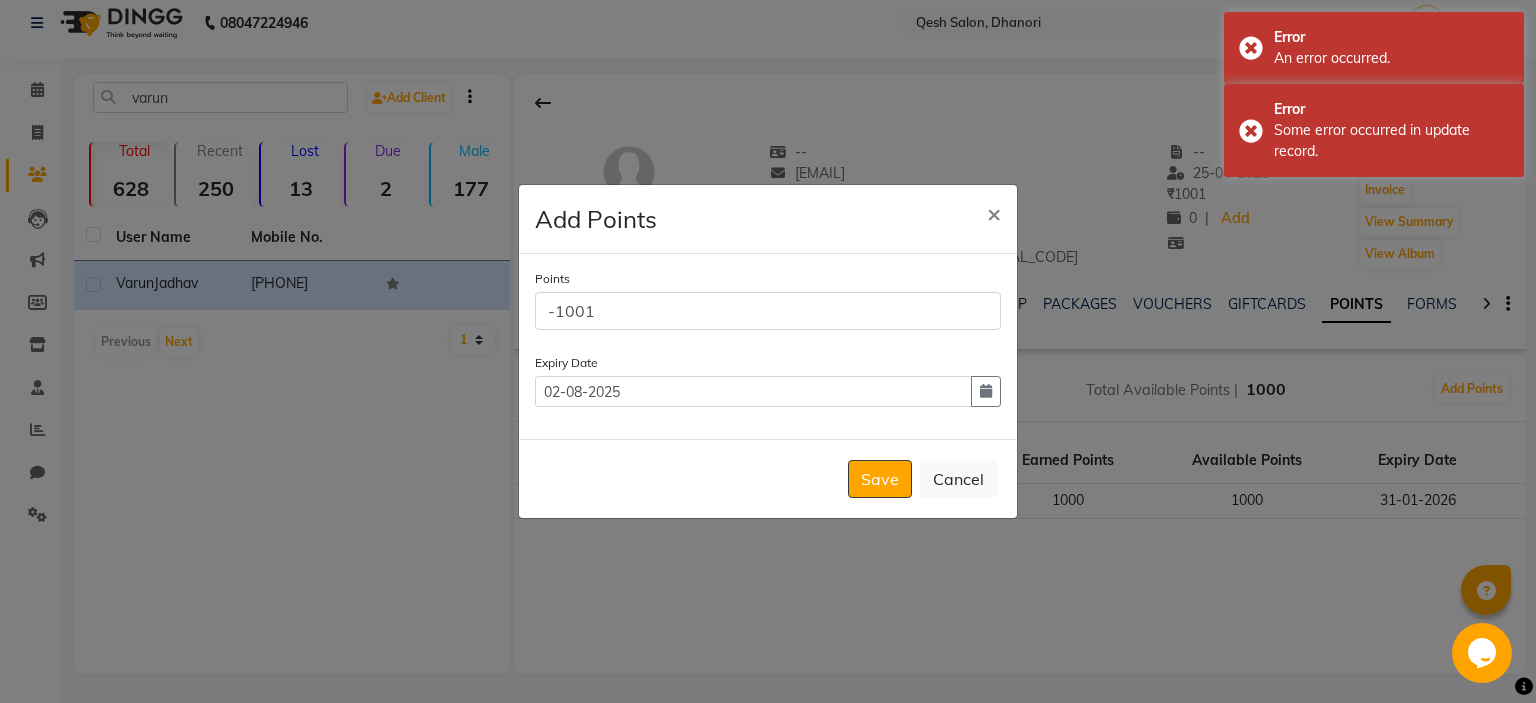 type on "[NUMBER]" 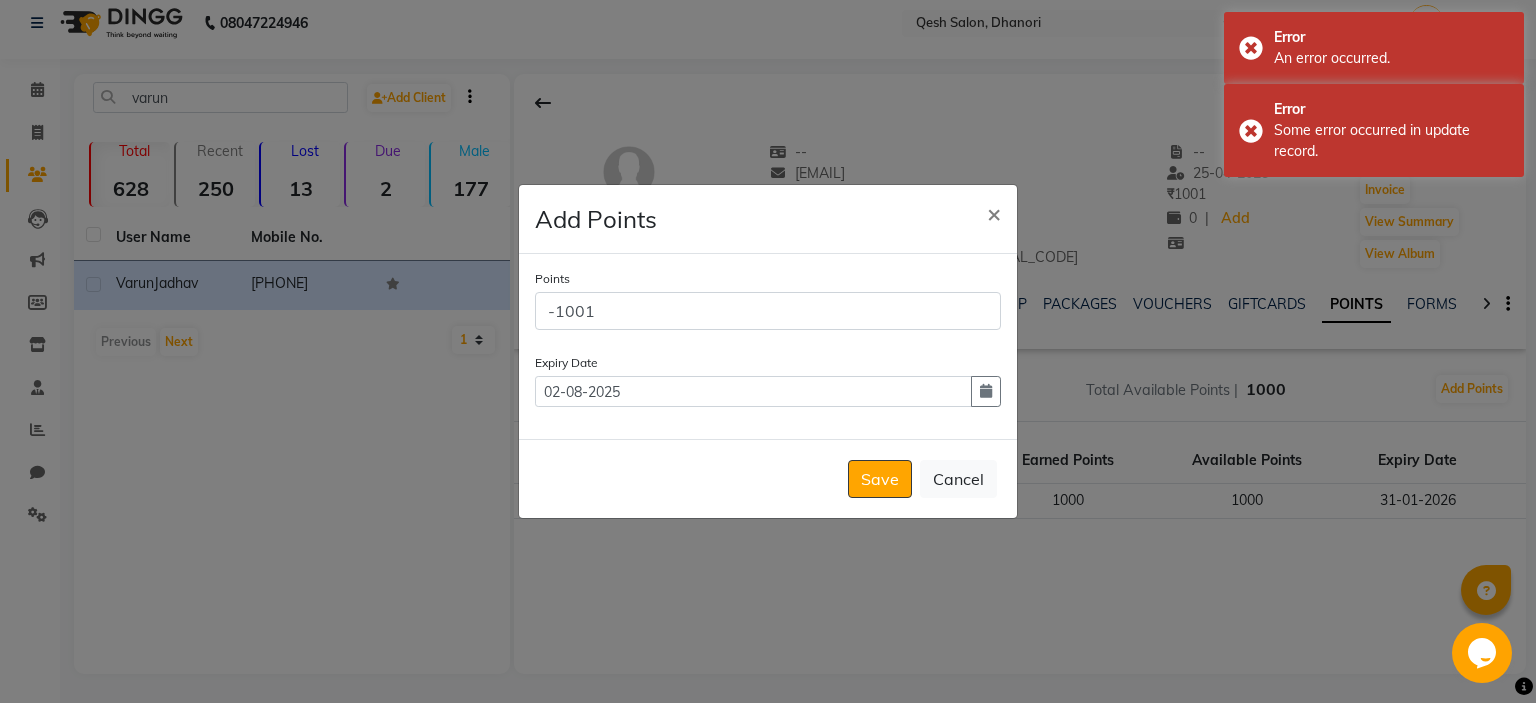 click on "[NUMBER]" at bounding box center (768, 311) 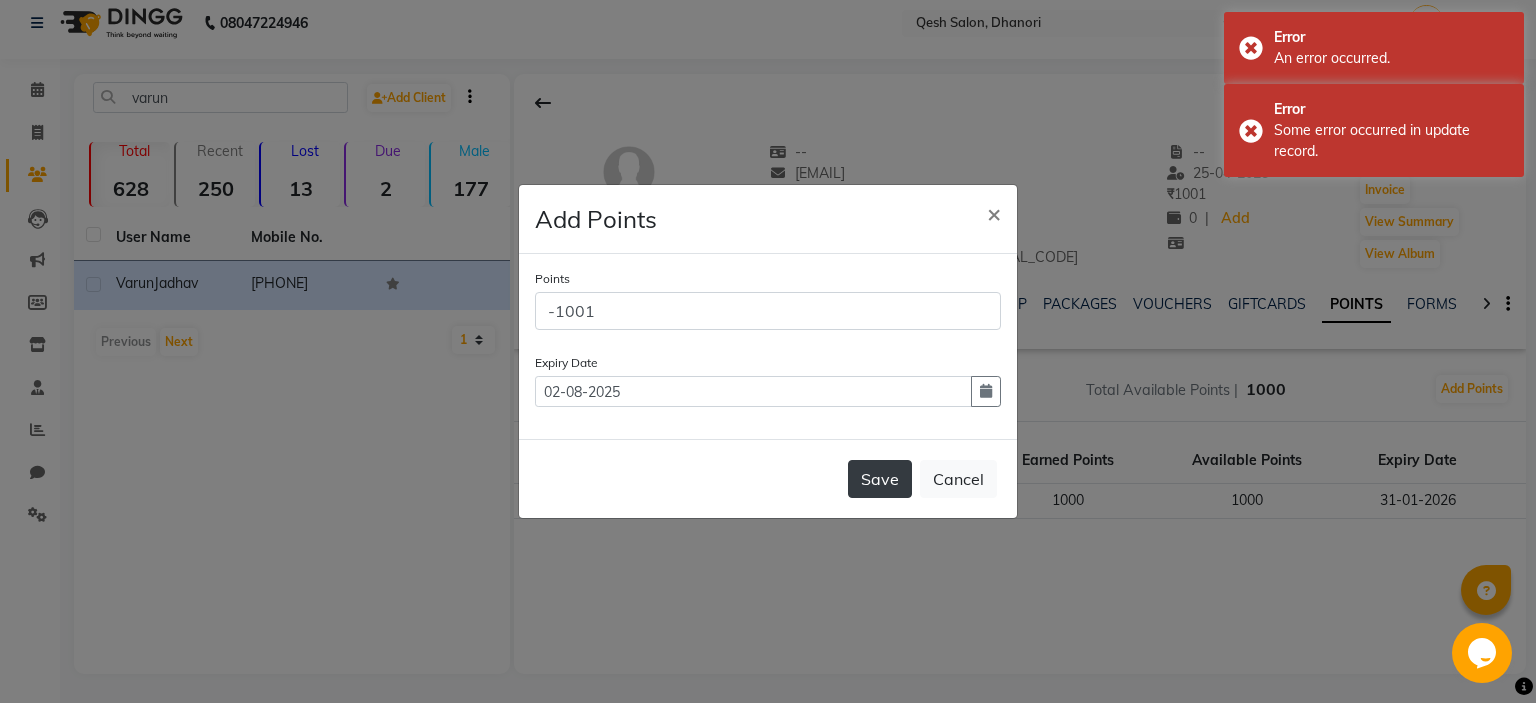 click on "Save" 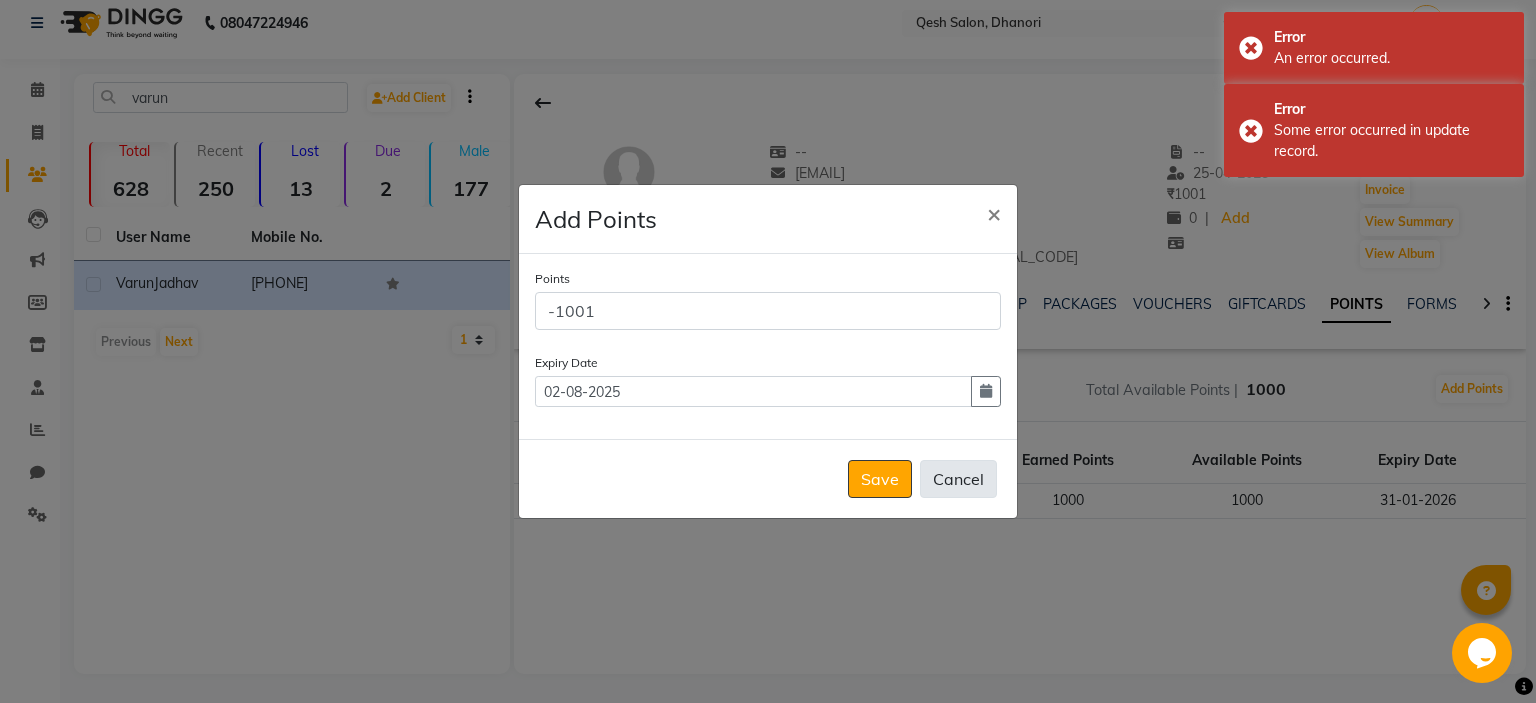 click on "Cancel" 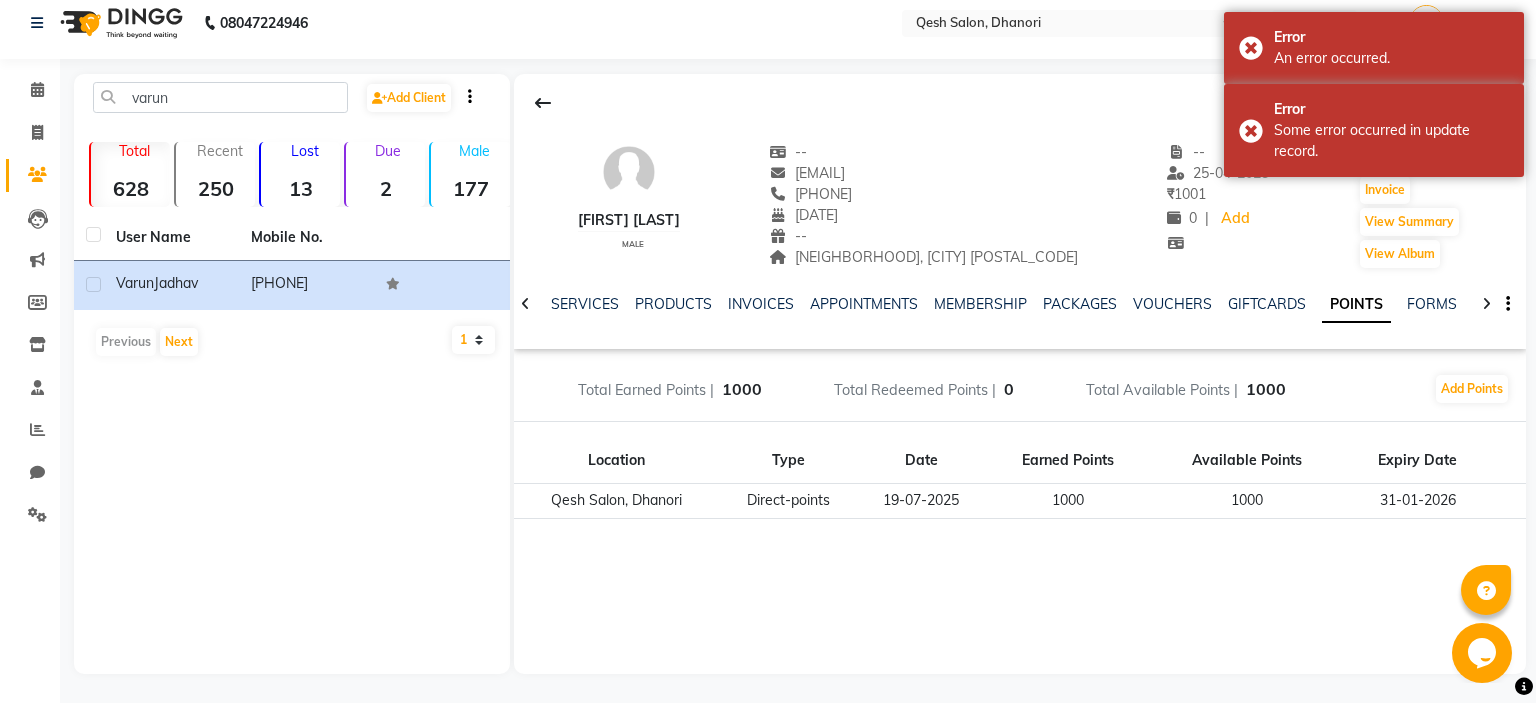 click on "[FIRST] [LAST]   male  --   [EMAIL]   [PHONE]  [DATE]  --  Tingre Nagar, Pune 411015  -- [DATE] ₹    1001 0 |  Add   Appointment   Invoice  View Summary  View Album  NOTES FORMULA SERVICES PRODUCTS INVOICES APPOINTMENTS MEMBERSHIP PACKAGES VOUCHERS GIFTCARDS POINTS FORMS FAMILY CARDS WALLET Total Earned Points | 1000 Total Redeemed Points | 0 Total Available Points |  1000 Add Points Location Type Date Earned Points Available Points Expiry Date Qesh Salon, Dhanori Direct-points [DATE] 1000 1000 [DATE]" 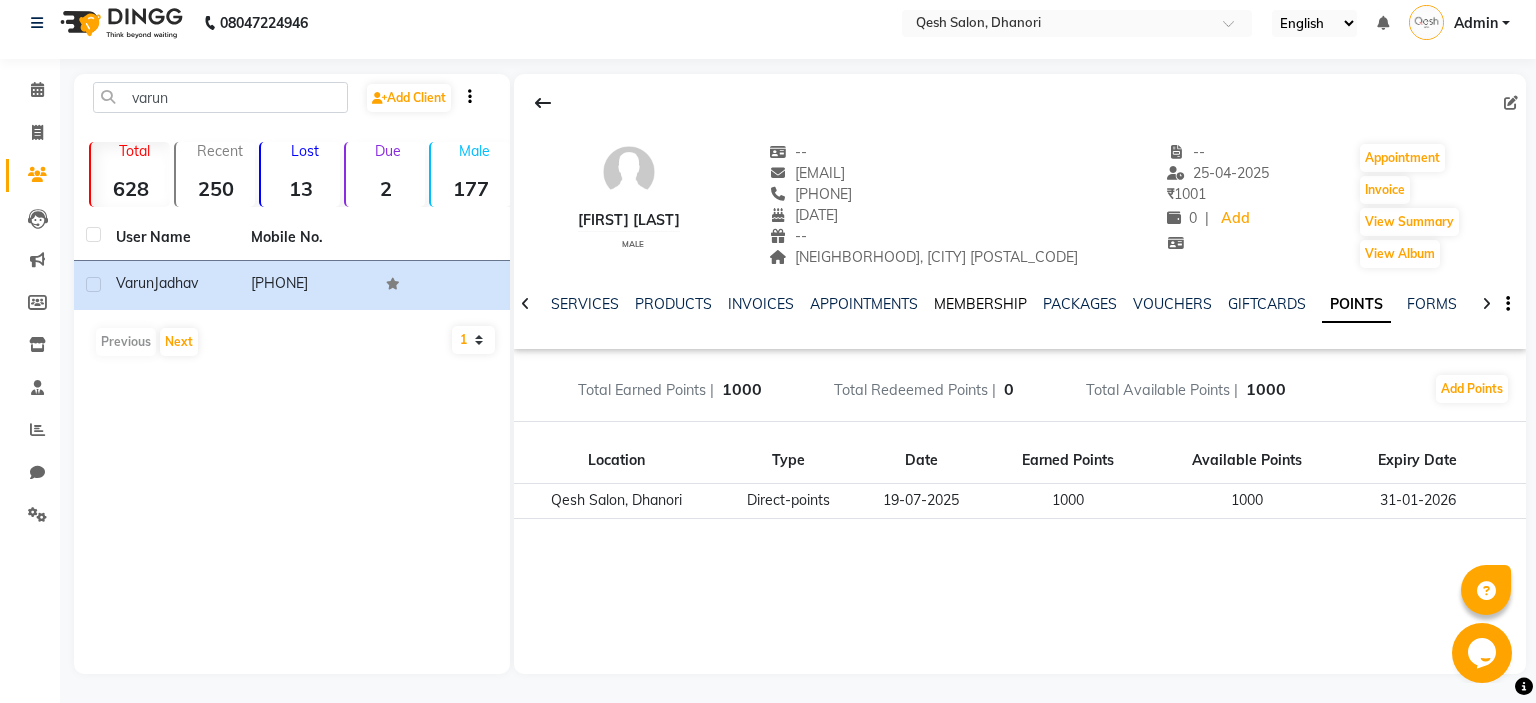 click on "MEMBERSHIP" 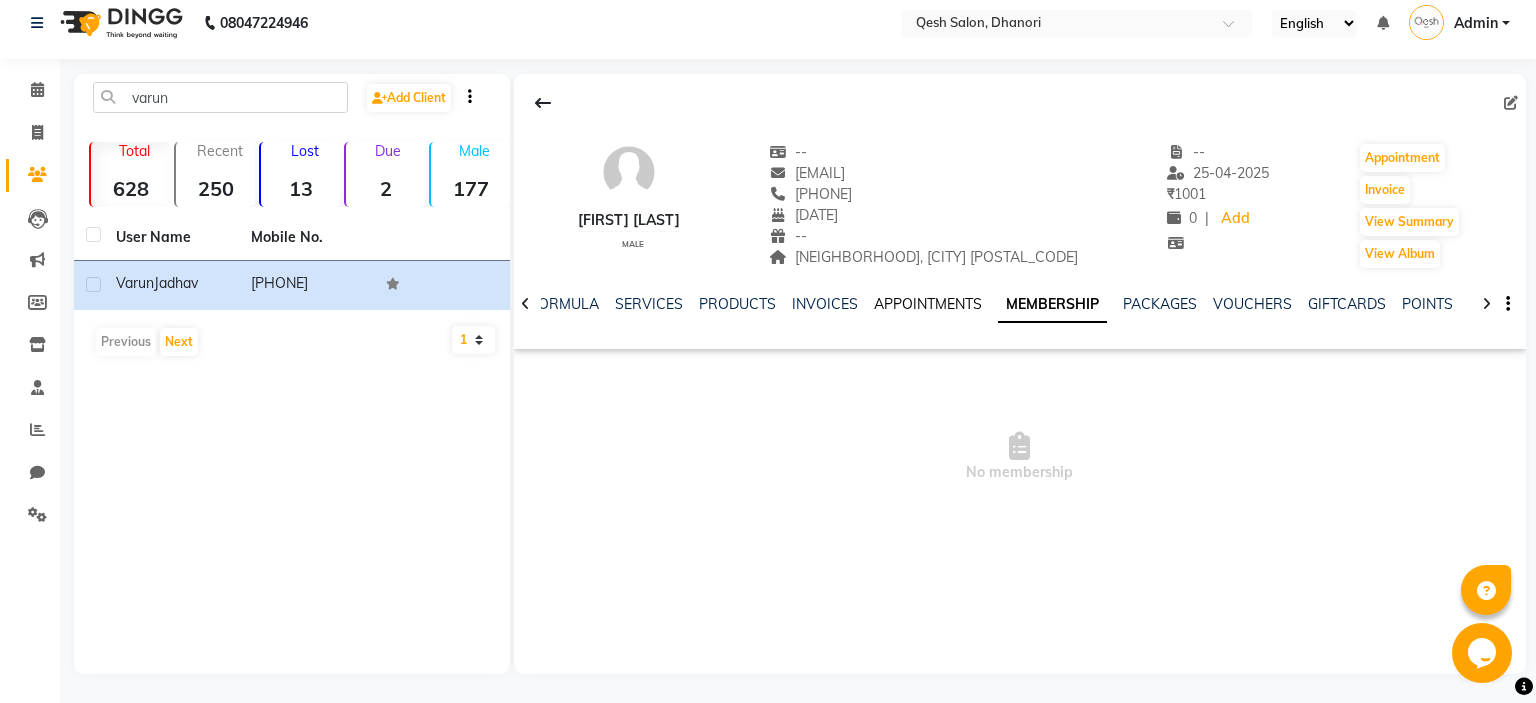 click on "APPOINTMENTS" 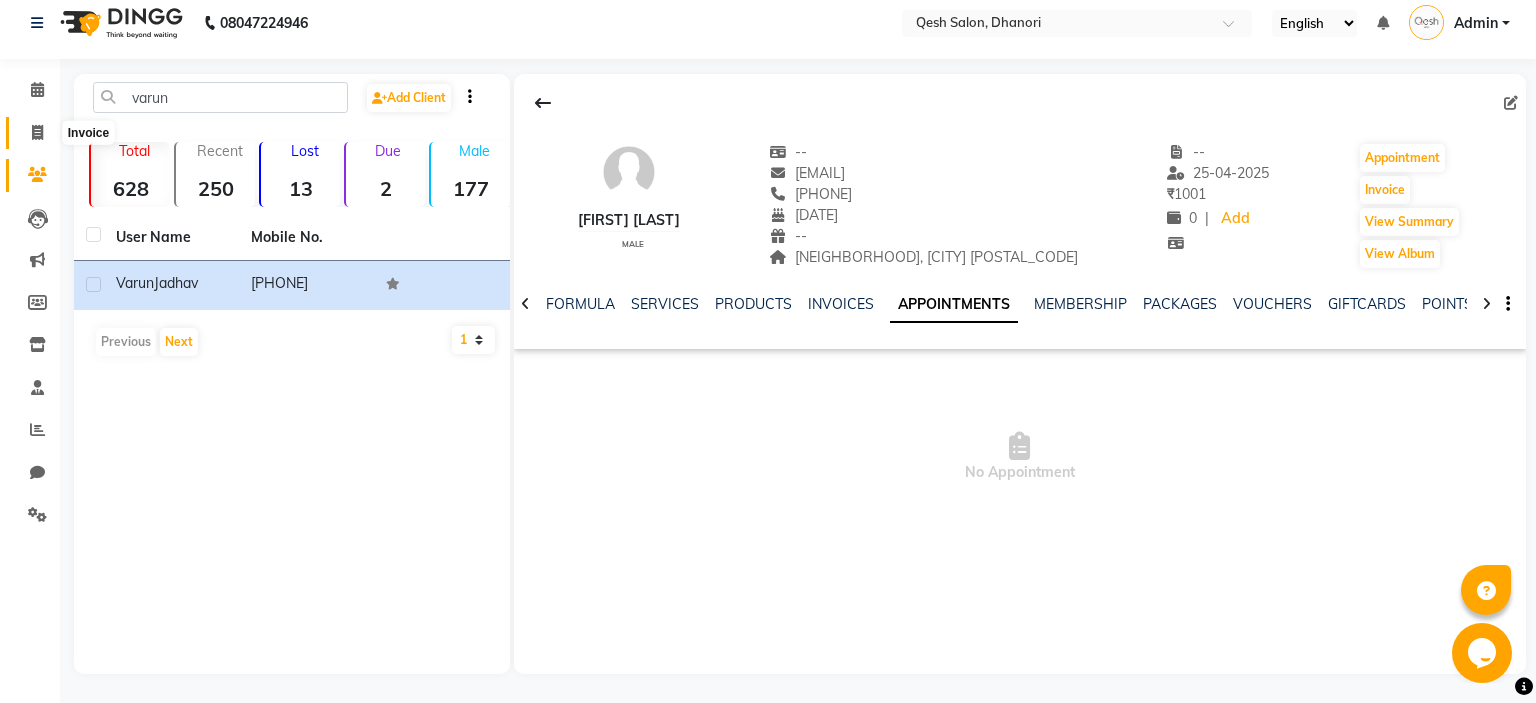 click 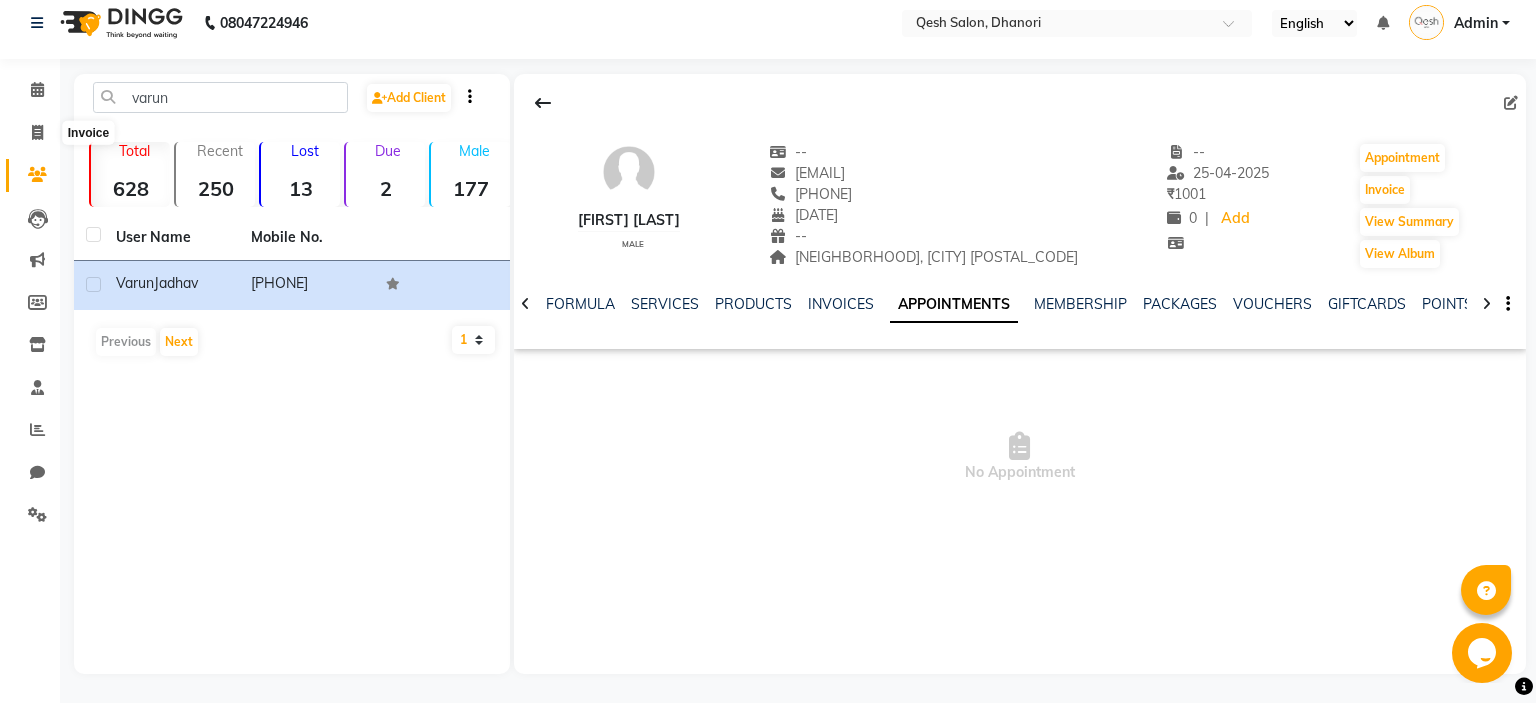 select on "service" 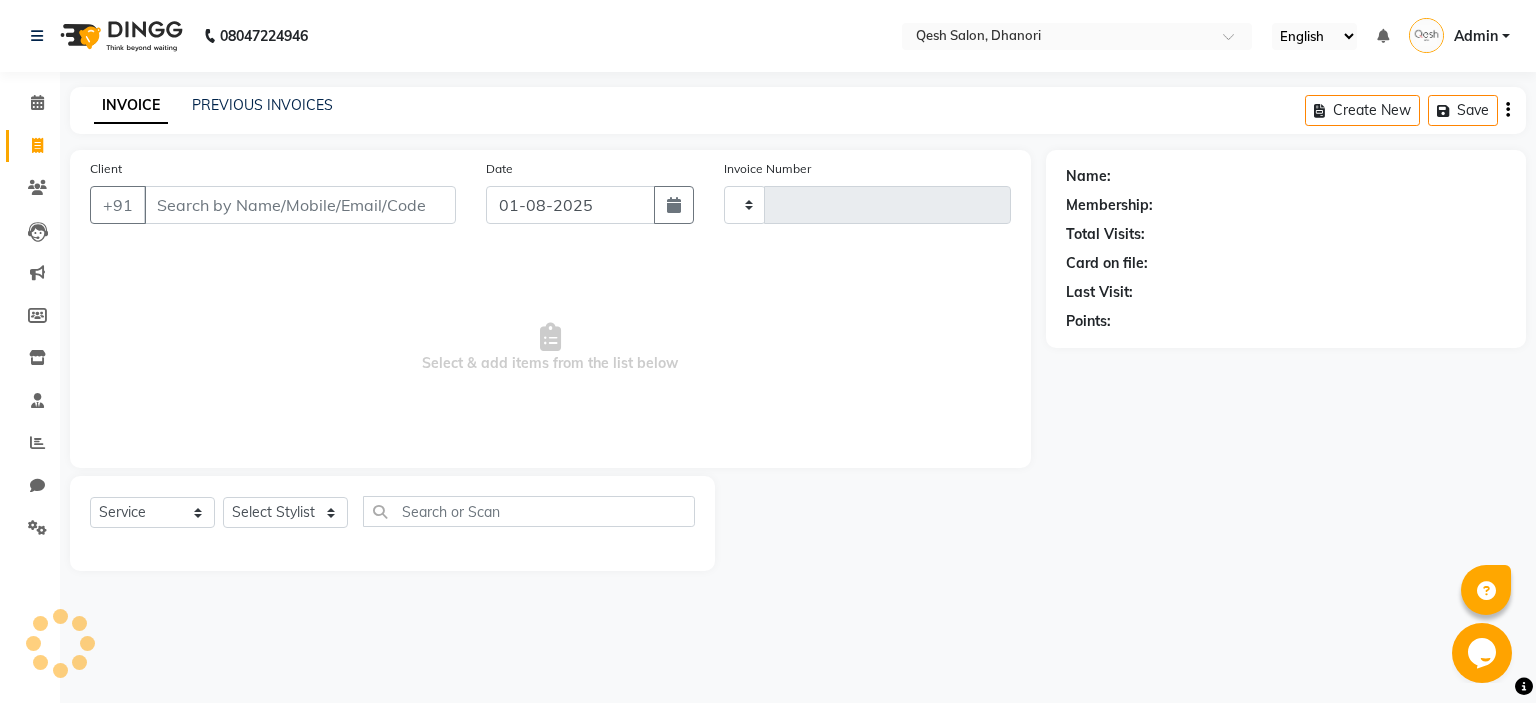scroll, scrollTop: 0, scrollLeft: 0, axis: both 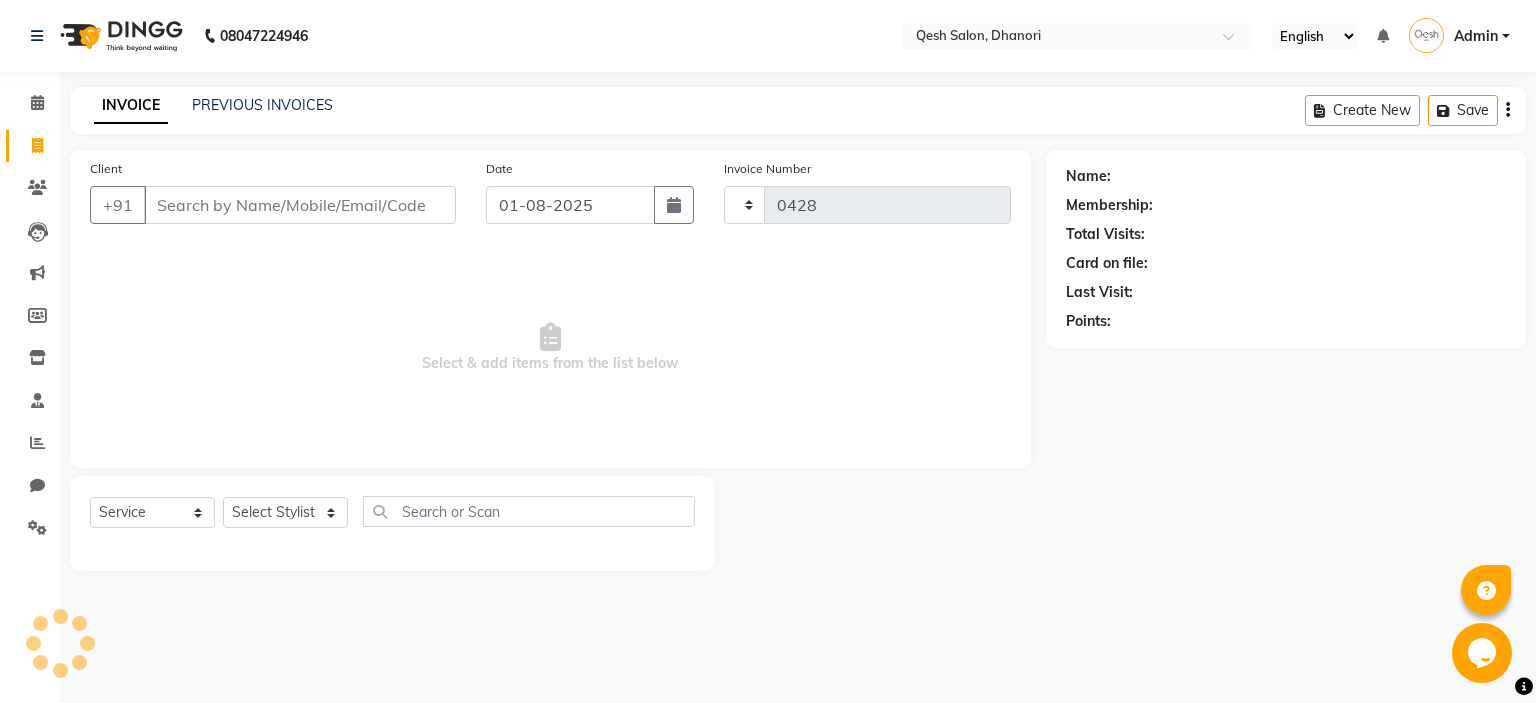select on "7641" 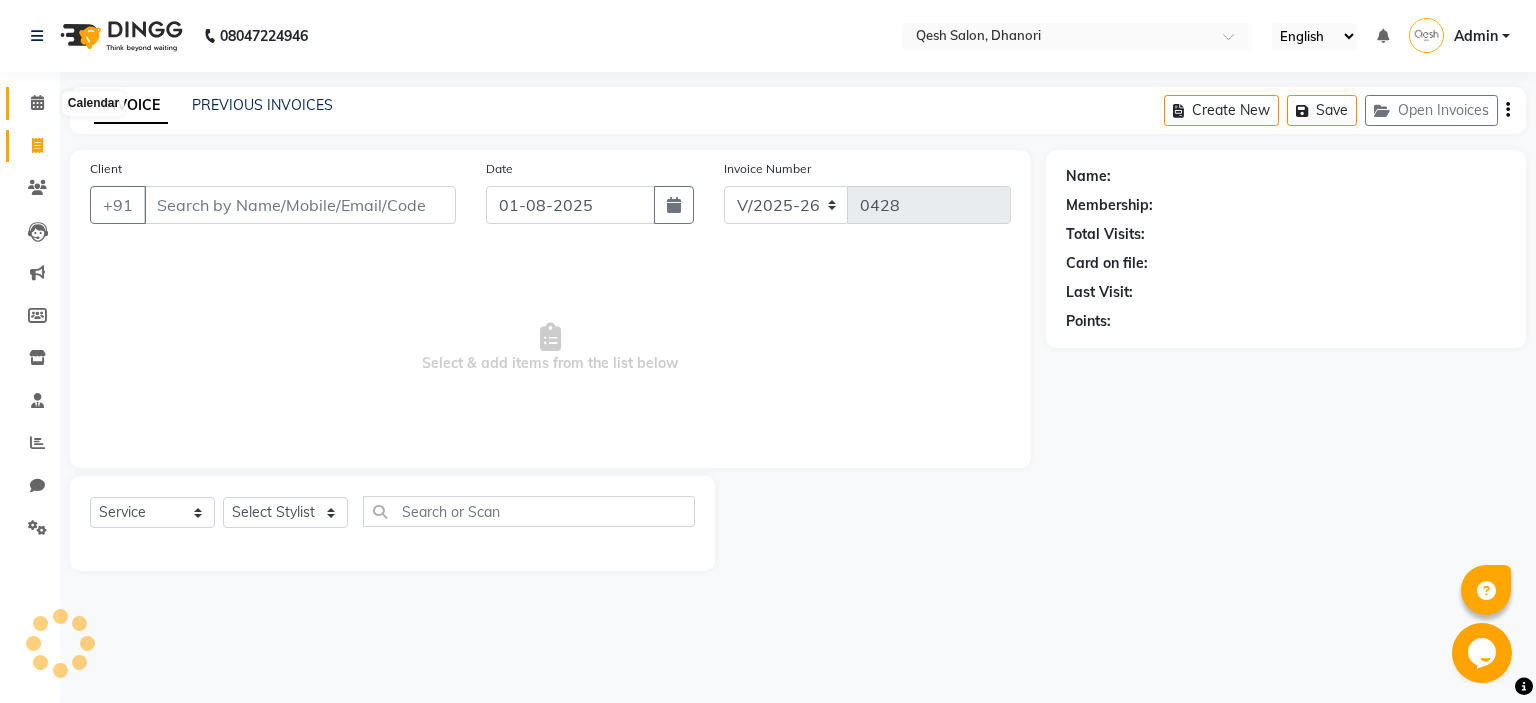 click 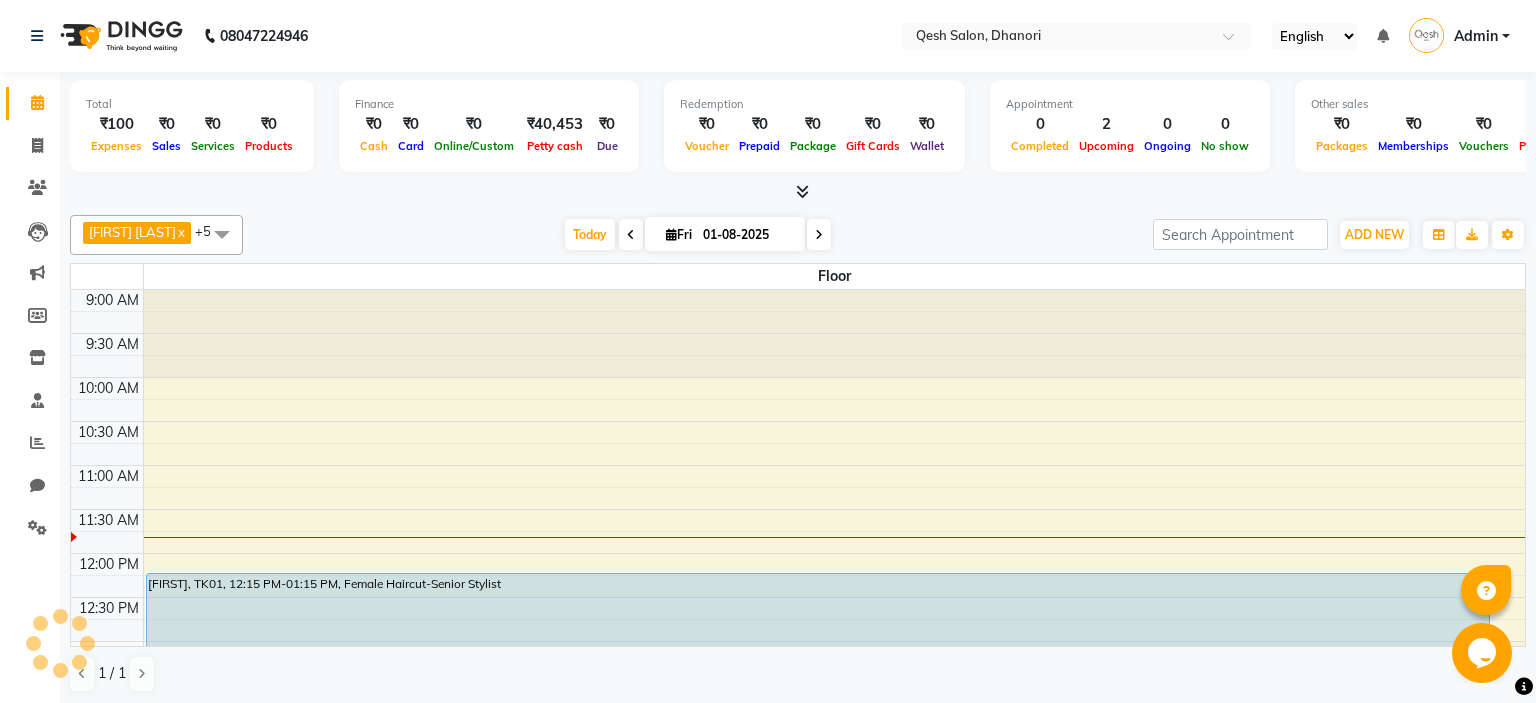 scroll, scrollTop: 0, scrollLeft: 0, axis: both 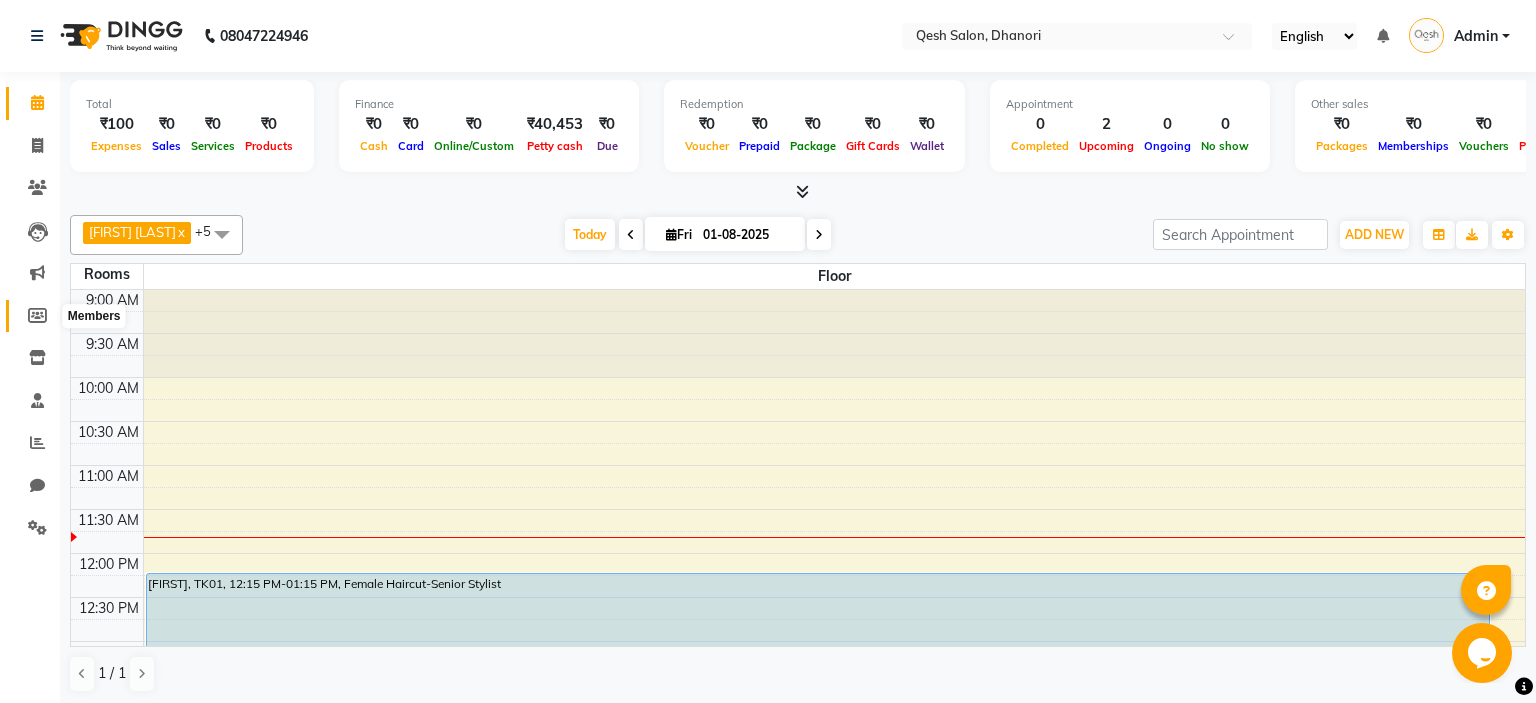 click 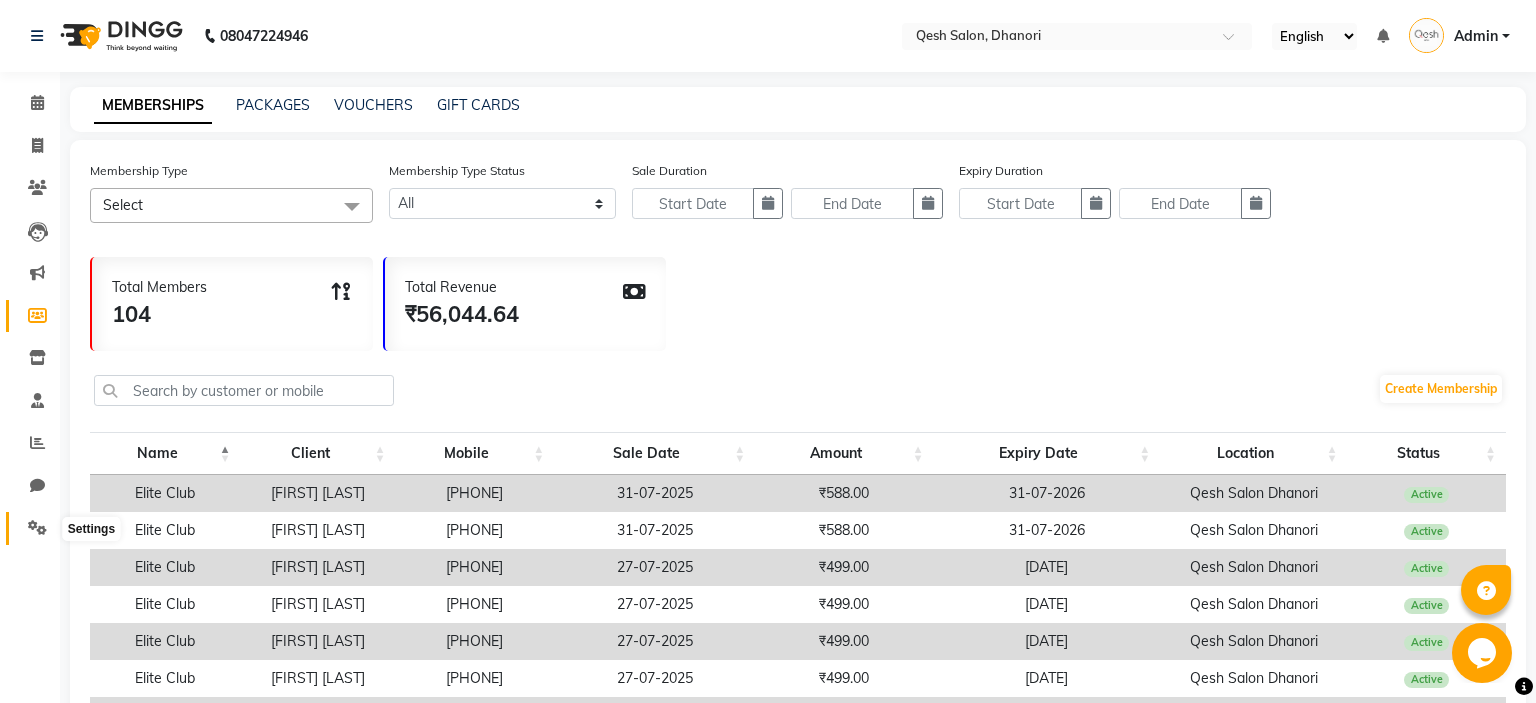 click 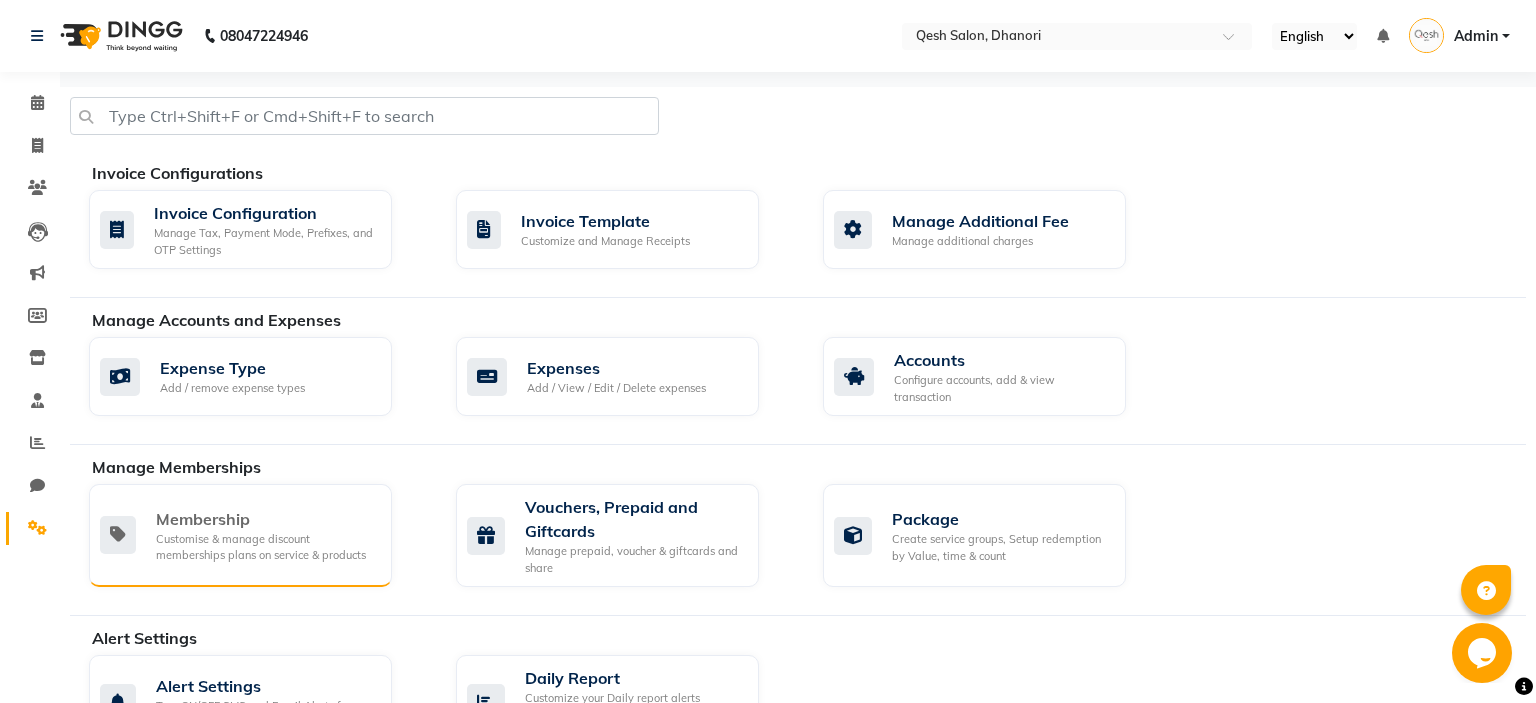 click on "Membership" 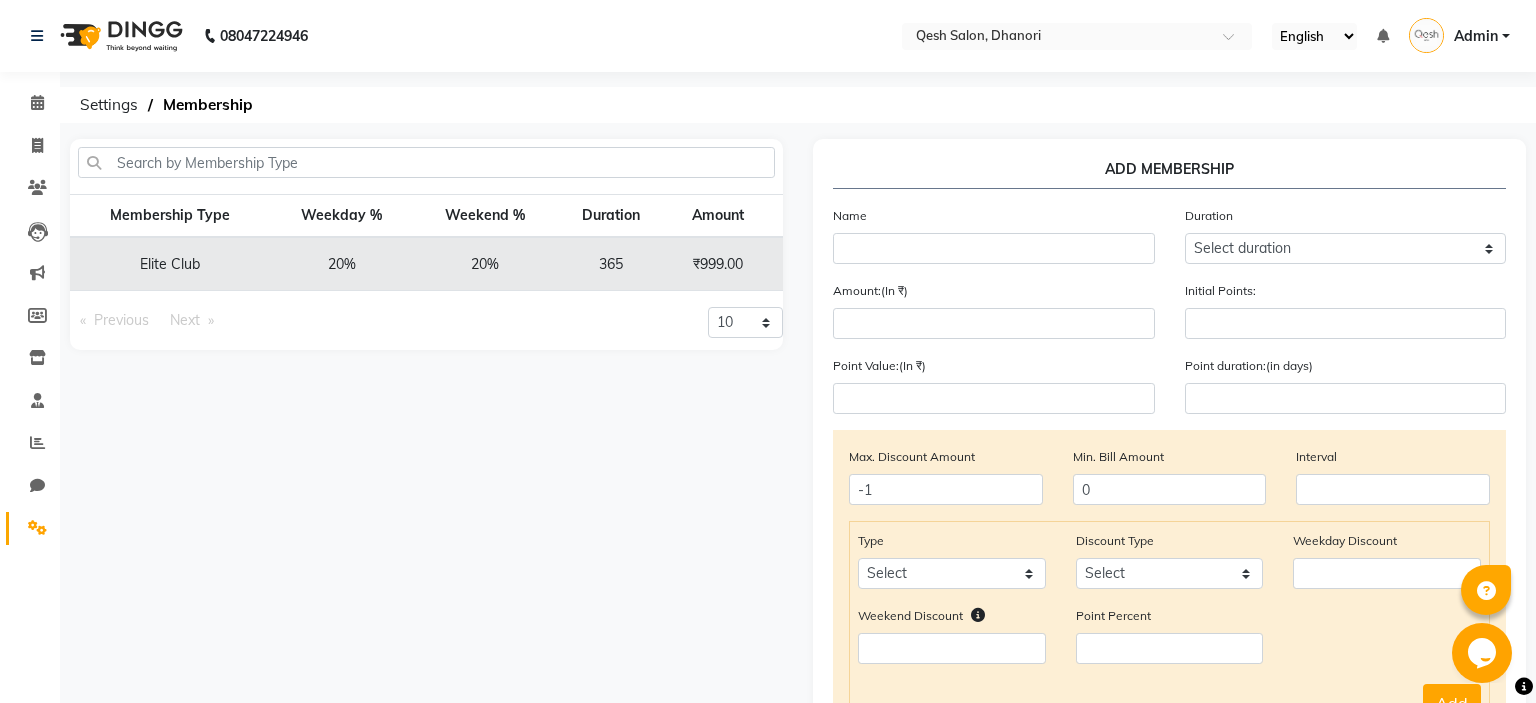 scroll, scrollTop: 0, scrollLeft: 87, axis: horizontal 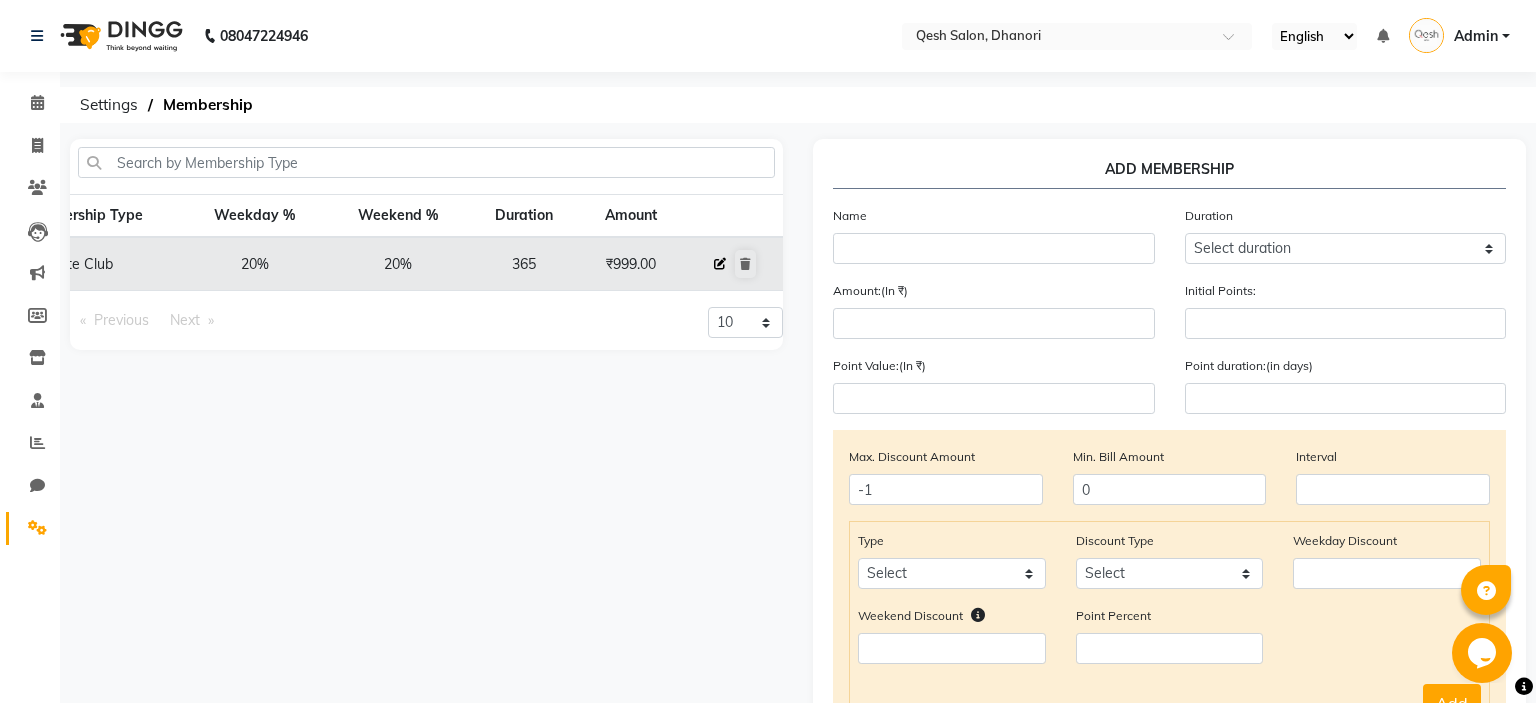 click 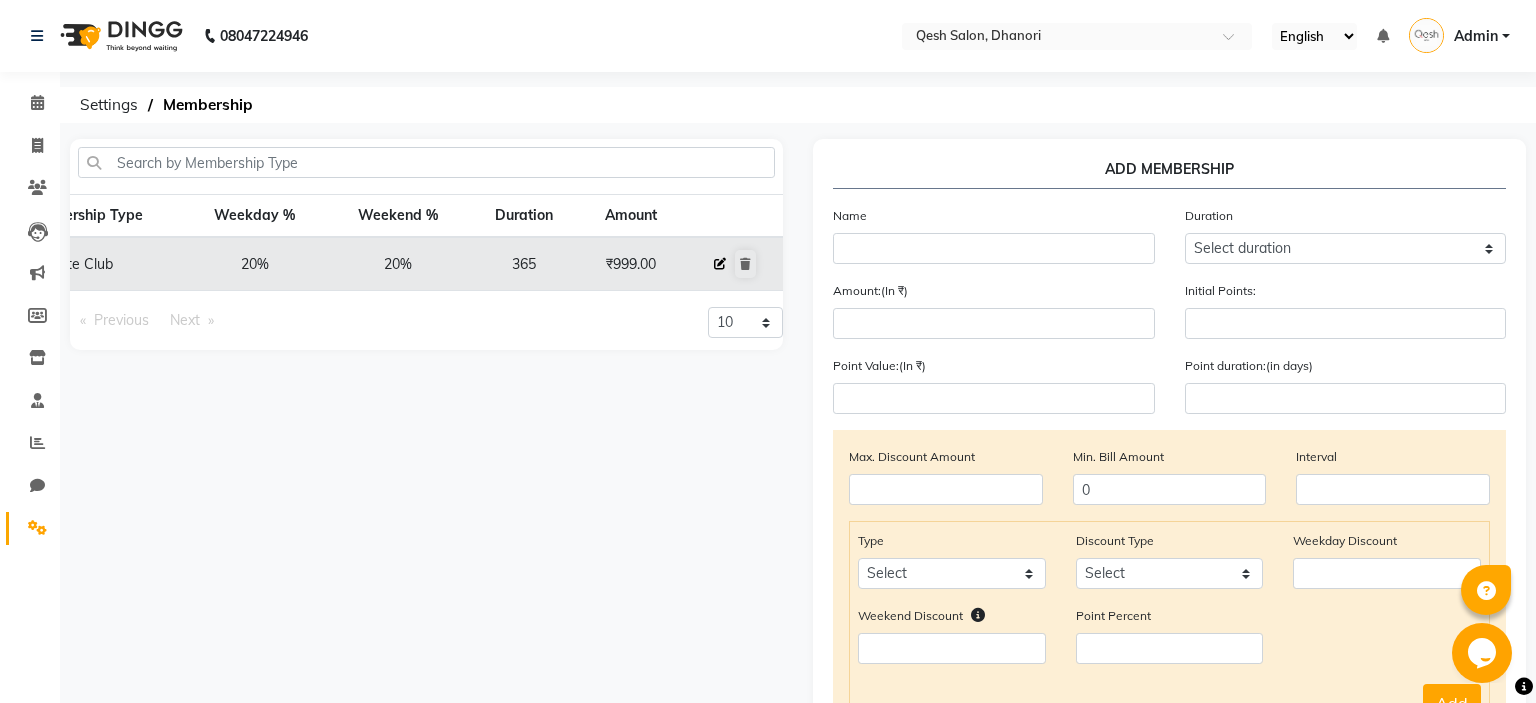 type on "0" 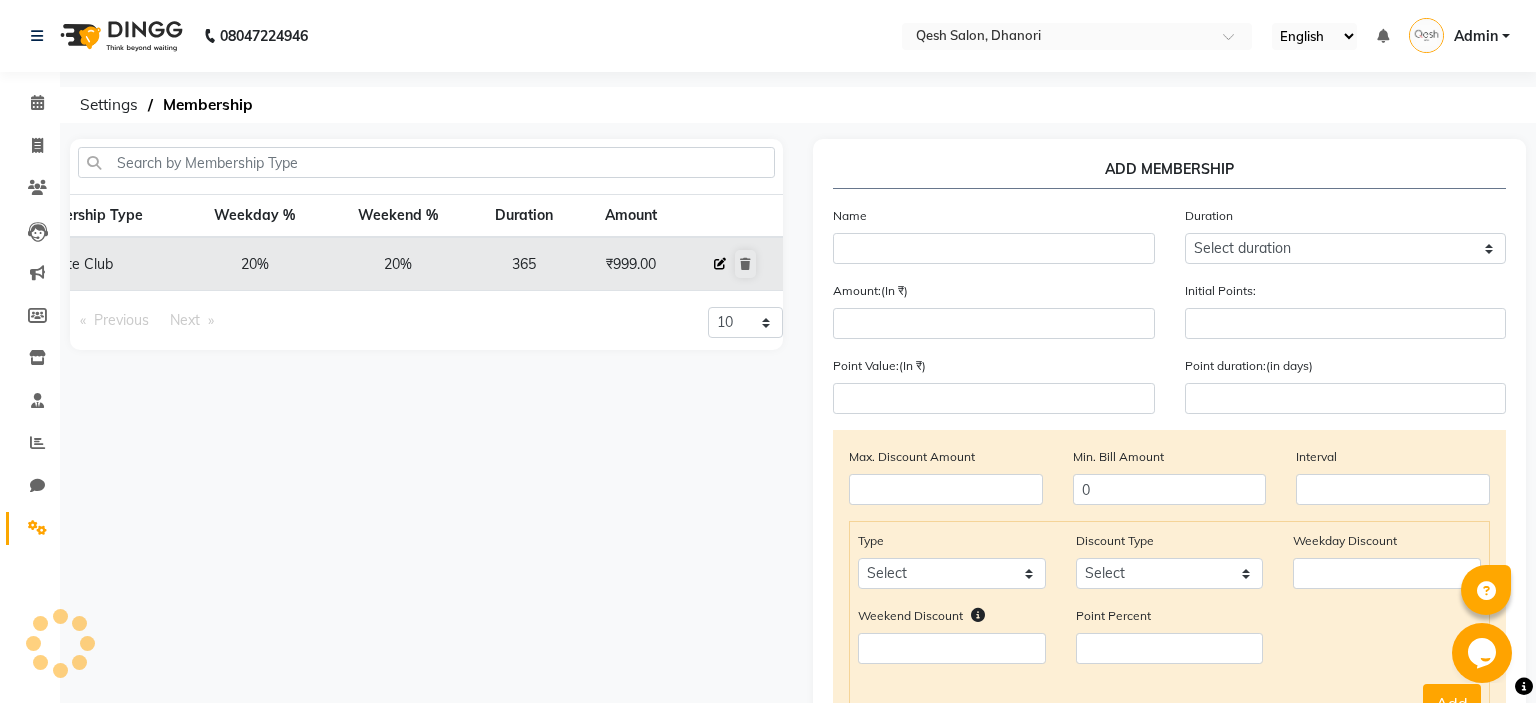 type on "Elite Club" 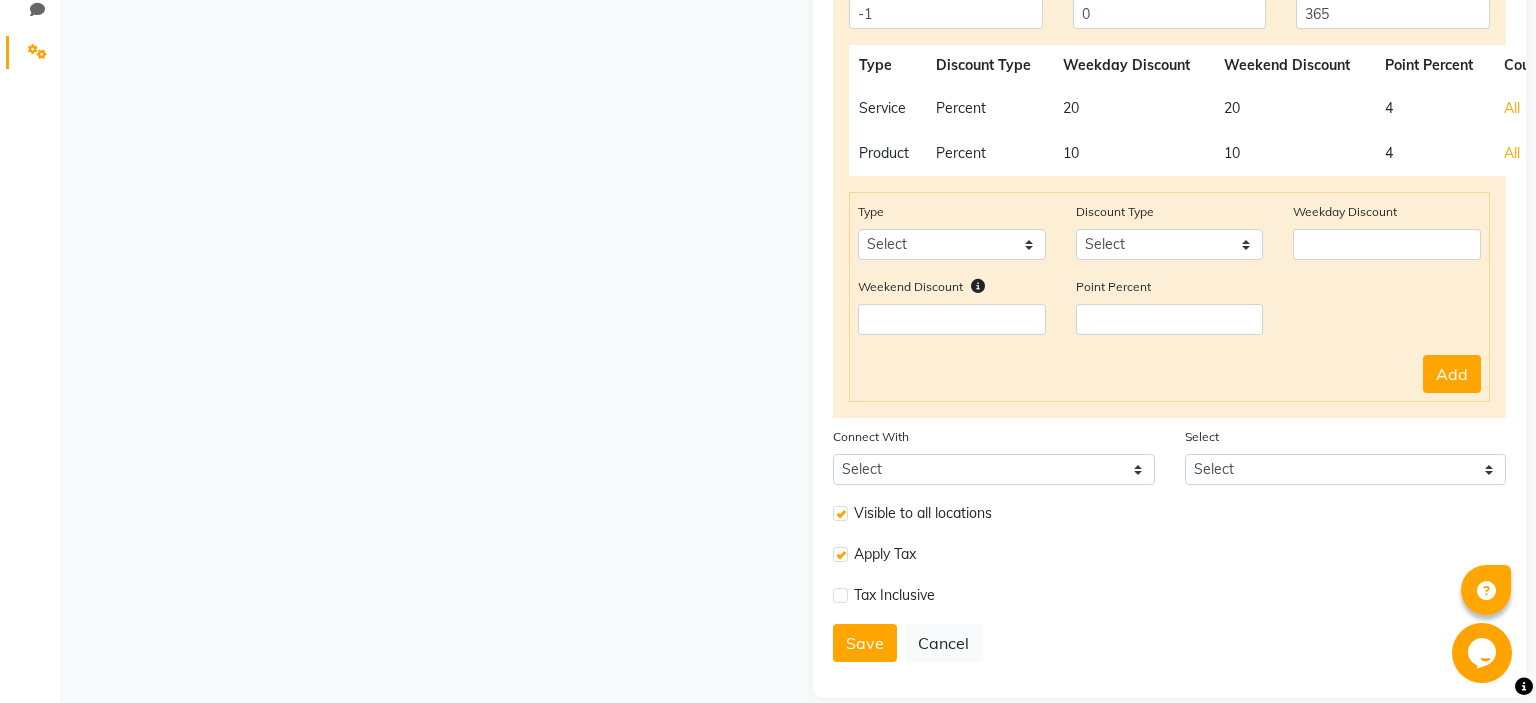scroll, scrollTop: 504, scrollLeft: 0, axis: vertical 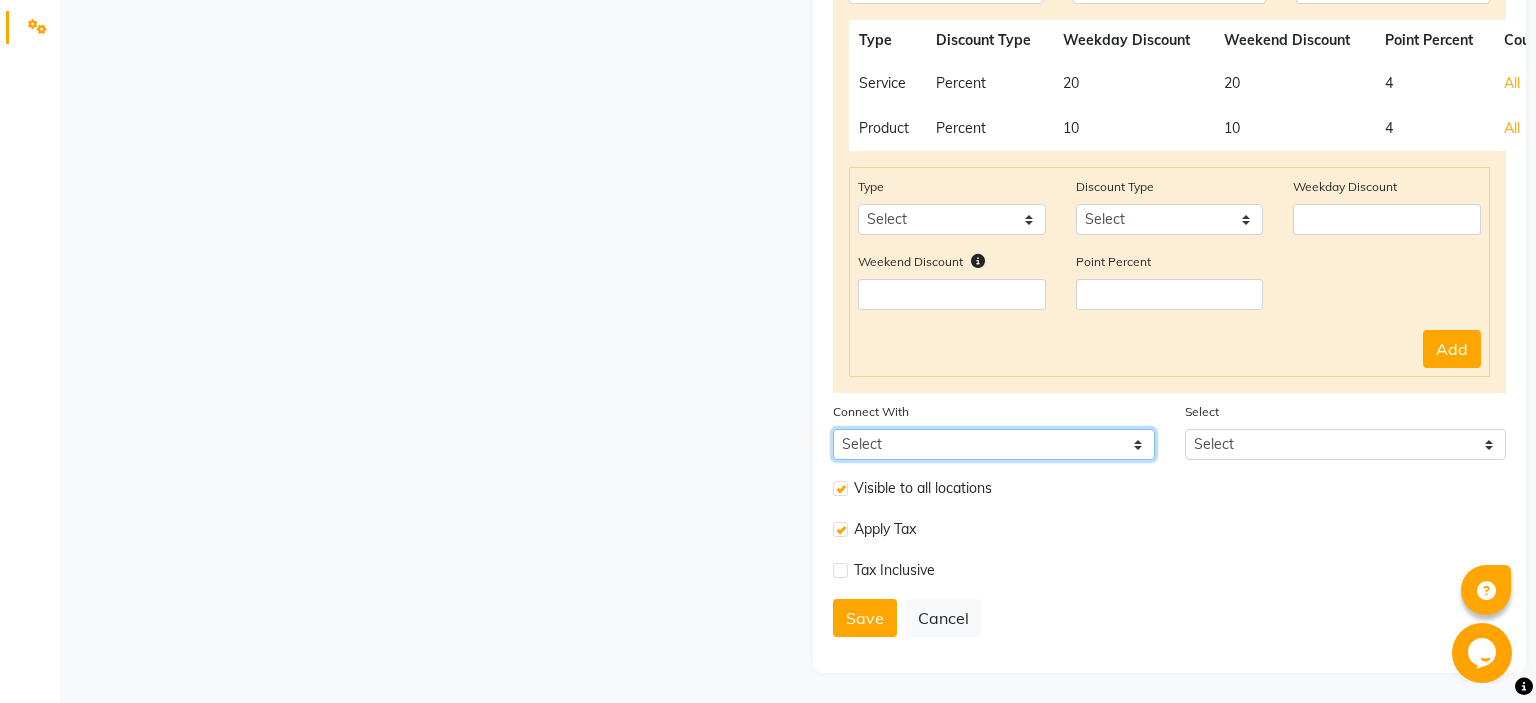 click on "Select Package Prepaid Voucher" 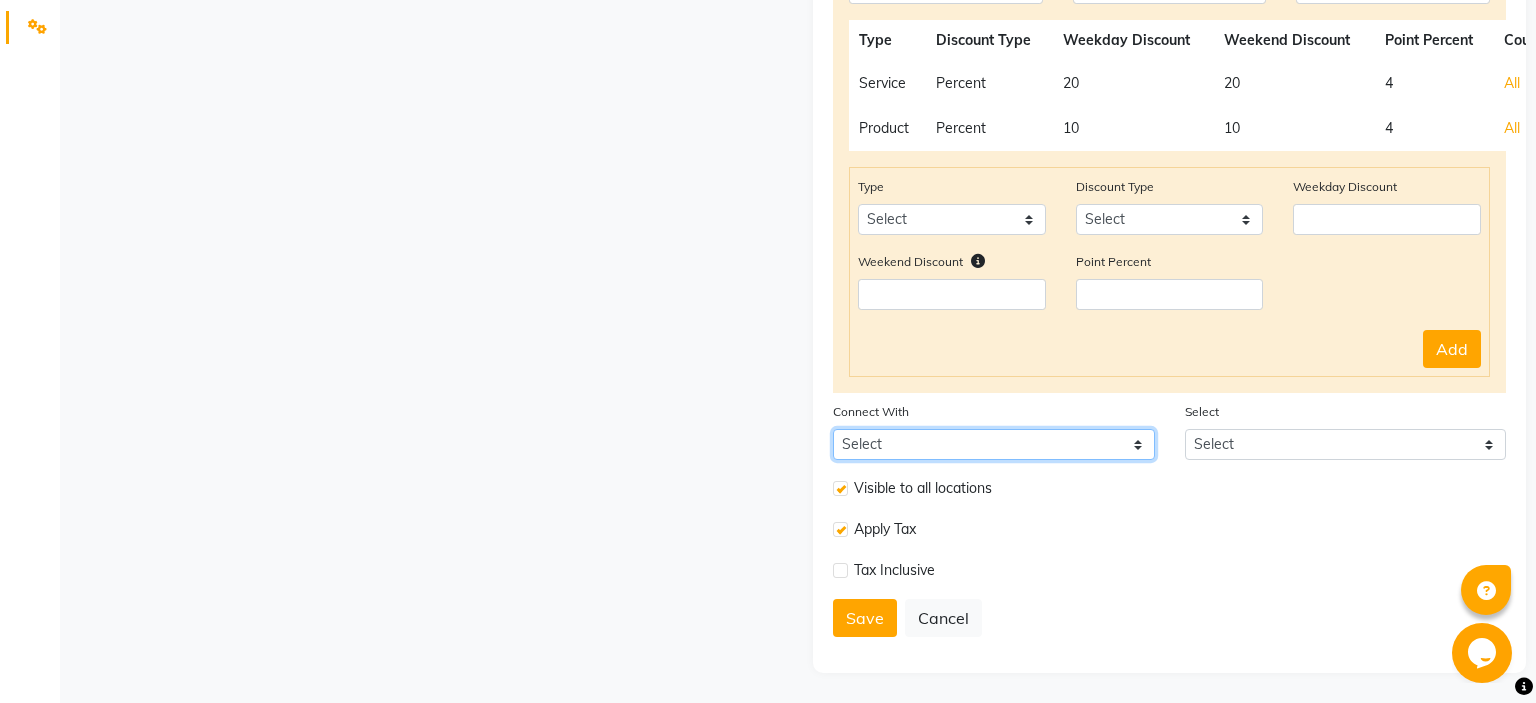 click on "Select Package Prepaid Voucher" 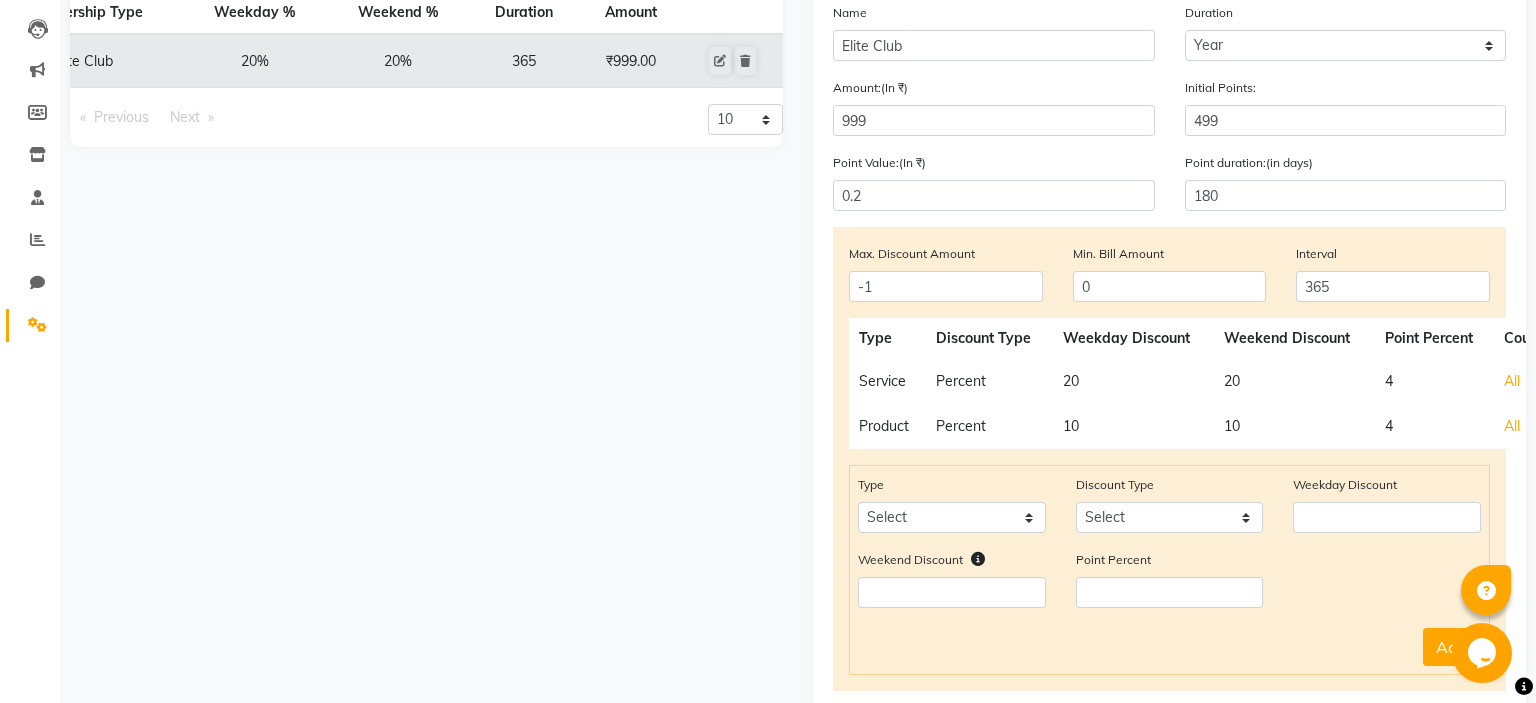 scroll, scrollTop: 187, scrollLeft: 0, axis: vertical 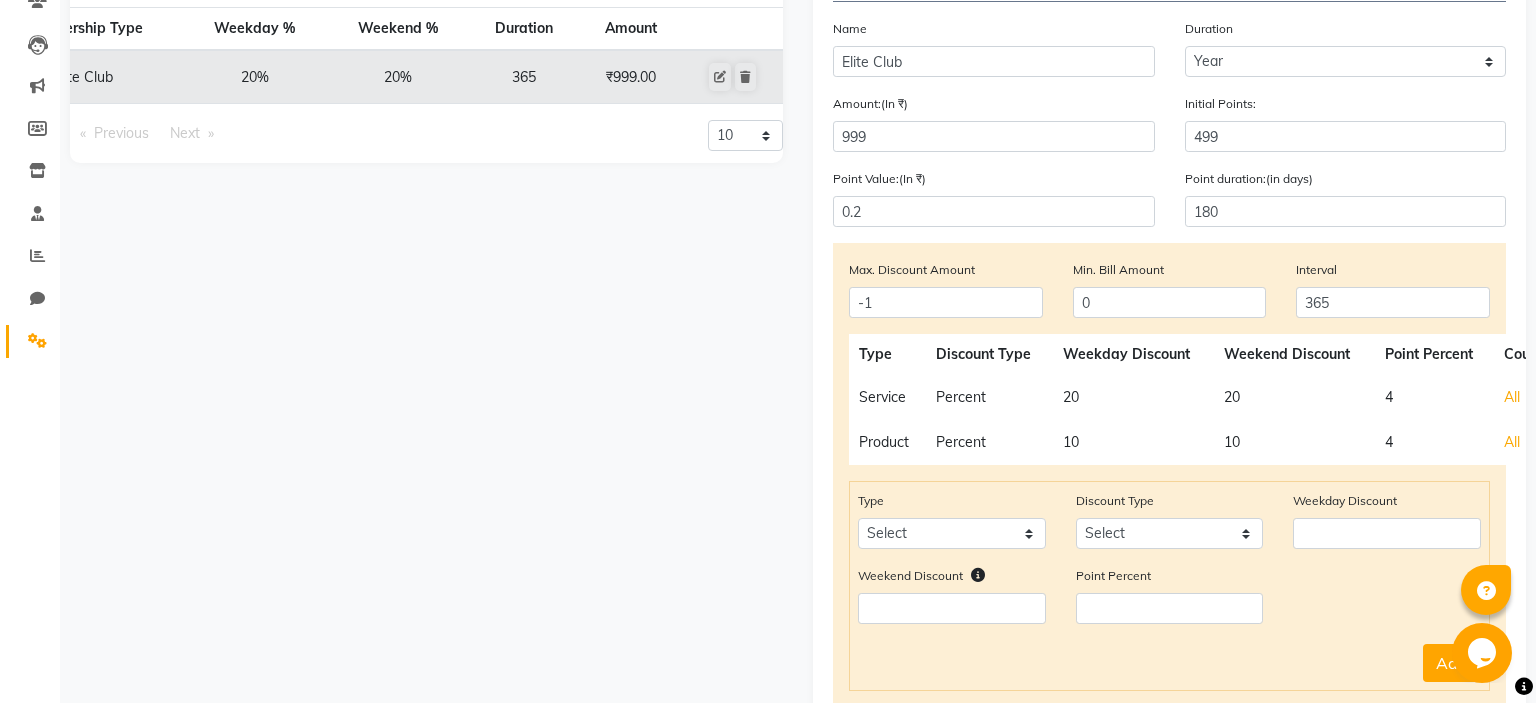 click on "4" 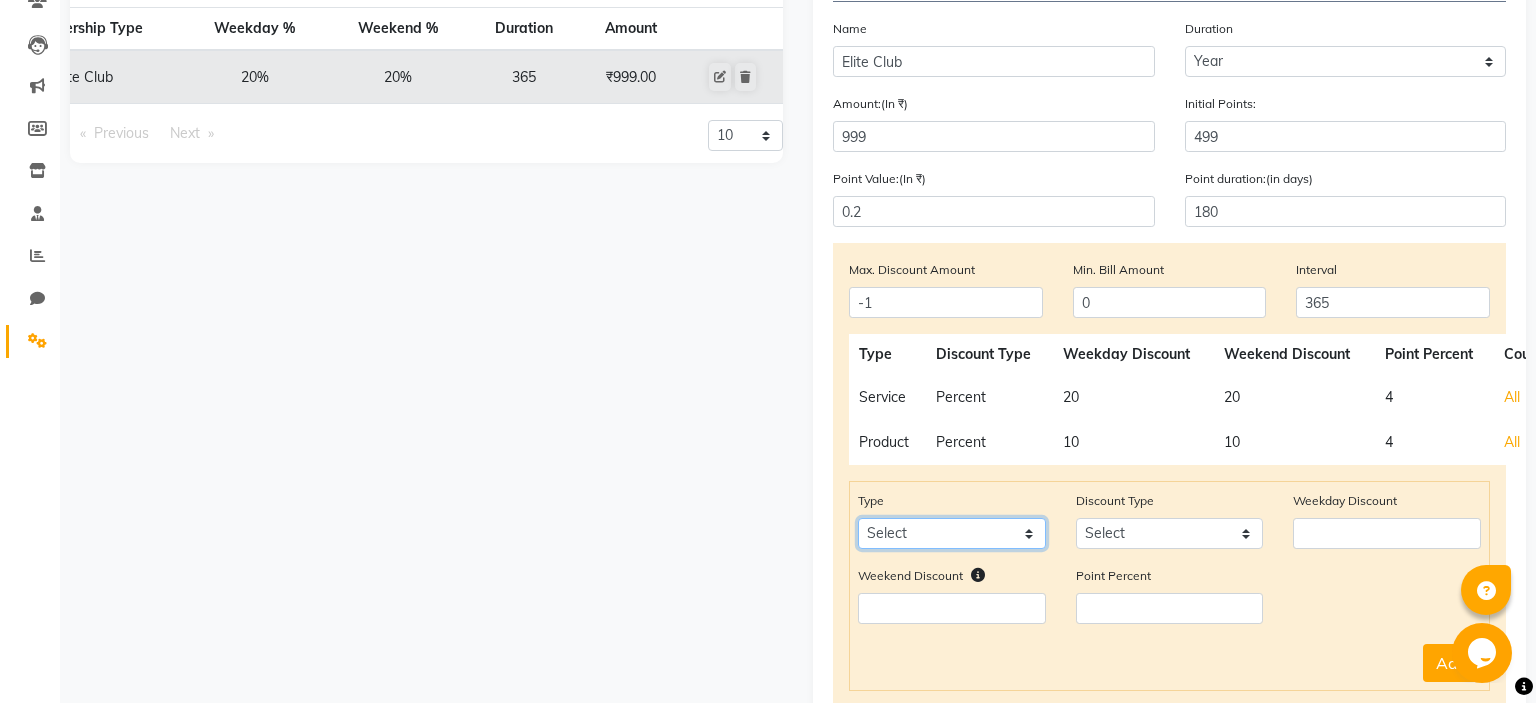 click on "Select Package Prepaid Voucher" 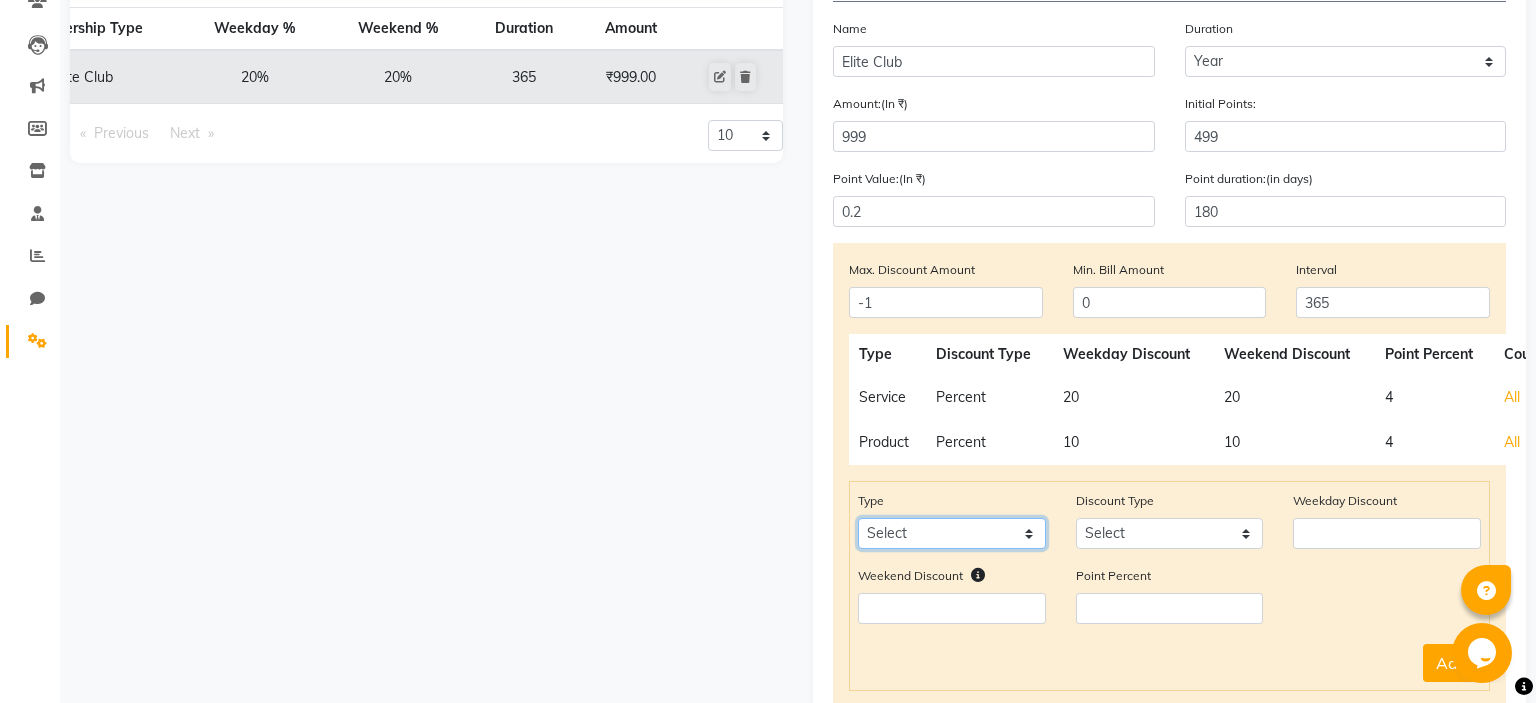 click on "Select Package Prepaid Voucher" 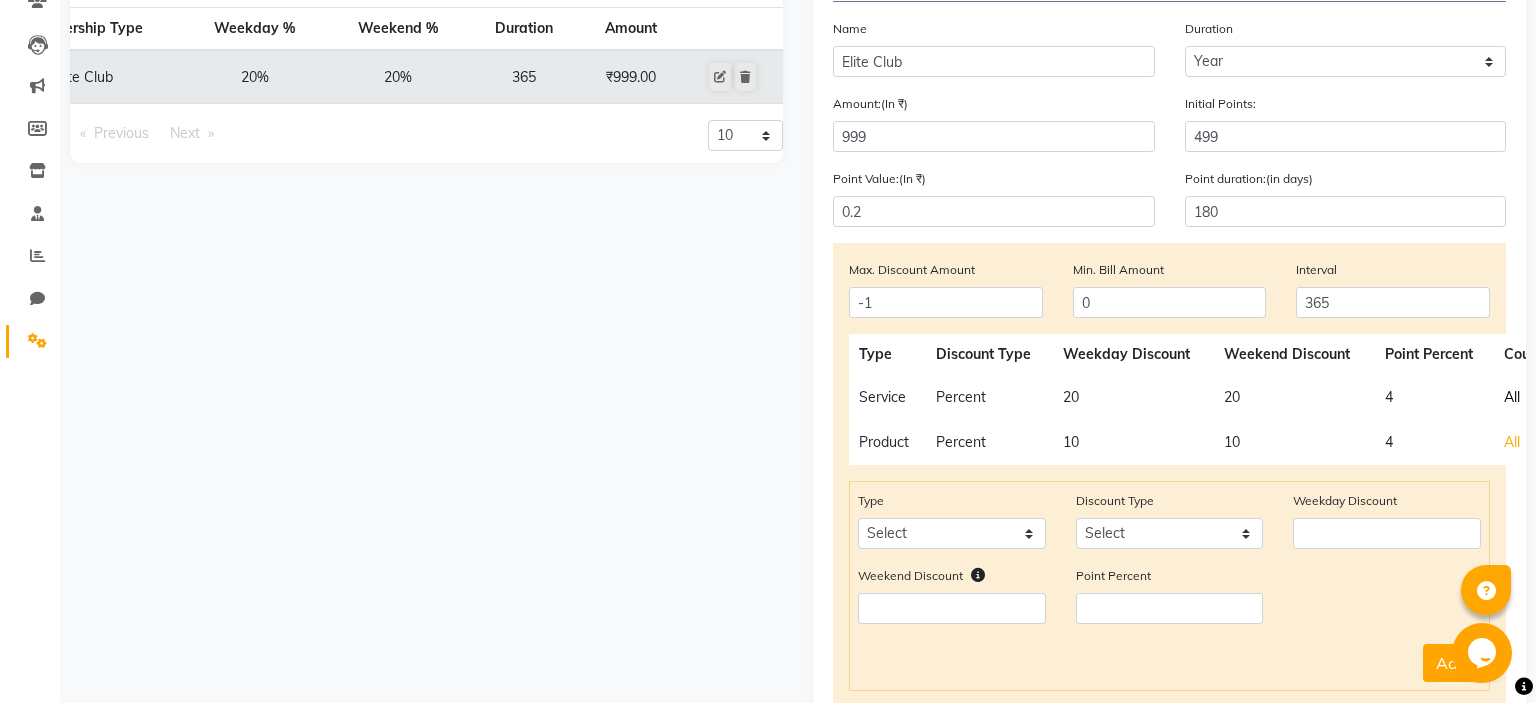 click on "All" 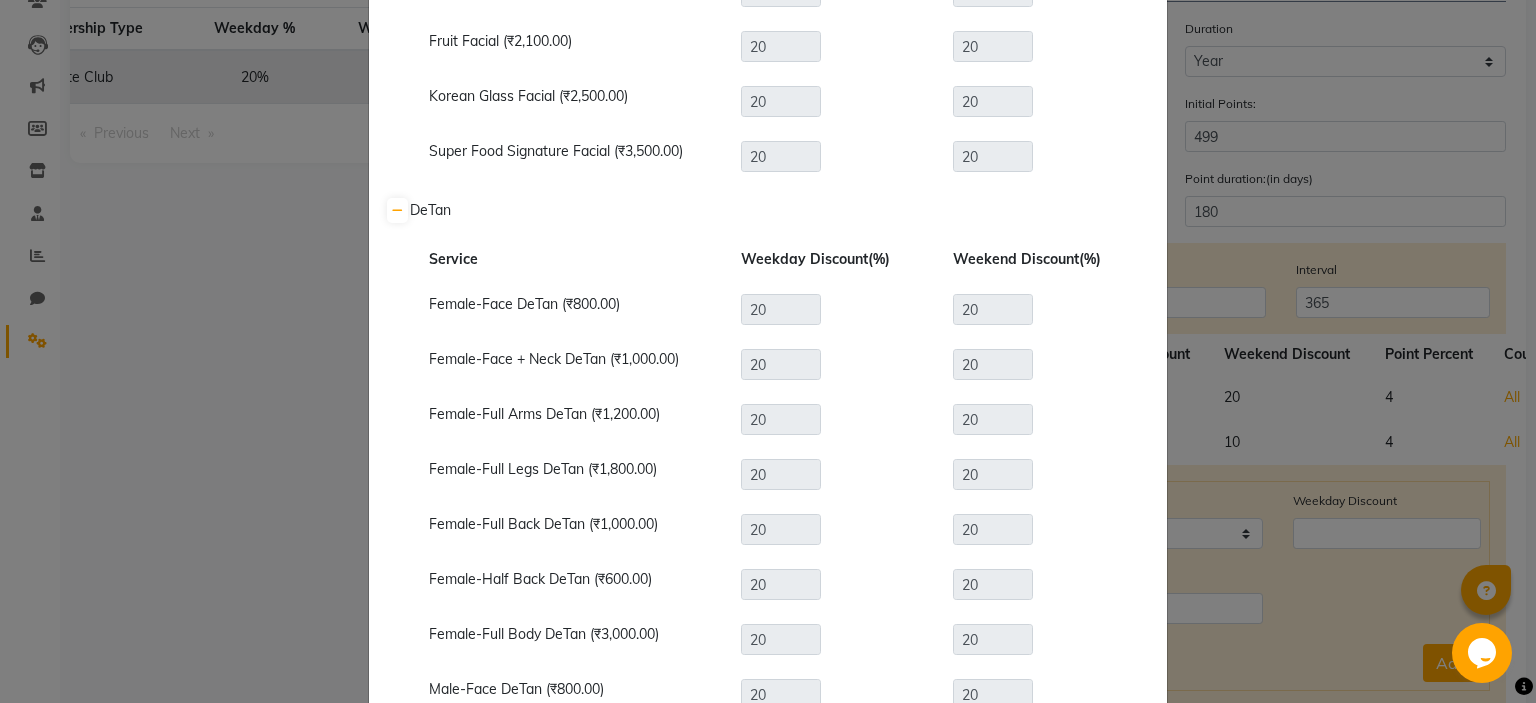 scroll, scrollTop: 9504, scrollLeft: 0, axis: vertical 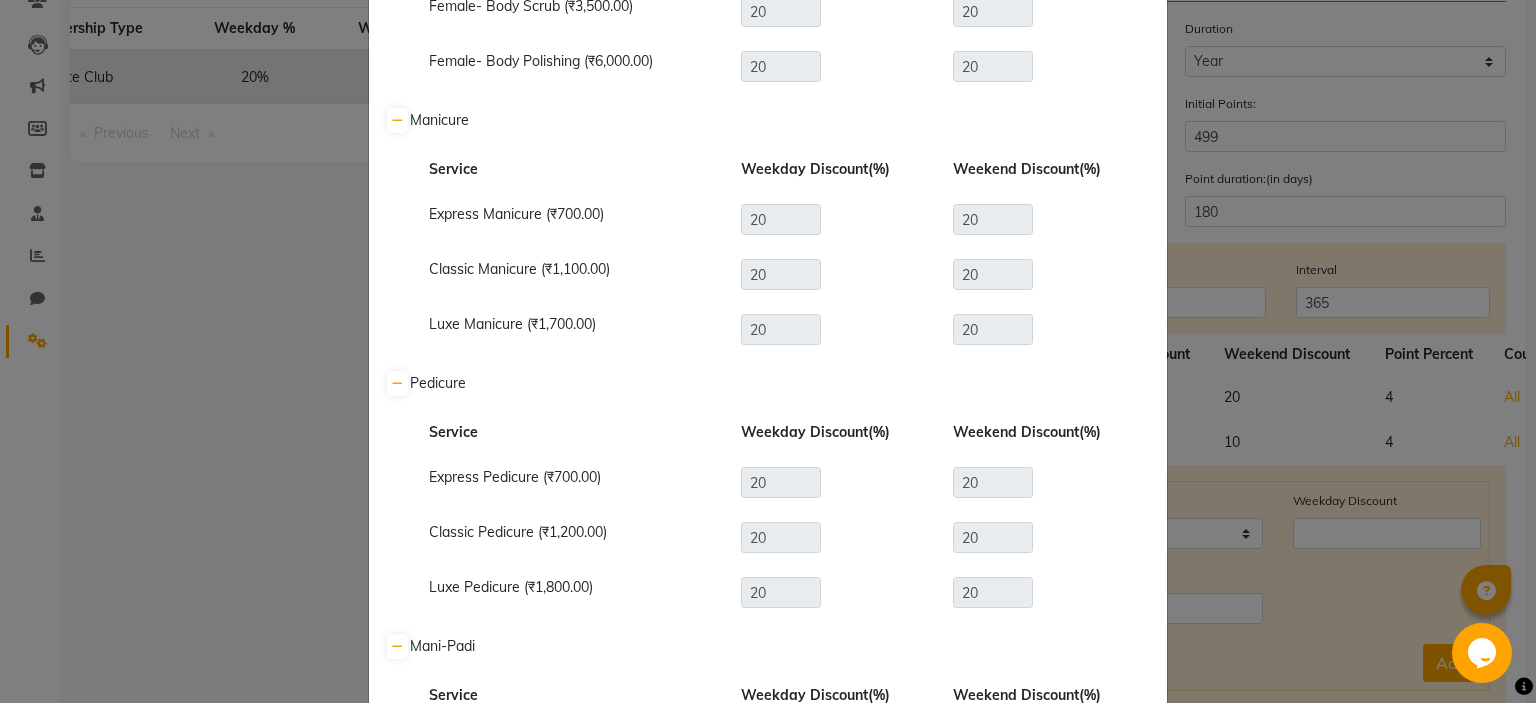 click on "Select Services × Haircut Service  Weekday Discount  (%)  Weekend Discount  (%)  Fringe (₹300.00)  20 20  Girls Haircut (Below 12years) (₹500.00)  20 20  Female Haircut-Master Stylist (₹800.00)  20 20  Female Haircut-Senior Stylist (₹1,000.00)  20 20  Boys Haircut (Below 12years) (₹300.00)  20 20  Male Haircut-Master Stylist (₹500.00)  20 20  Male Haircut-Senior Stylist (₹700.00)  20 20  Female Haircut - Style Director (₹3,000.00)  20 20  Male Haircut - Style Director (₹1,500.00)  20 20  Head Shave - With Trimmer (₹300.00)  20 20 Styling/Blowdry Service  Weekday Discount  (%)  Weekend Discount  (%)  Male Styling (₹200.00)  20 20  Blowdry-Short Length (₹450.00)  20 20  Blowdry-Medium Length (₹550.00)  20 20  Blowdry-Long Length (₹650.00)  20 20  Iron/Tongs-Short Length (₹650.00)  20 20  Iron/Tongs-Medium Length (₹750.00)  20 20  Iron/Tongs-Long Length (₹850.00)  20 20 Beard Service  Weekday Discount  (%)  Weekend Discount  (%)  Shaving (₹300.00)  20 20 20 20 Hairwash (%) 20" 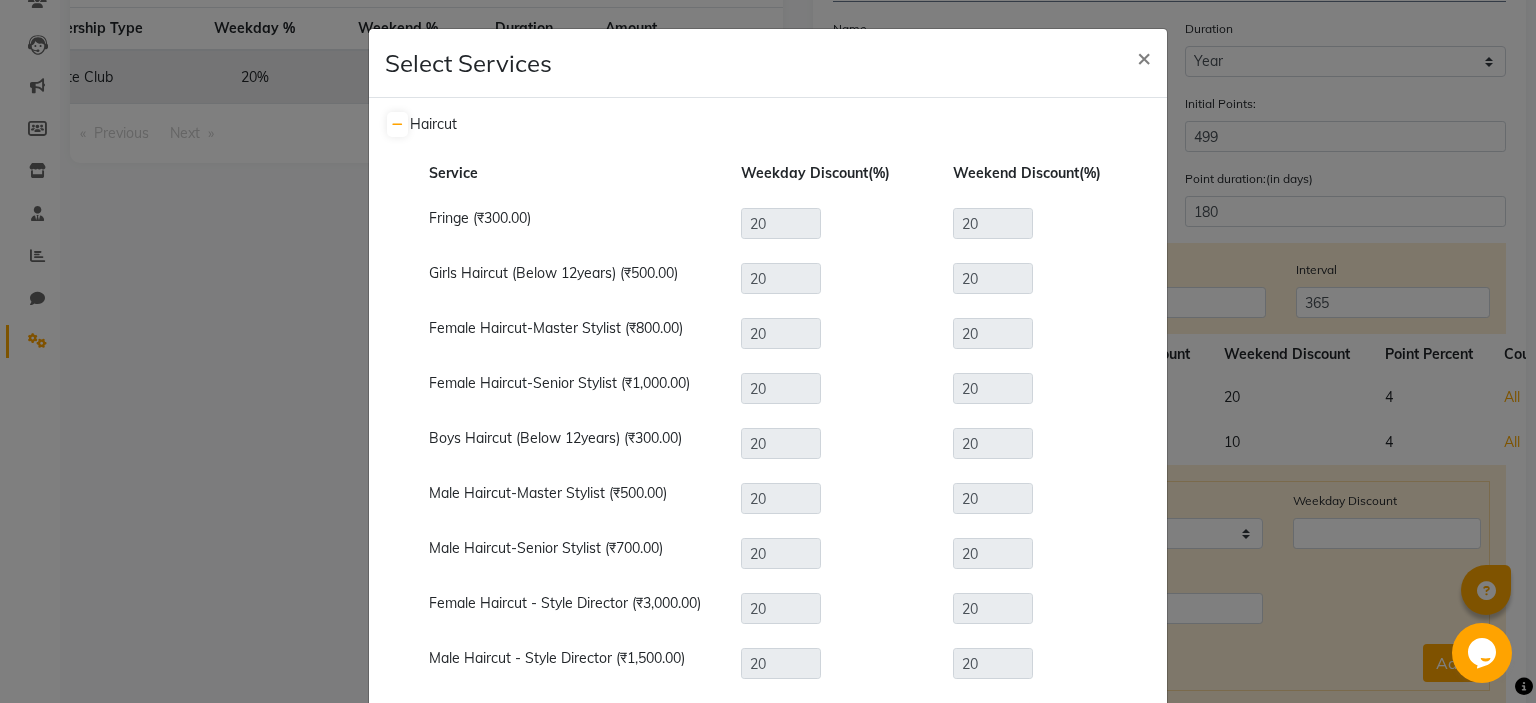 scroll, scrollTop: 0, scrollLeft: 0, axis: both 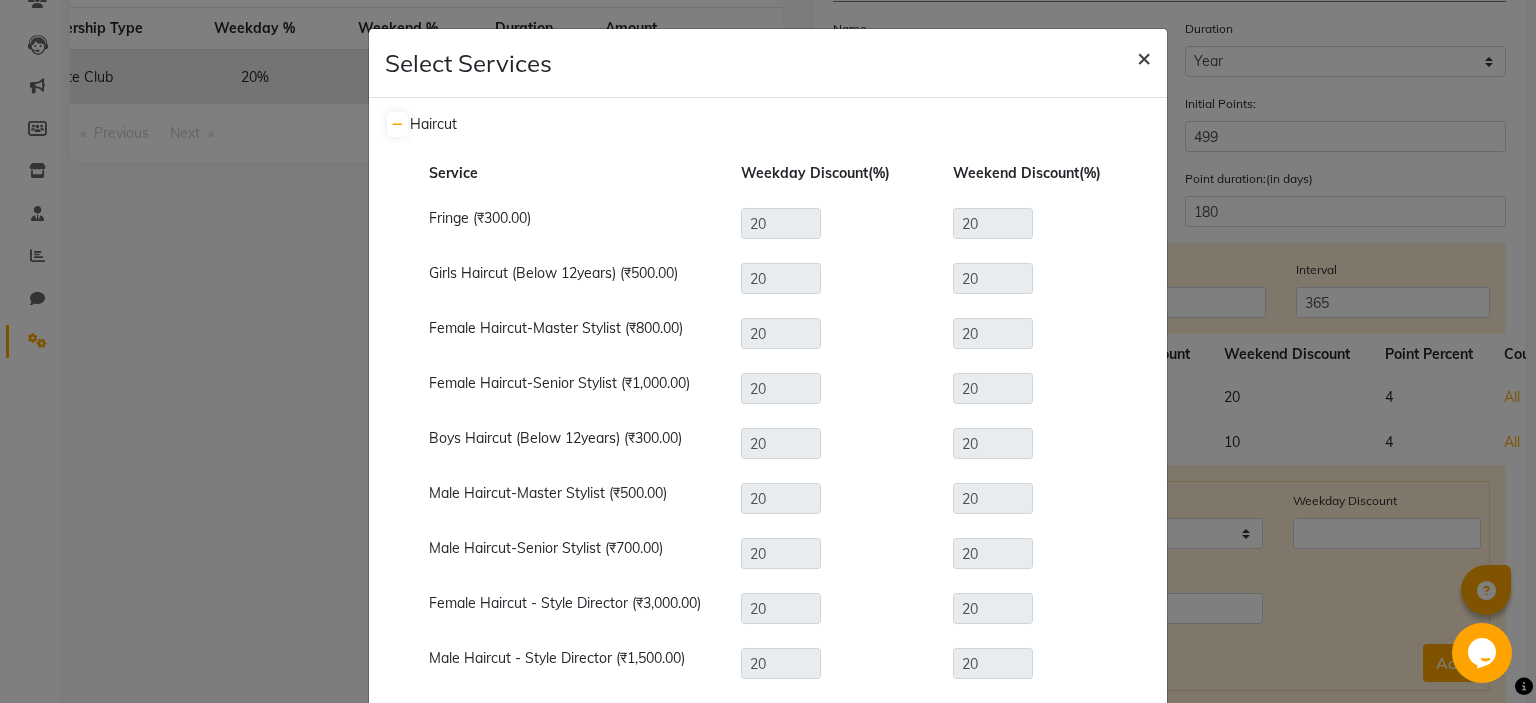 click on "×" 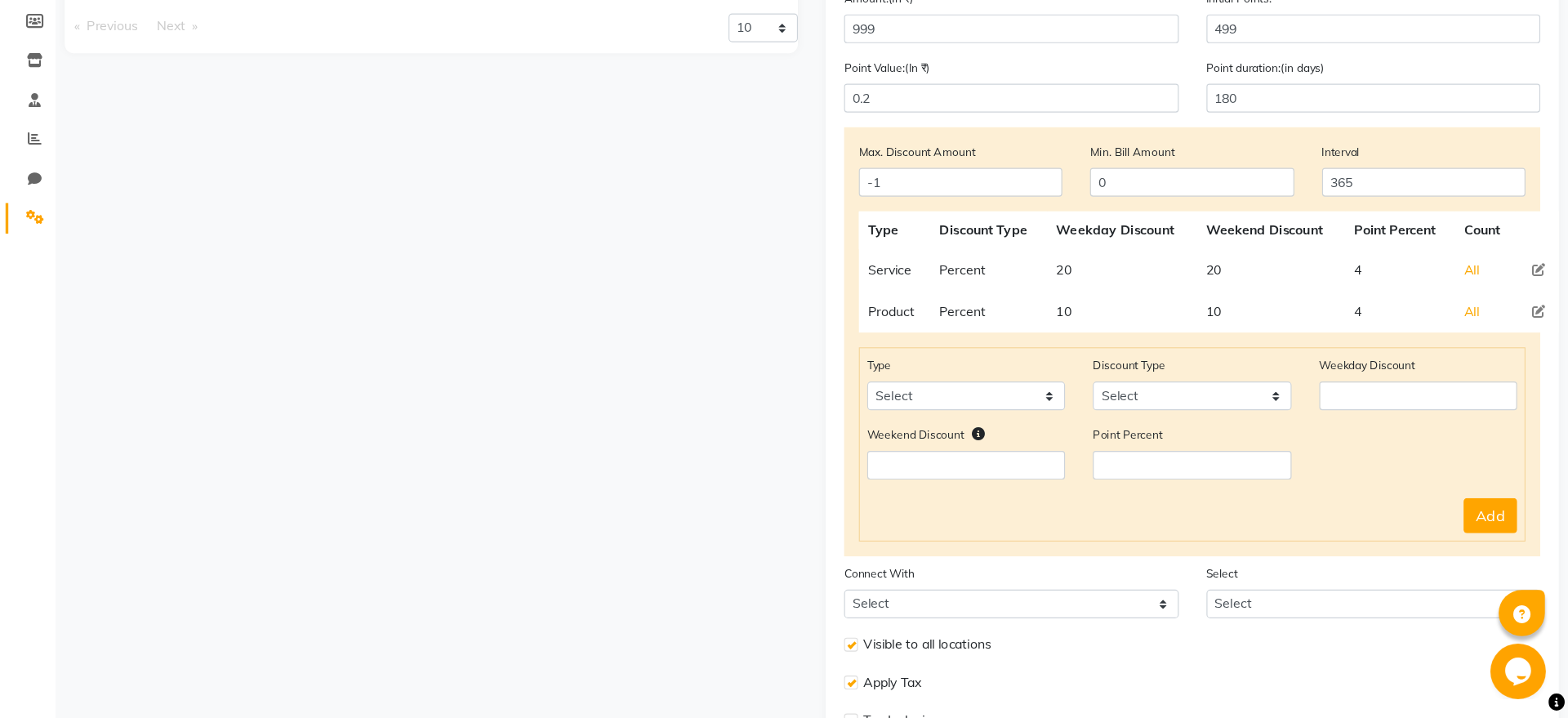 scroll, scrollTop: 239, scrollLeft: 0, axis: vertical 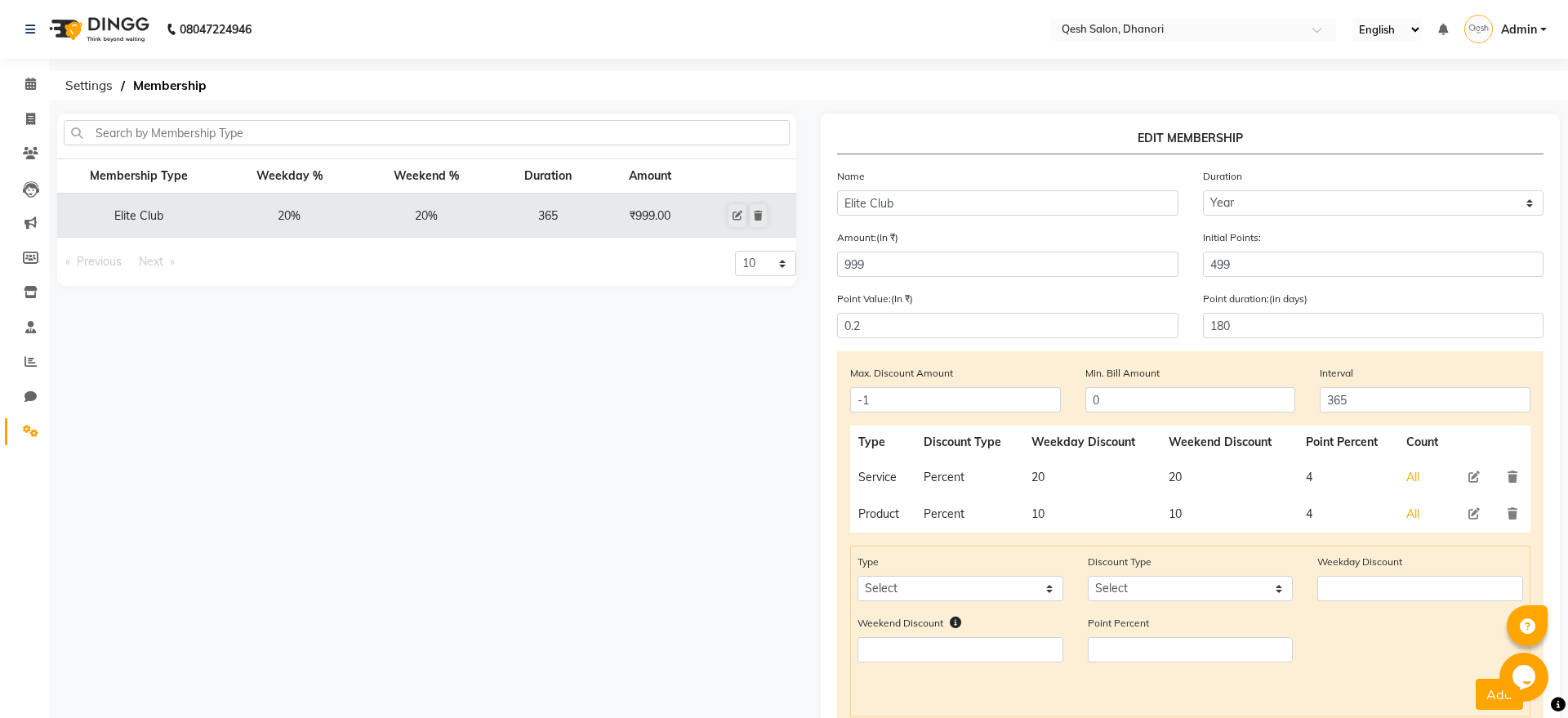 click 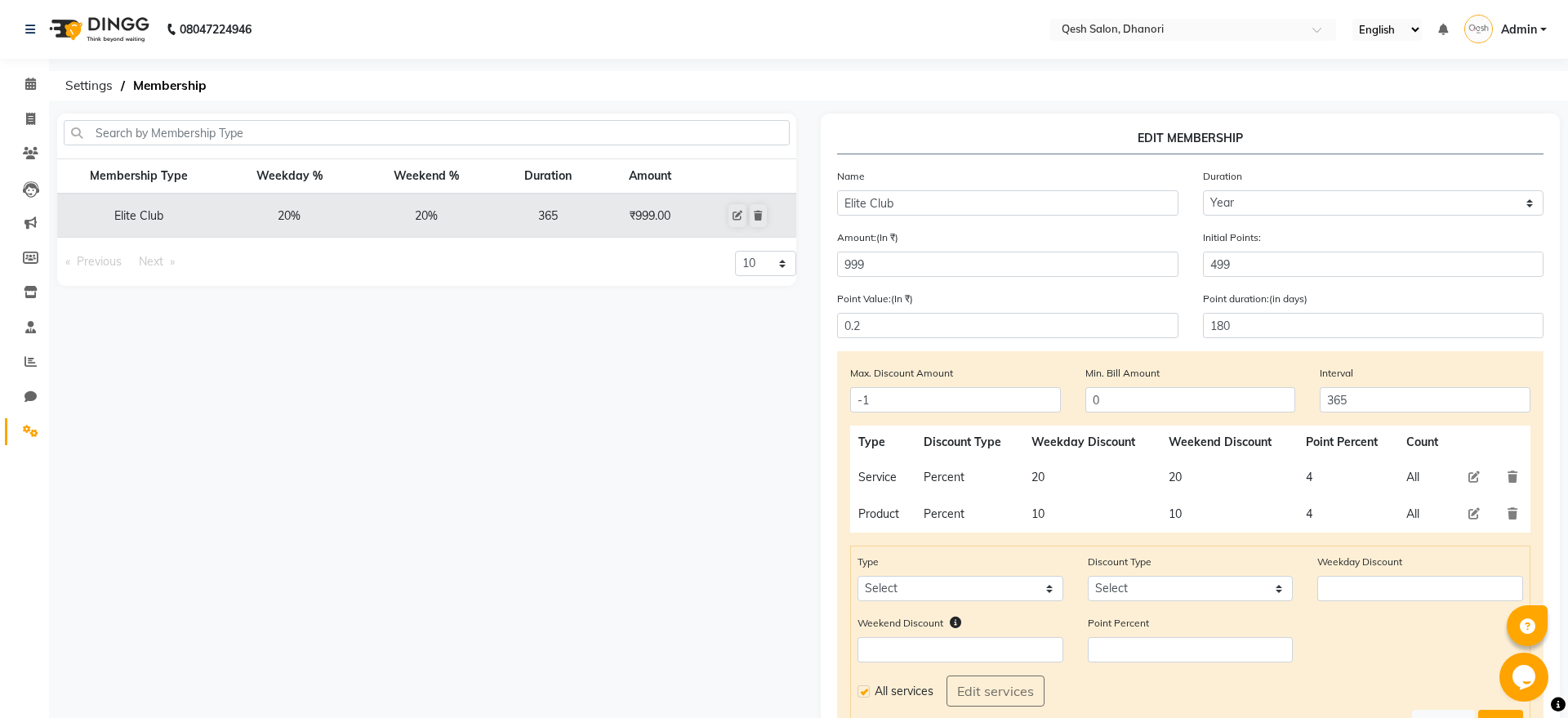 select on "service" 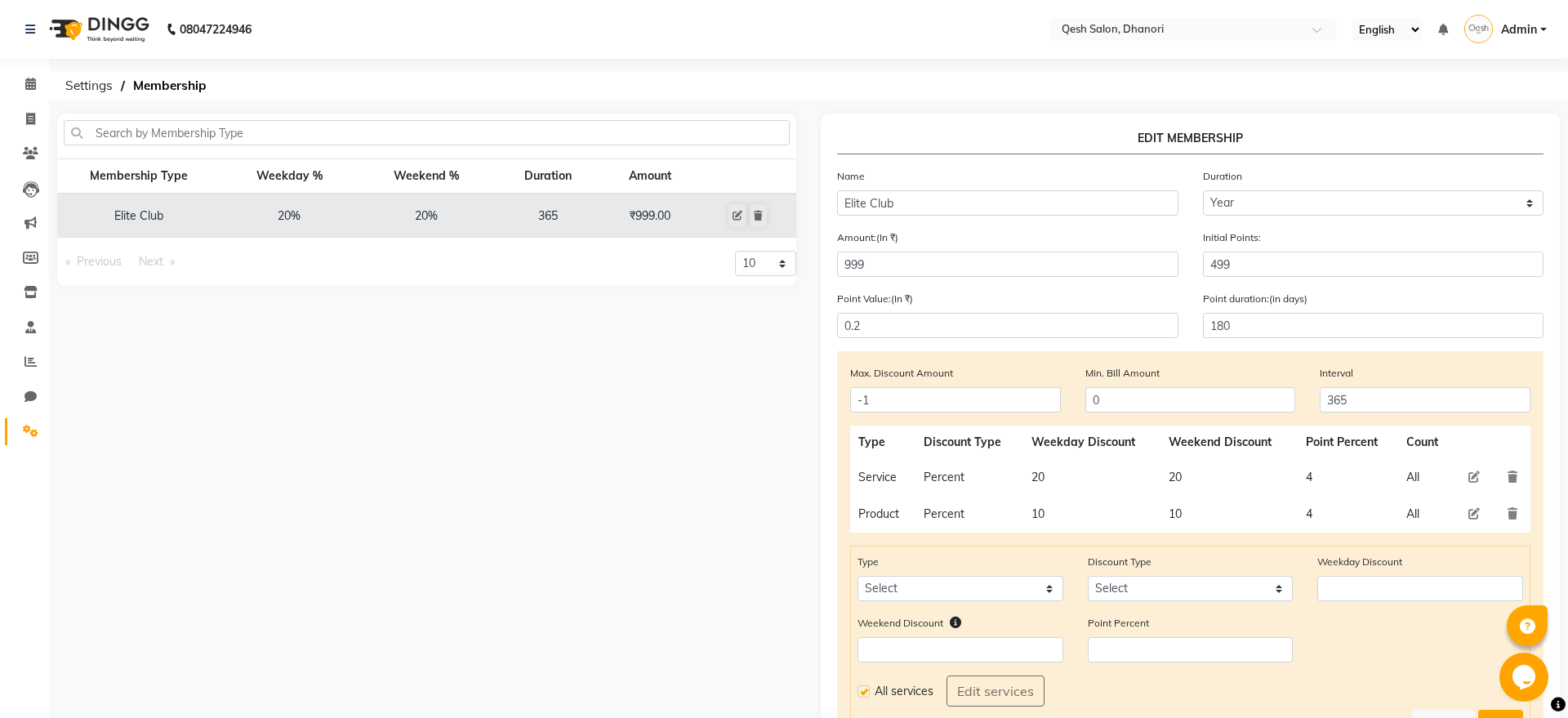 select on "Percent" 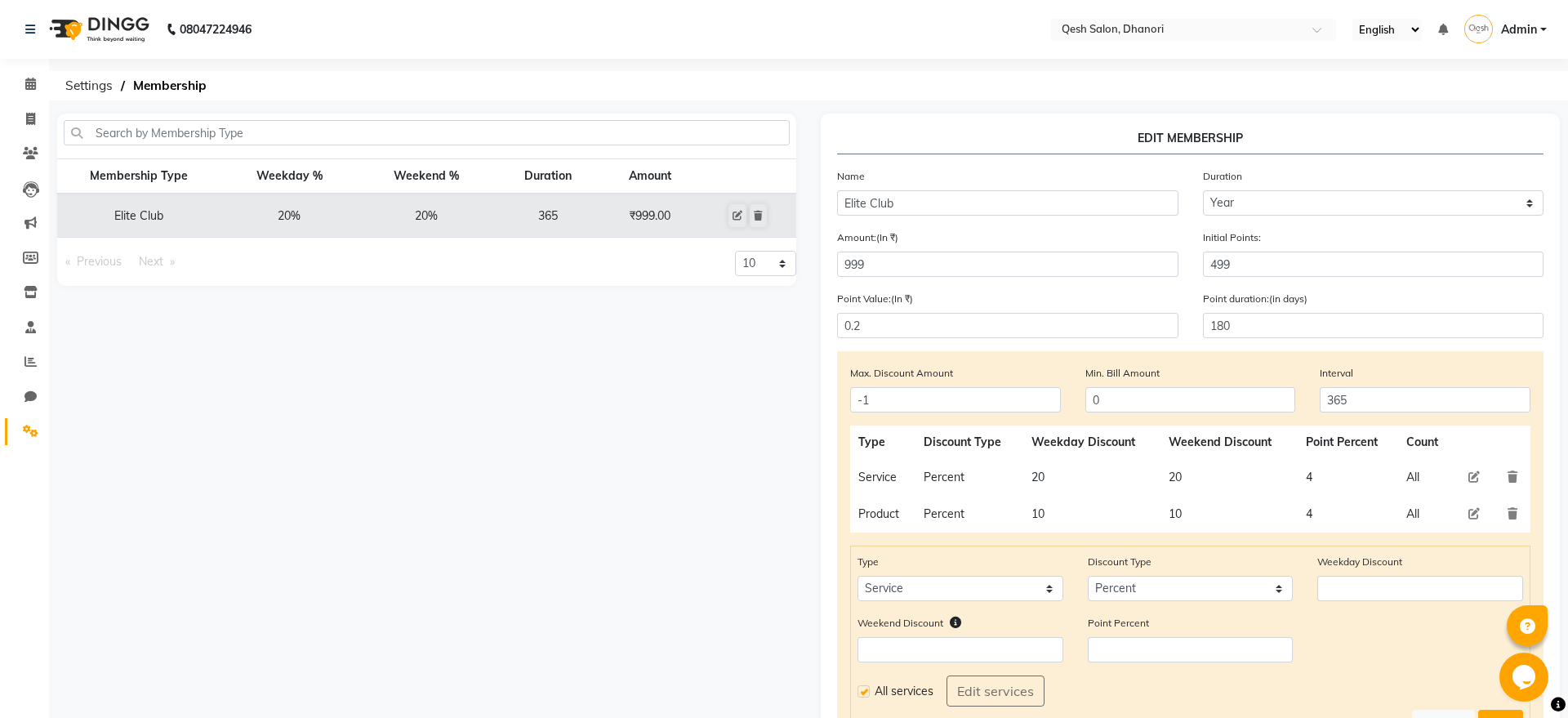 type on "20" 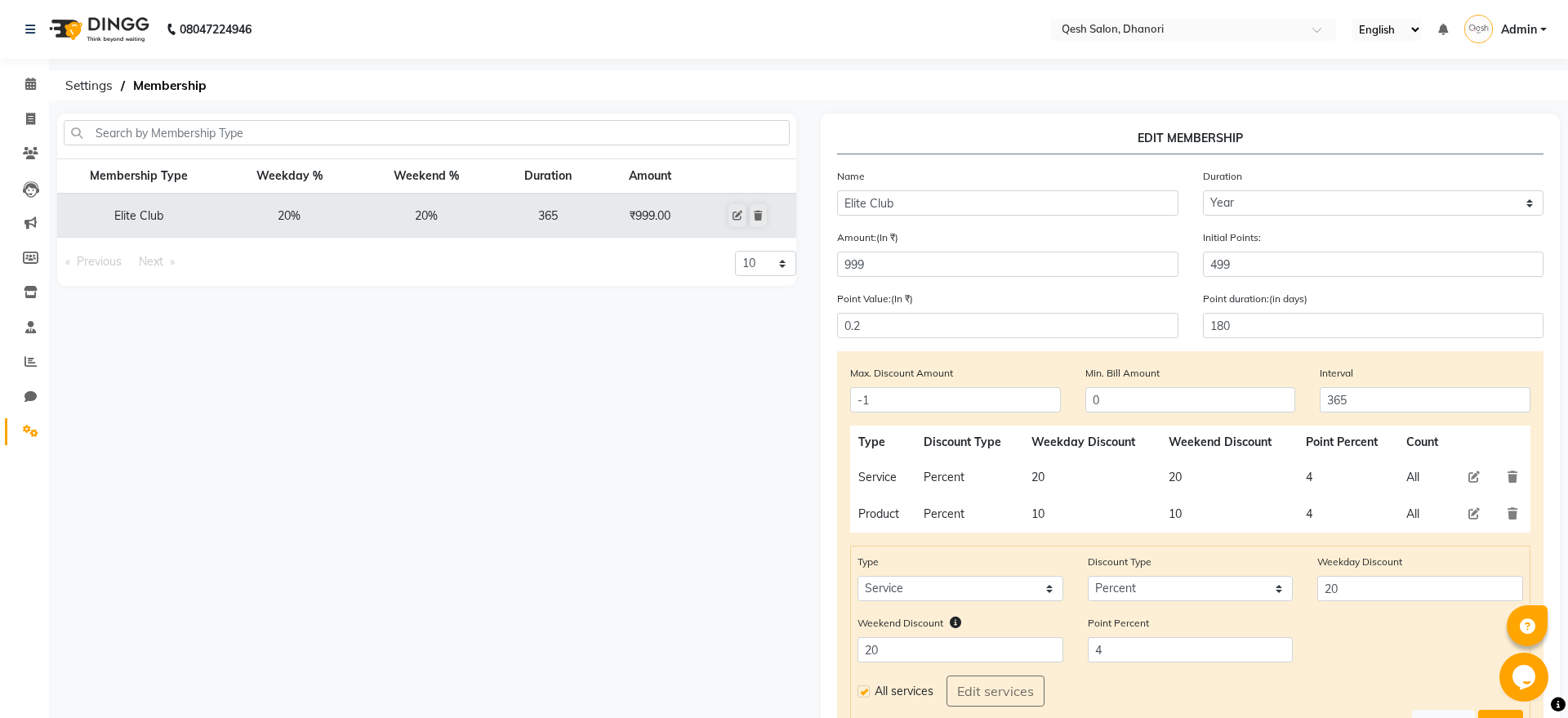 scroll, scrollTop: 167, scrollLeft: 0, axis: vertical 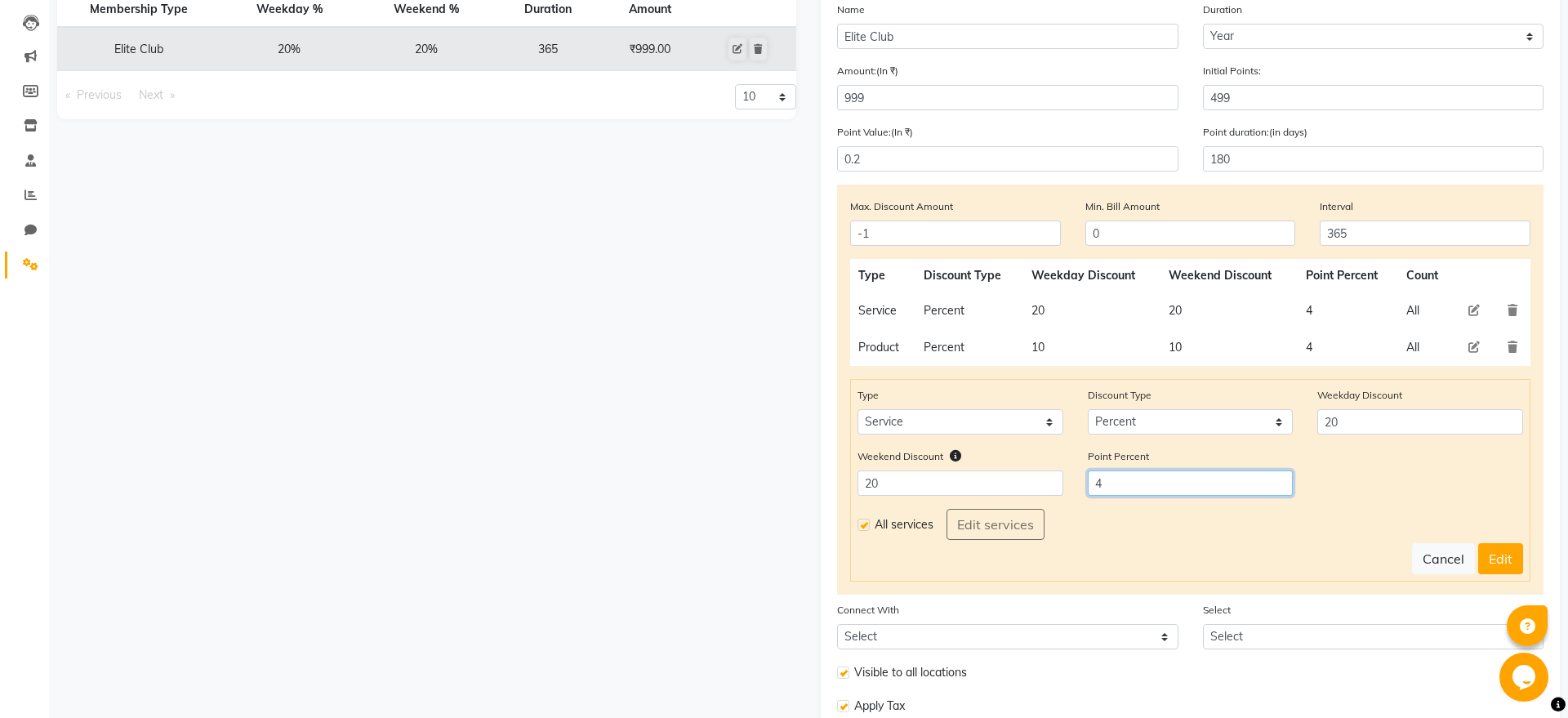 click on "4" 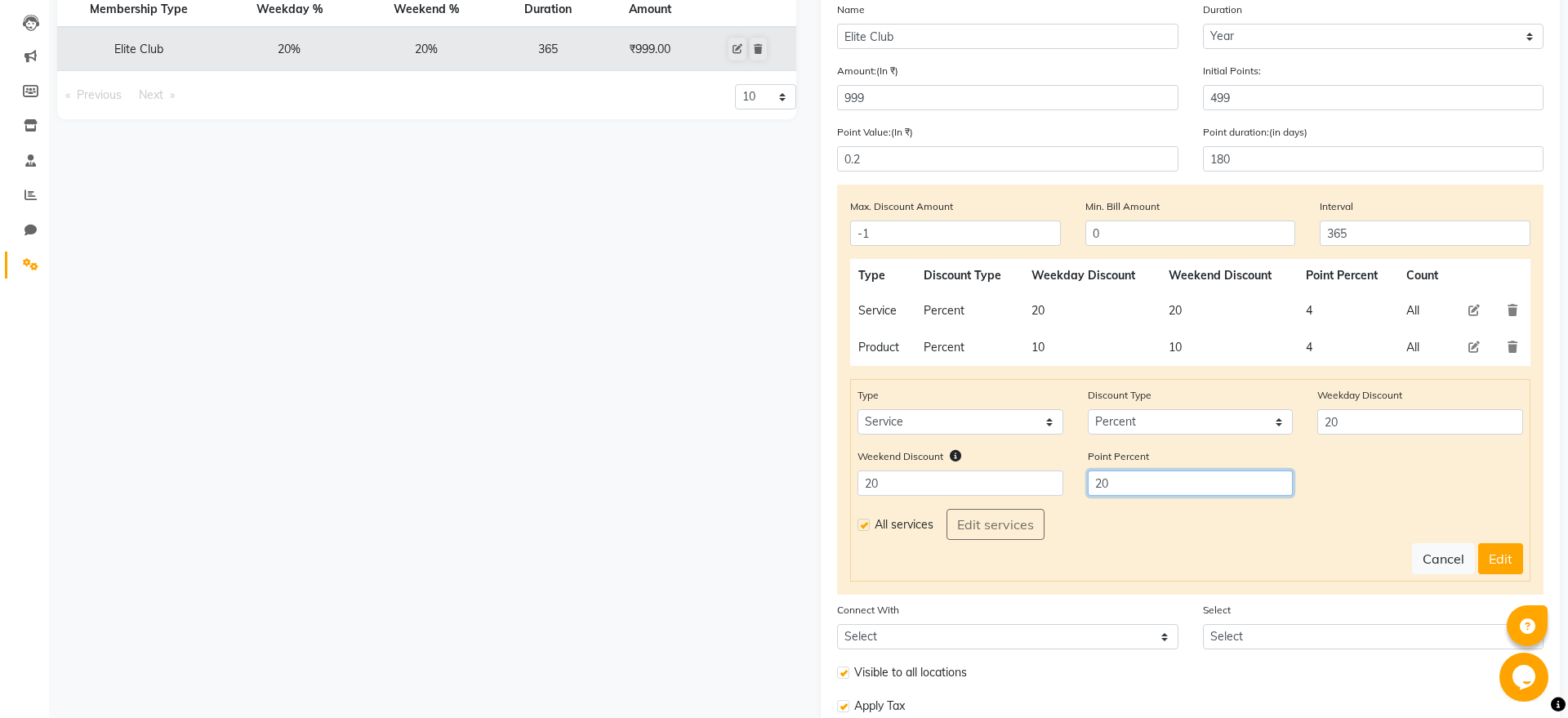 type on "20" 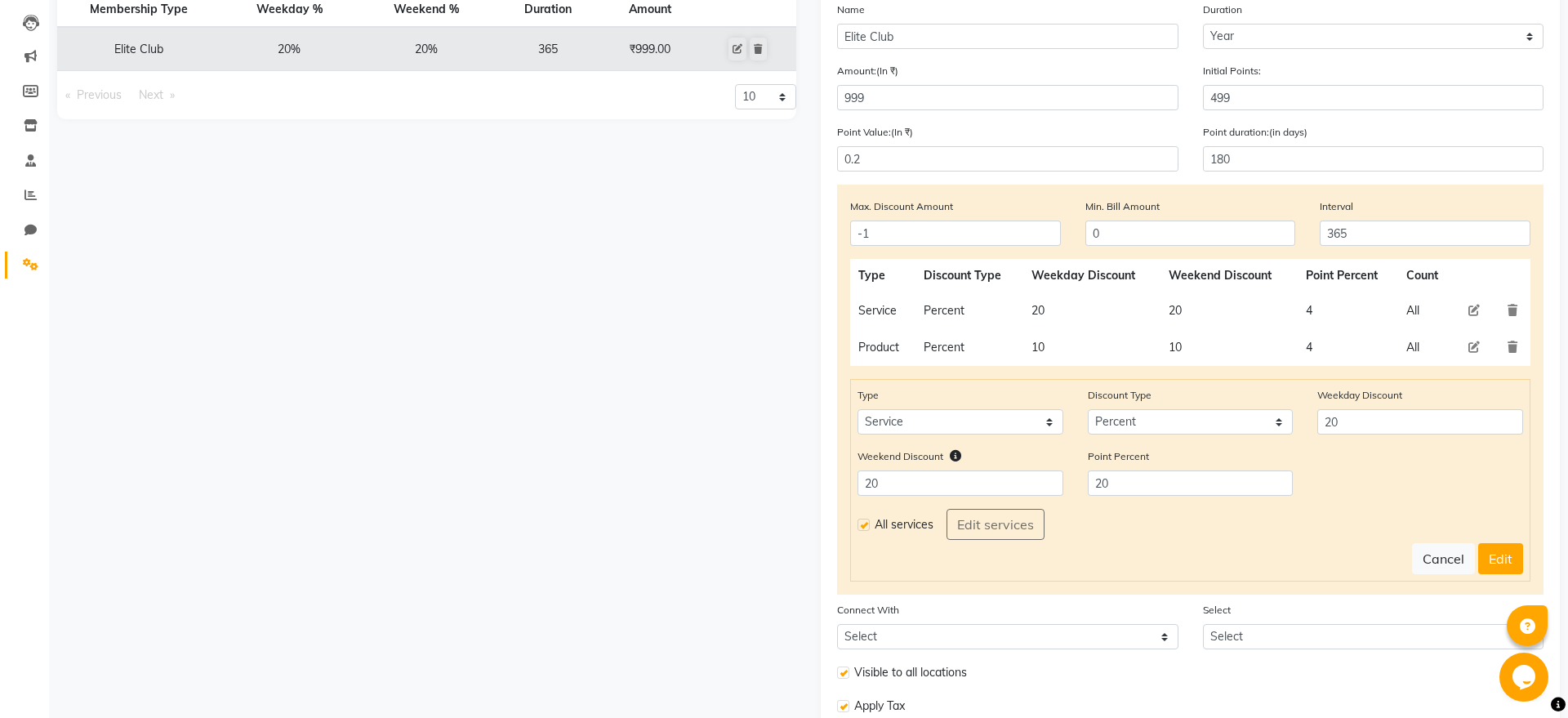 click 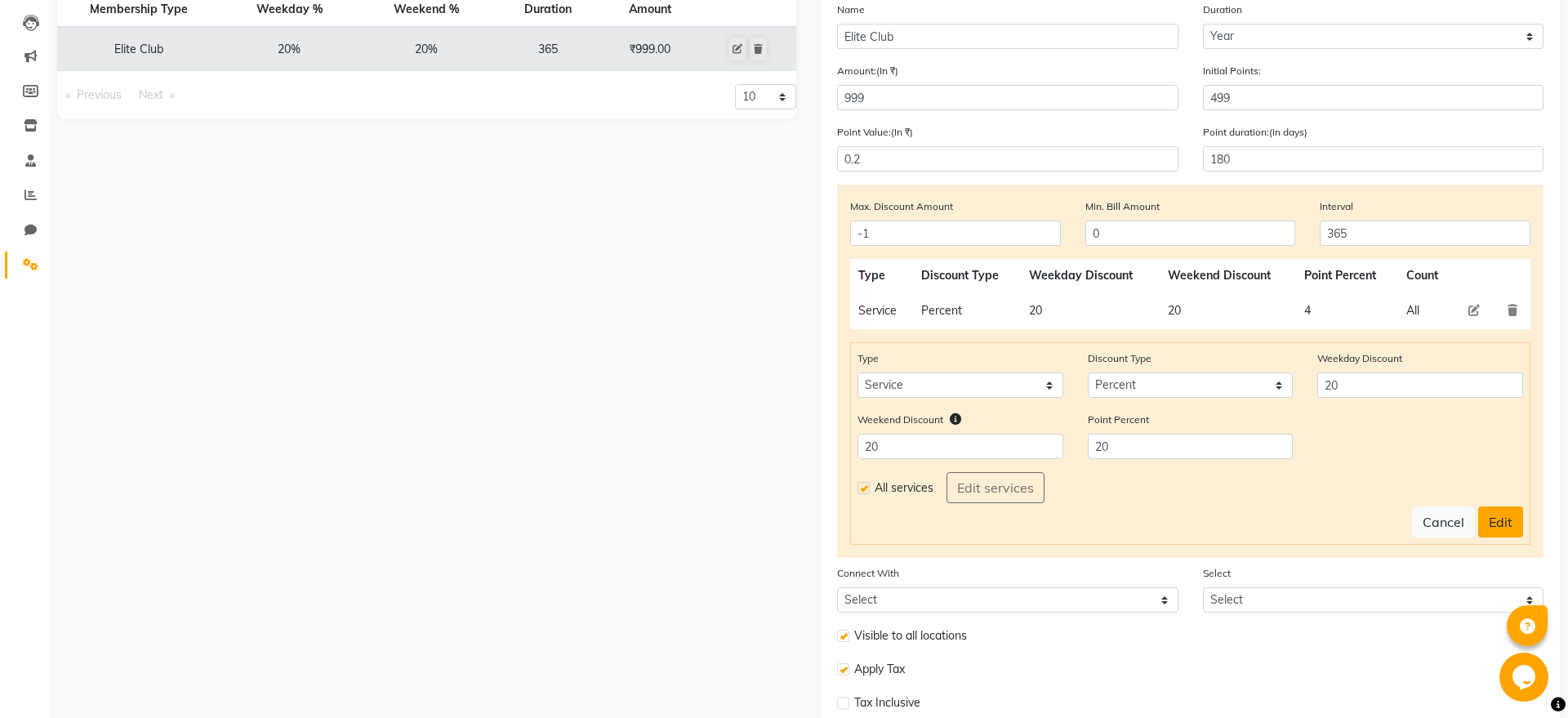 click on "Edit" 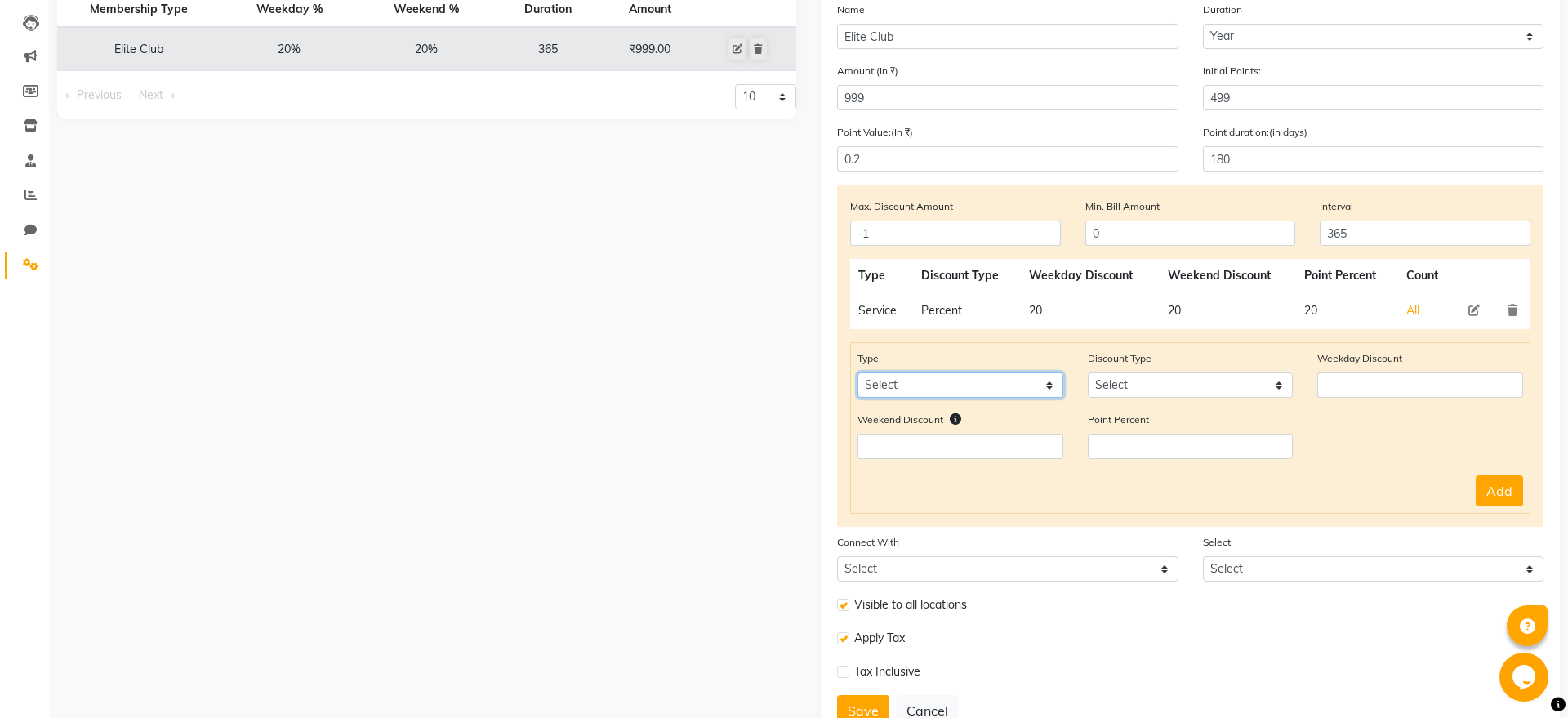 click on "Select Package Prepaid Voucher Product" 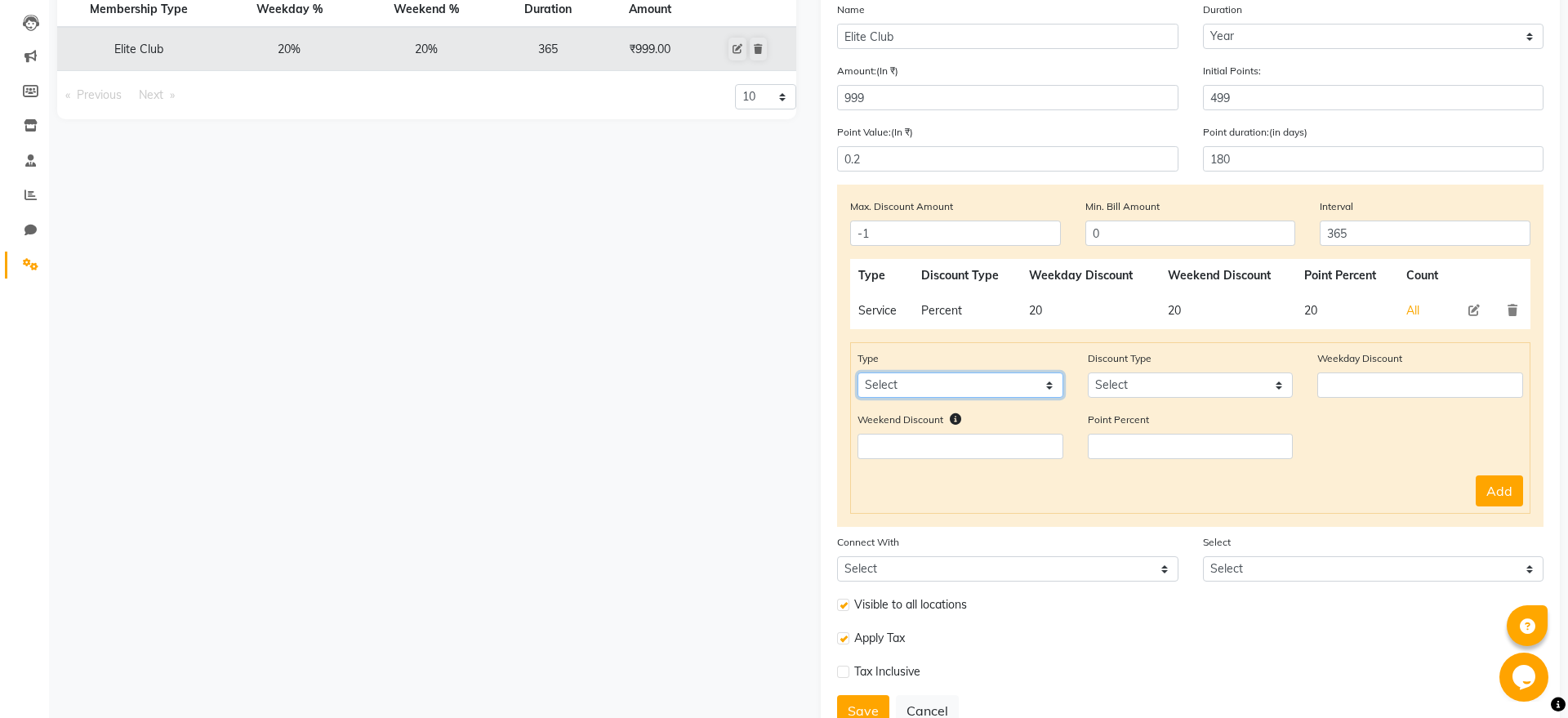 click on "Select Package Prepaid Voucher Product" 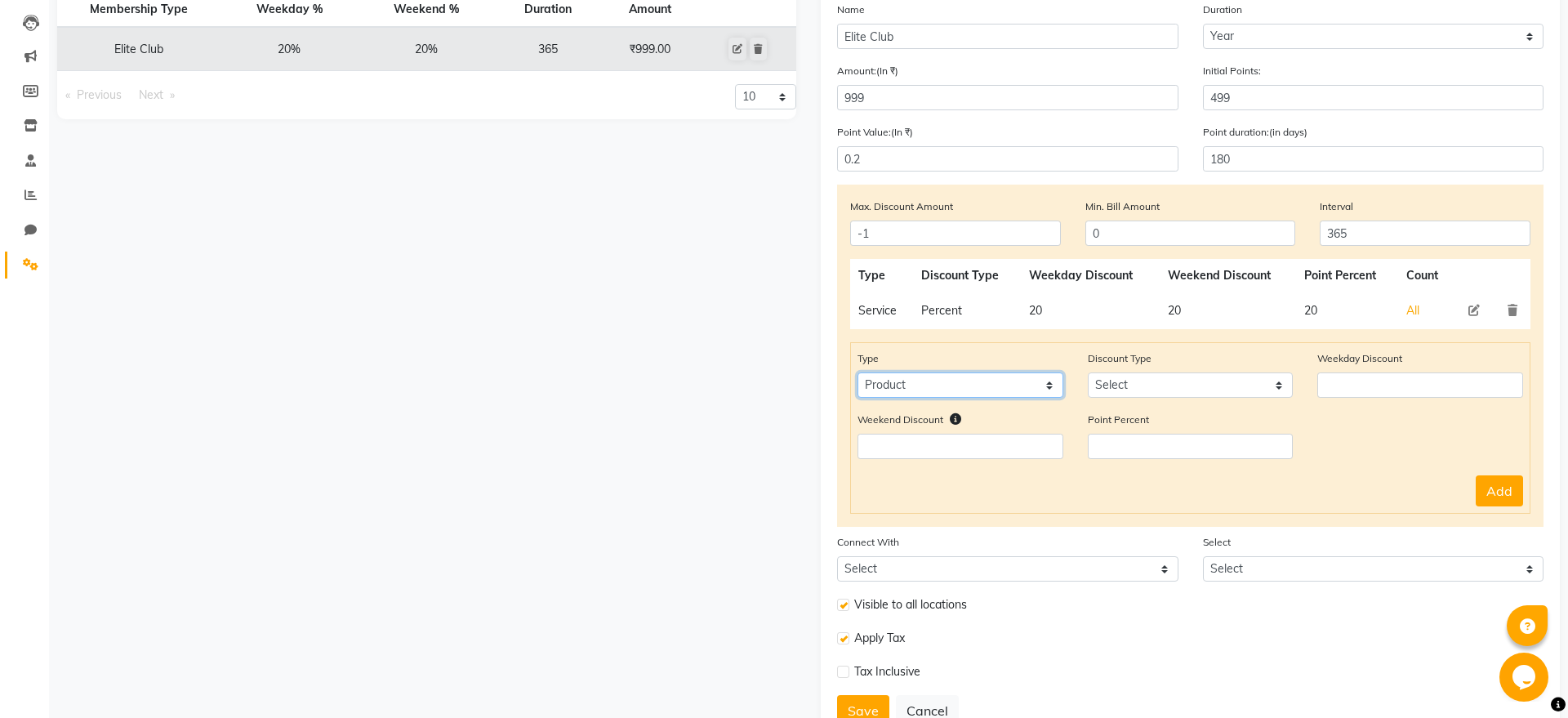 click on "Product" 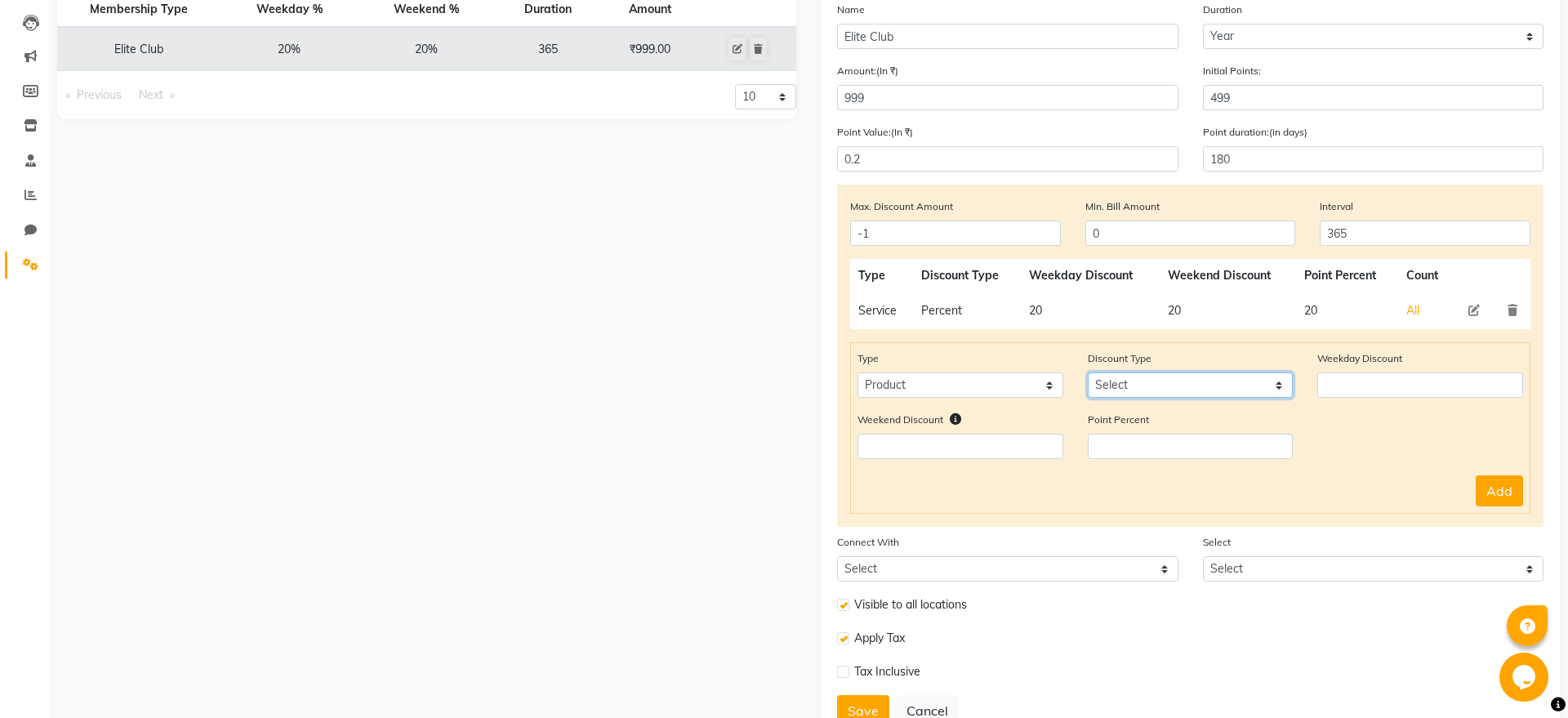 click on "Select Percent Flat" 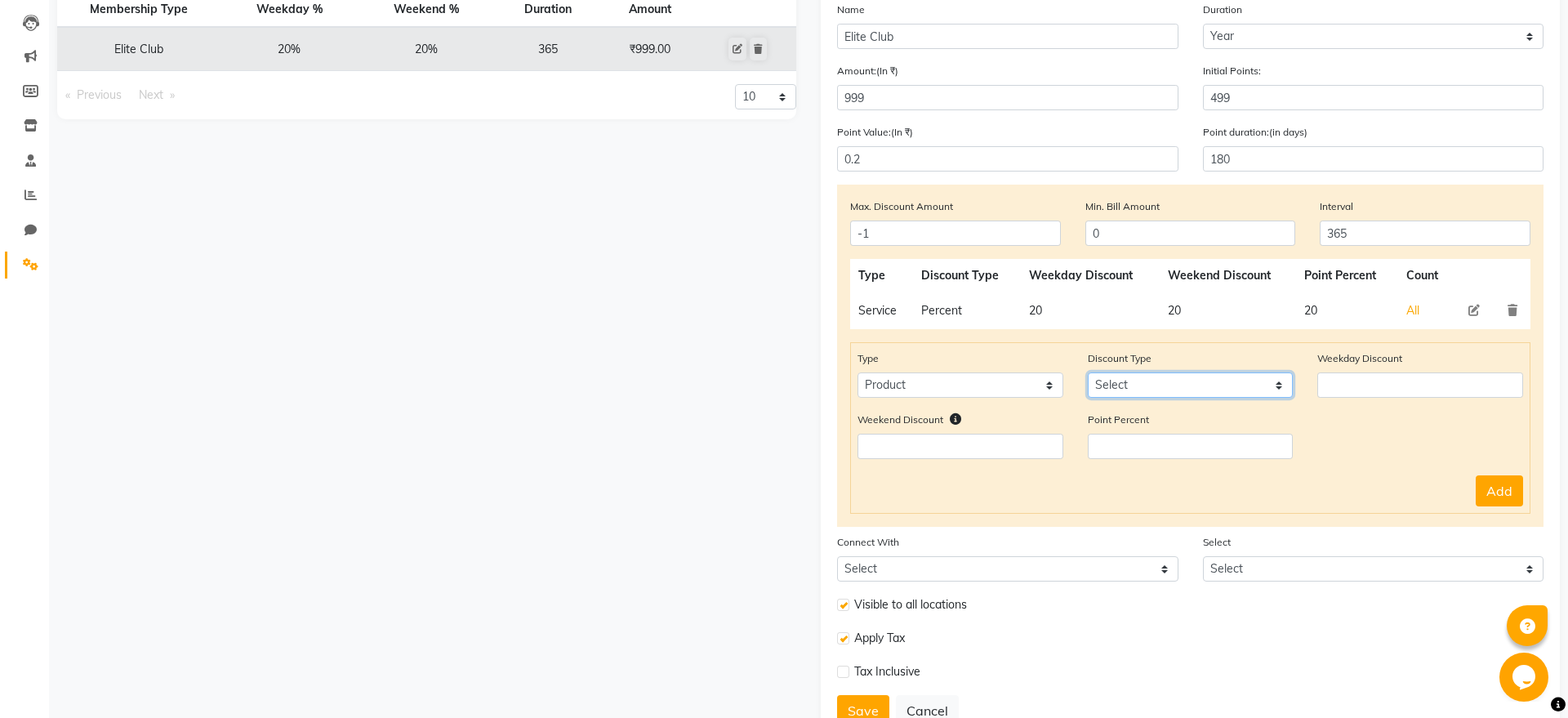 select on "Percent" 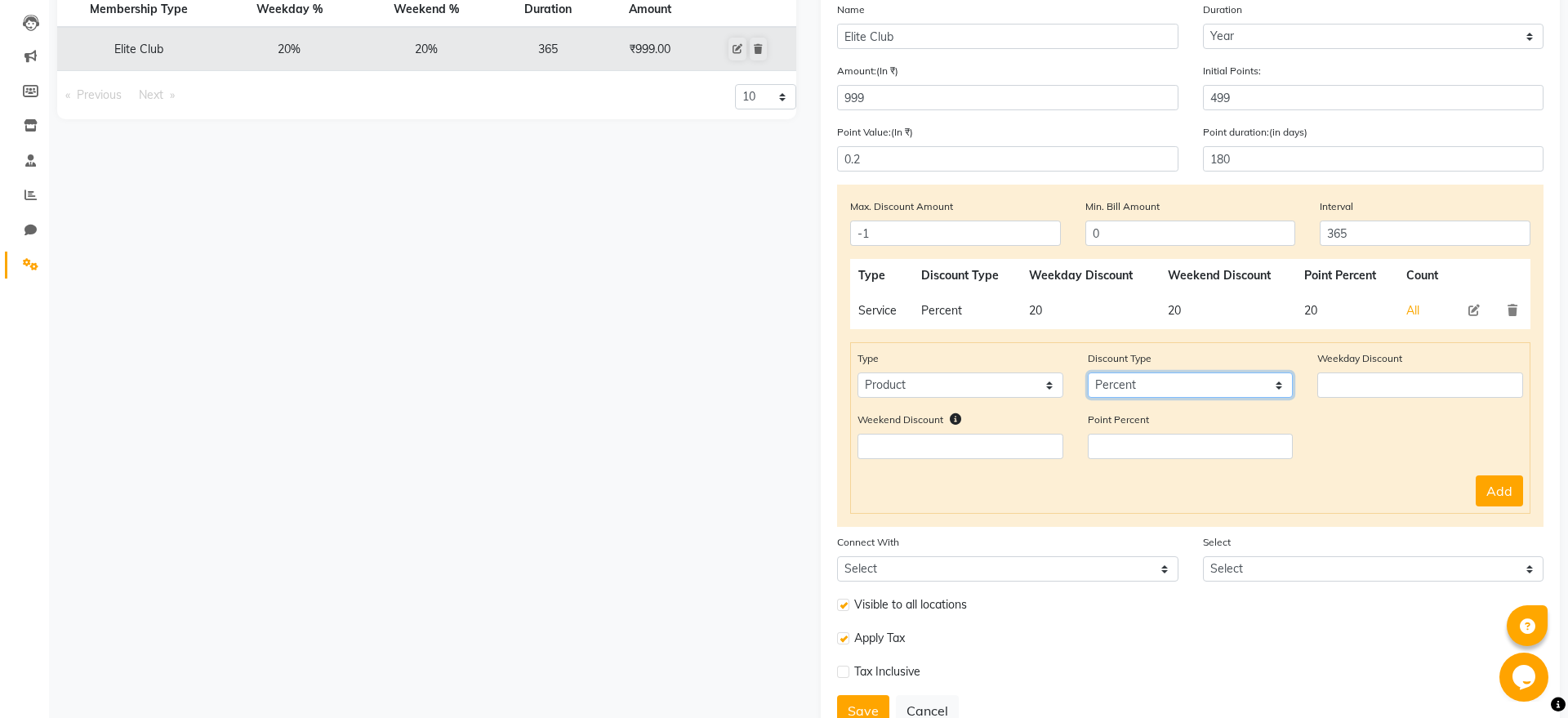 click on "Percent" 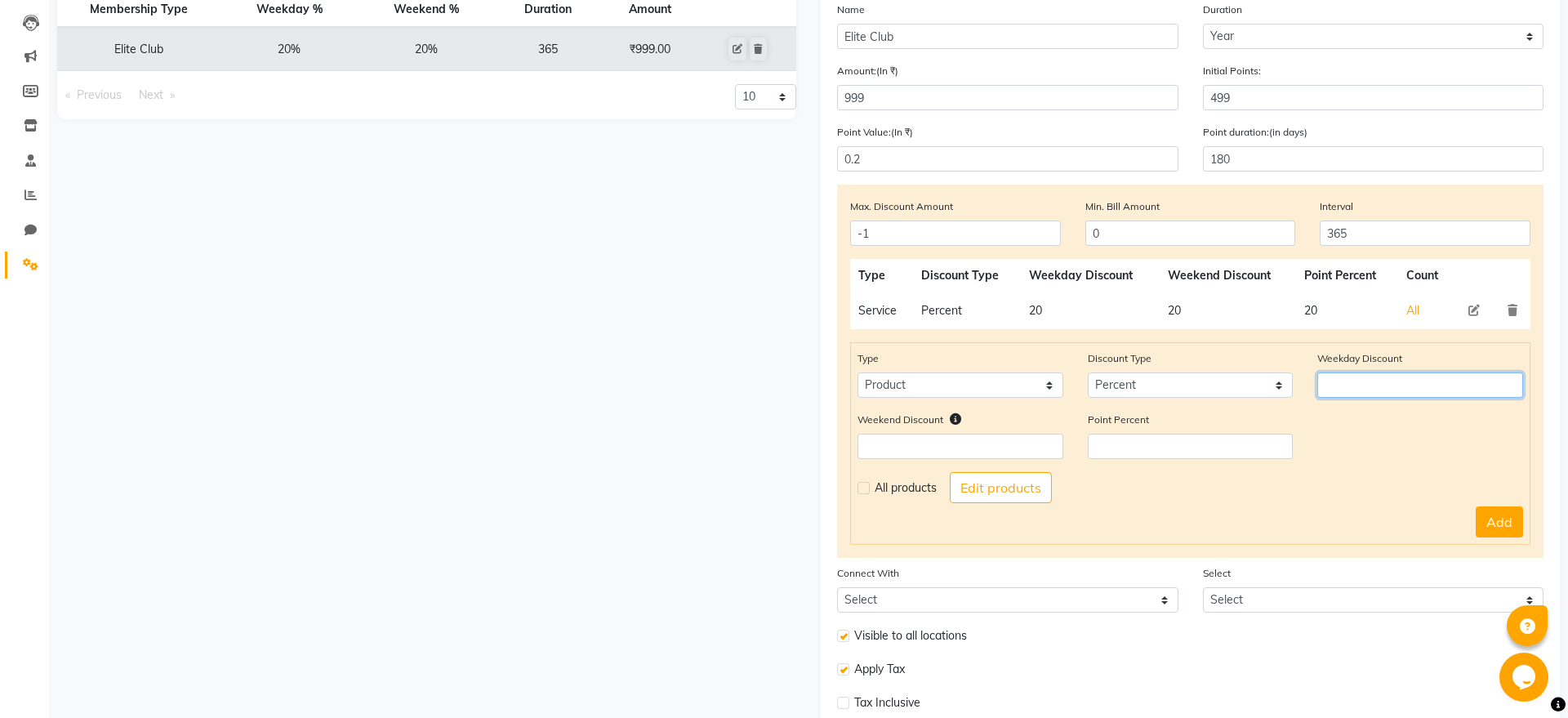 click 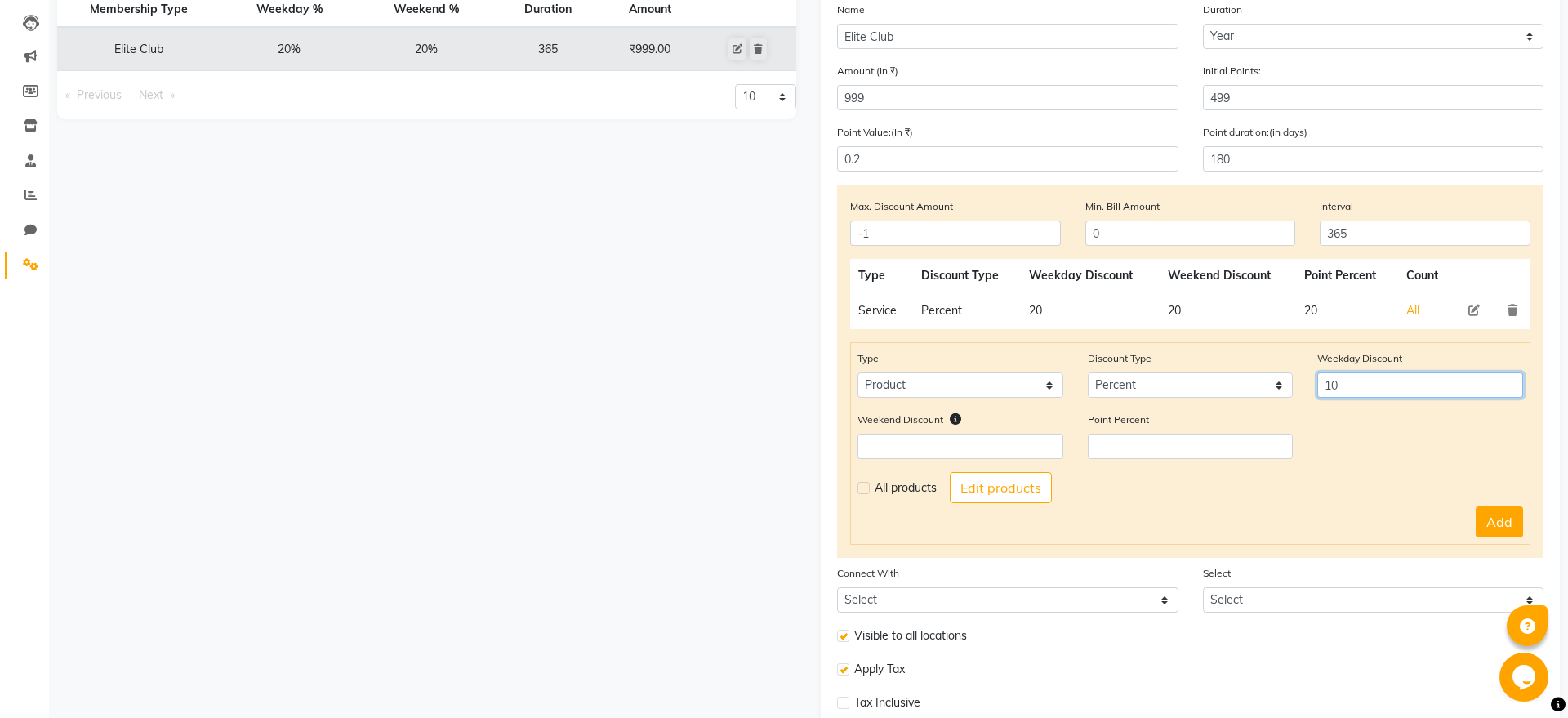 type on "10" 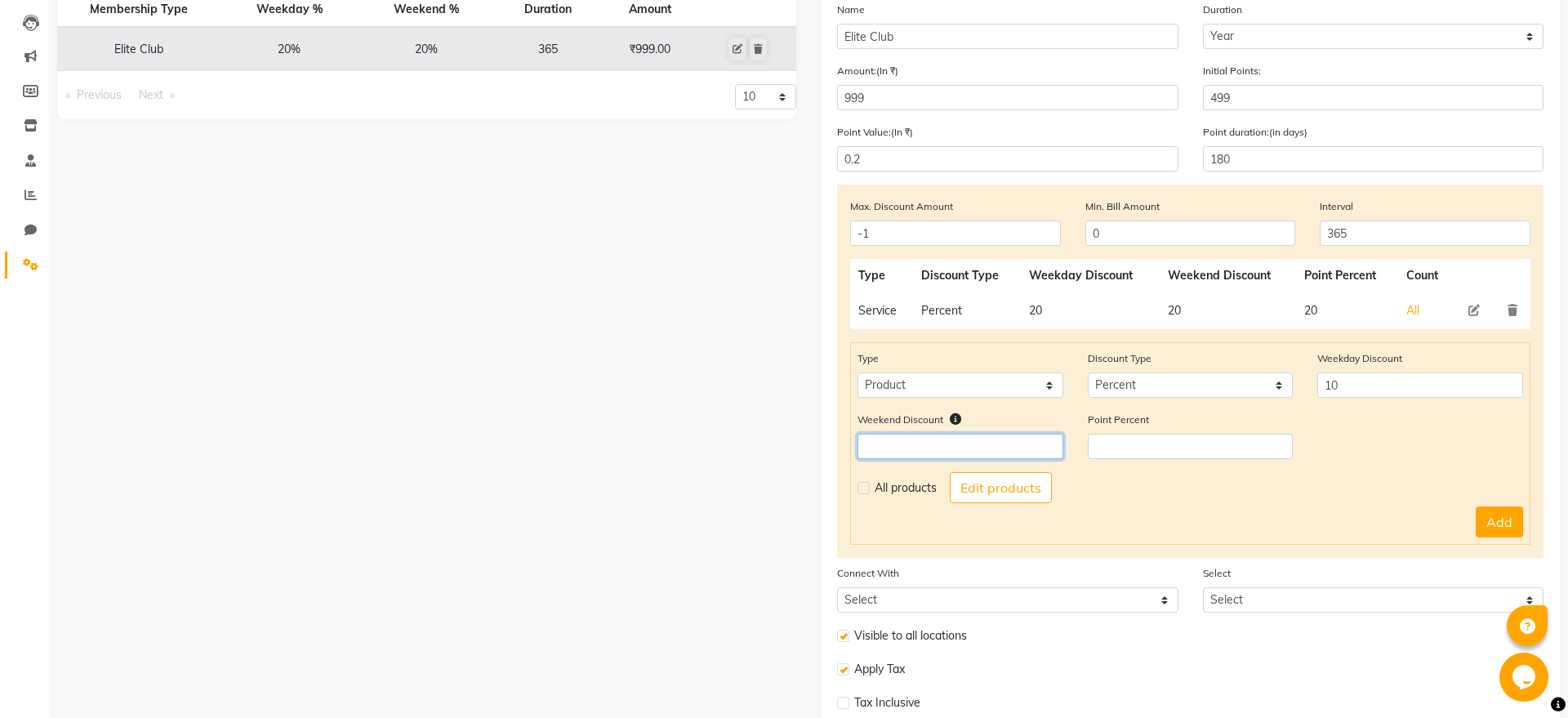 click 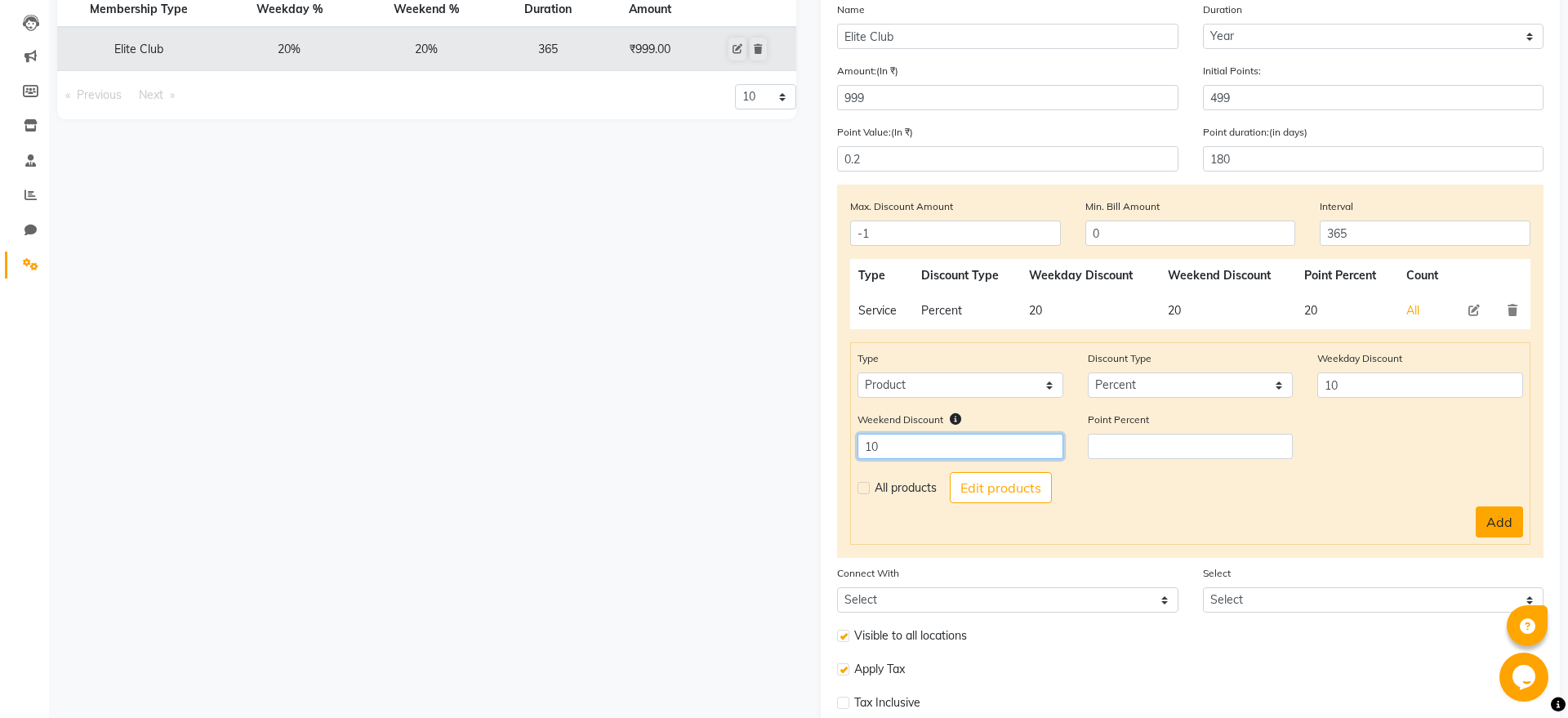type on "10" 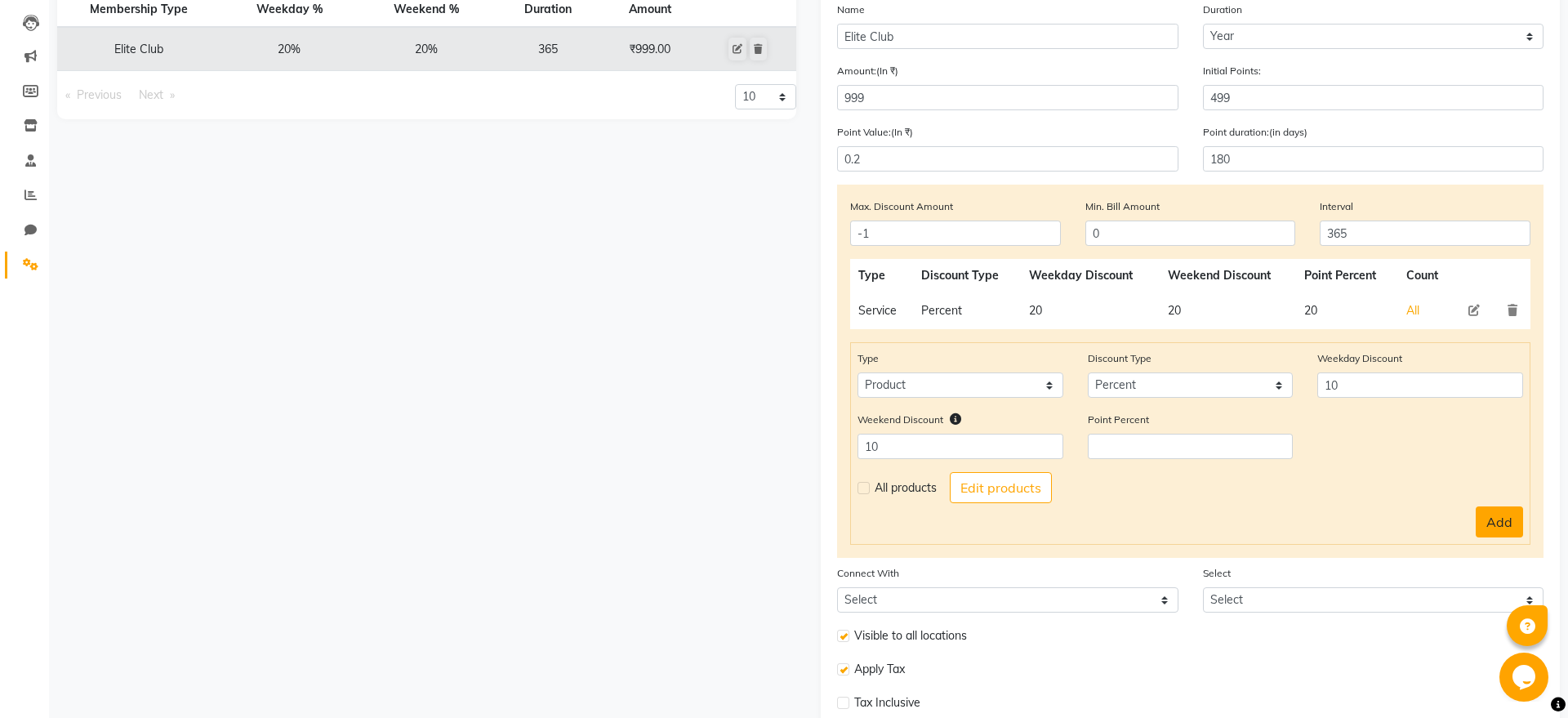 click on "Add" 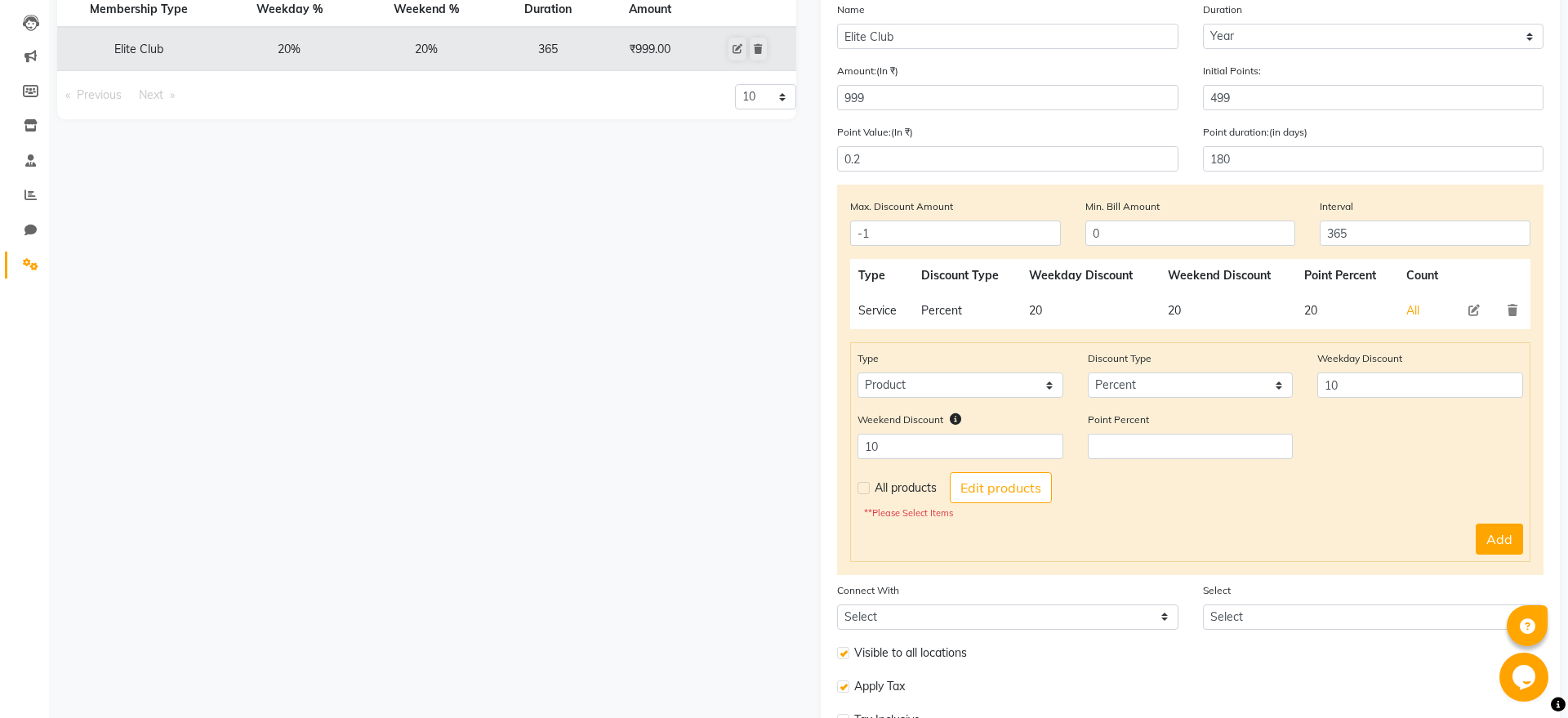 click 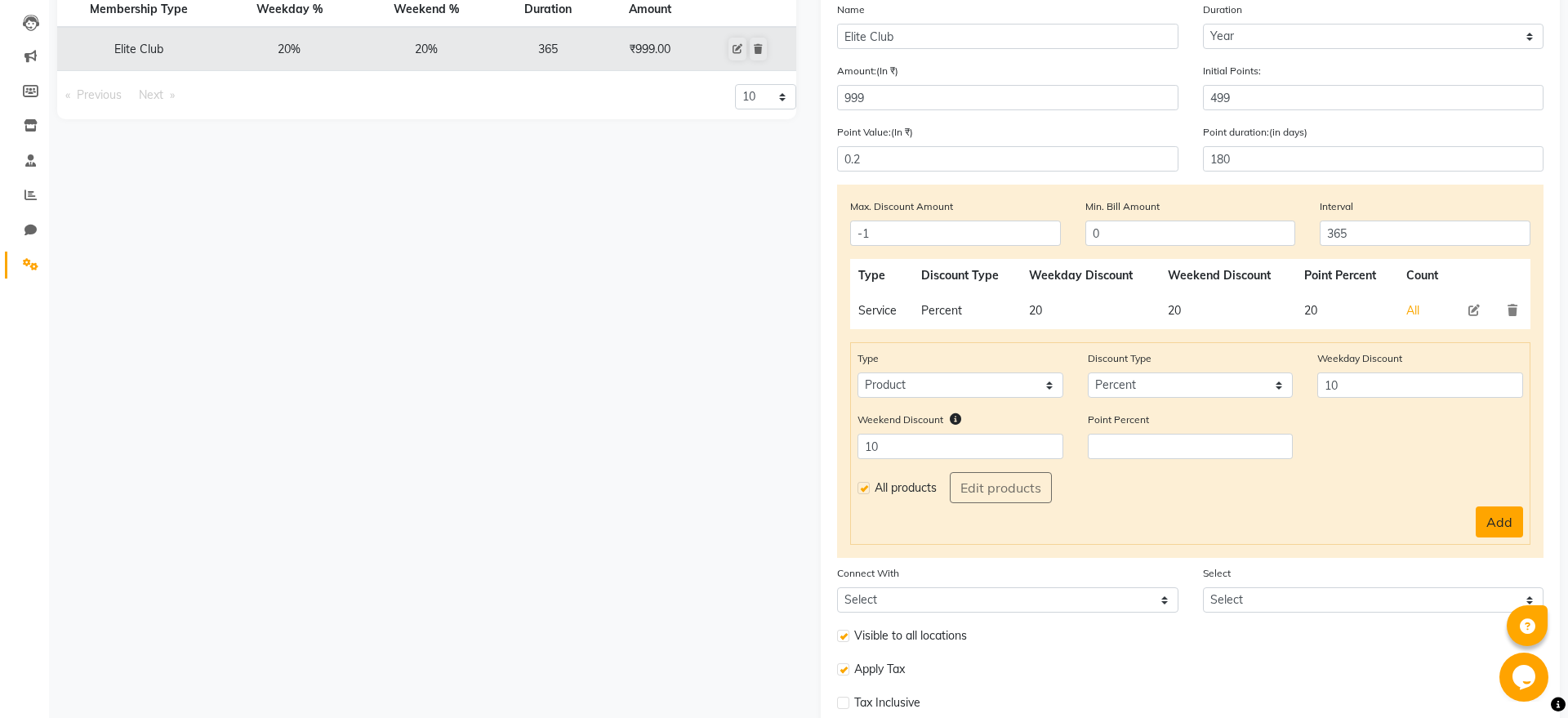 click on "Add" 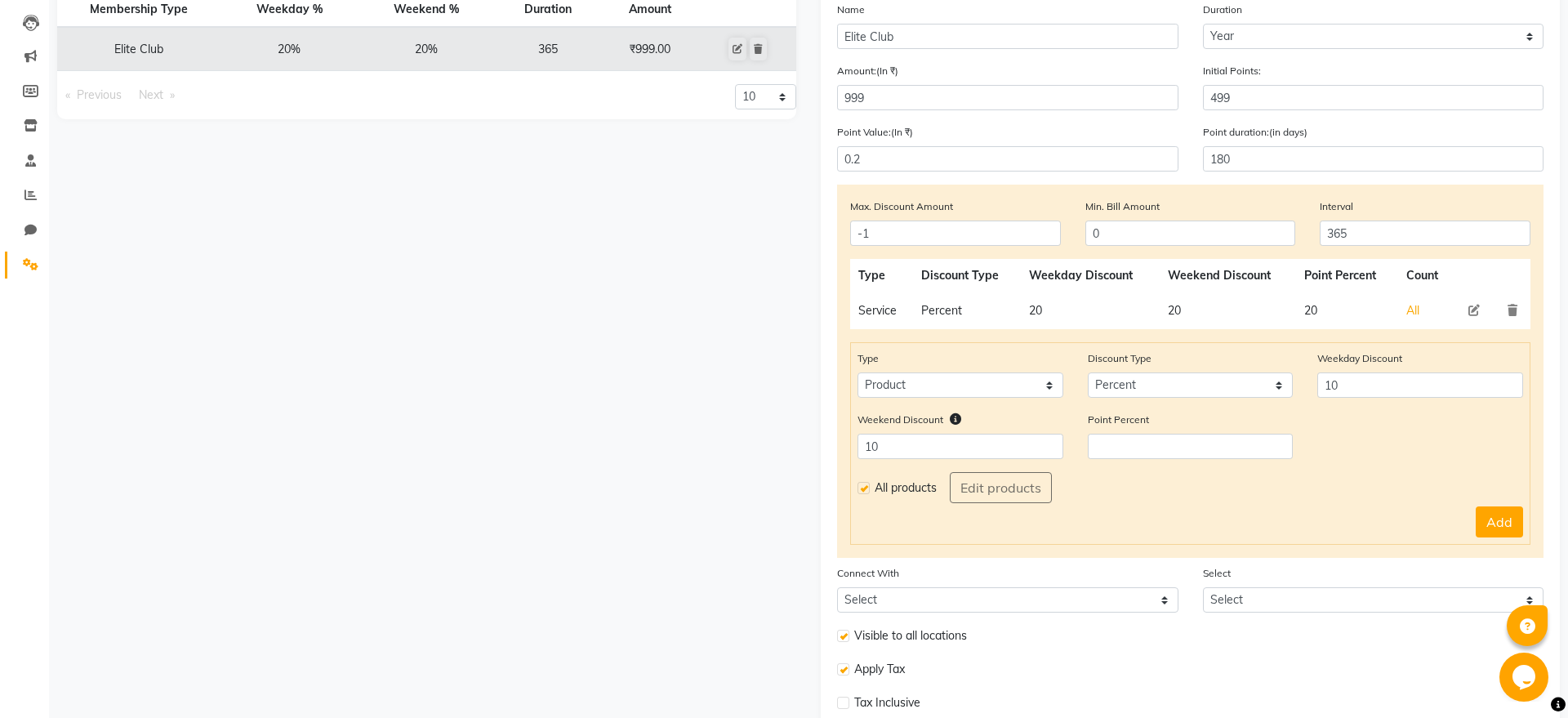 select 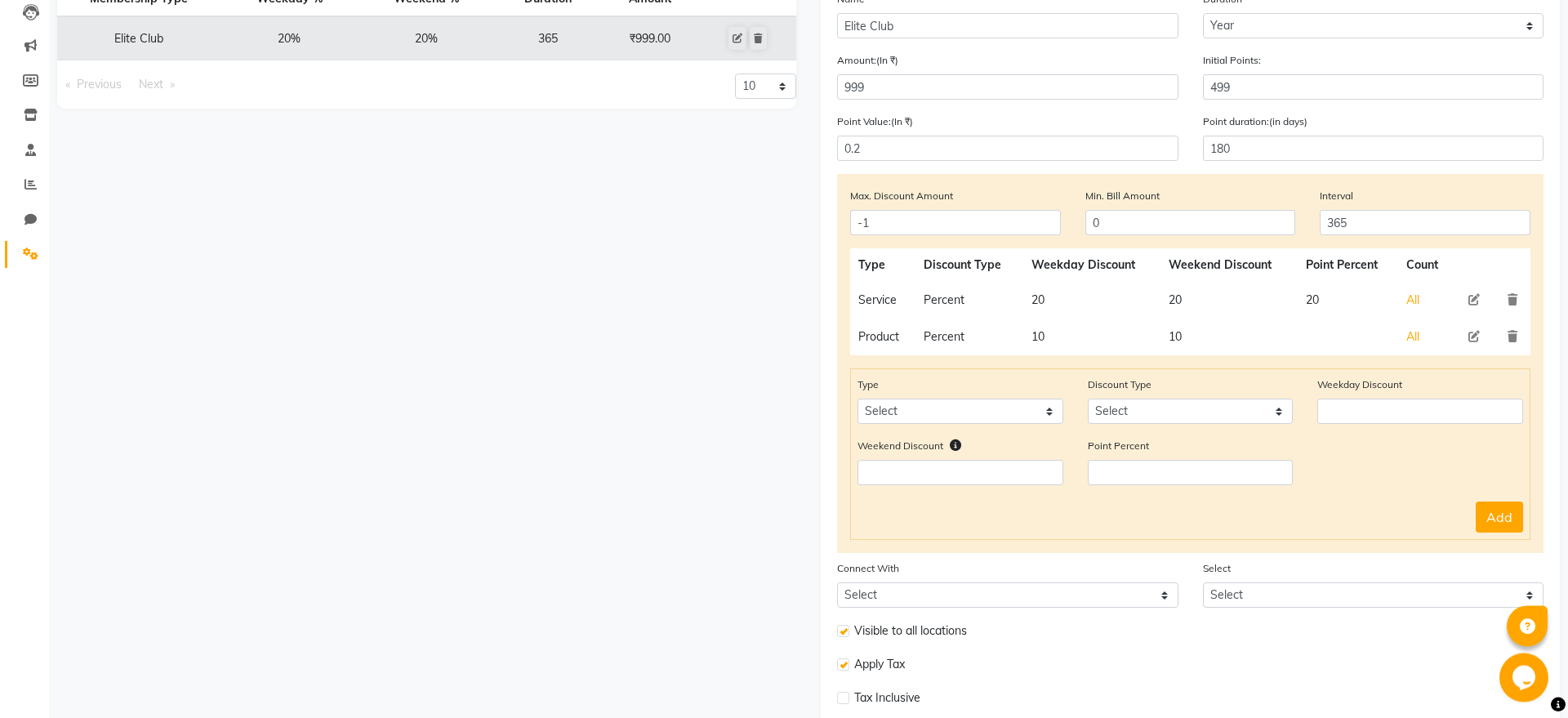 scroll, scrollTop: 265, scrollLeft: 0, axis: vertical 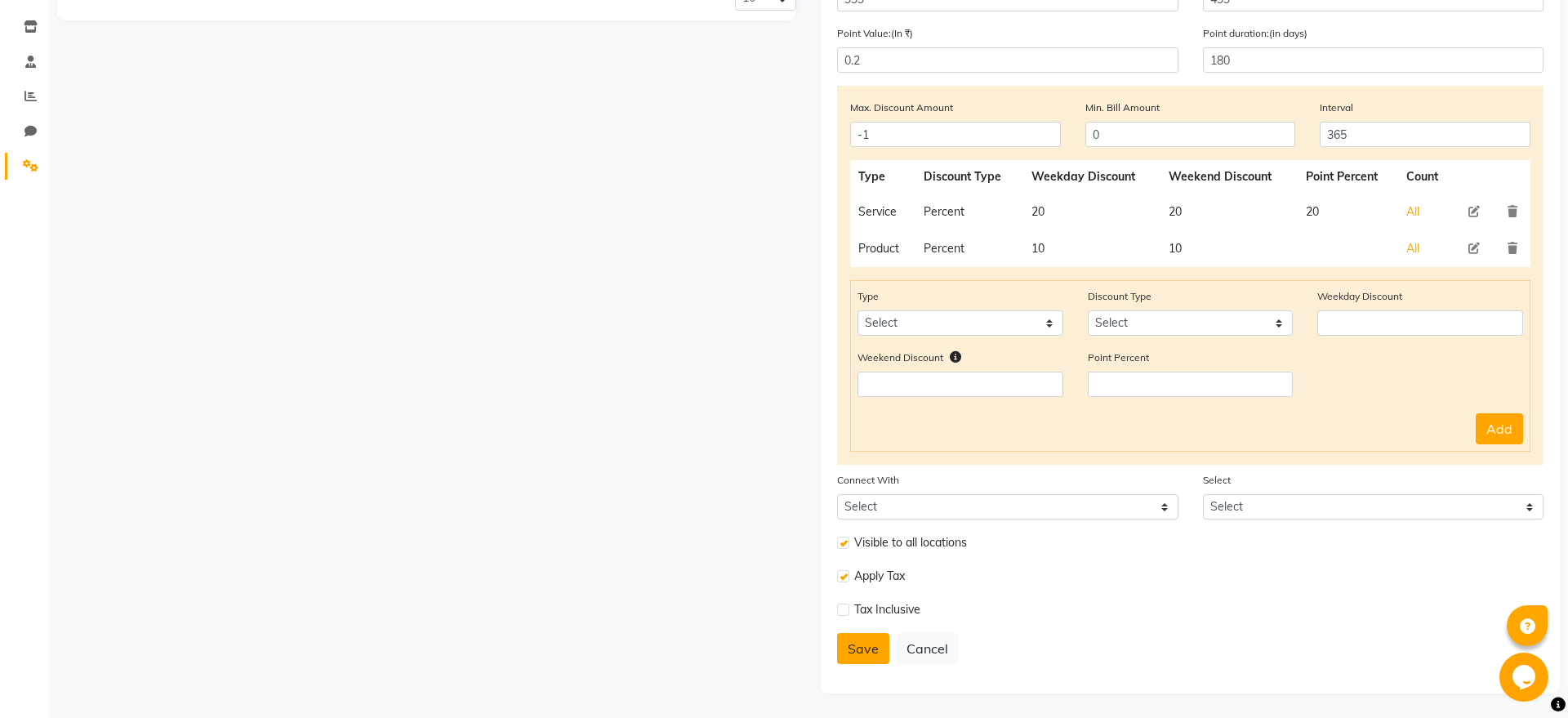 click on "Save" 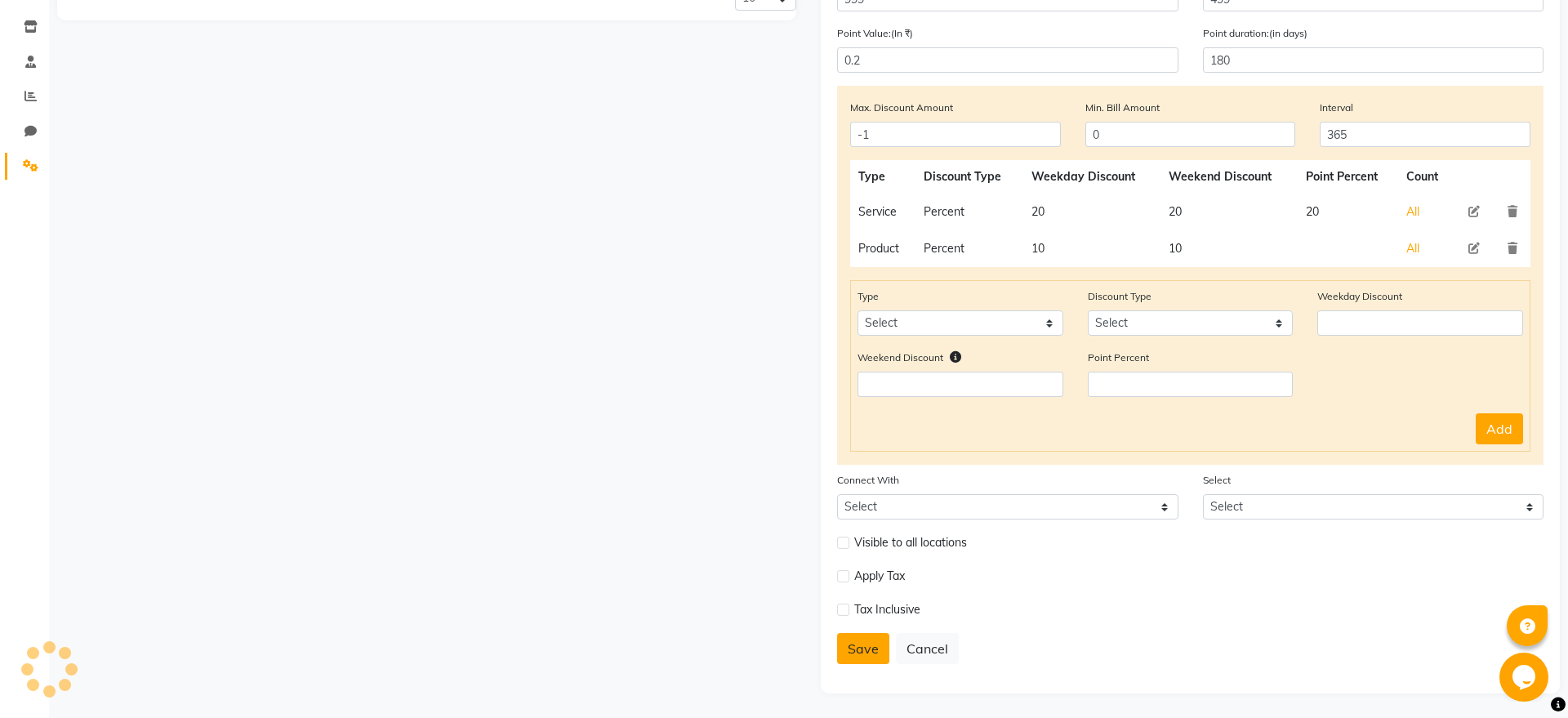 type 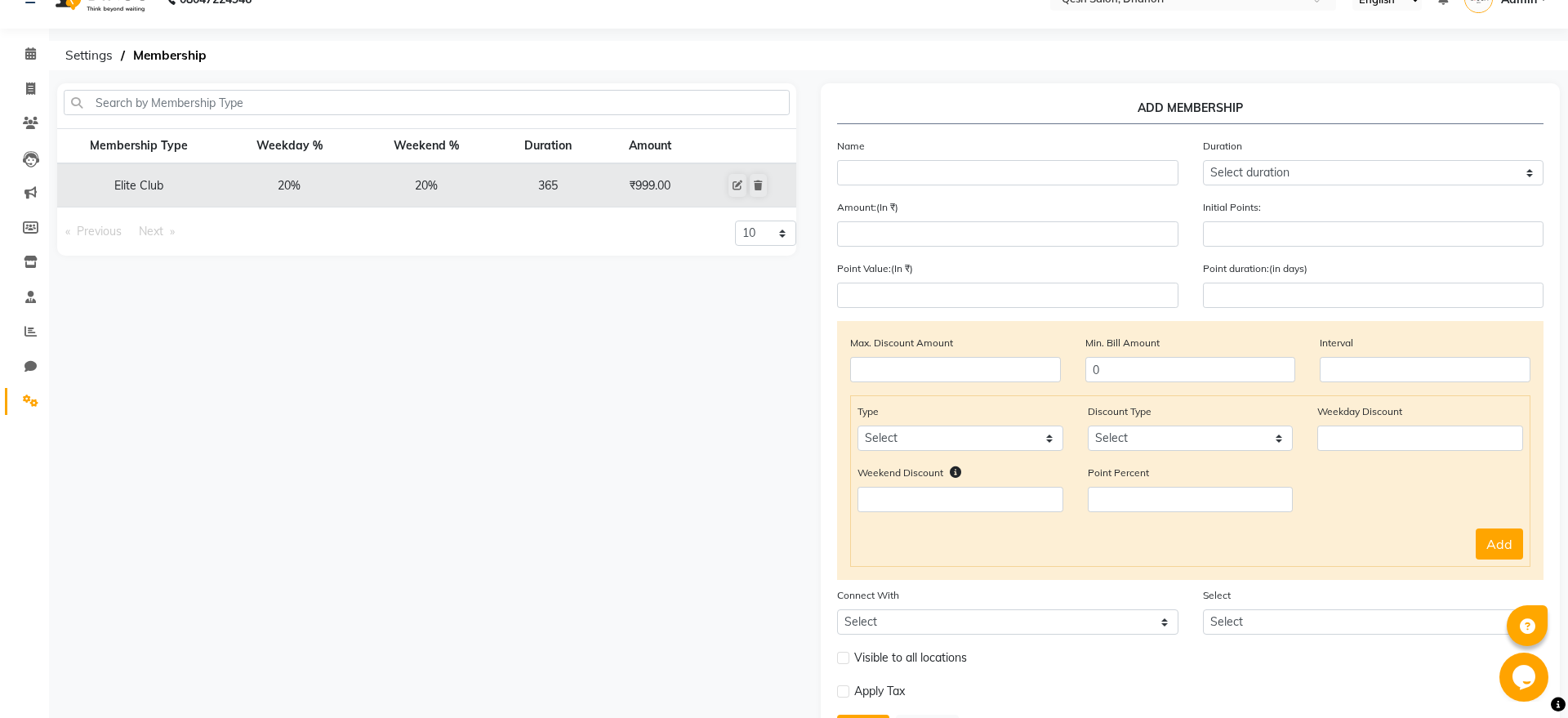scroll, scrollTop: 0, scrollLeft: 0, axis: both 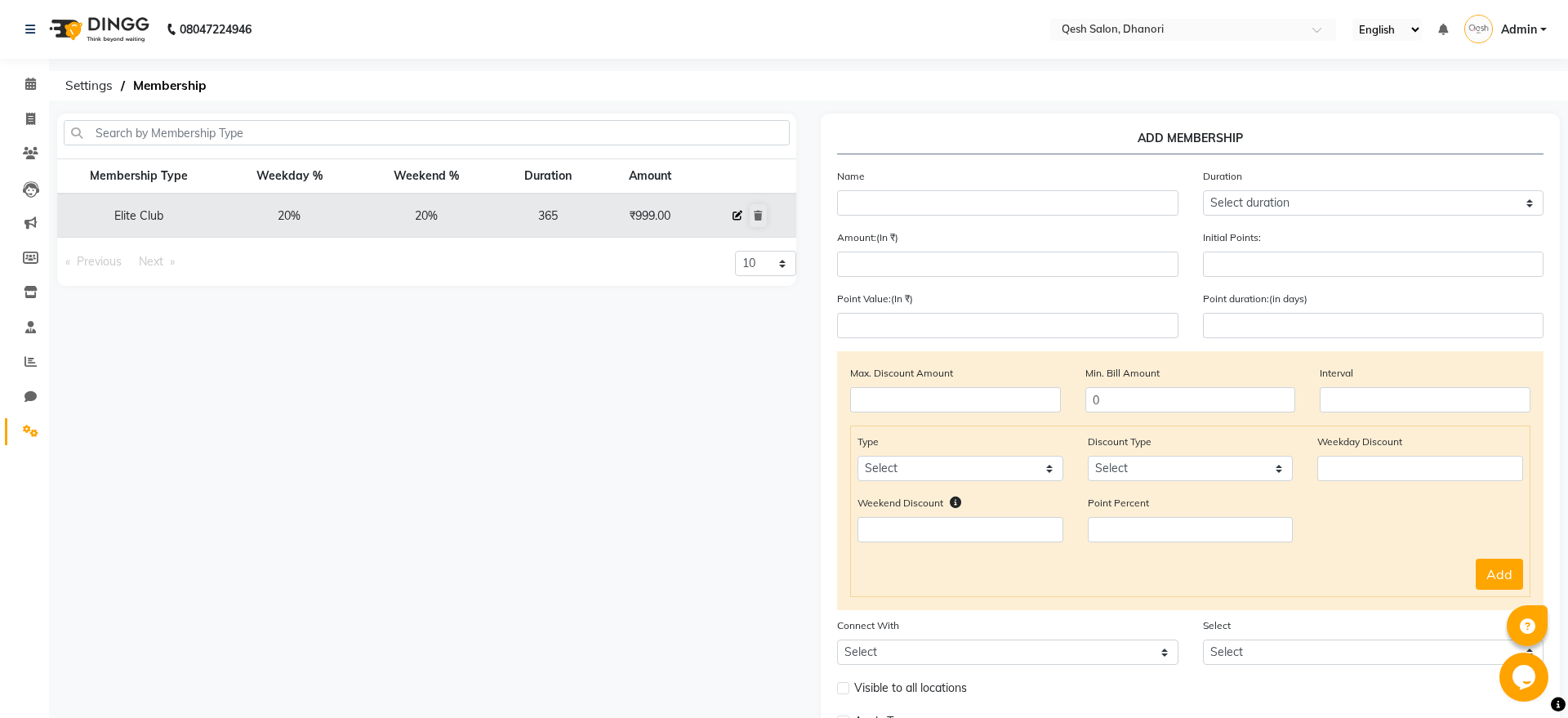 click 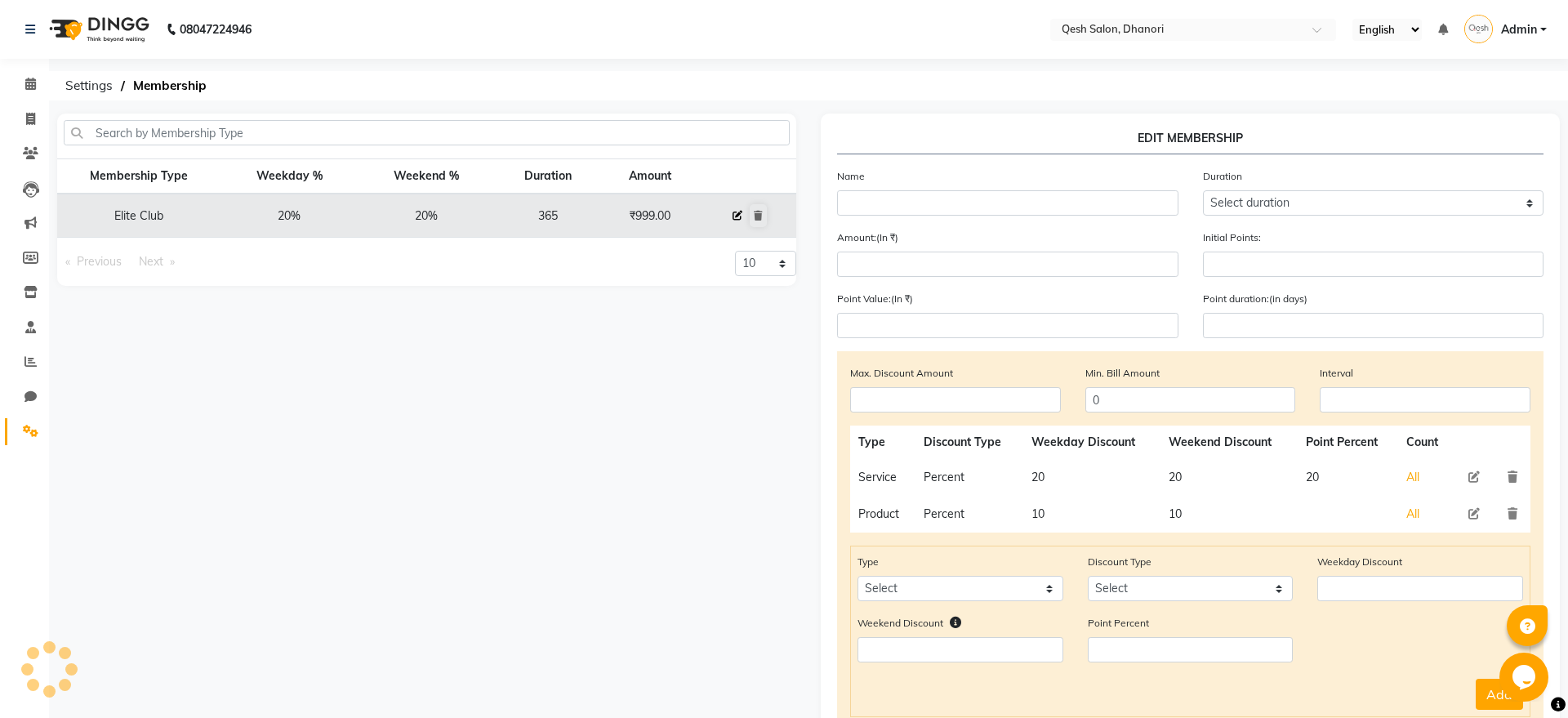 type on "Elite Club" 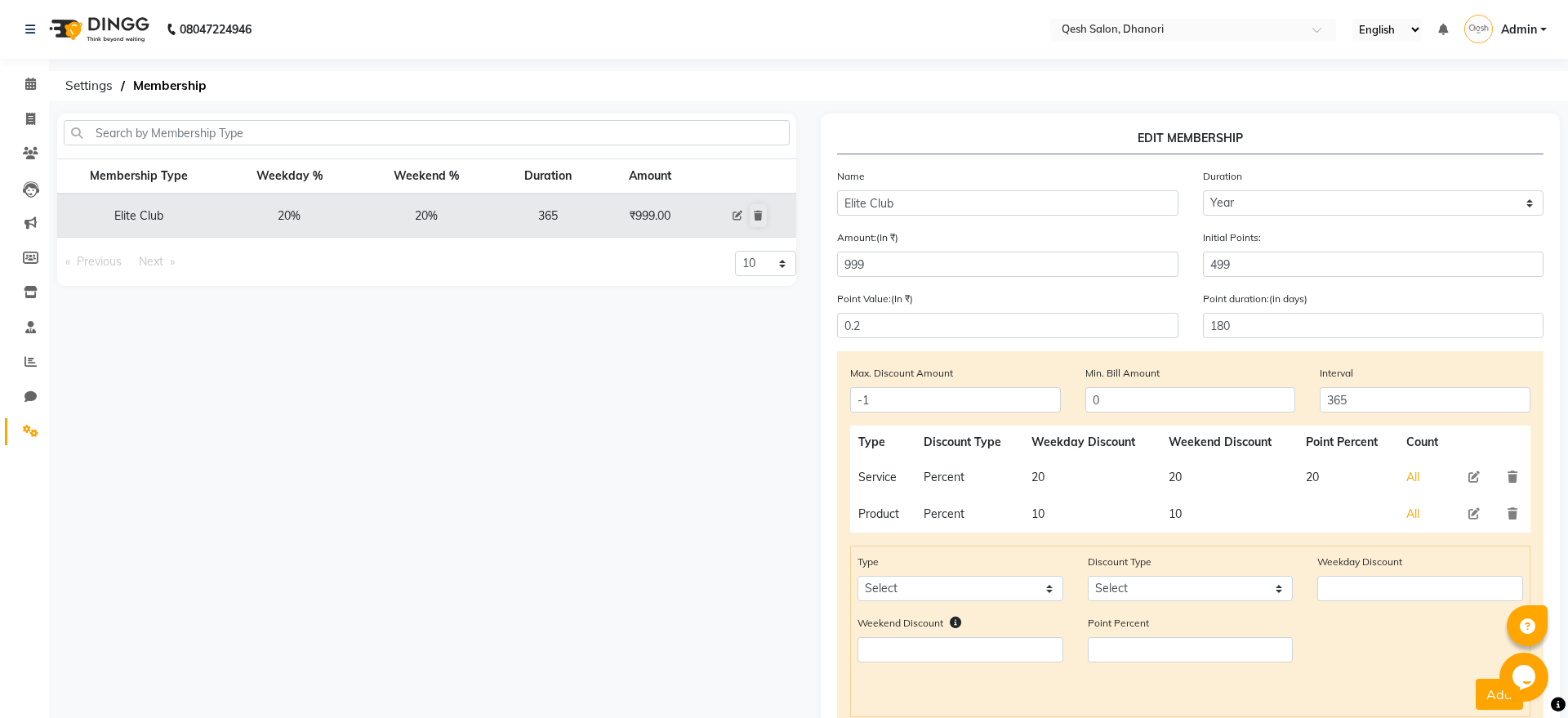 scroll, scrollTop: 83, scrollLeft: 0, axis: vertical 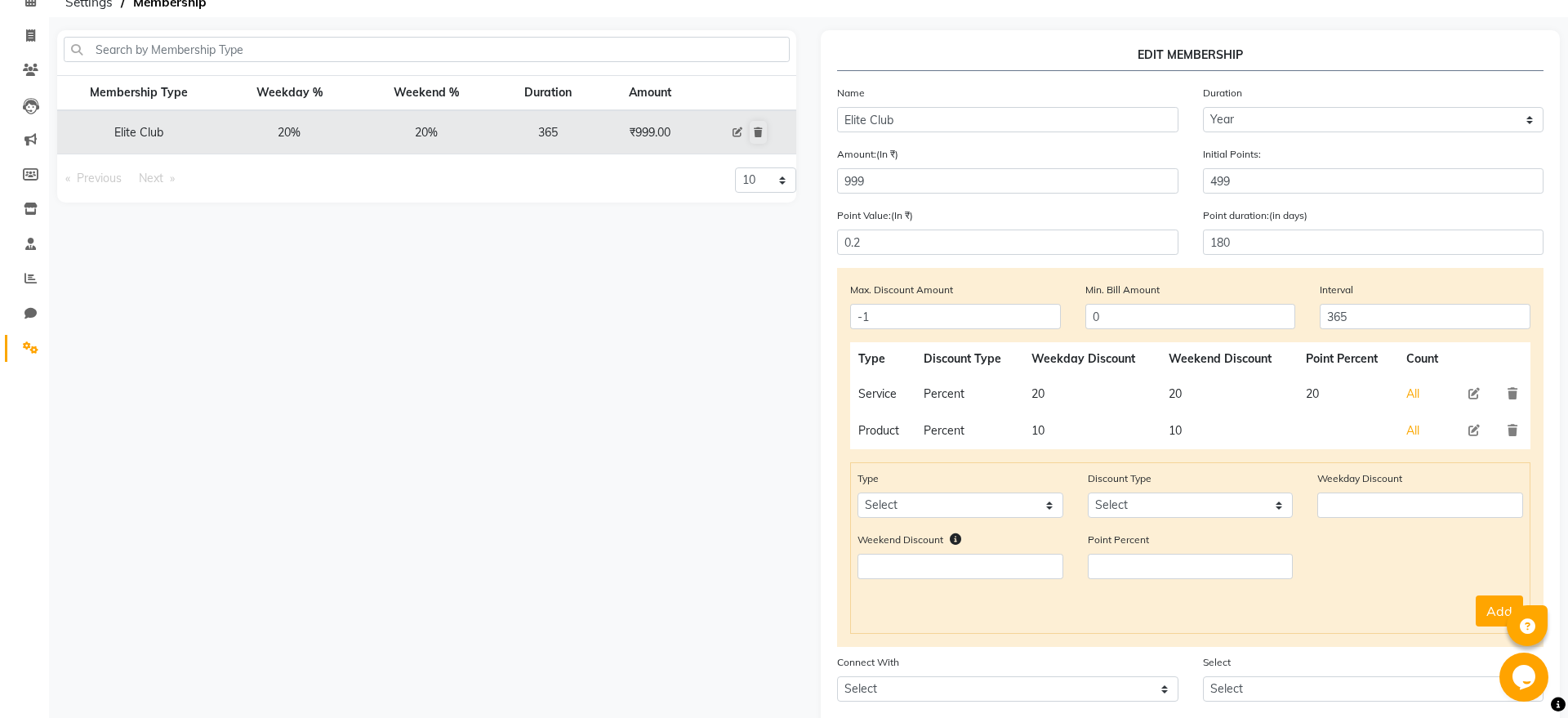 type 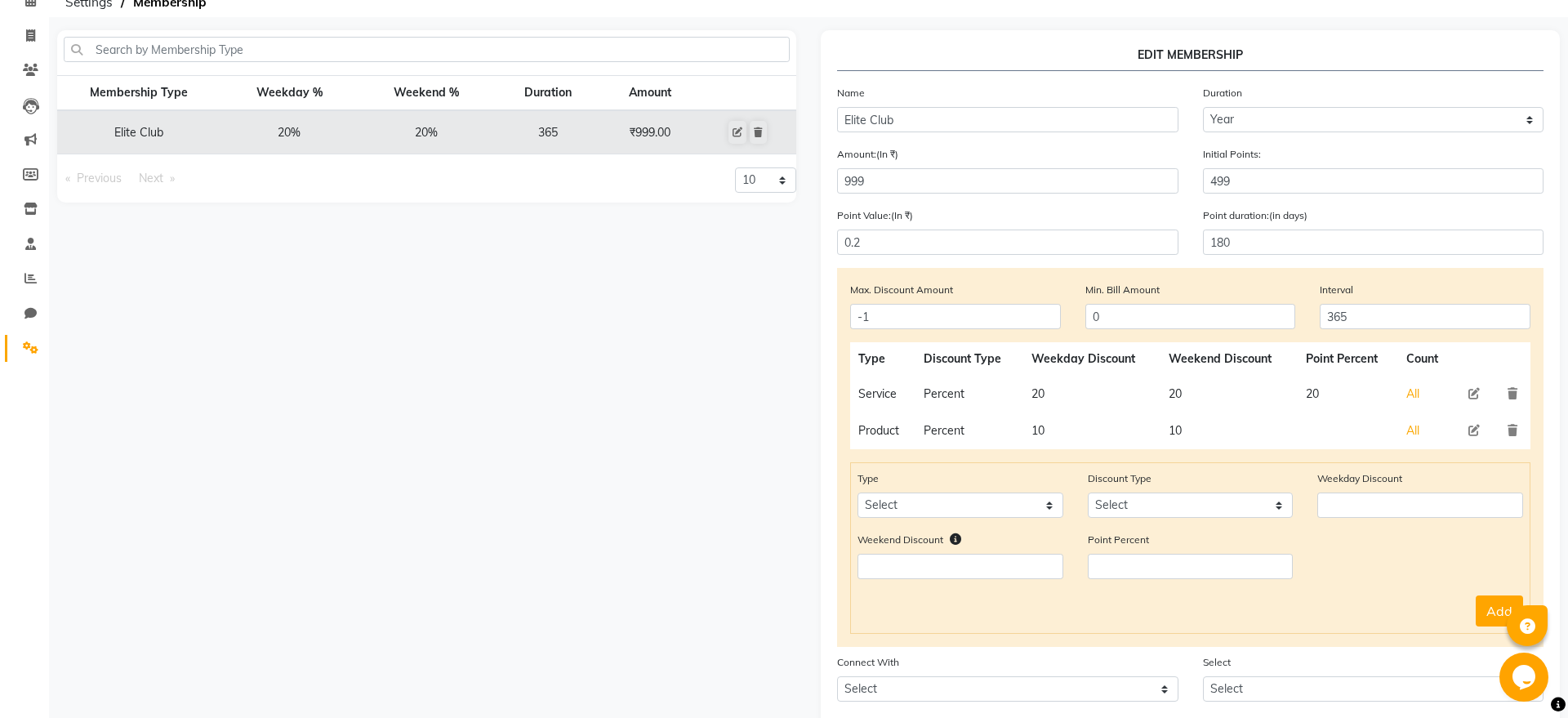 scroll, scrollTop: 265, scrollLeft: 0, axis: vertical 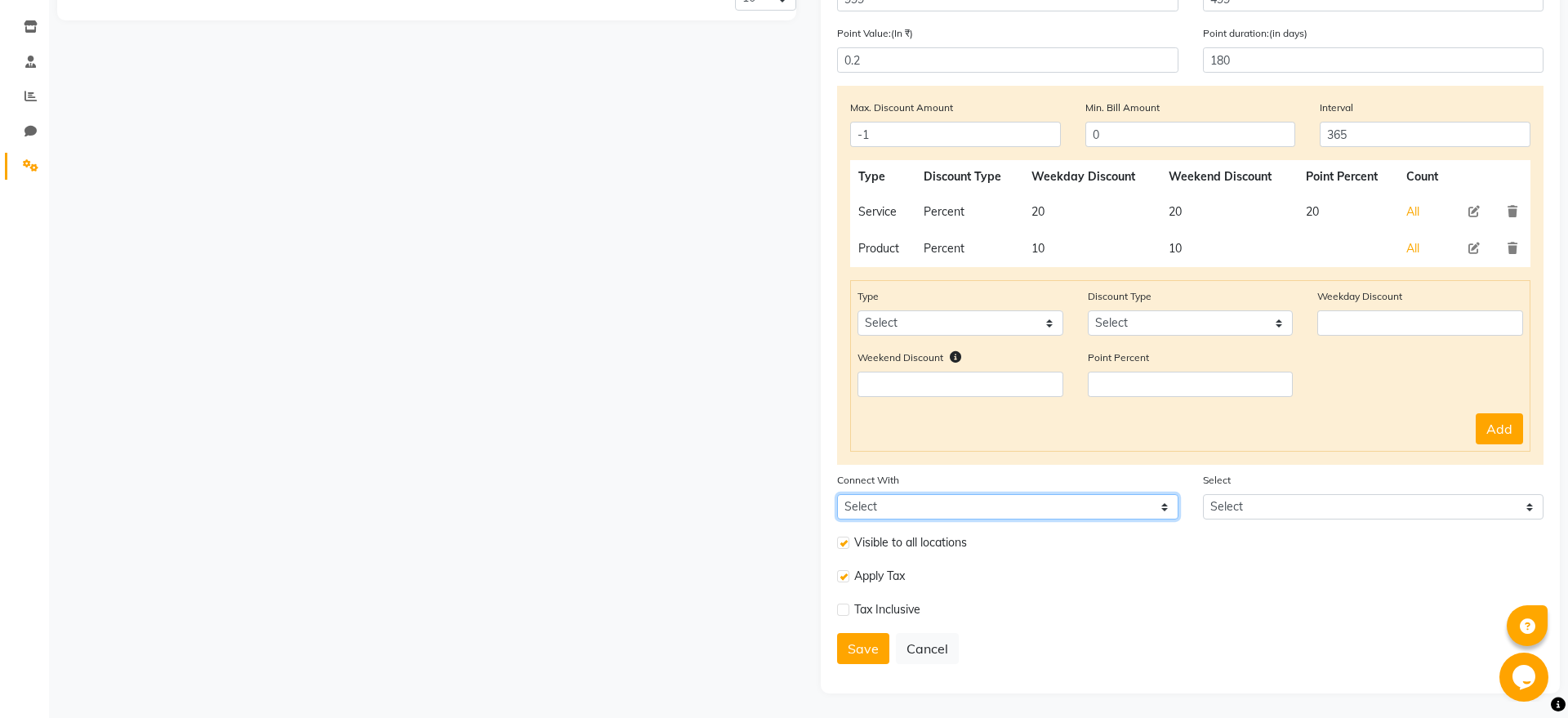 click on "Select Package Prepaid Voucher" 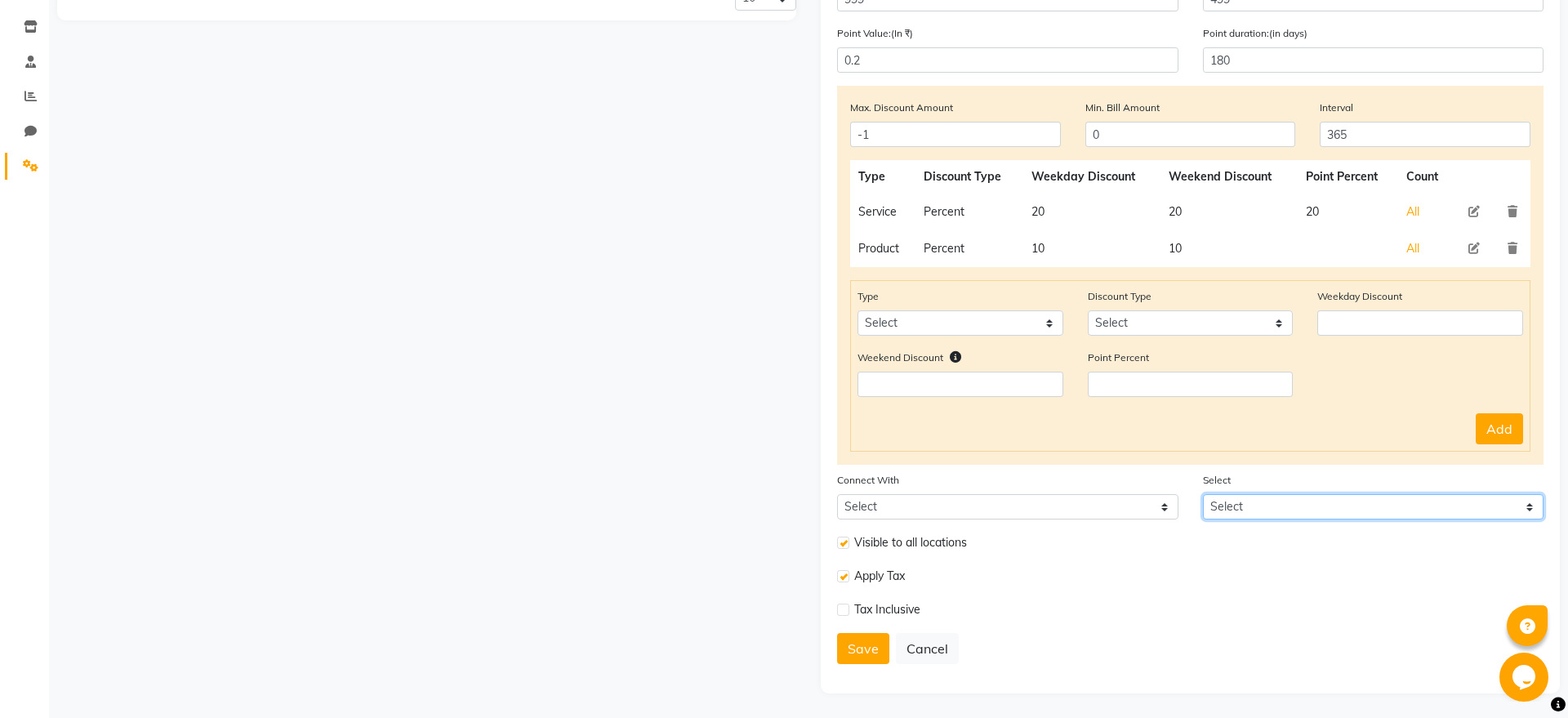 click on "Select" 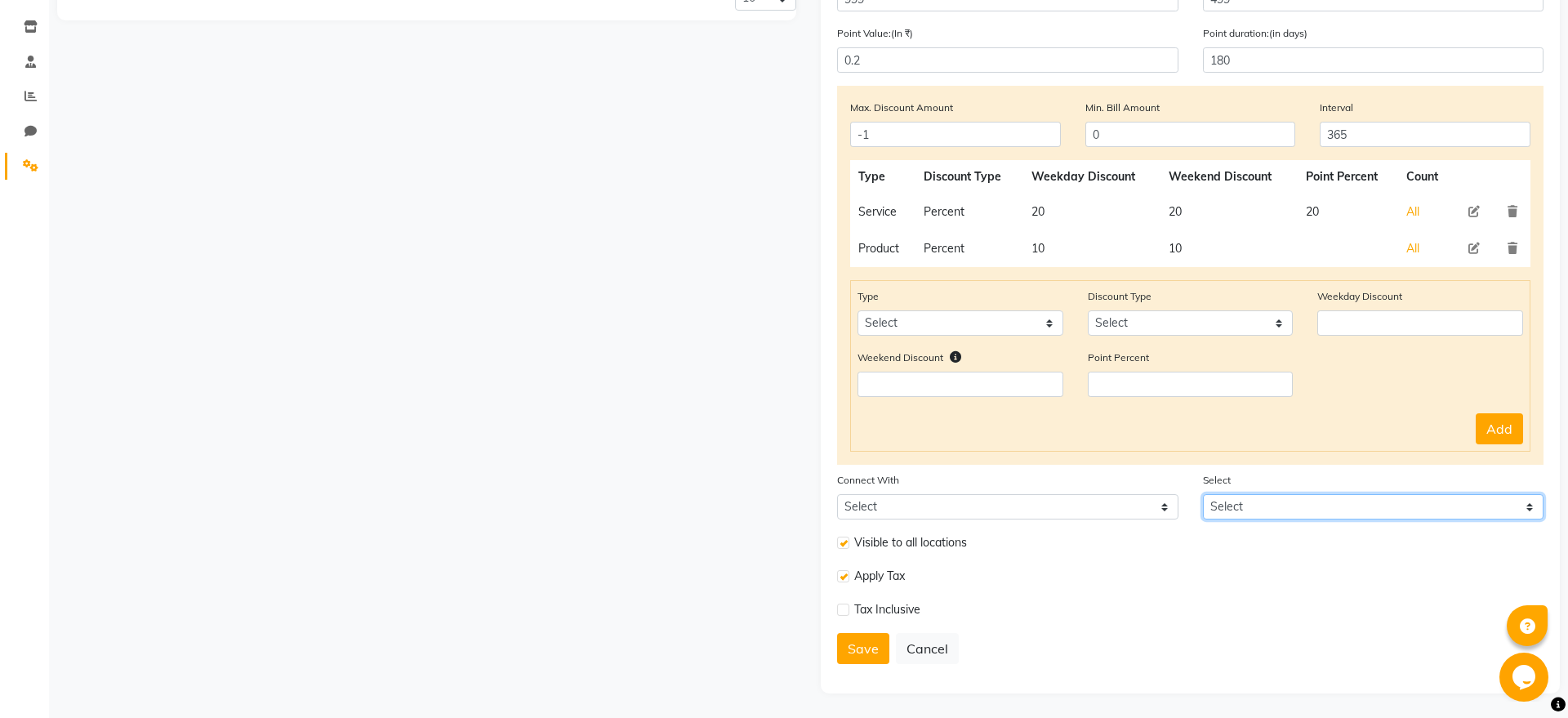 click on "Select" 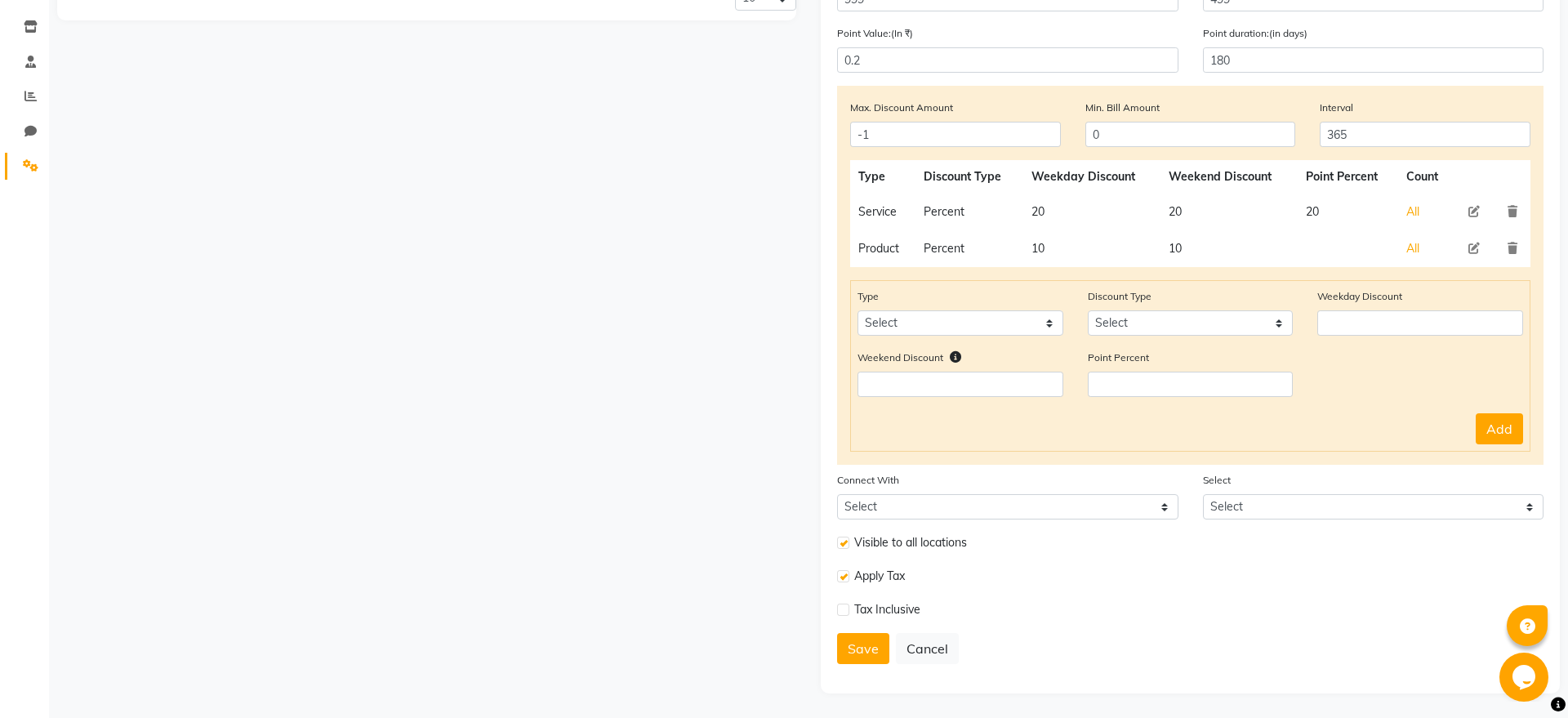 click on "Apply Tax" 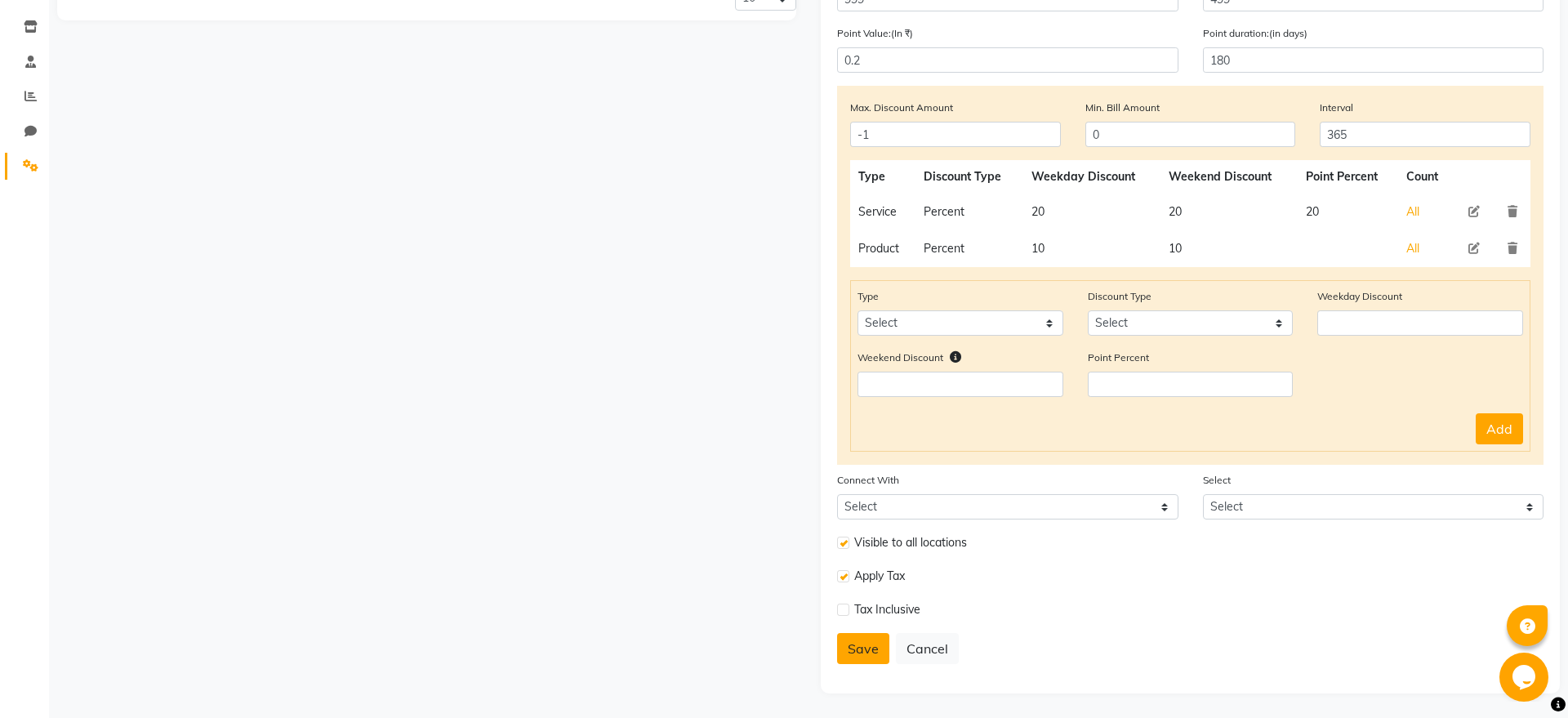 drag, startPoint x: 851, startPoint y: 645, endPoint x: 840, endPoint y: 649, distance: 11.7047 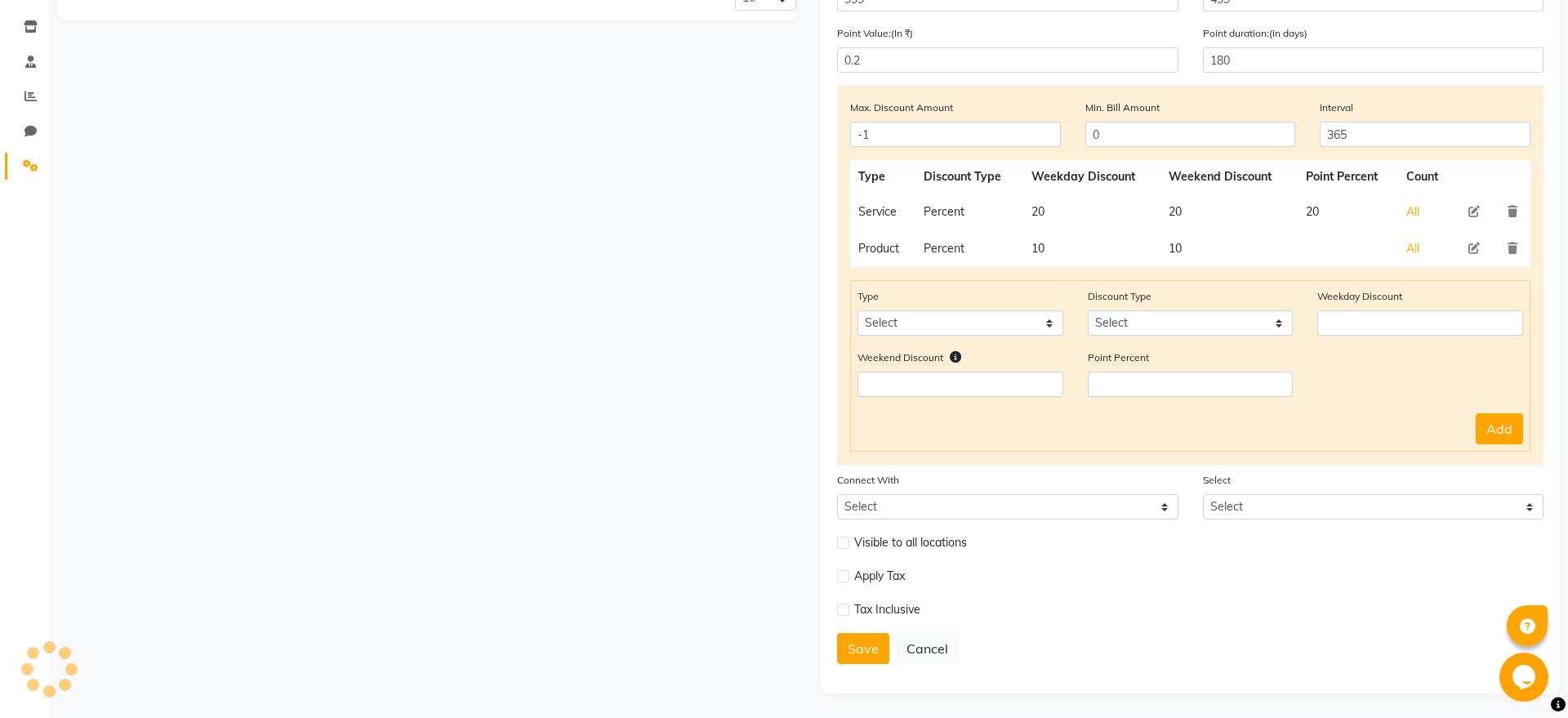 type 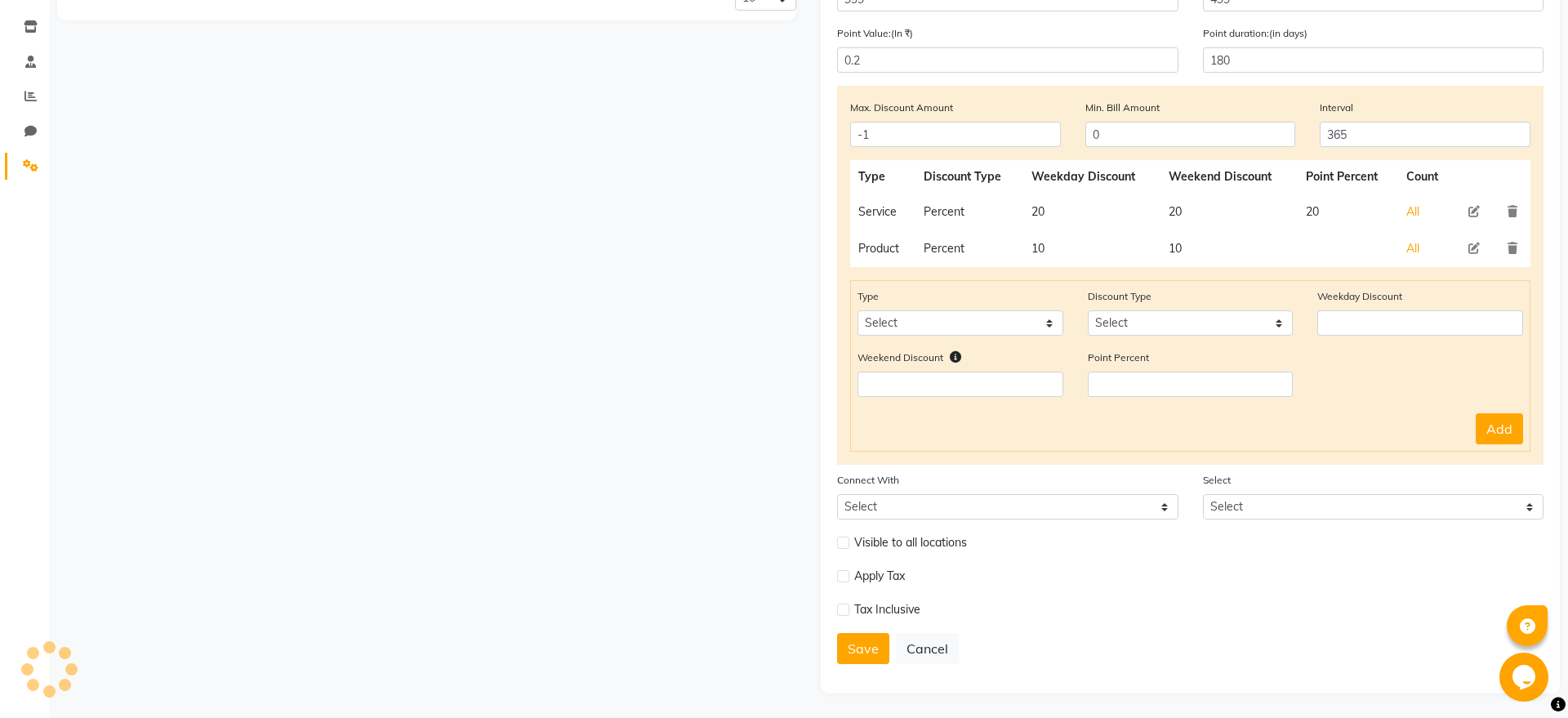 select 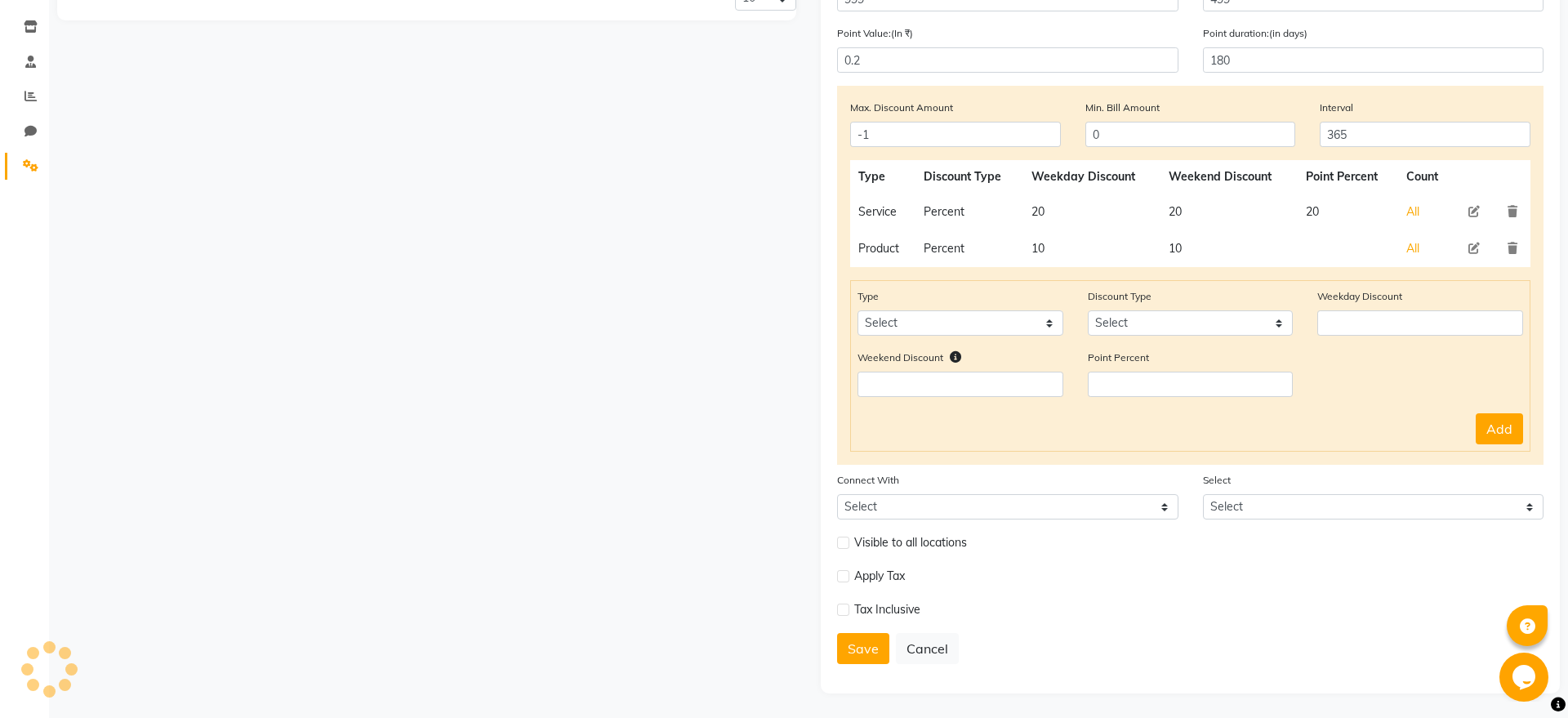 type 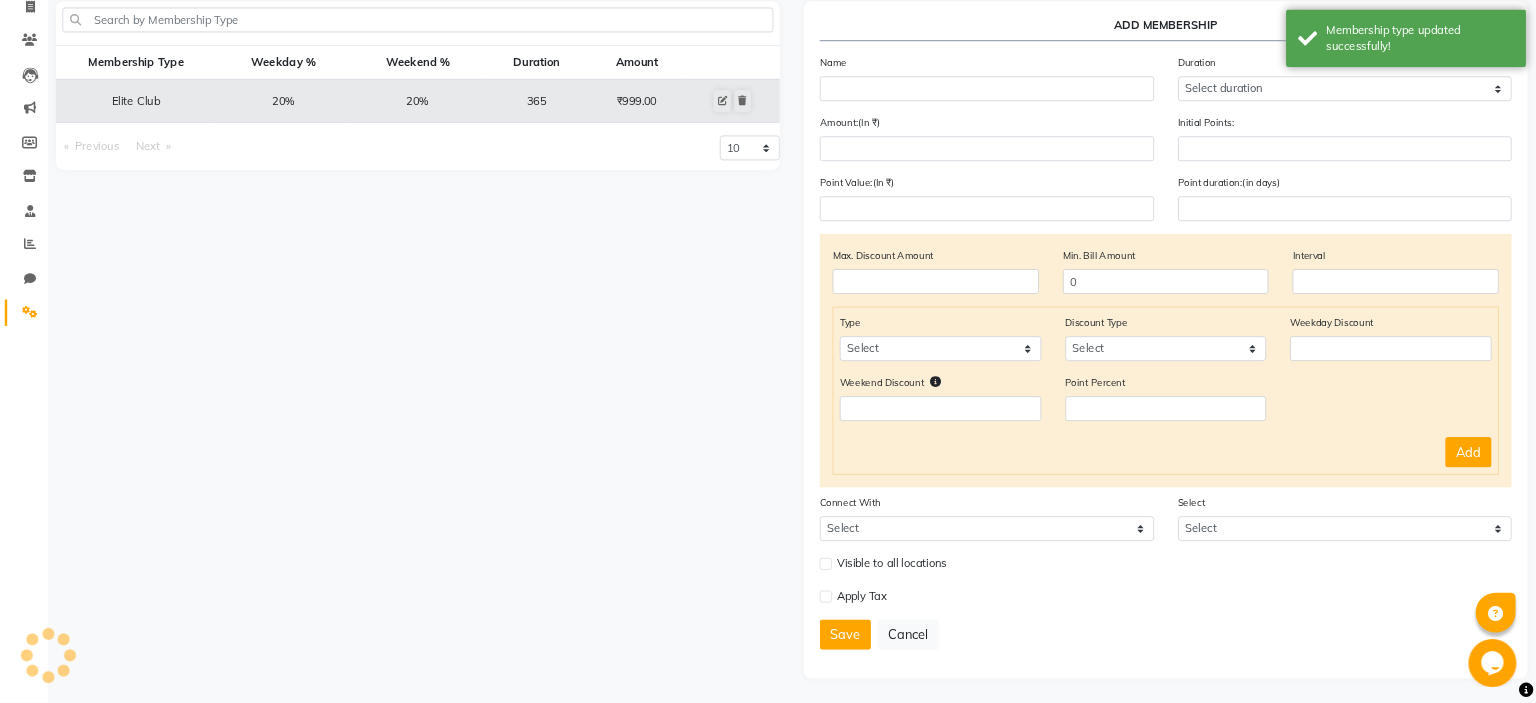 scroll, scrollTop: 0, scrollLeft: 0, axis: both 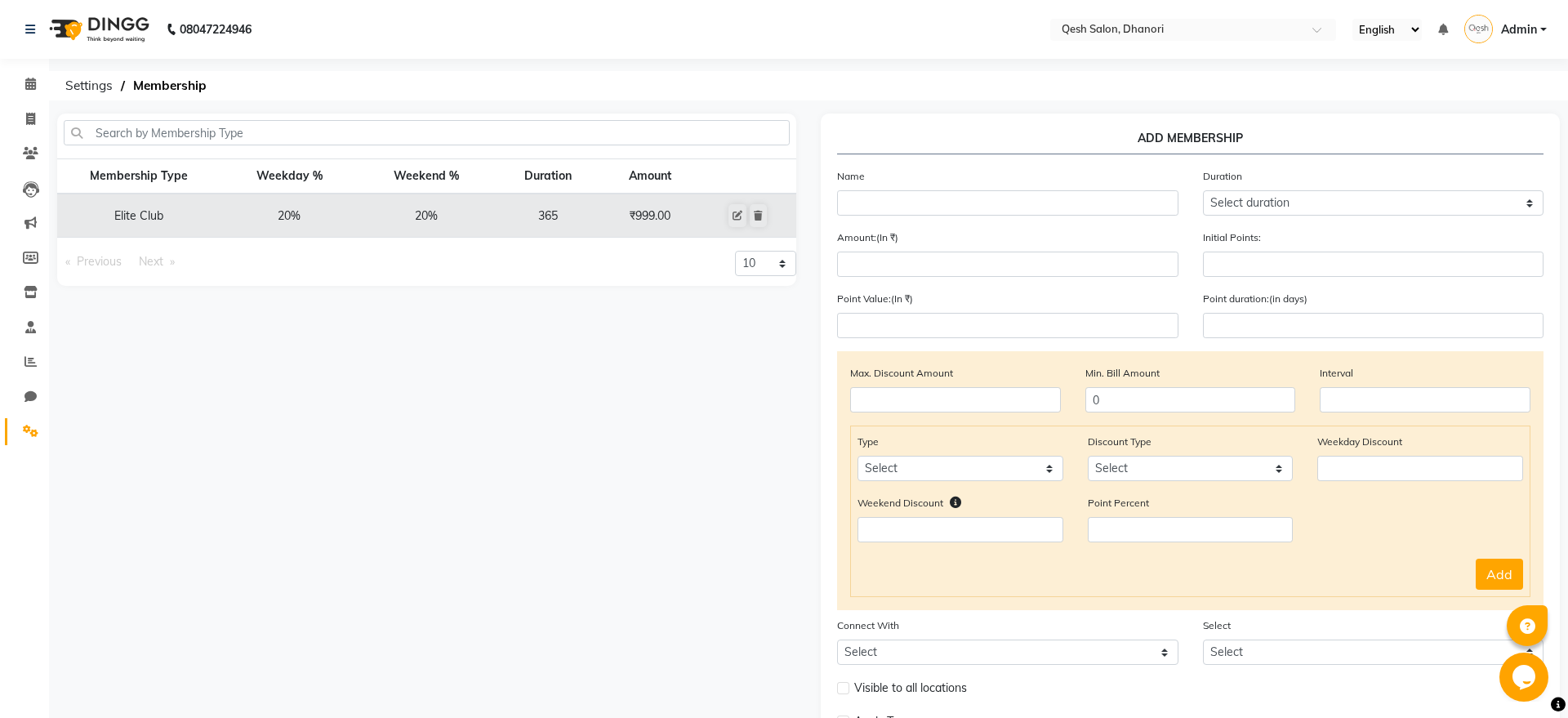 click on "Settings" 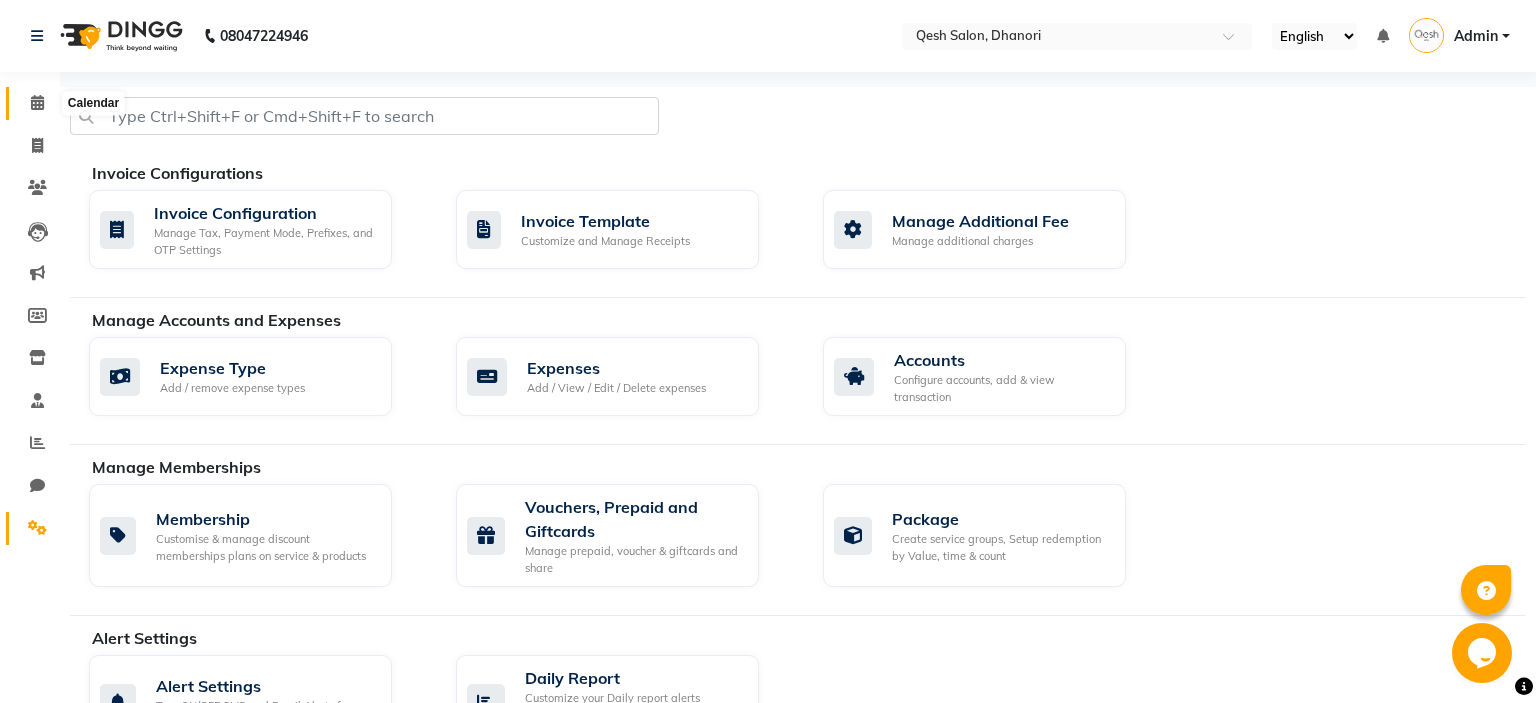 click 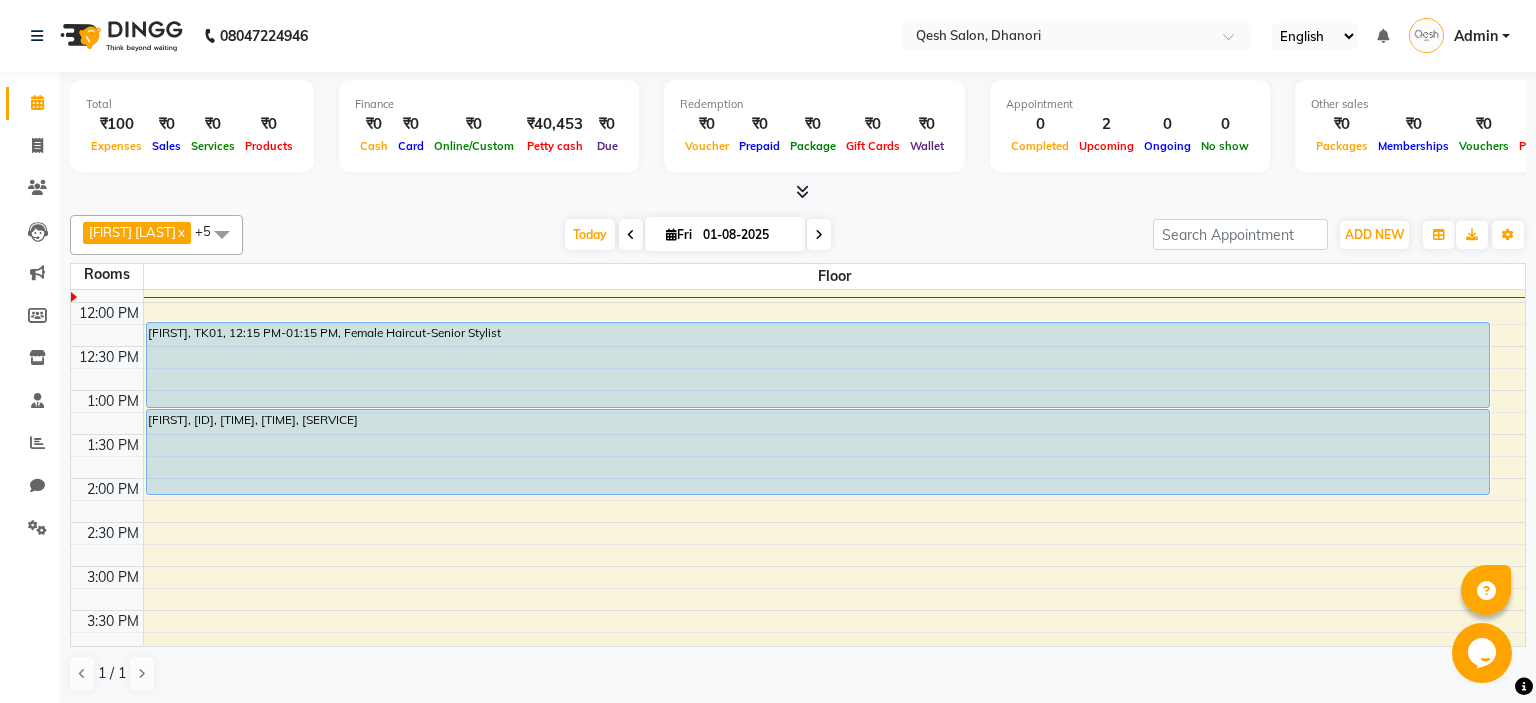 scroll, scrollTop: 211, scrollLeft: 0, axis: vertical 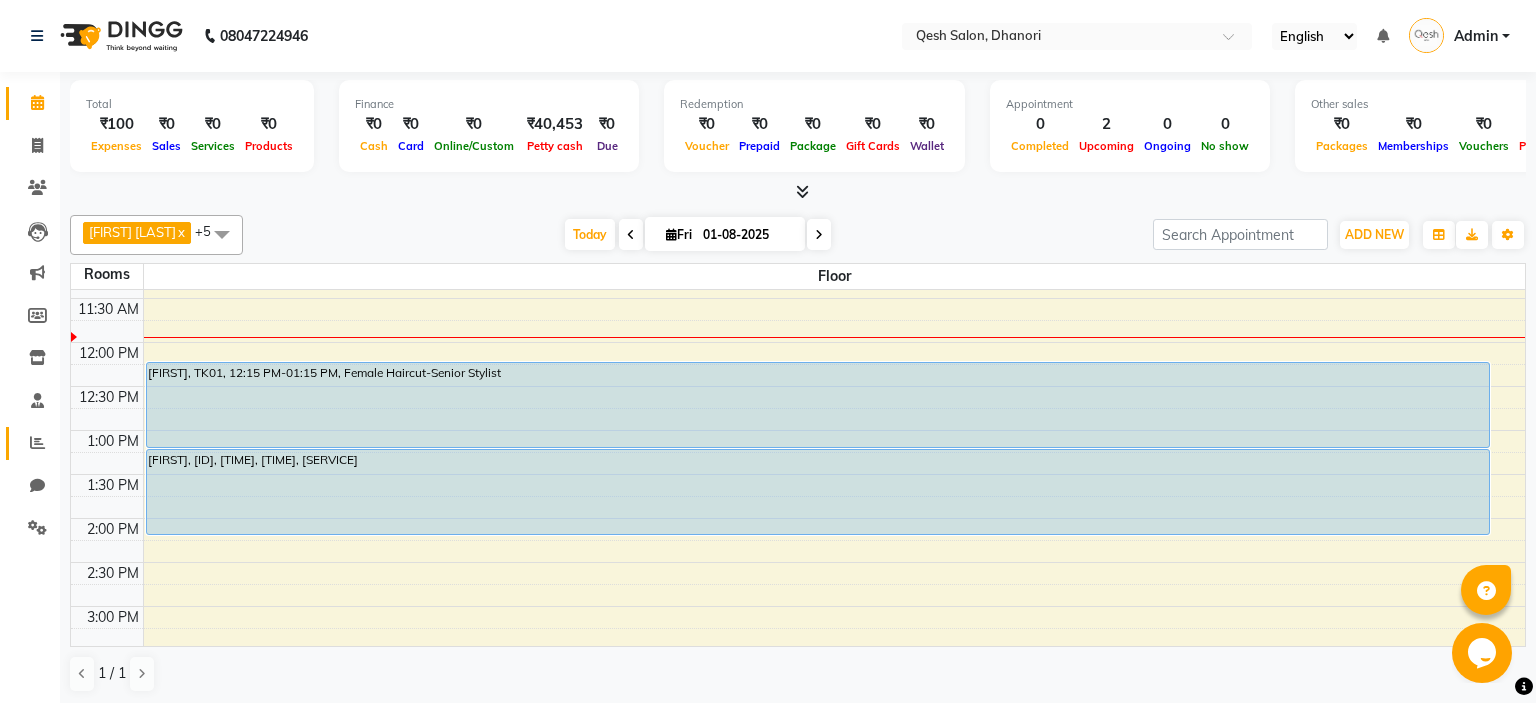 click 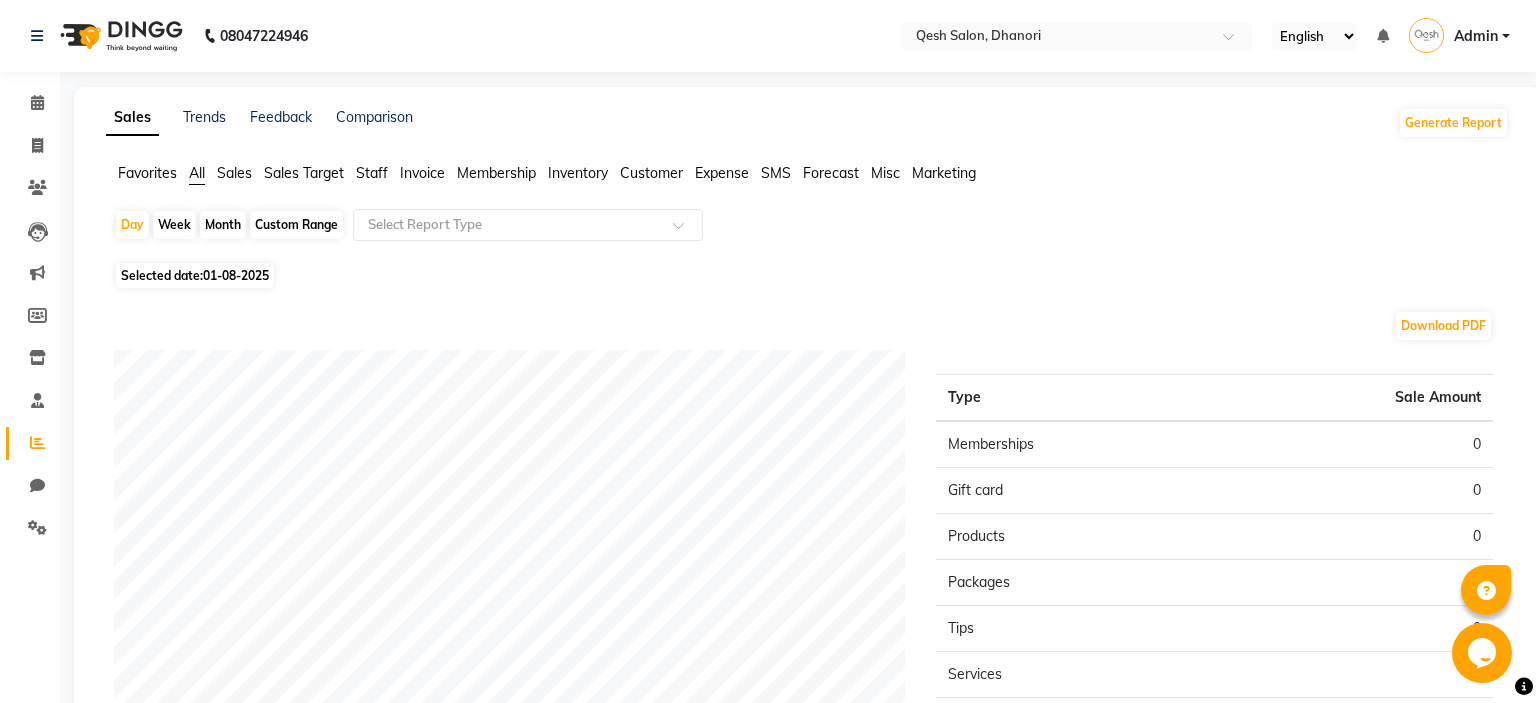 click on "Clients" 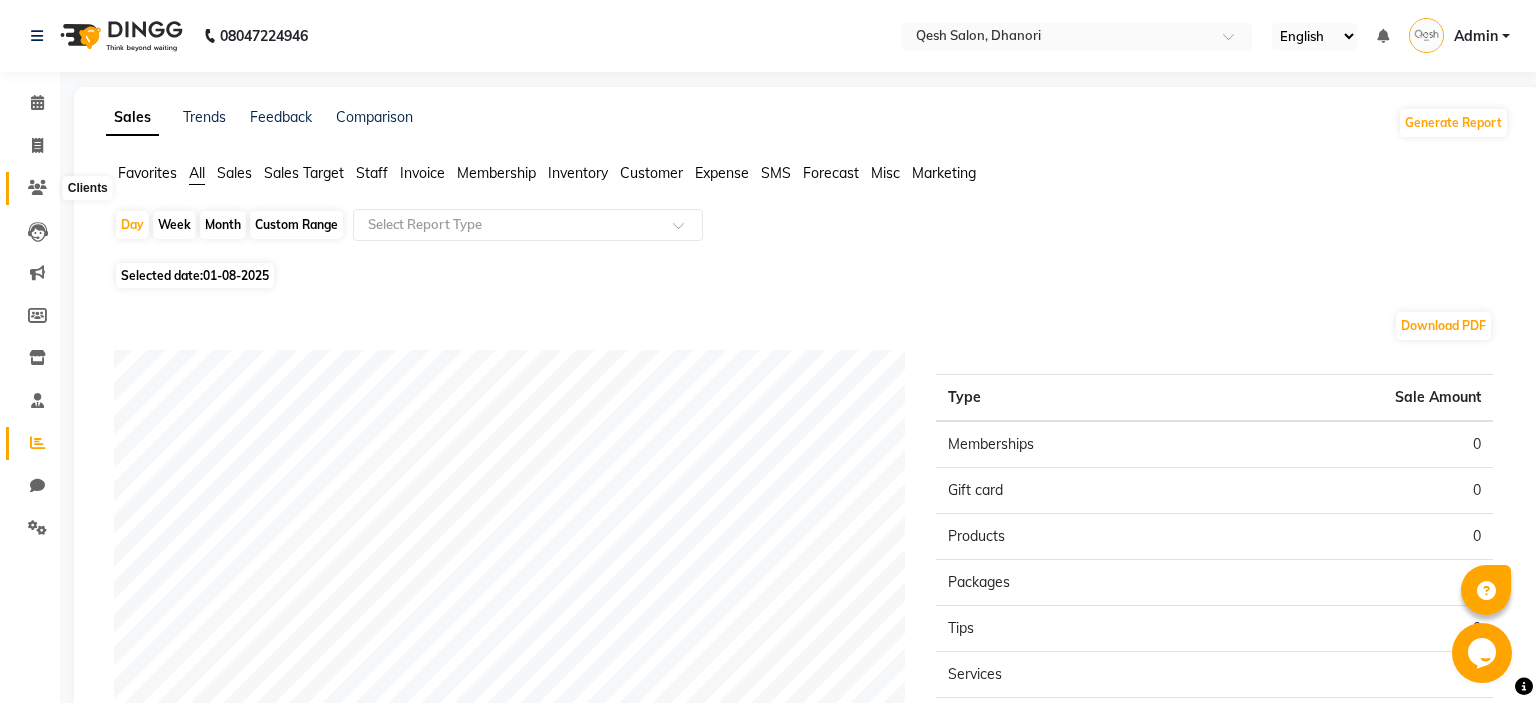 click 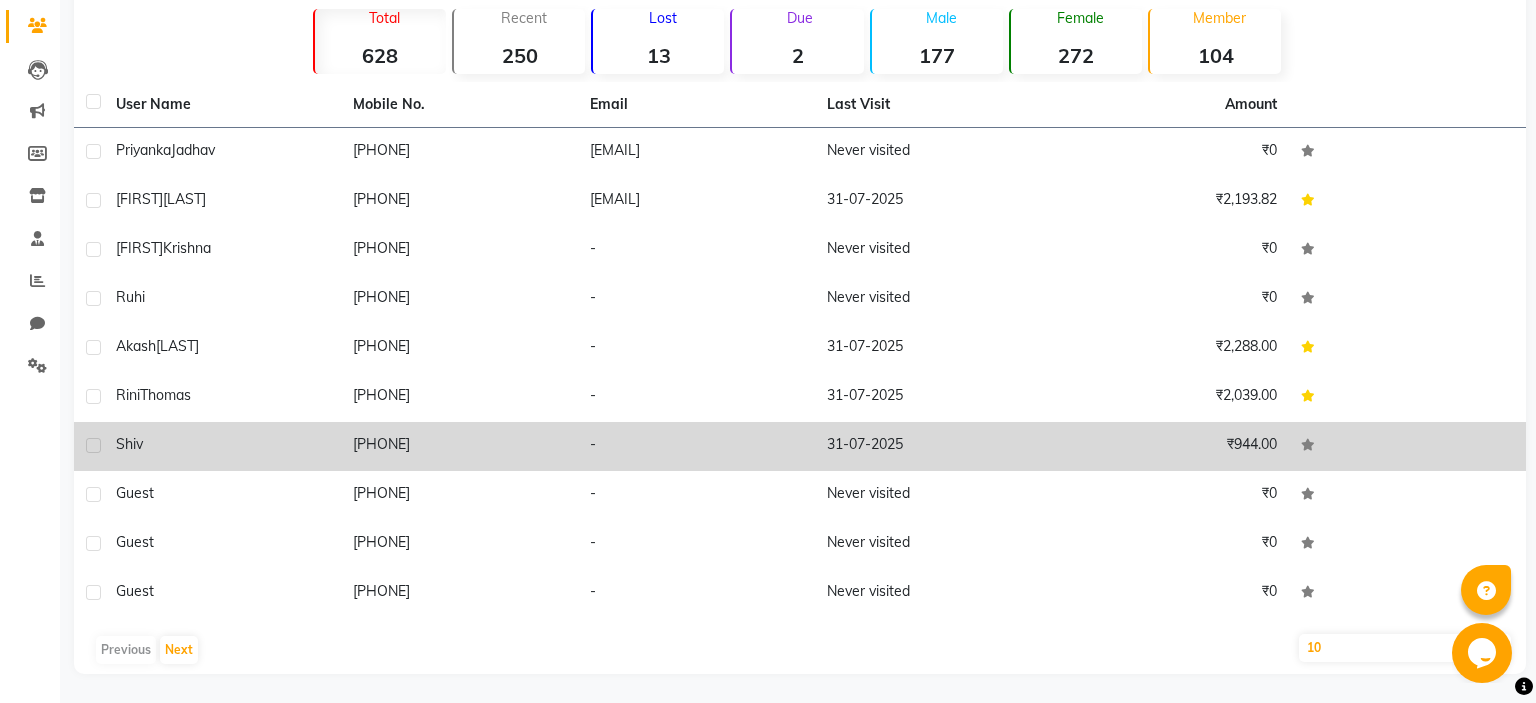 scroll, scrollTop: 0, scrollLeft: 0, axis: both 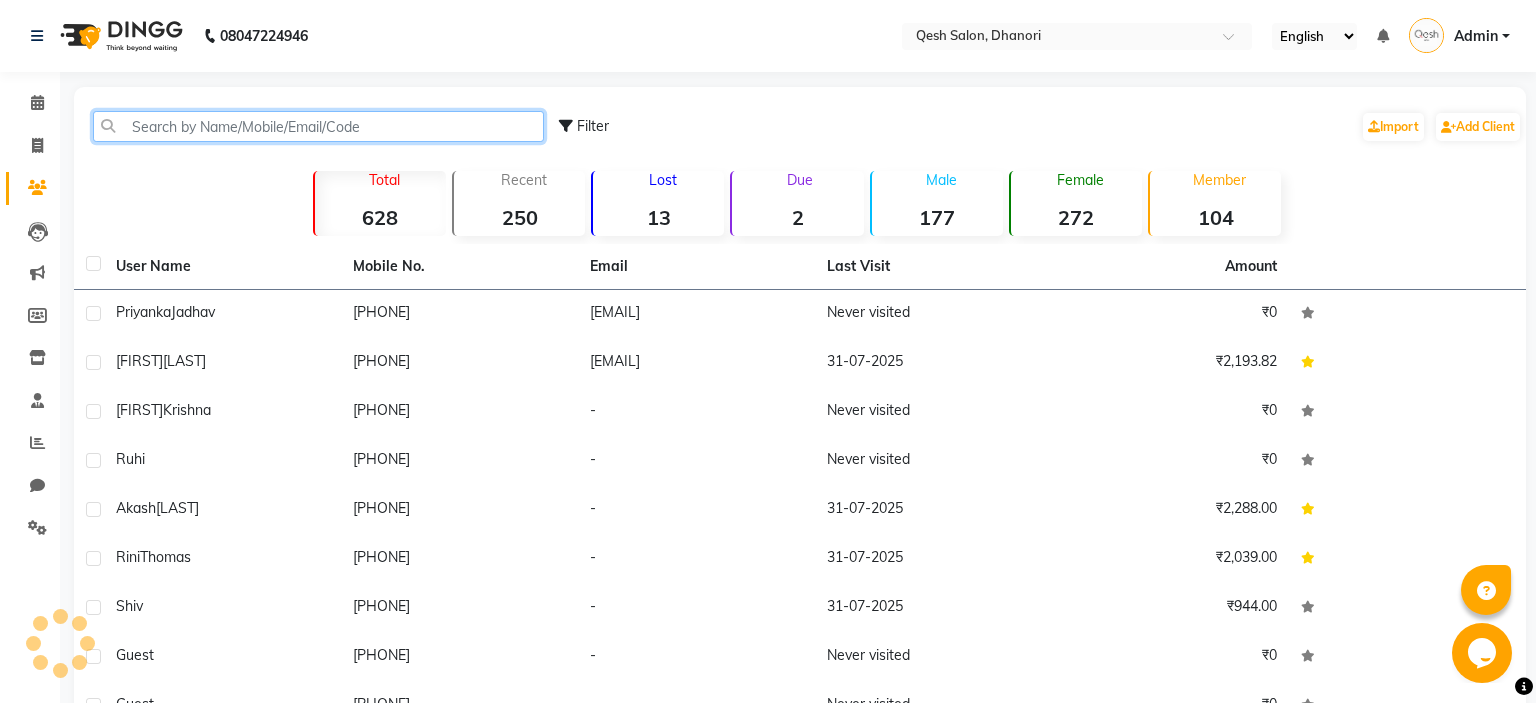 click 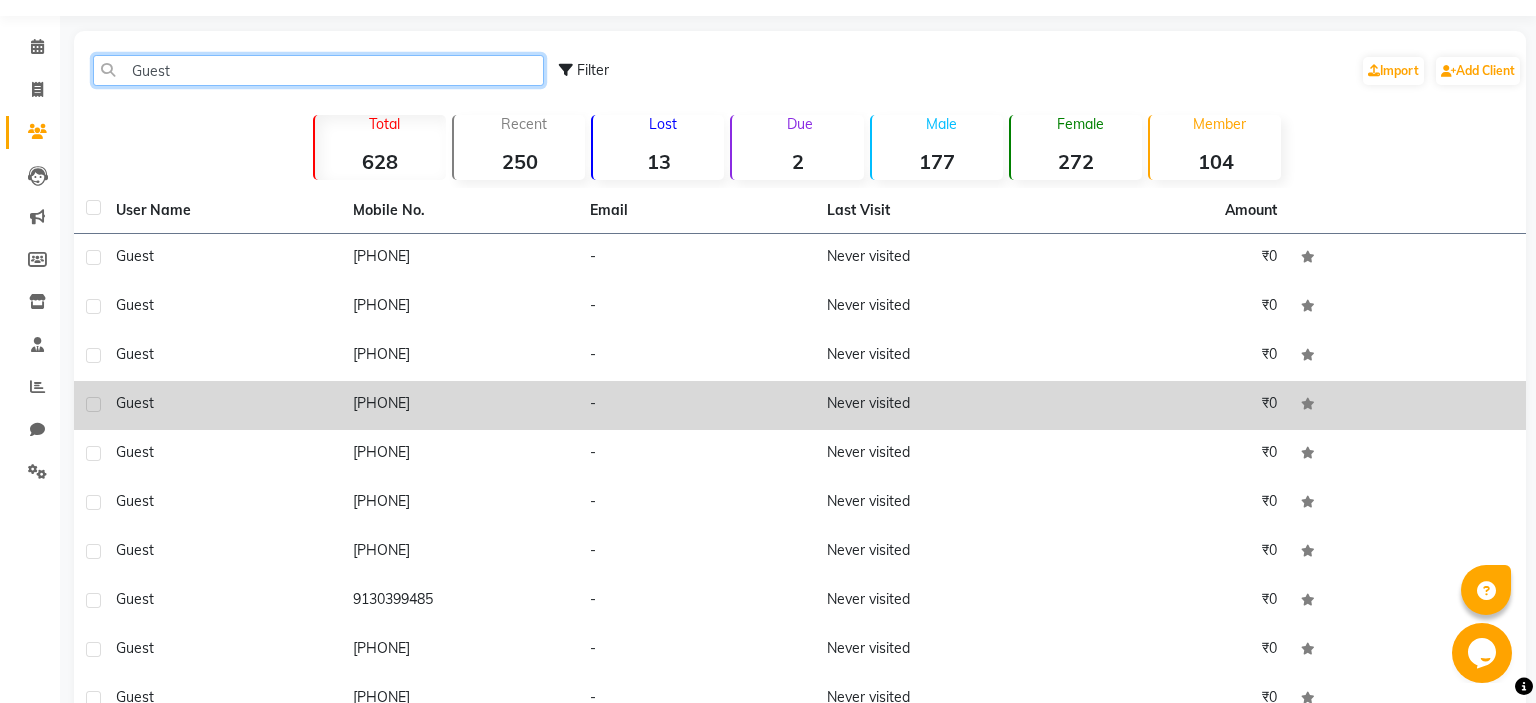 scroll, scrollTop: 162, scrollLeft: 0, axis: vertical 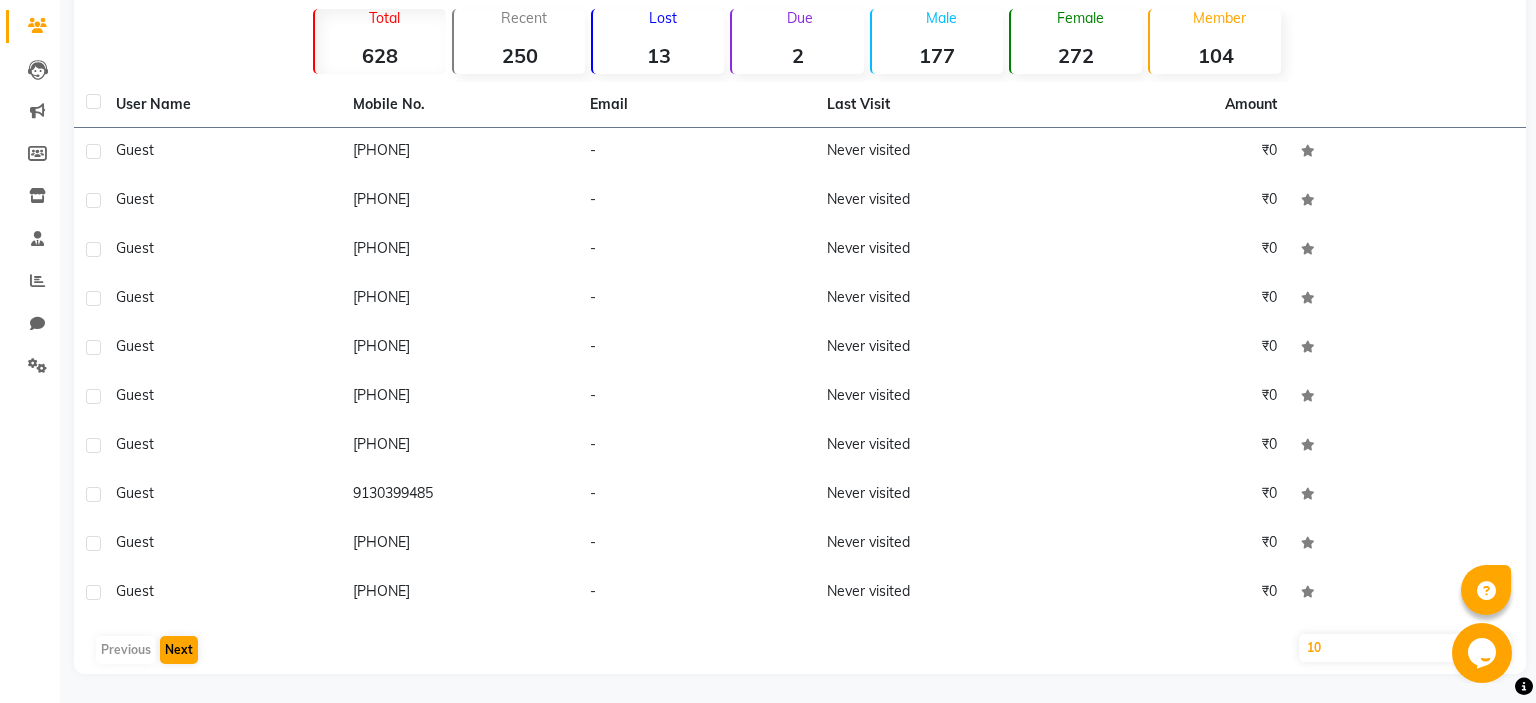 type on "Guest" 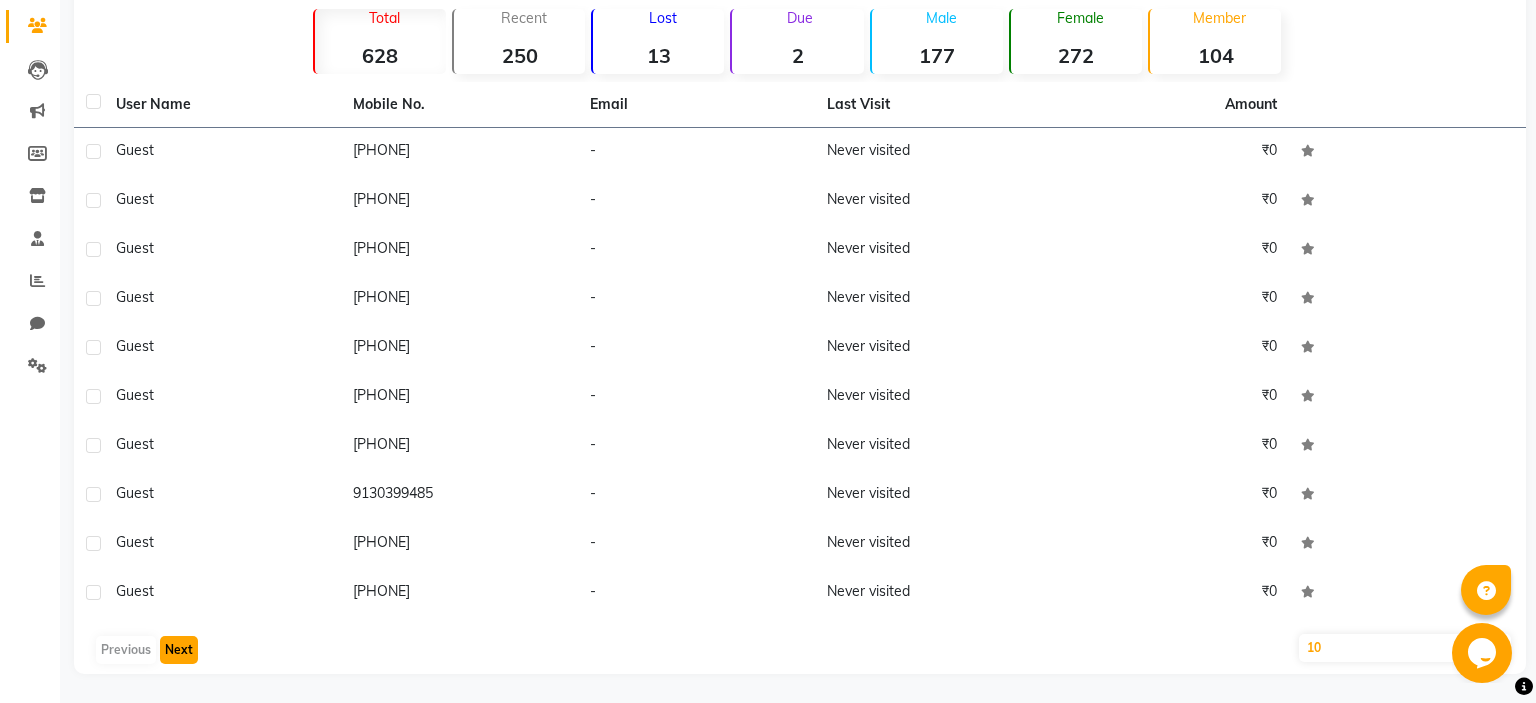 click on "Next" 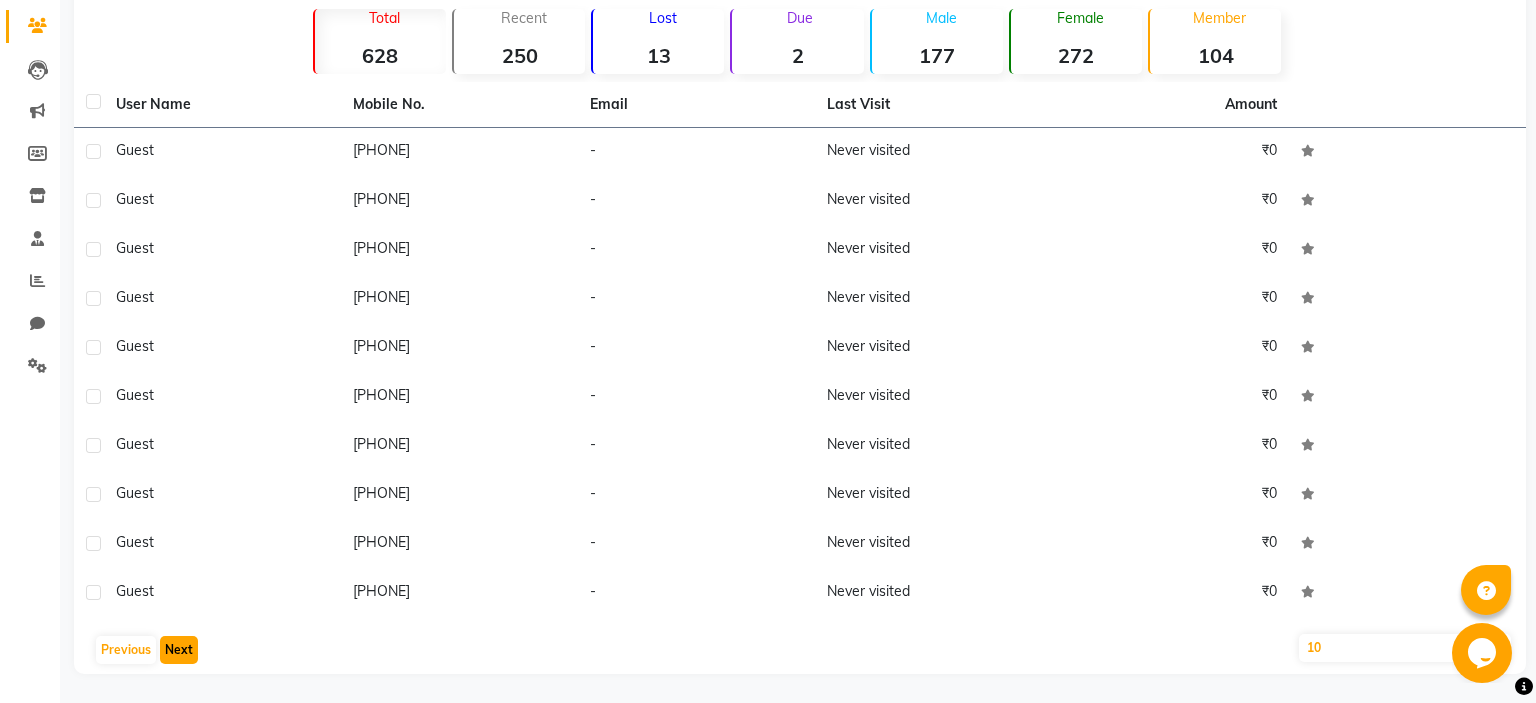 click on "Next" 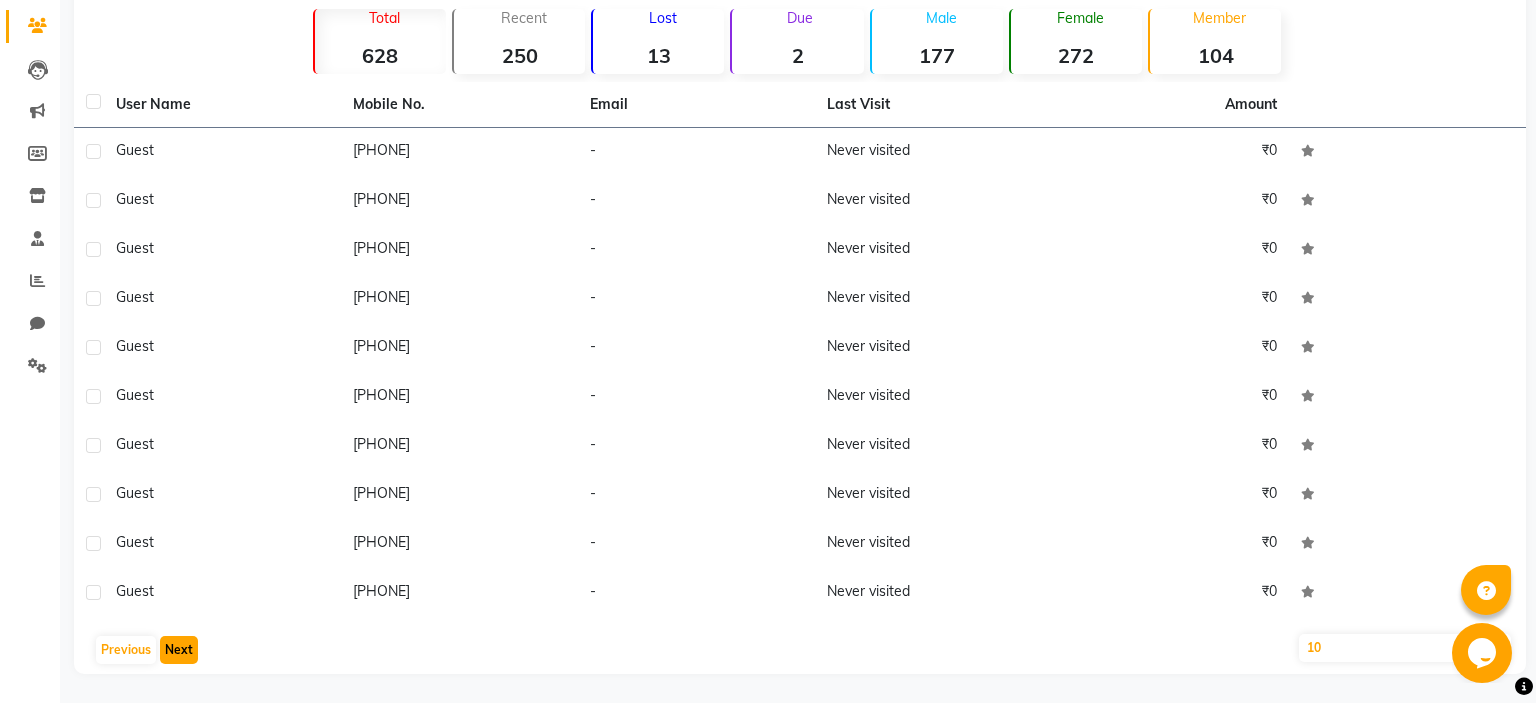 click on "Next" 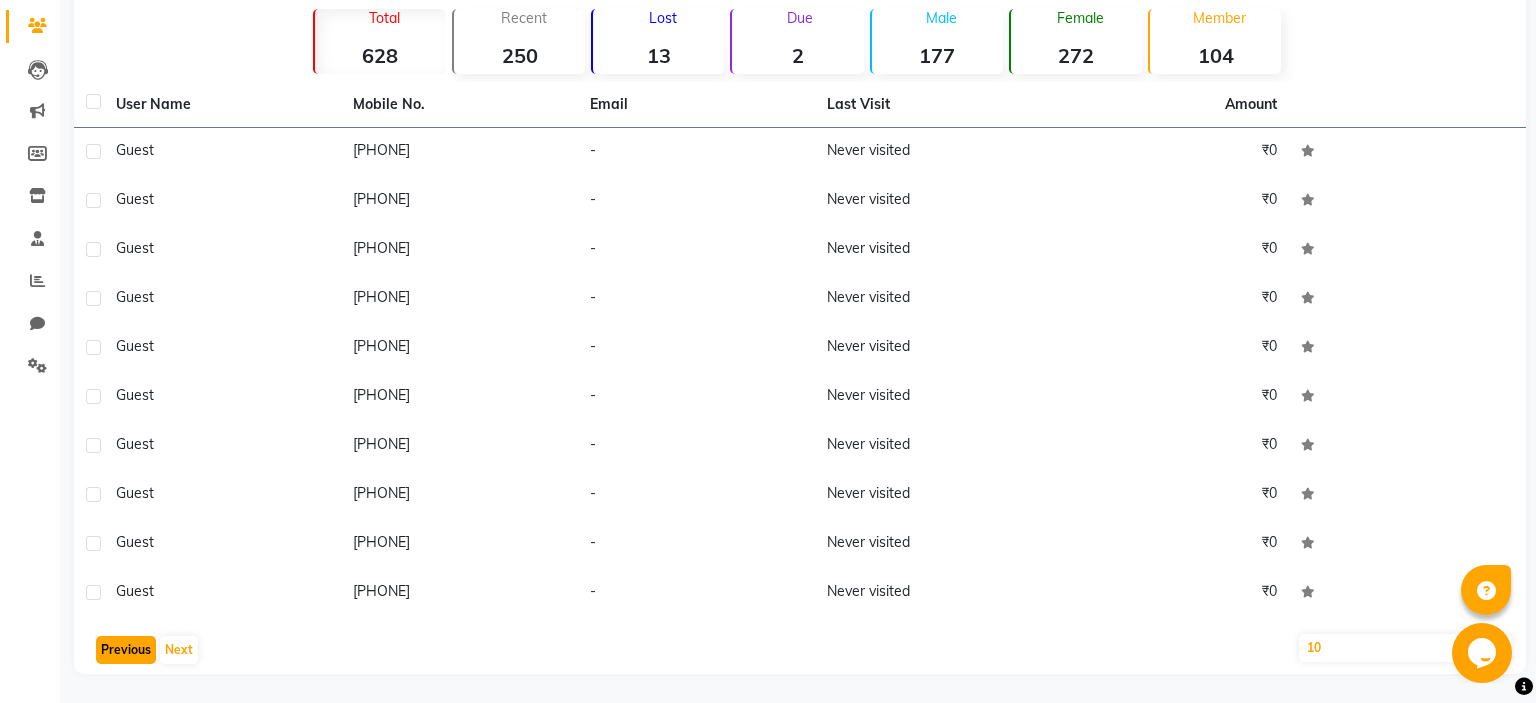 click on "Previous" 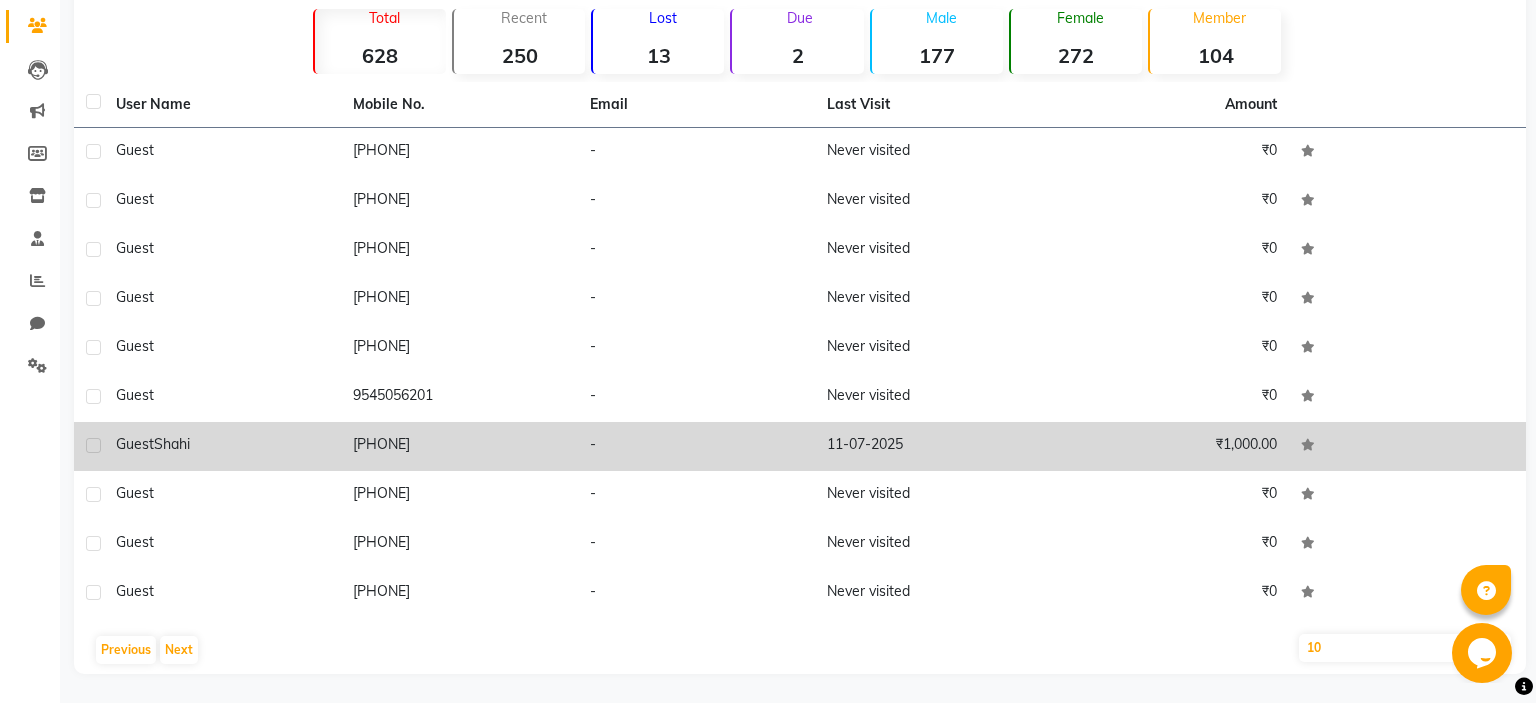 click on "11-07-2025" 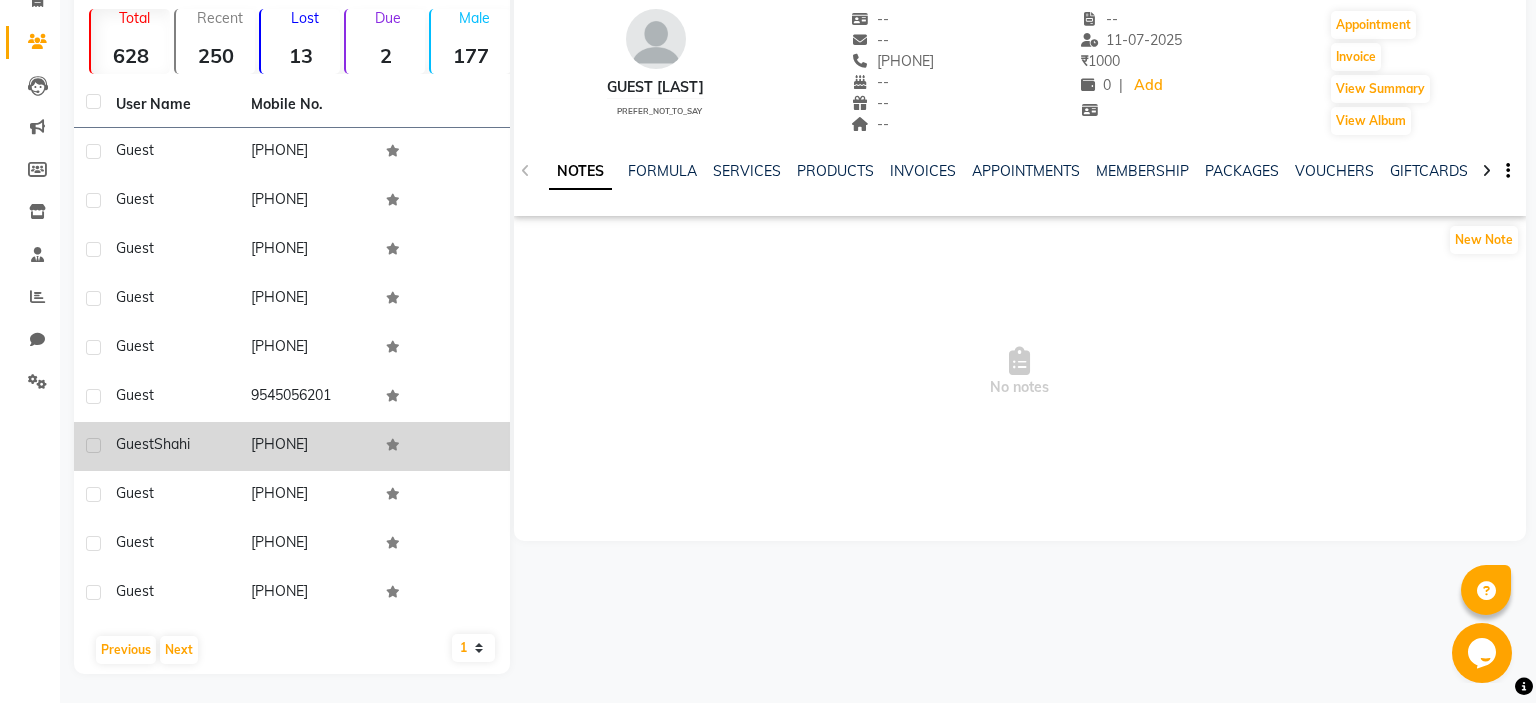 scroll, scrollTop: 0, scrollLeft: 0, axis: both 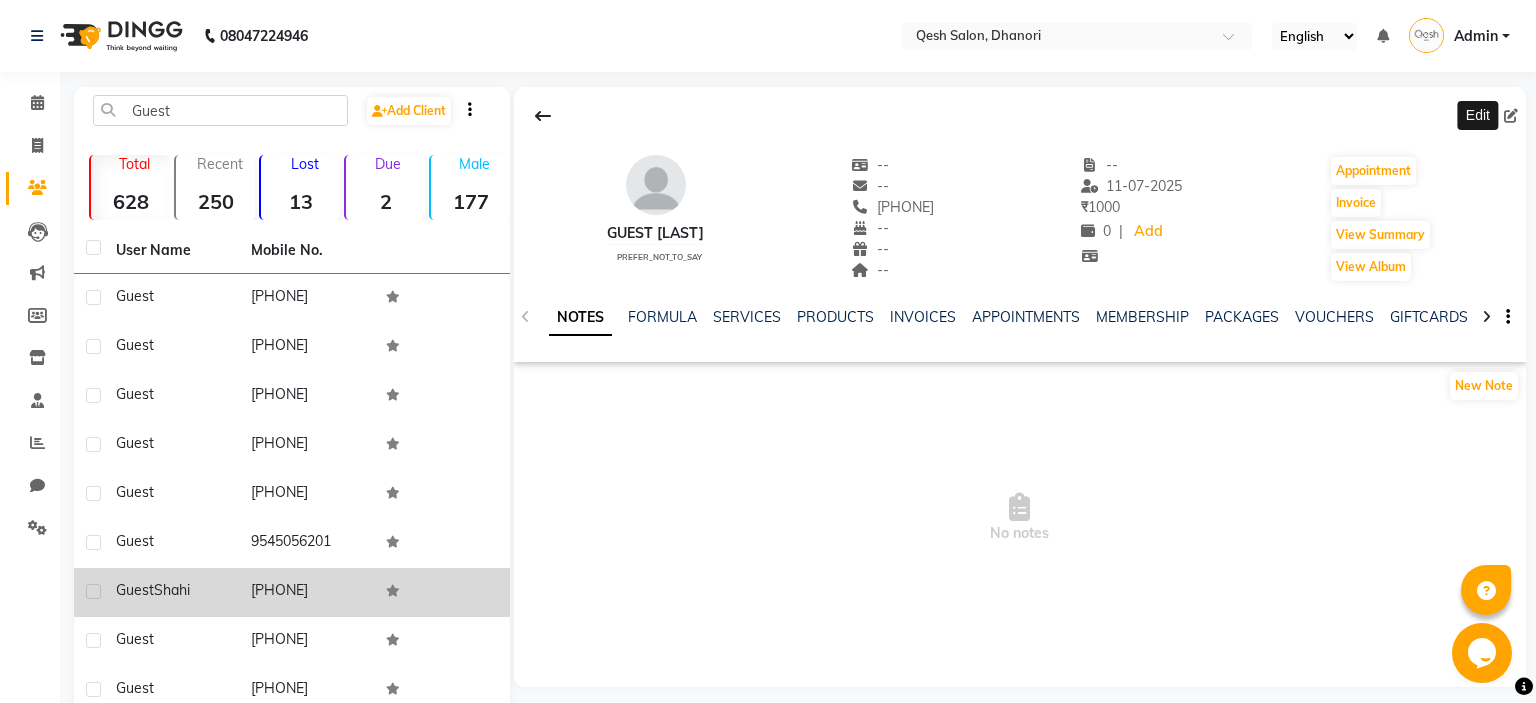 click 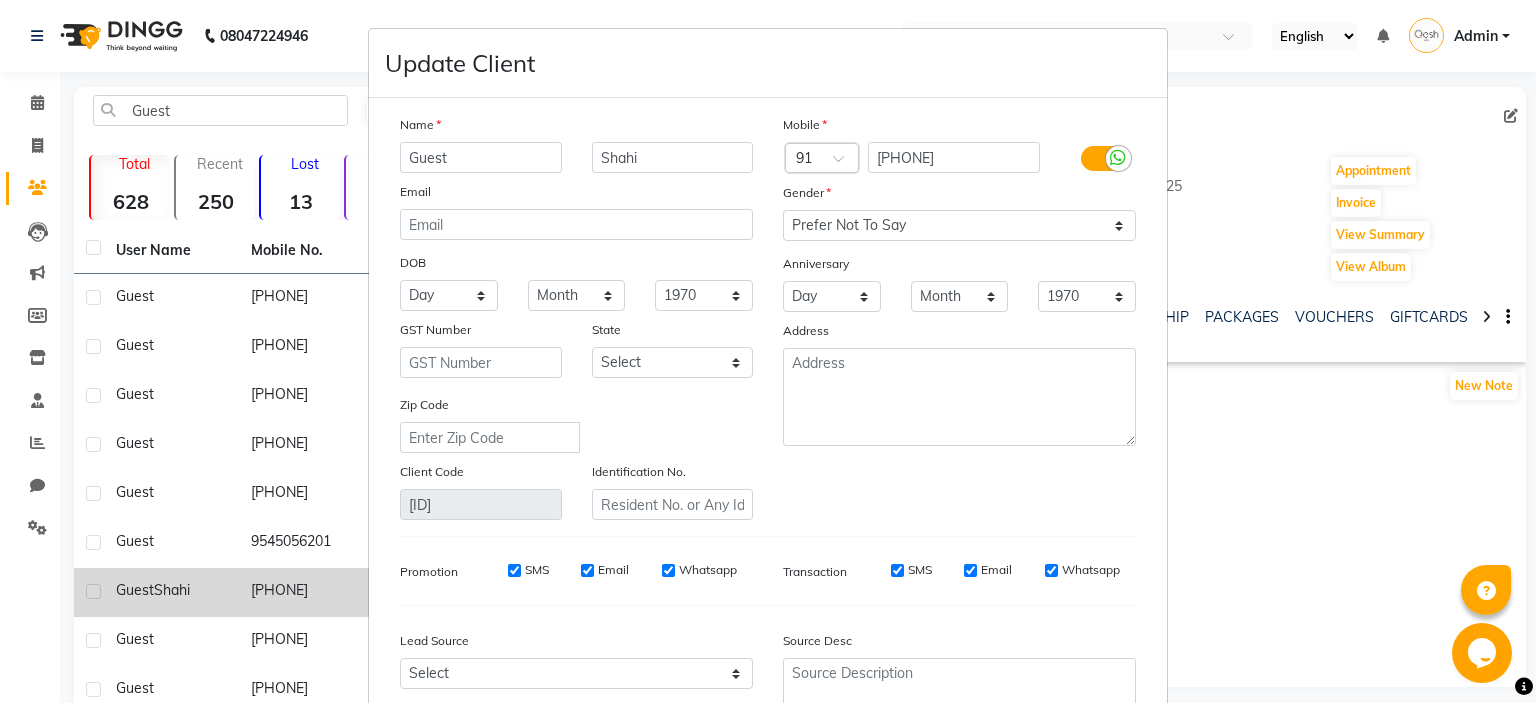 drag, startPoint x: 502, startPoint y: 160, endPoint x: 309, endPoint y: 153, distance: 193.1269 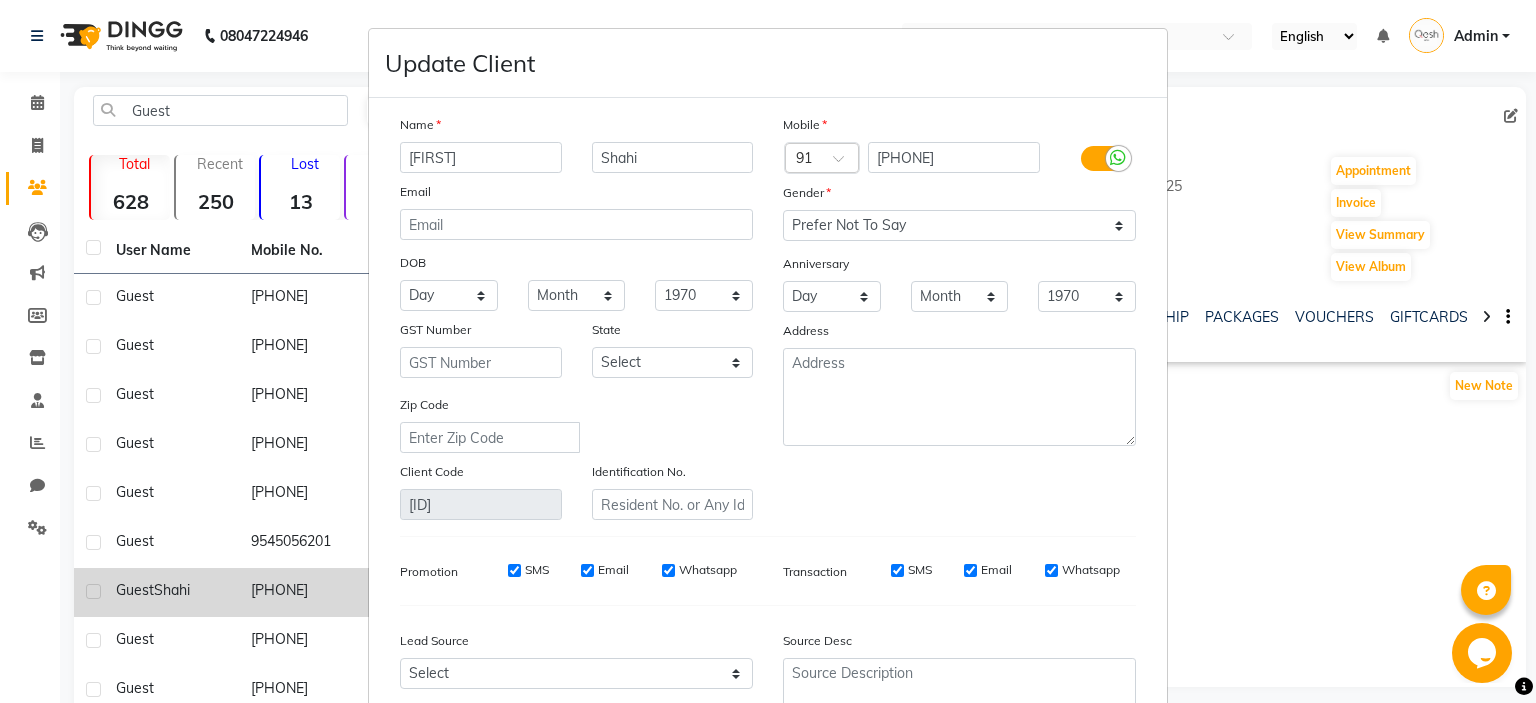 type on "[FIRST]" 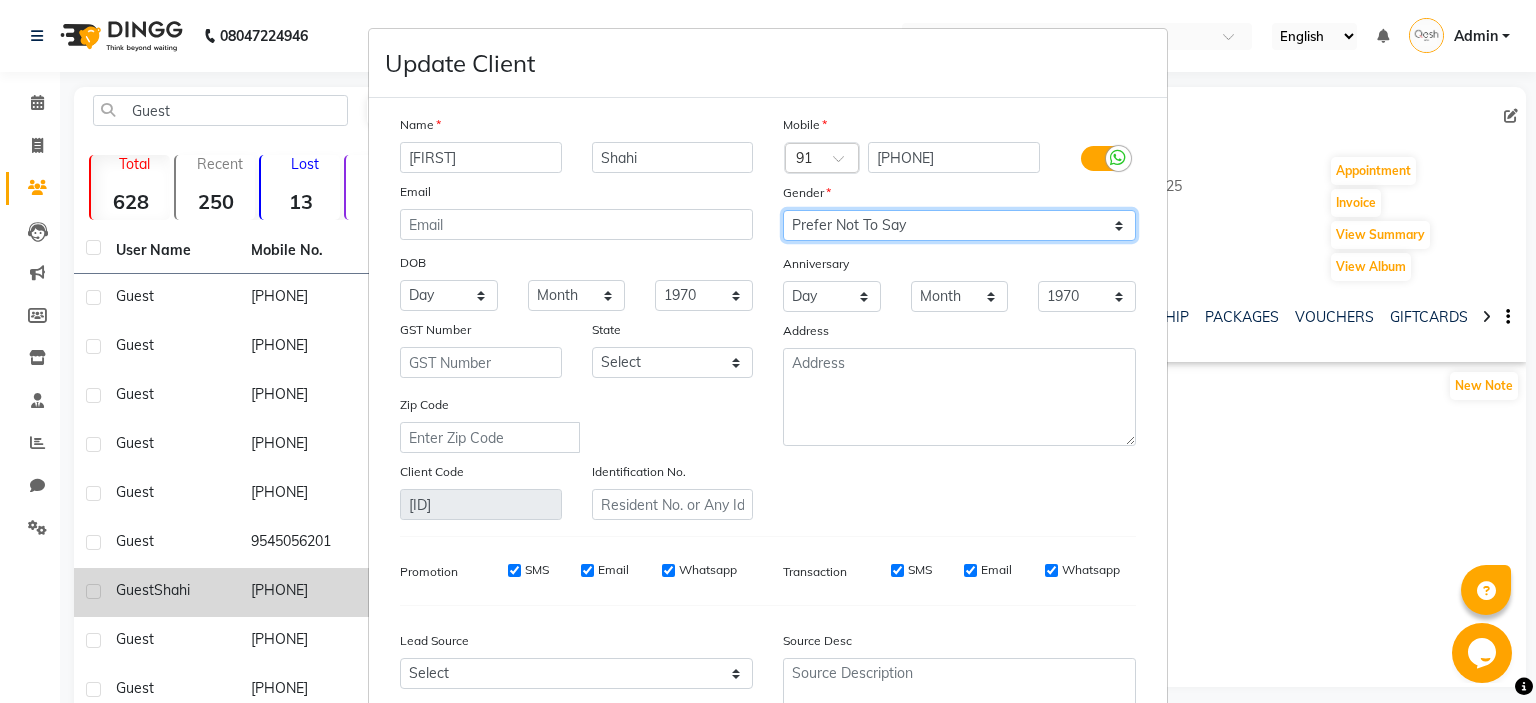 click on "Select Male Female Other Prefer Not To Say" at bounding box center (959, 225) 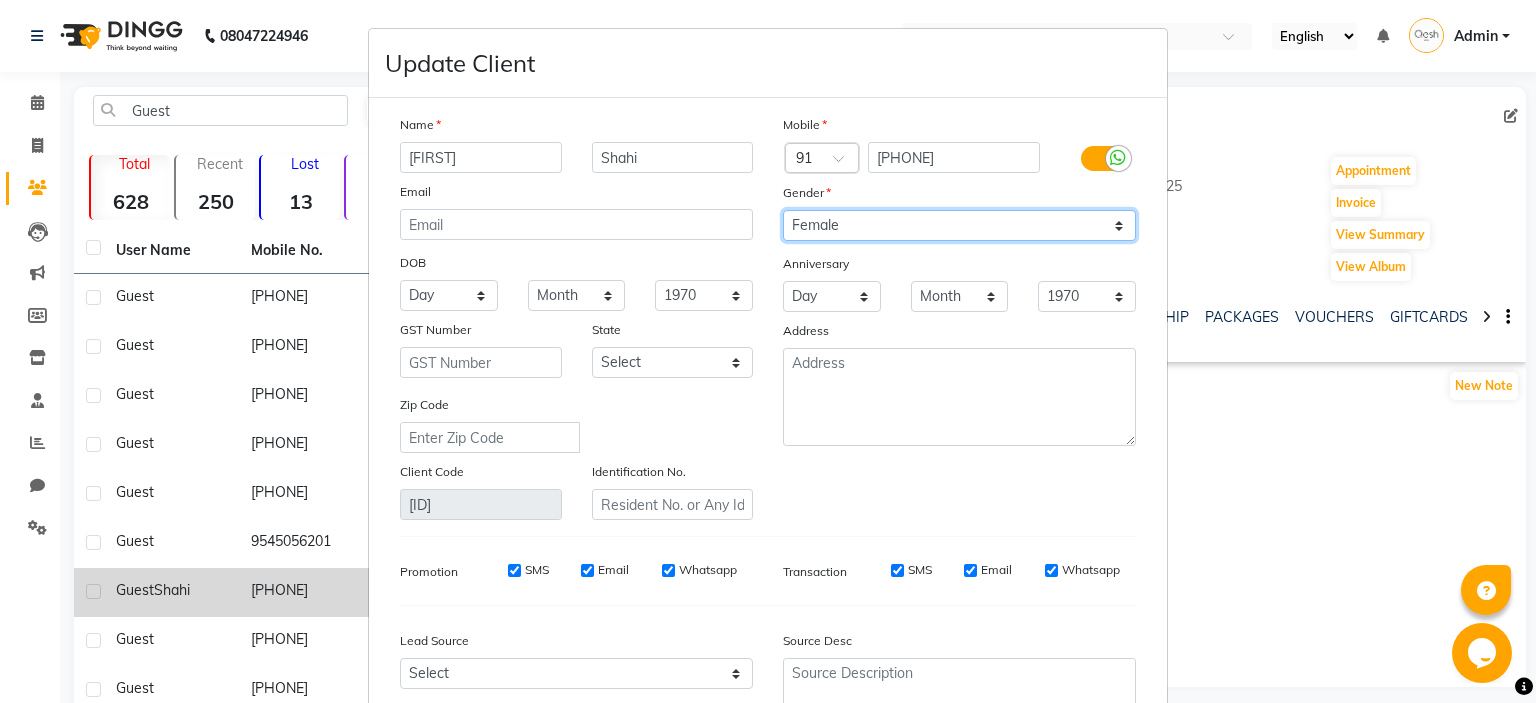 click on "Female" at bounding box center (0, 0) 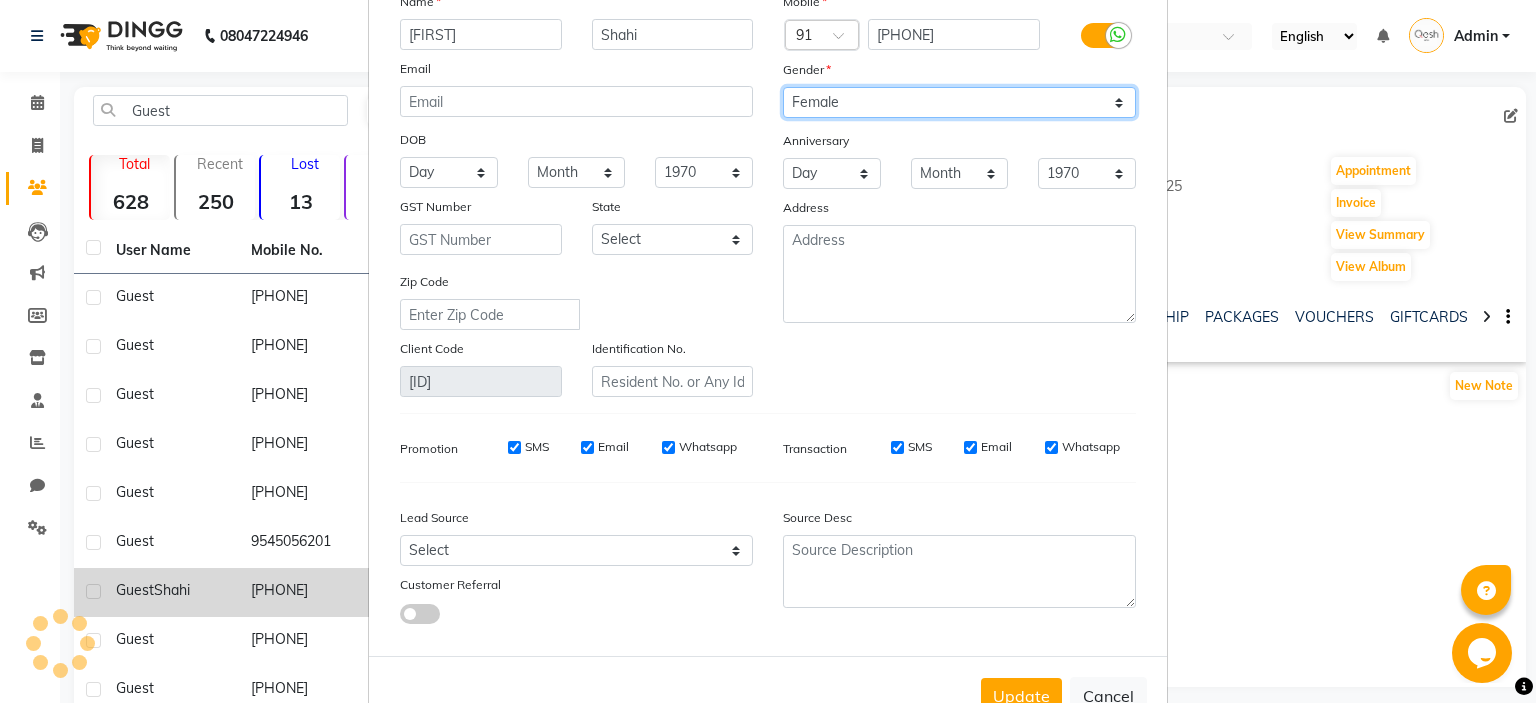 scroll, scrollTop: 189, scrollLeft: 0, axis: vertical 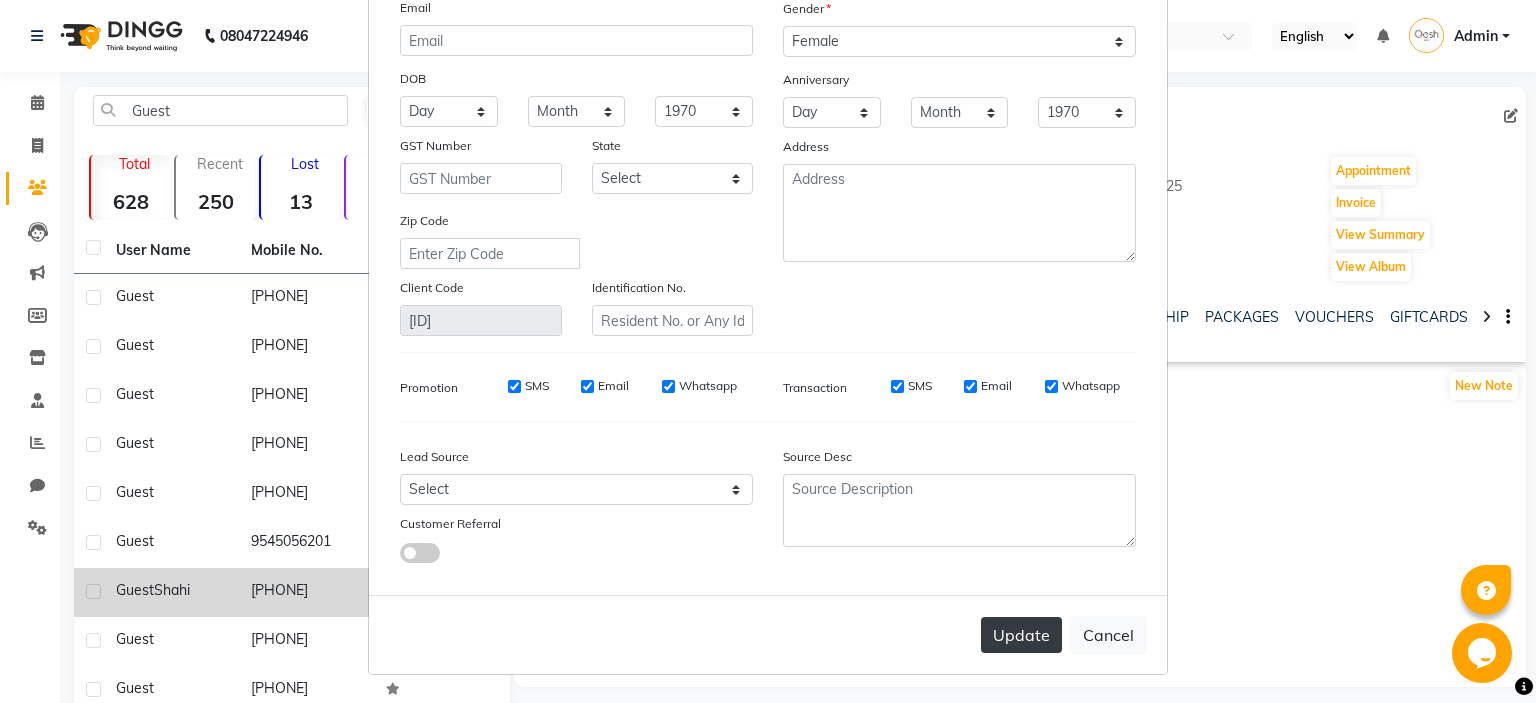 click on "Update" at bounding box center (1021, 635) 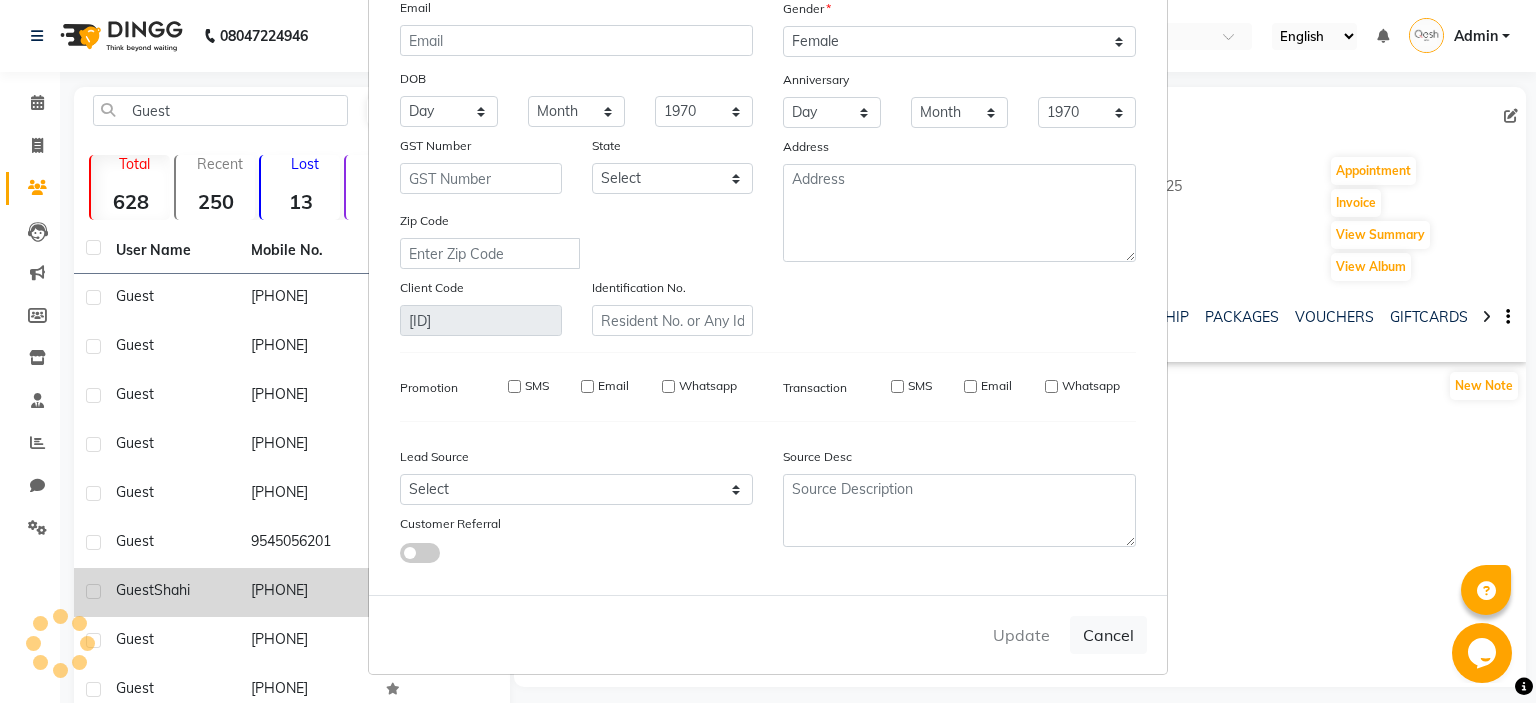 type 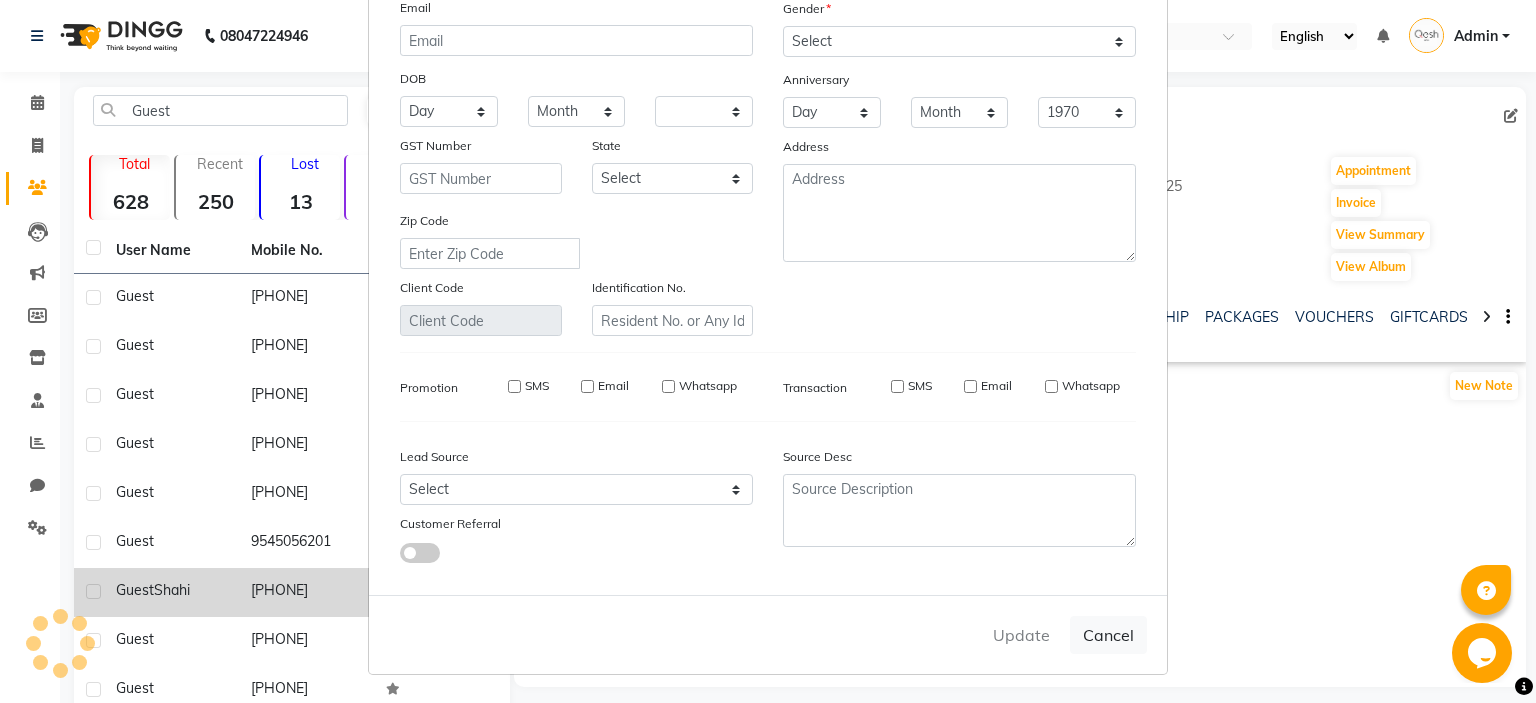 select 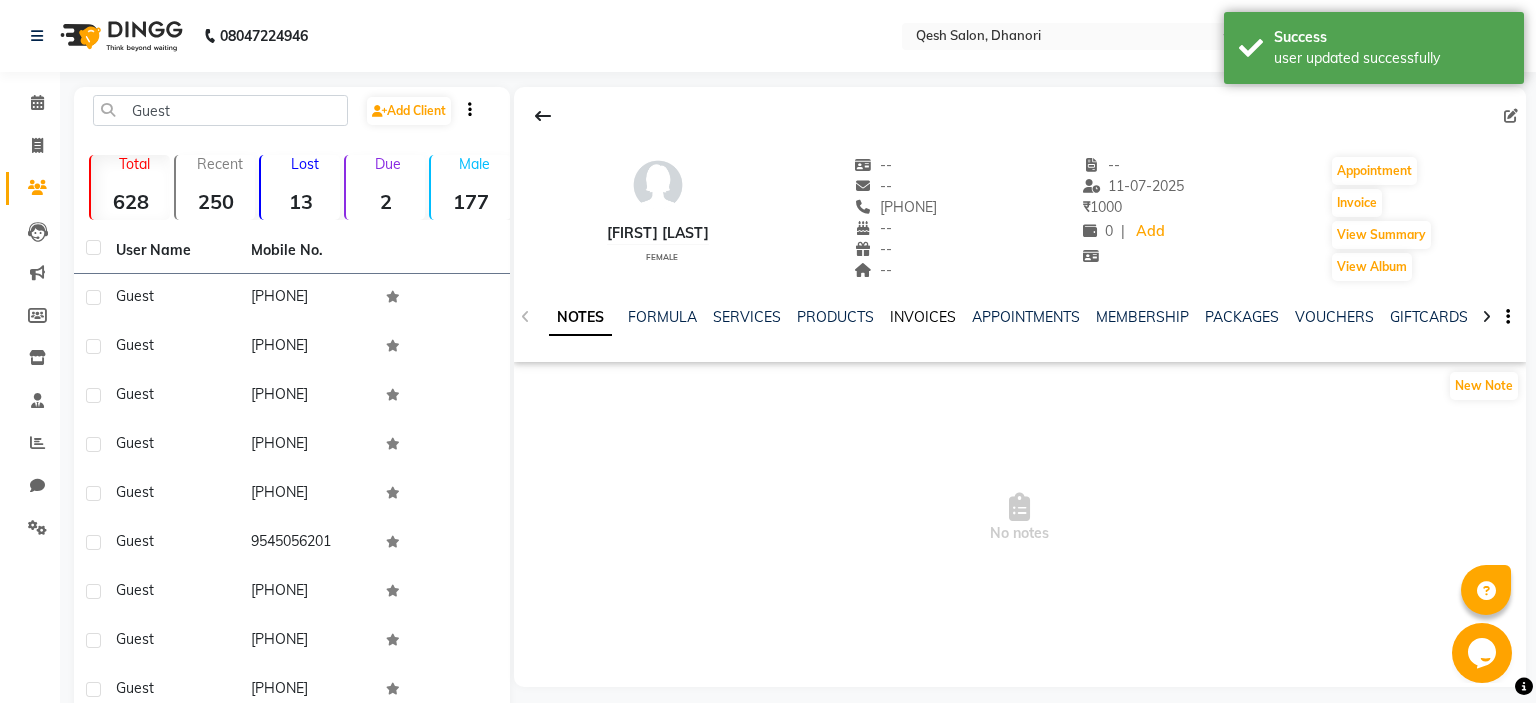 click on "INVOICES" 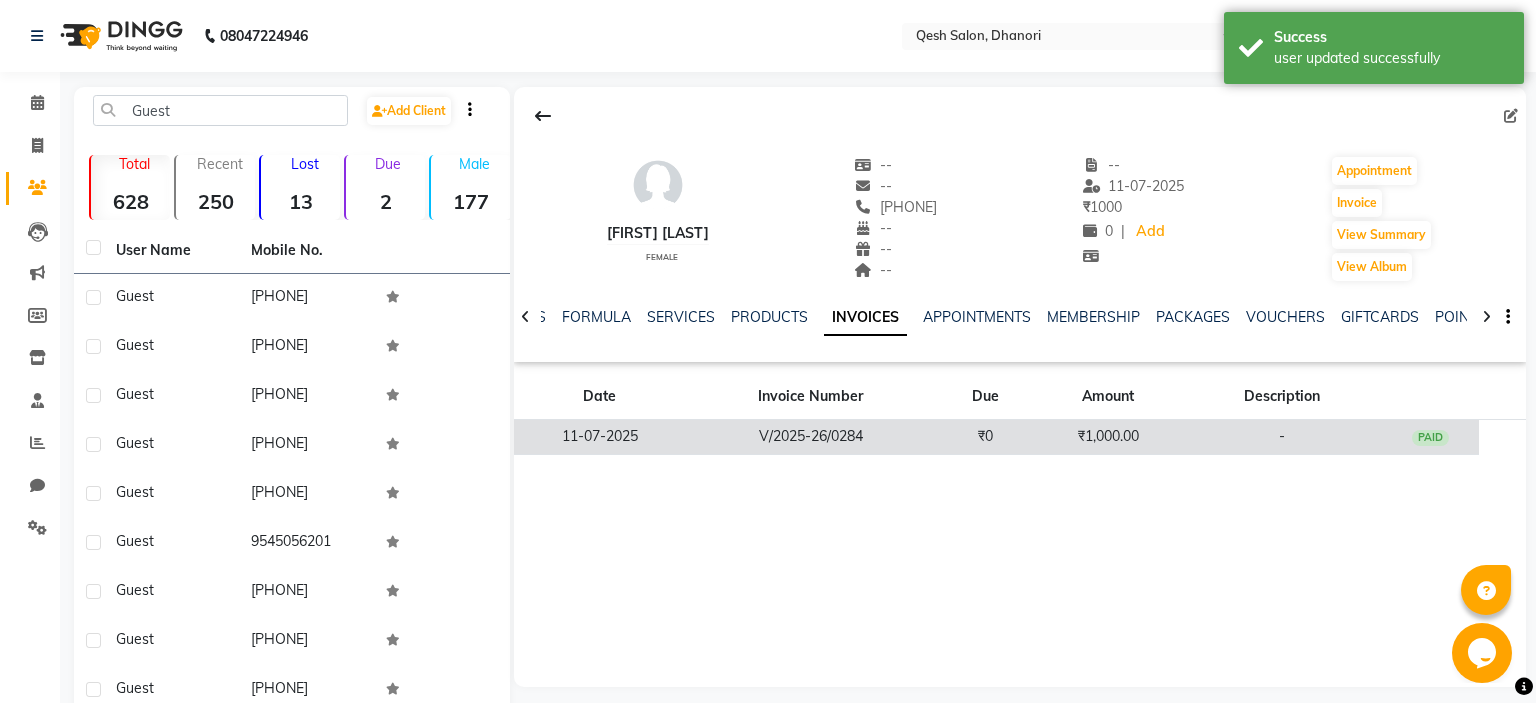 click on "V/2025-26/0284" 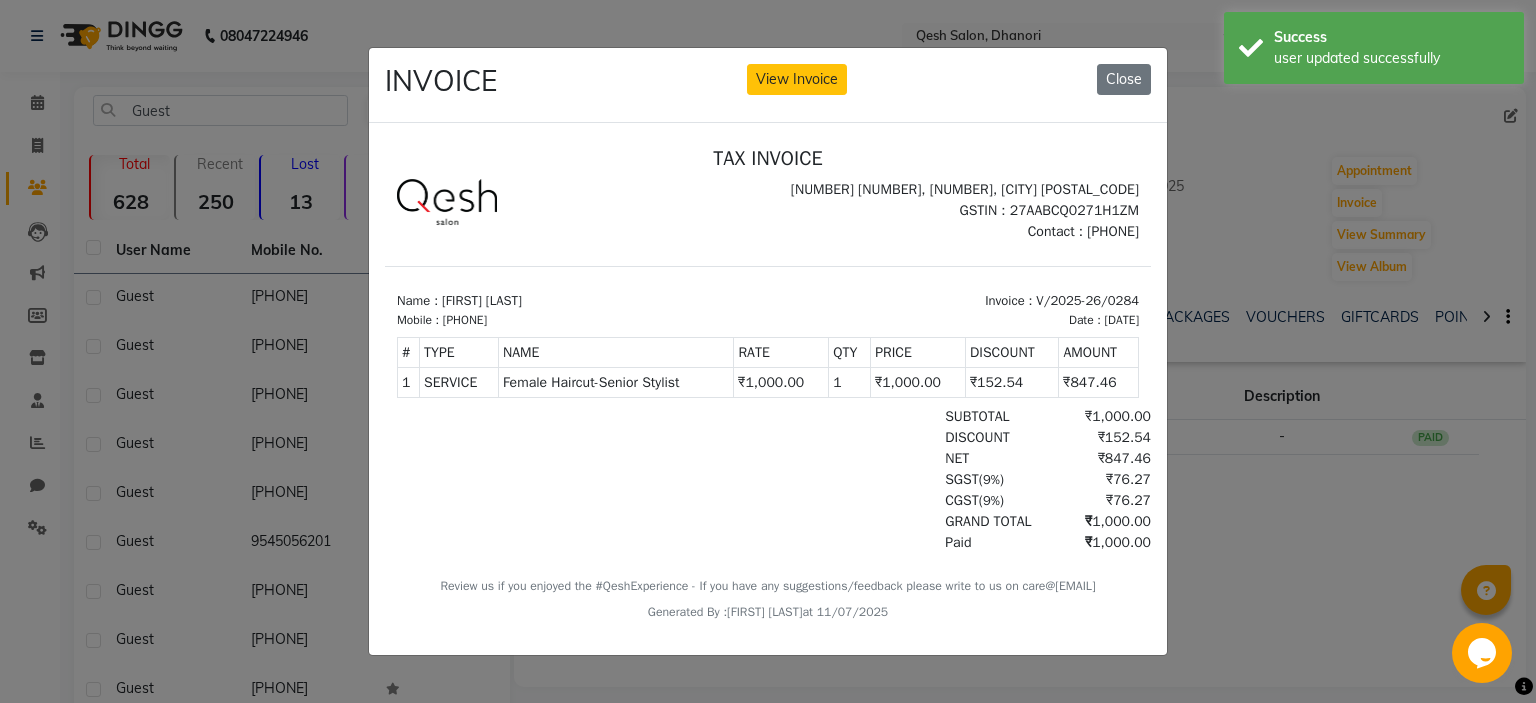 scroll, scrollTop: 0, scrollLeft: 0, axis: both 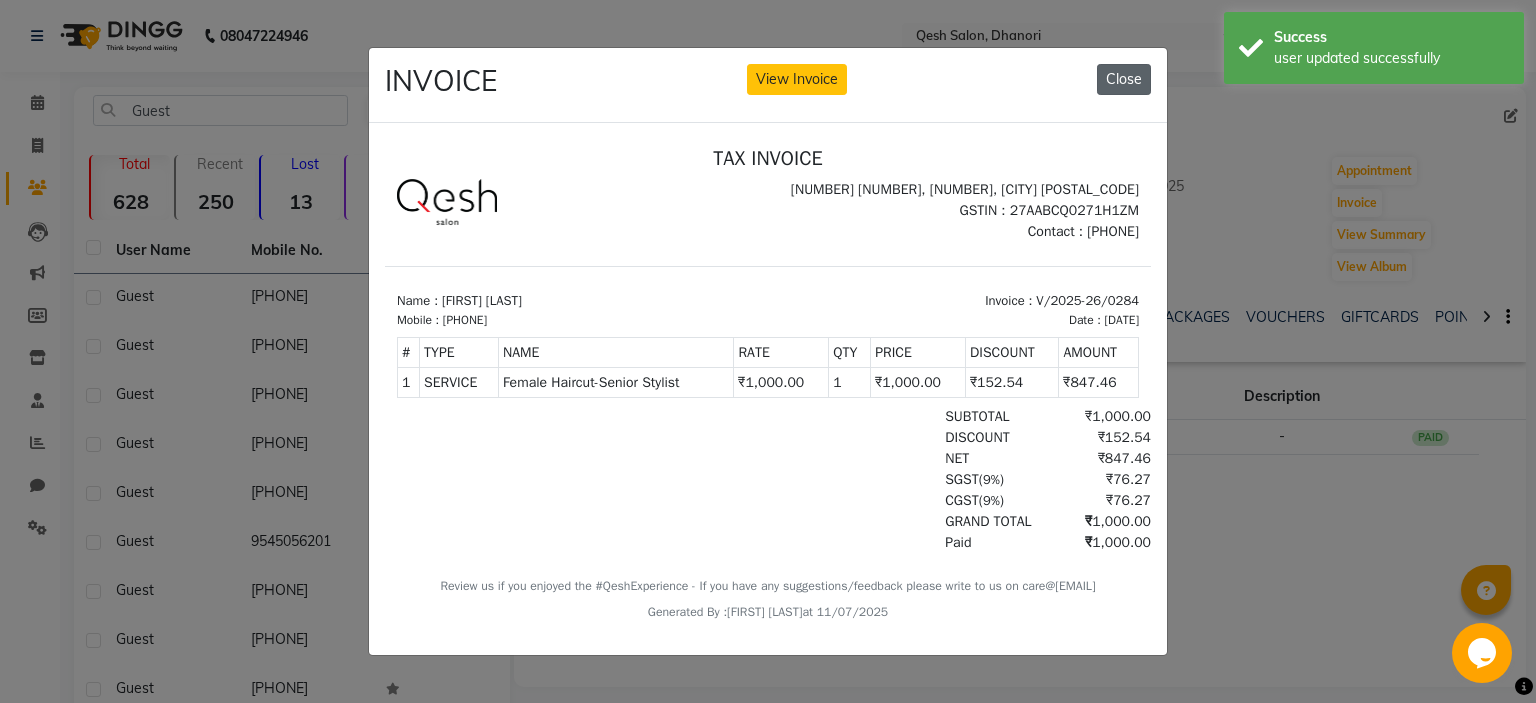 click on "Close" 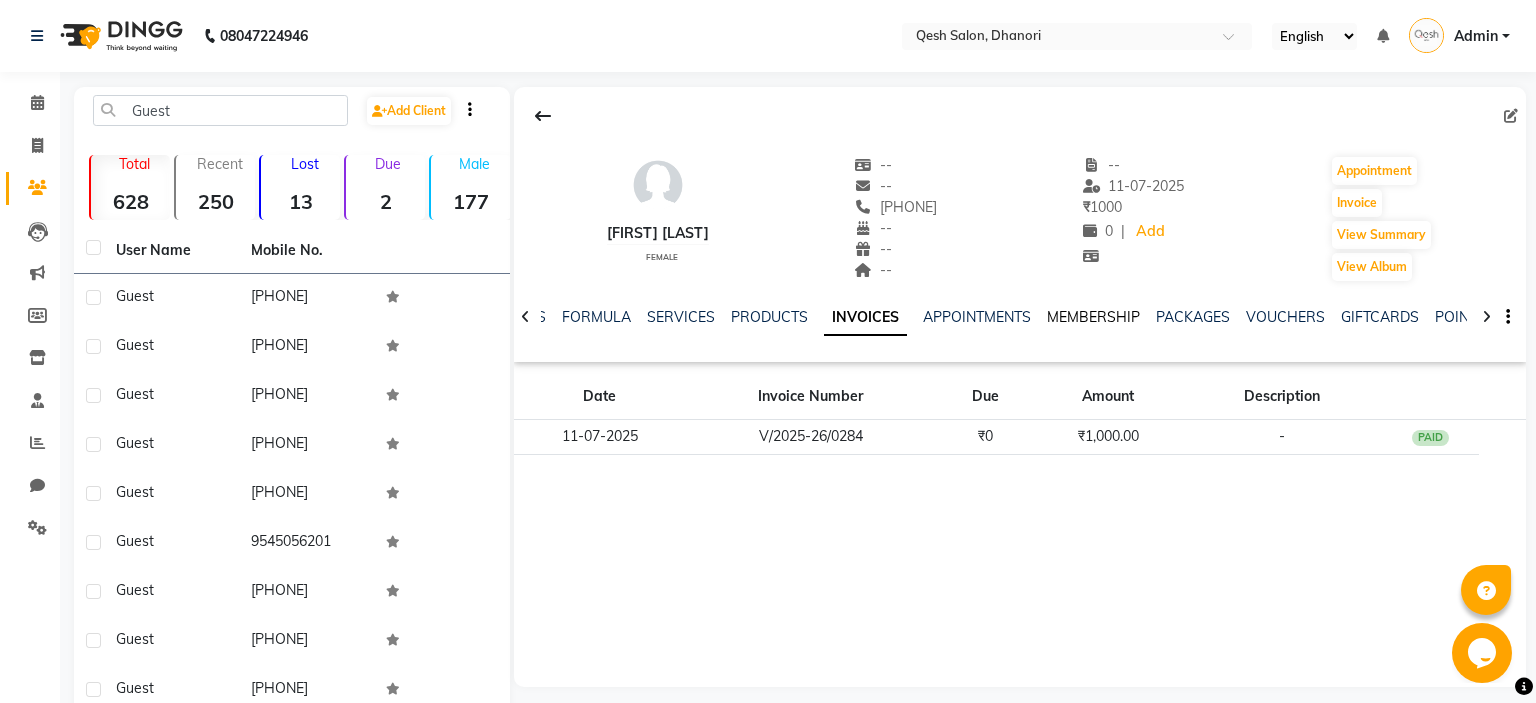 click on "MEMBERSHIP" 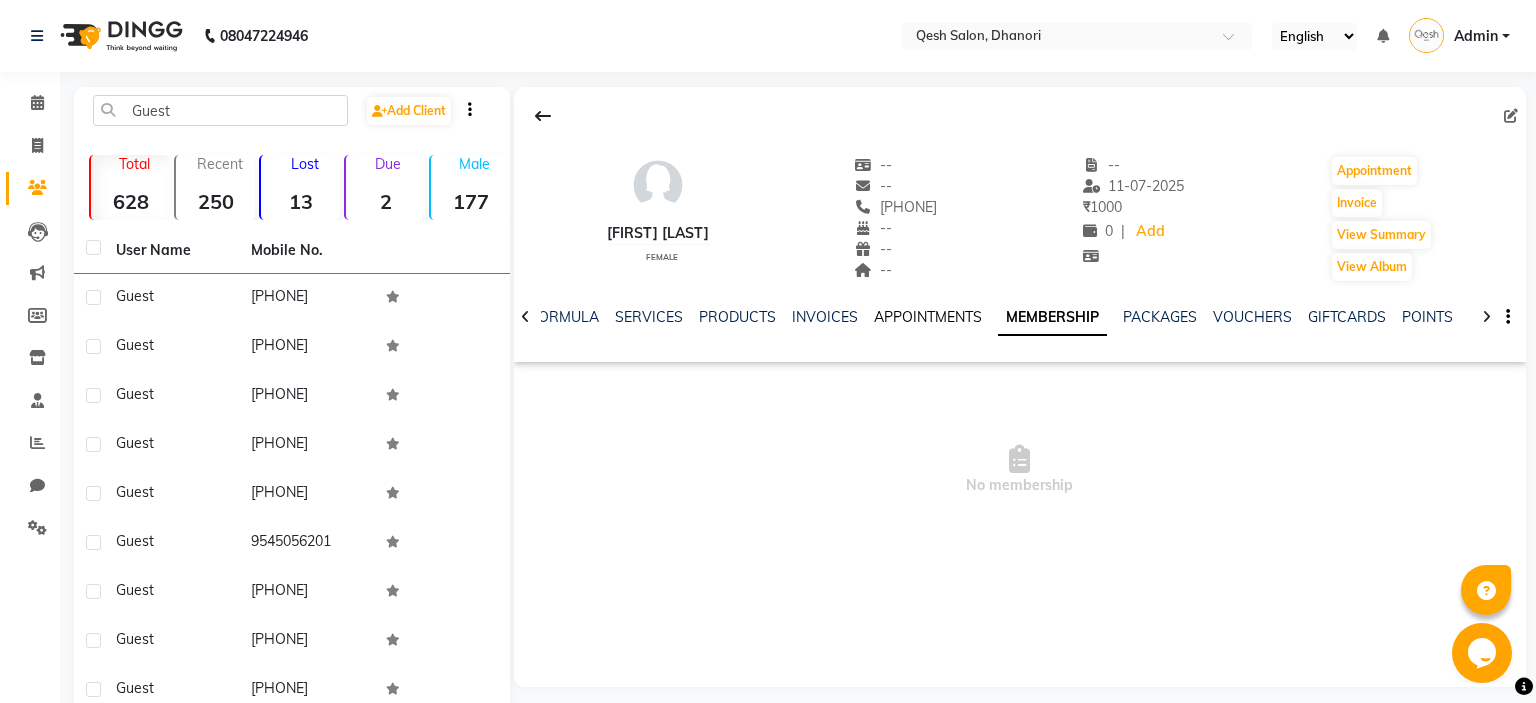 click on "APPOINTMENTS" 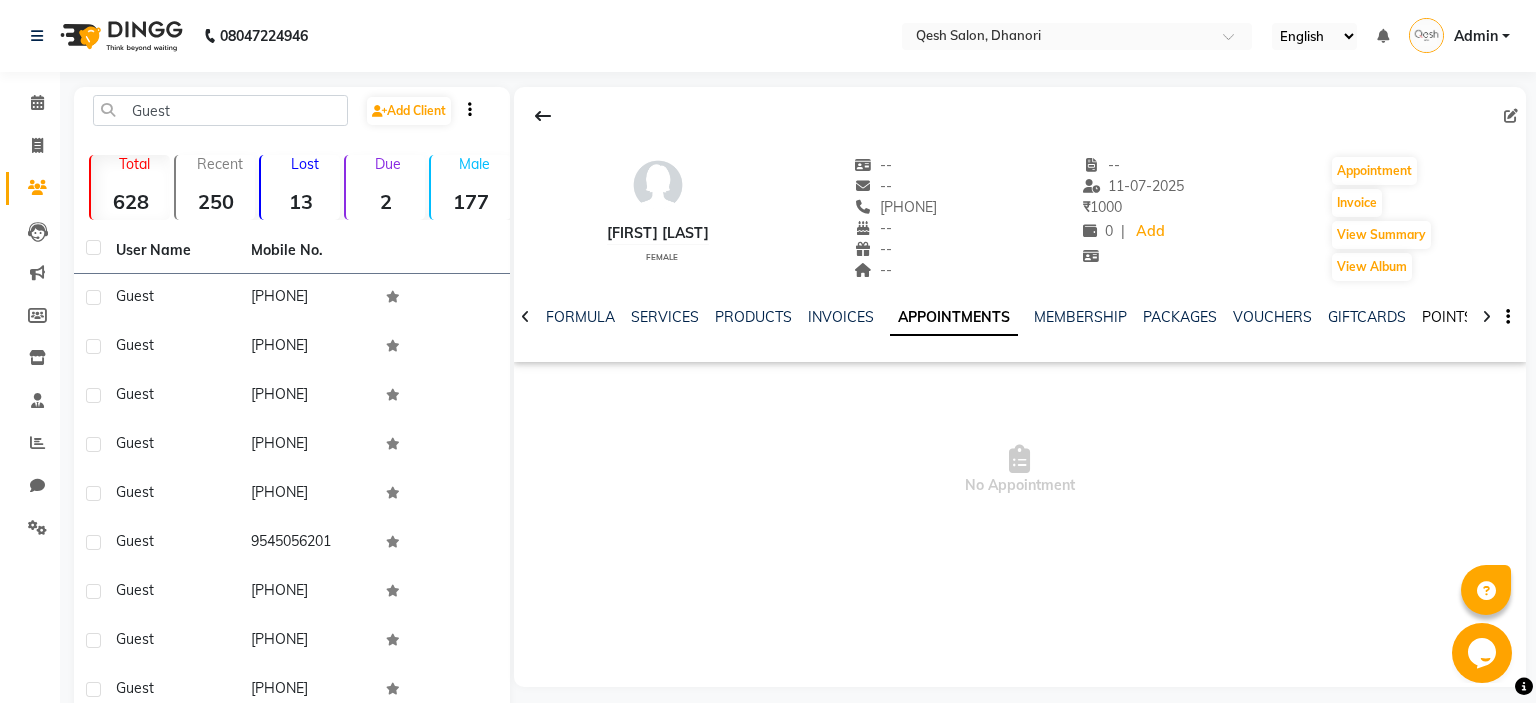 click on "POINTS" 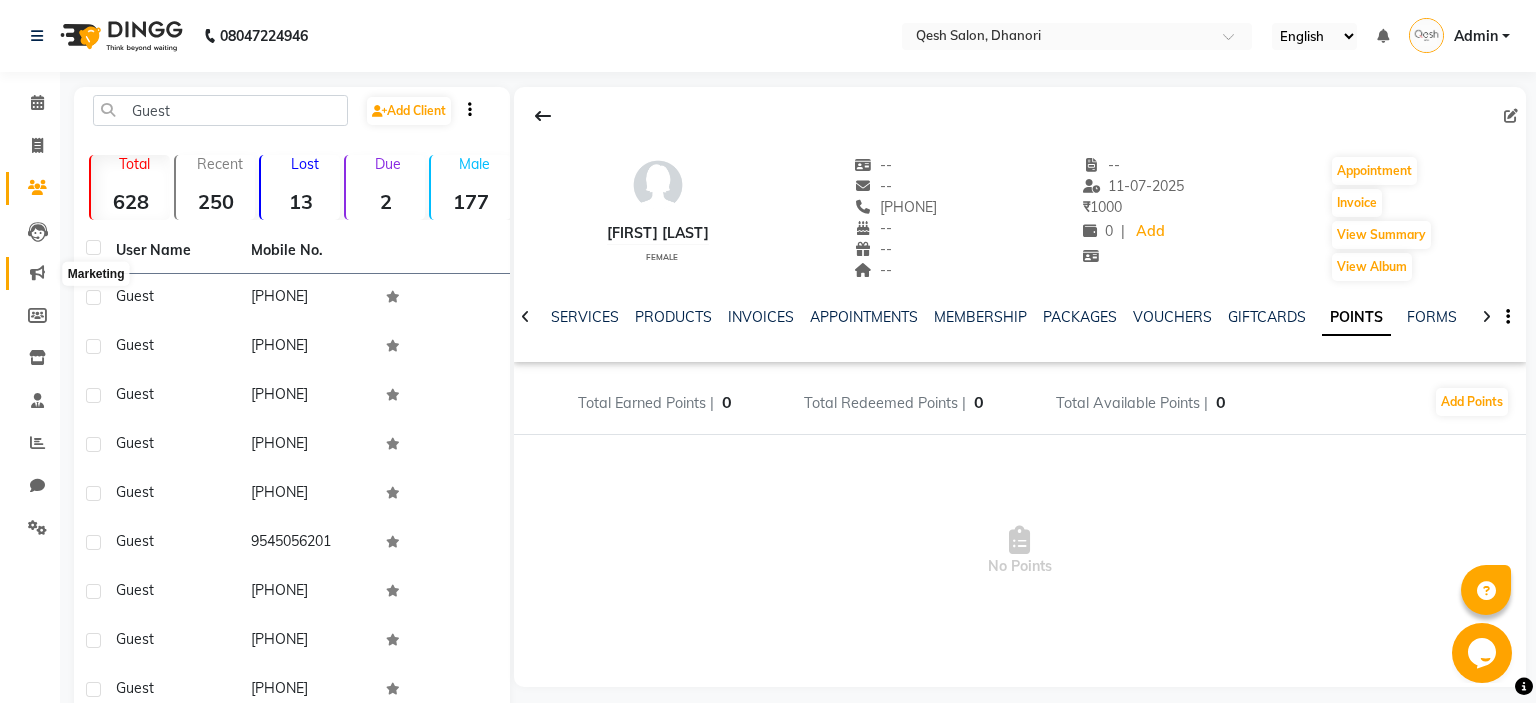 click 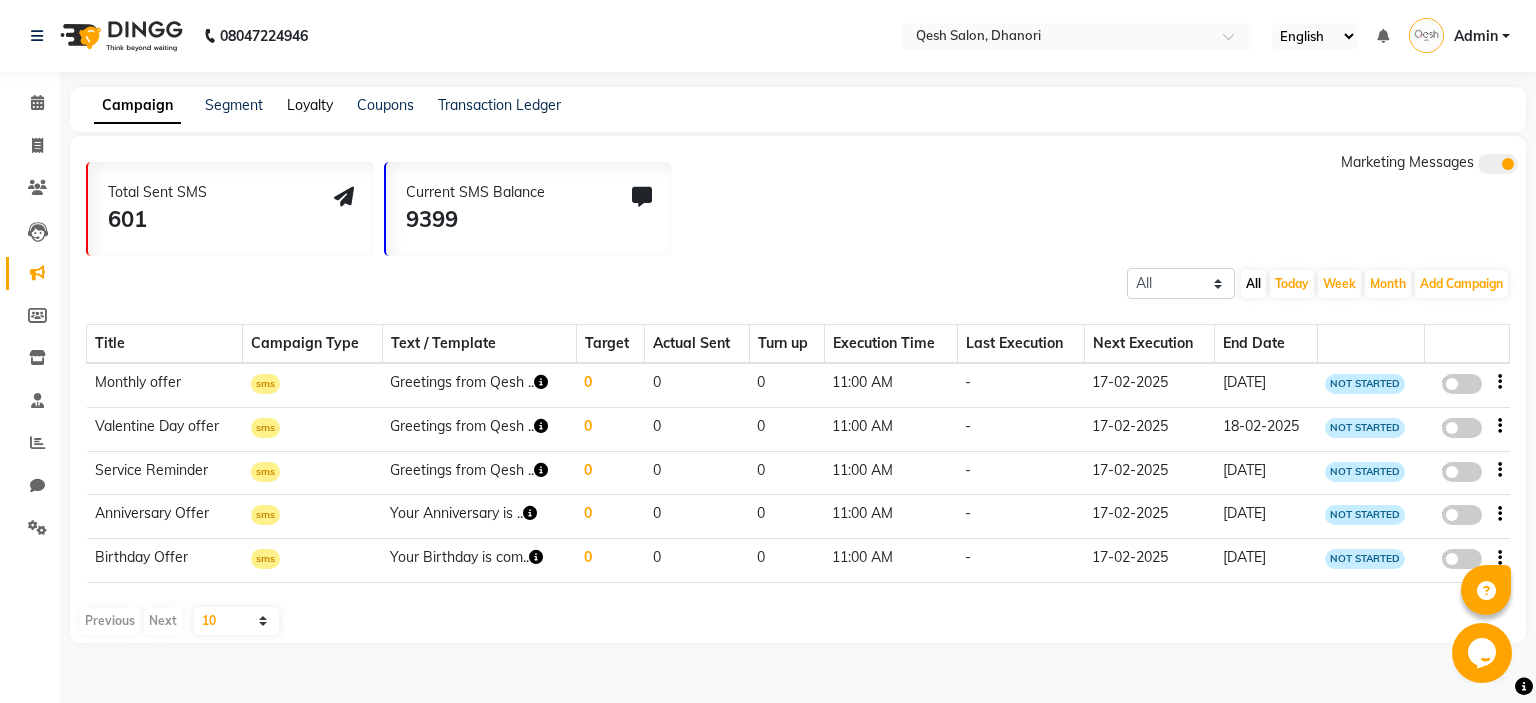 click on "Loyalty" 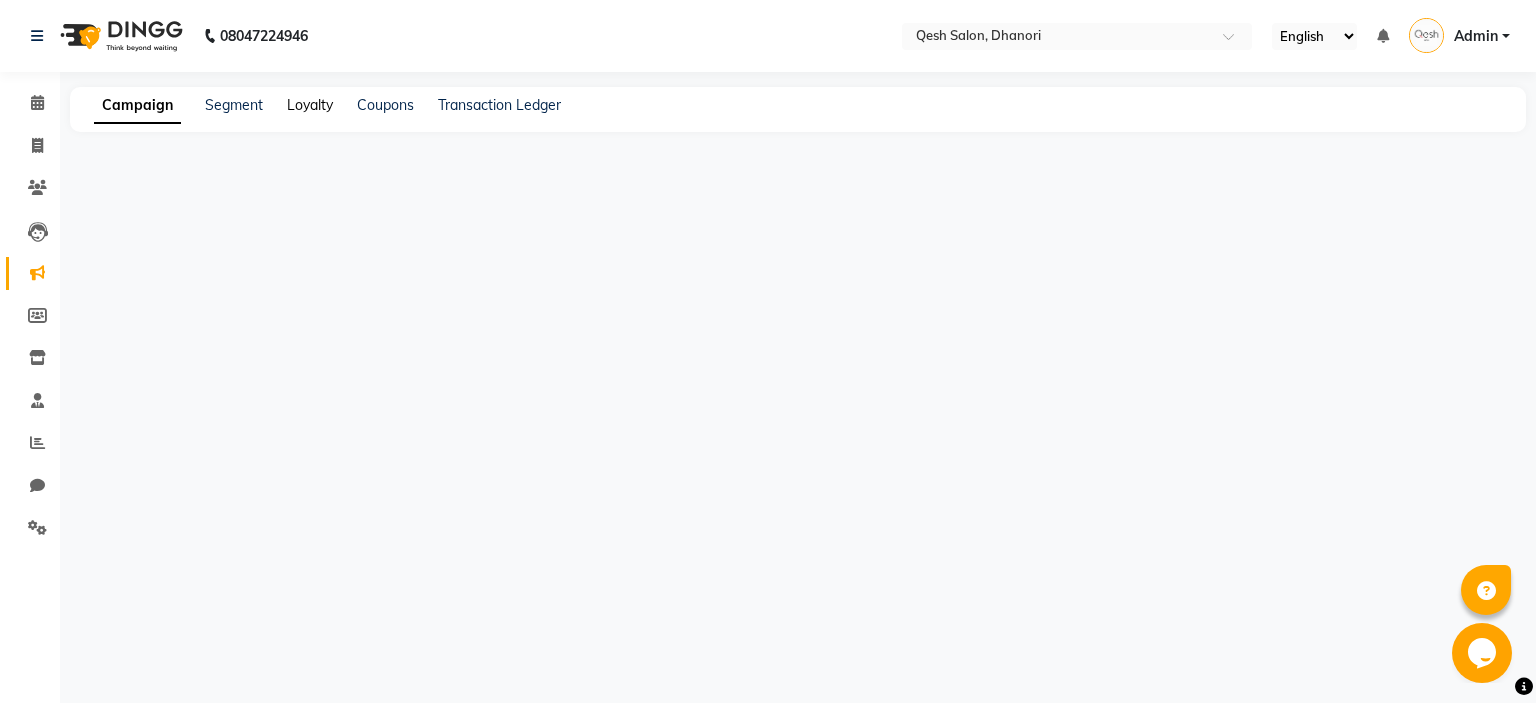 click on "Loyalty" 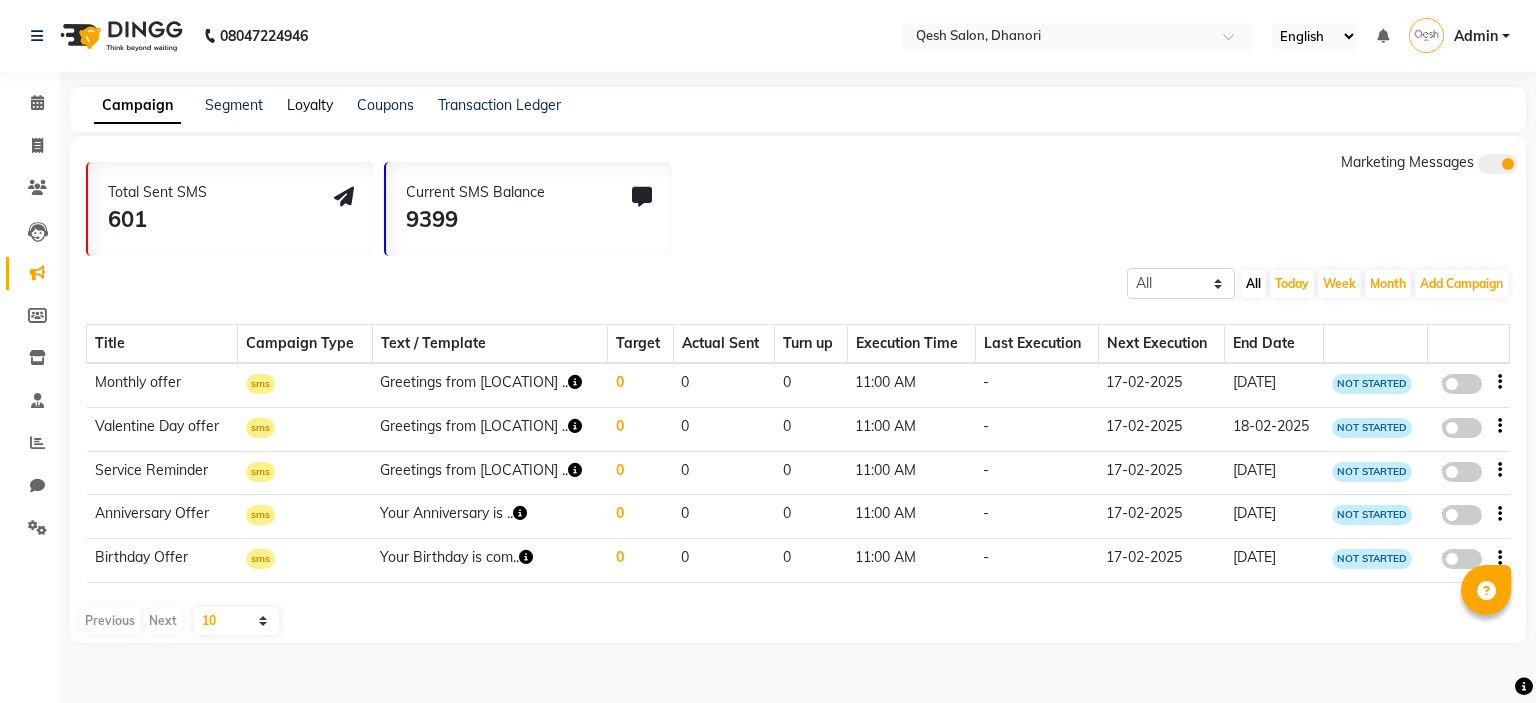 scroll, scrollTop: 0, scrollLeft: 0, axis: both 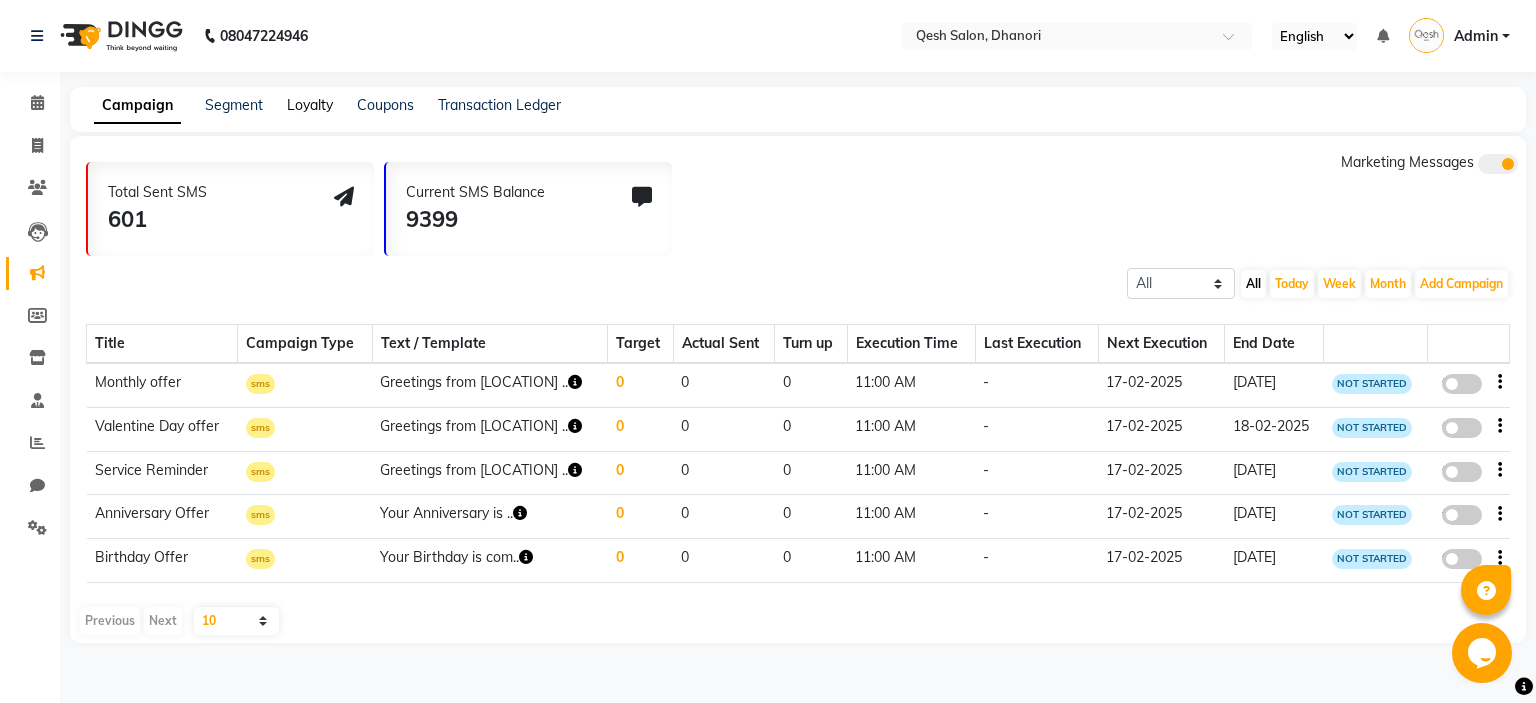 click on "Loyalty" 